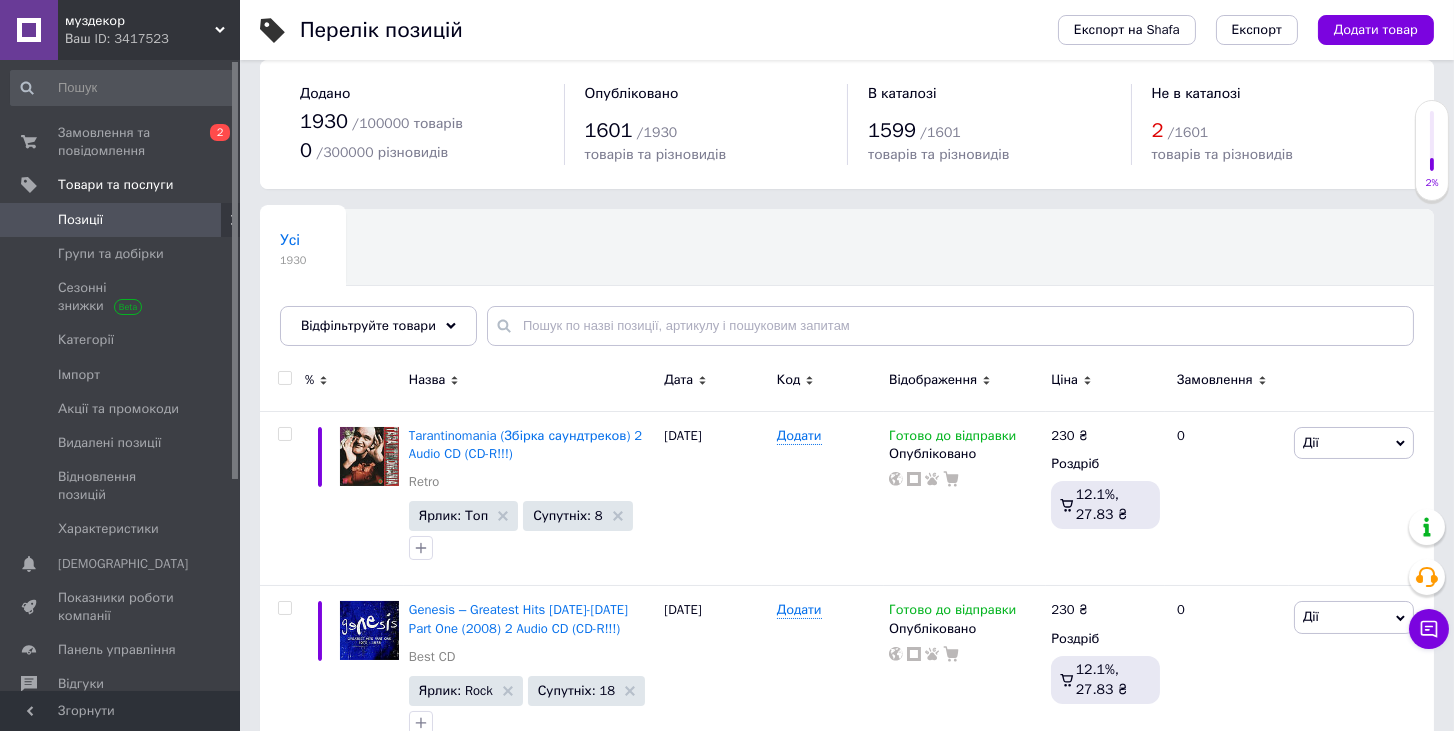 scroll, scrollTop: 0, scrollLeft: 0, axis: both 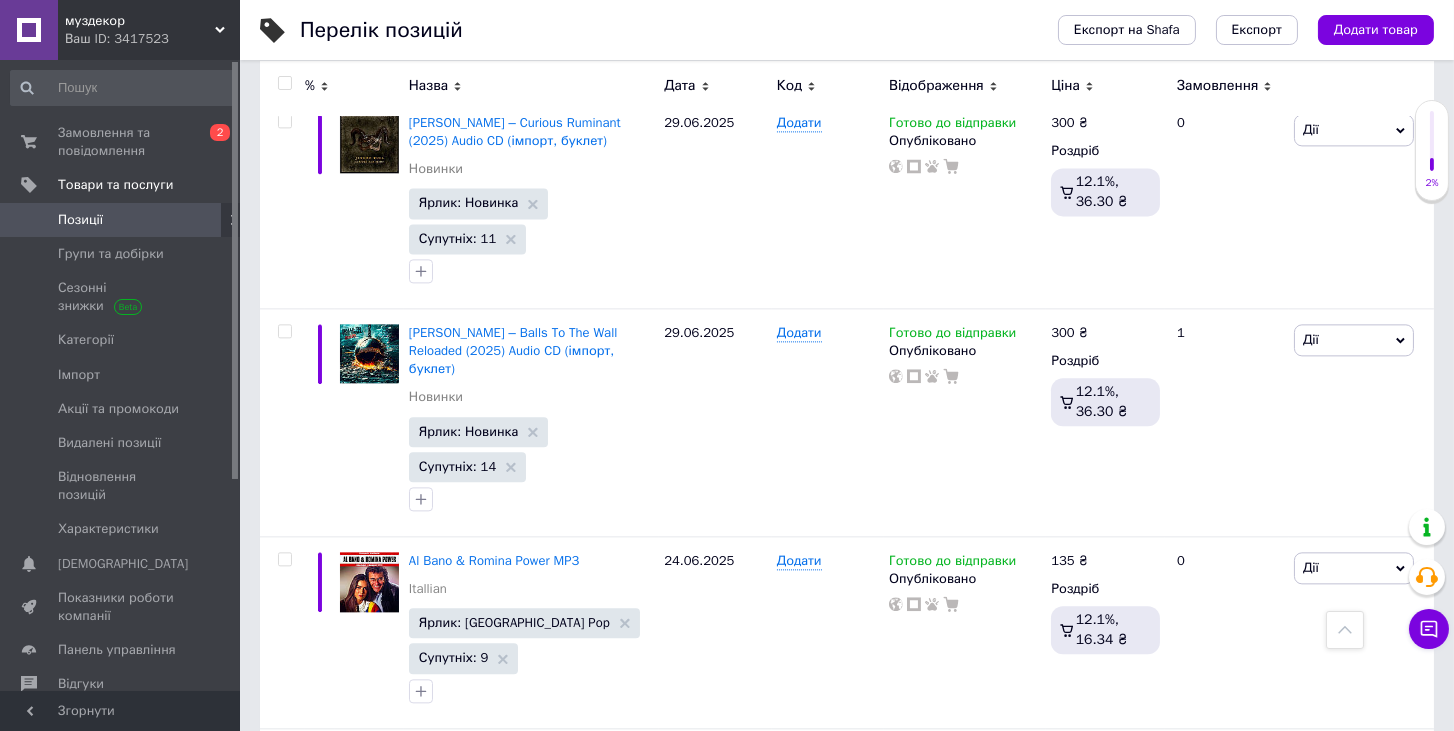 click on "Додати товар" at bounding box center [1376, 30] 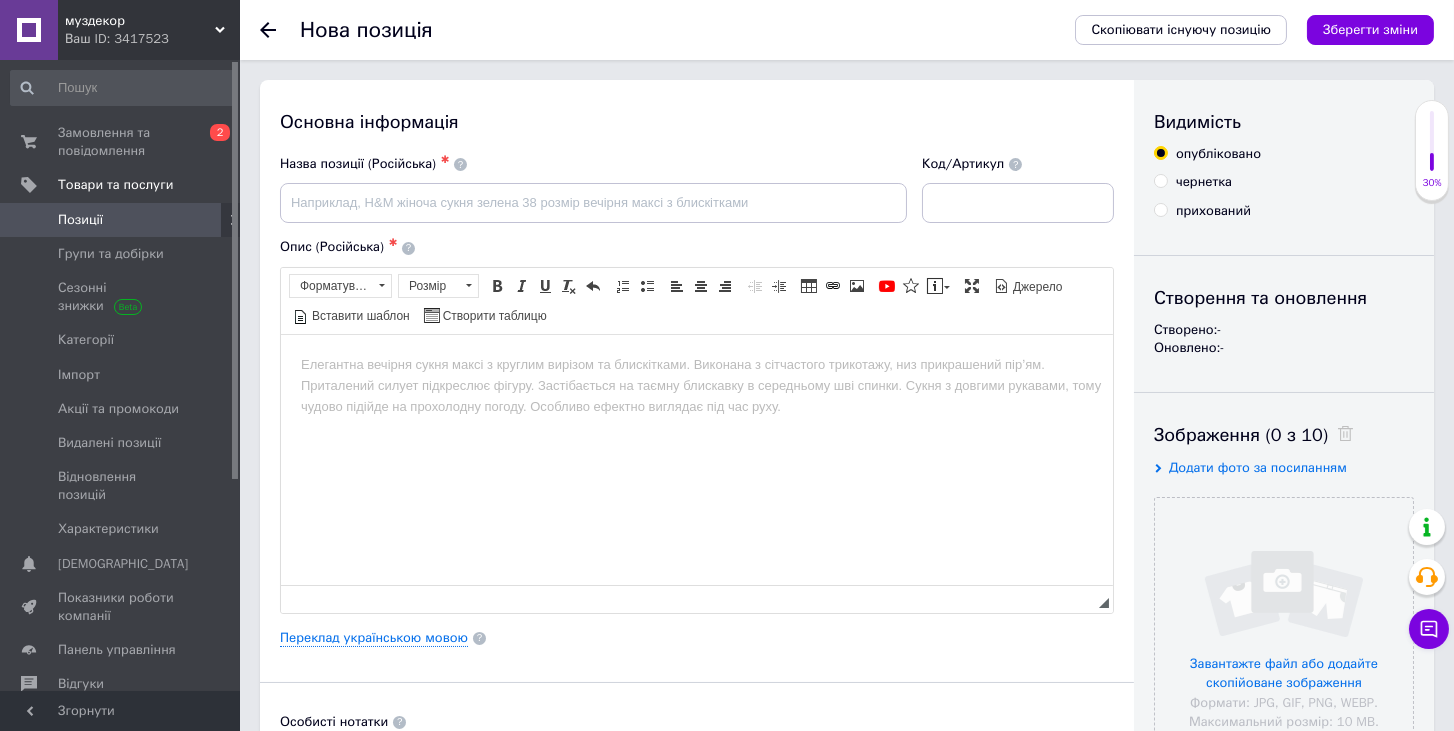 scroll, scrollTop: 0, scrollLeft: 0, axis: both 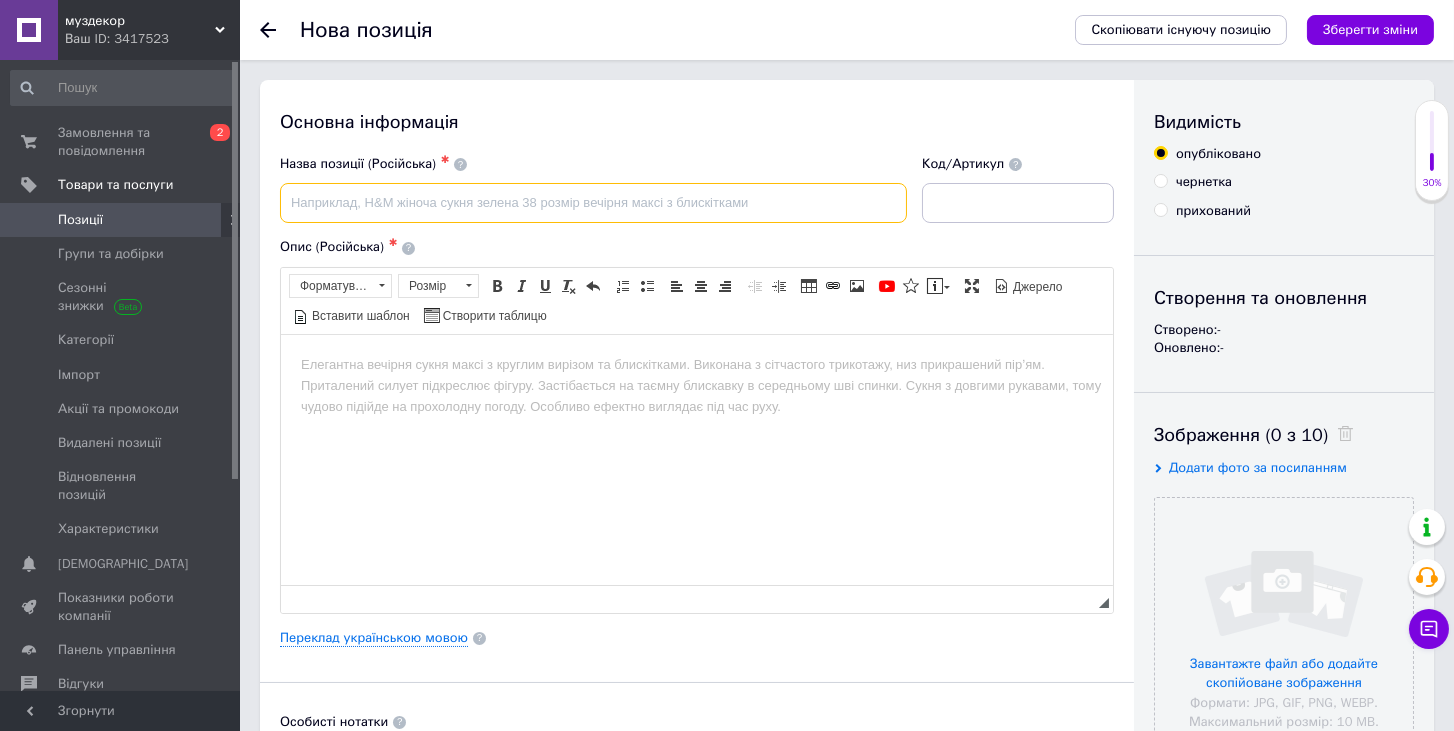 click at bounding box center (593, 203) 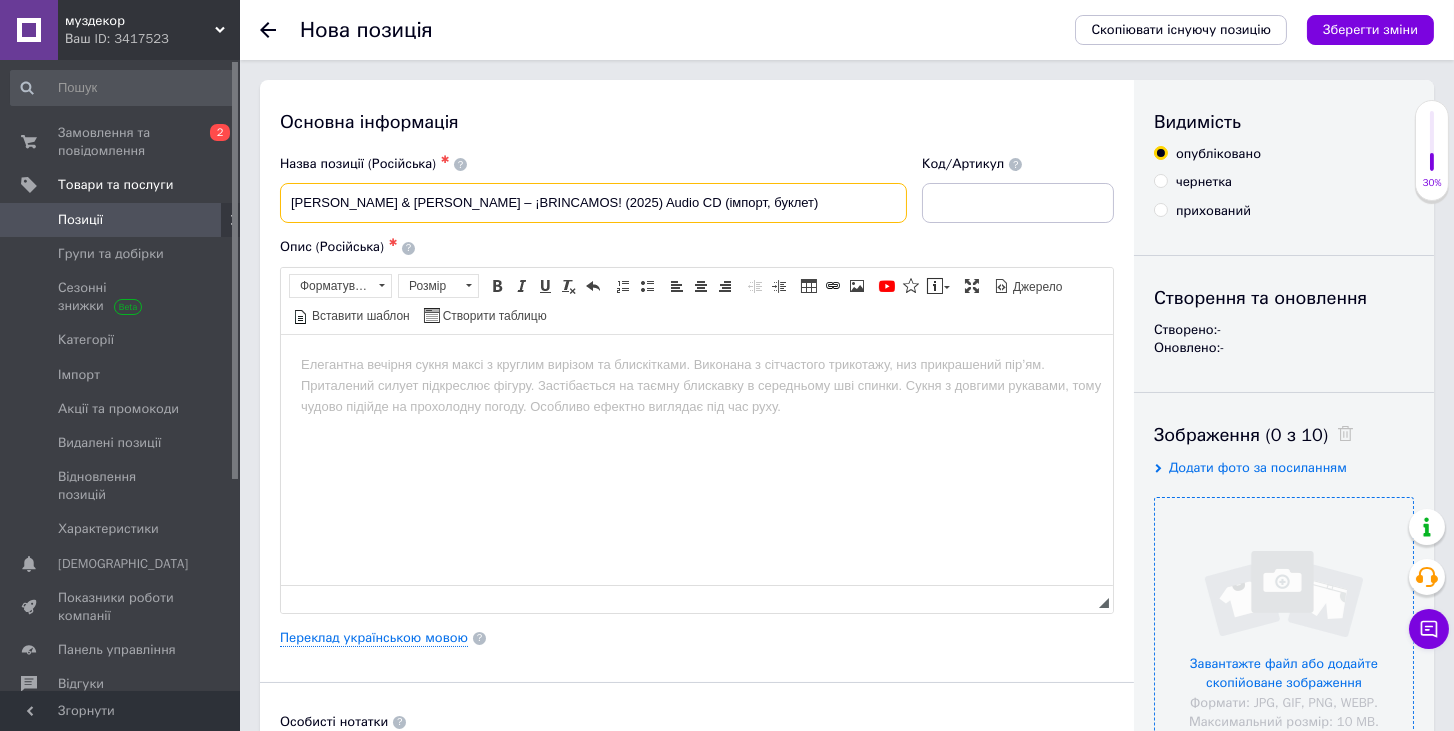 type on "[PERSON_NAME] & [PERSON_NAME] – ¡BRINCAMOS! (2025) Audio CD (імпорт, буклет)" 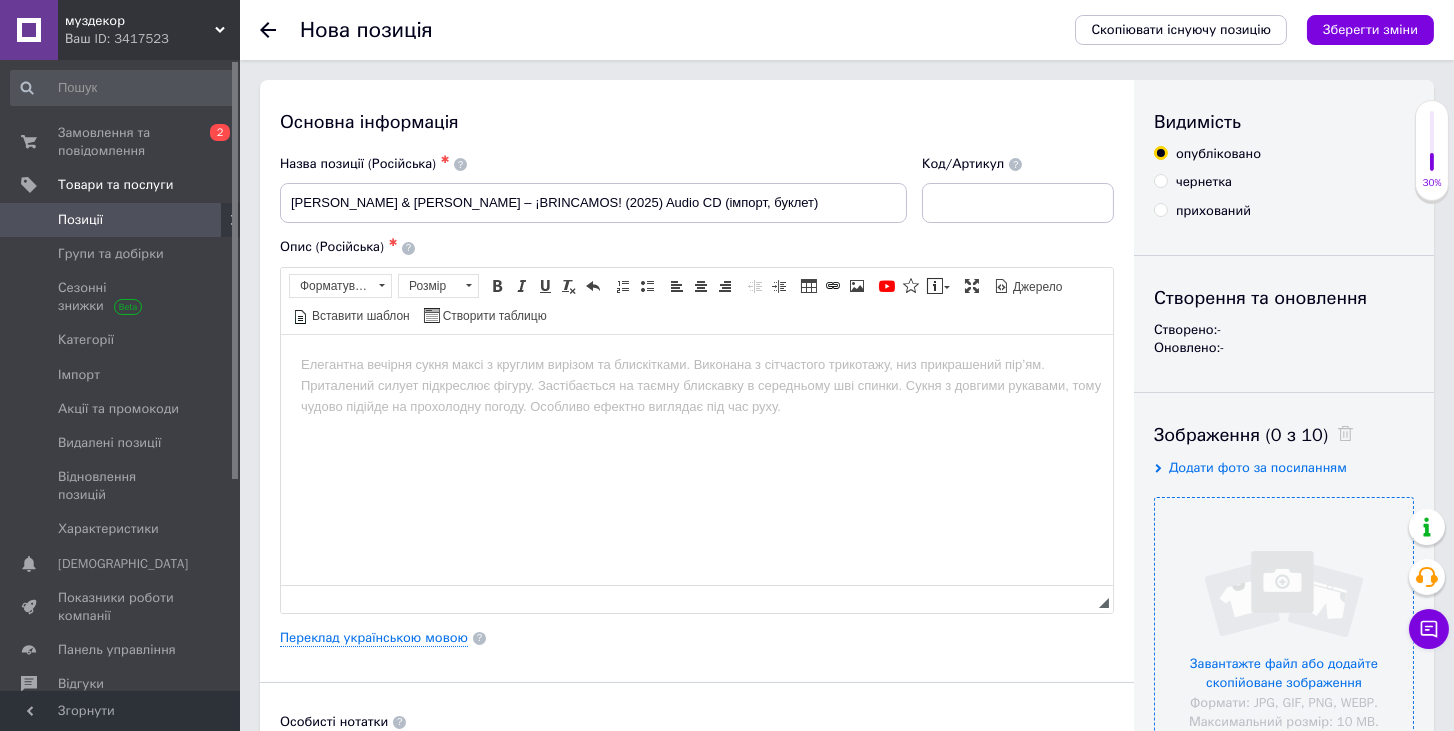 click at bounding box center [1284, 627] 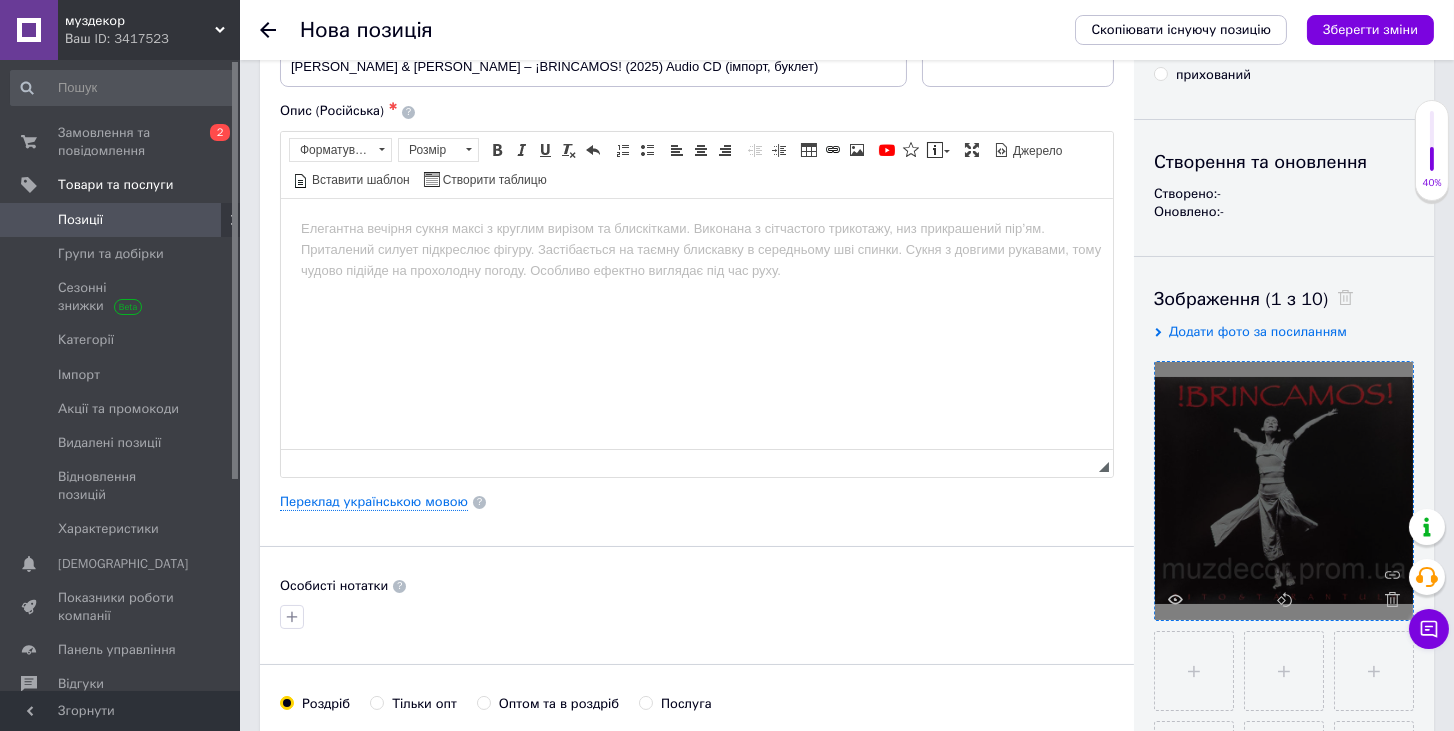 scroll, scrollTop: 114, scrollLeft: 0, axis: vertical 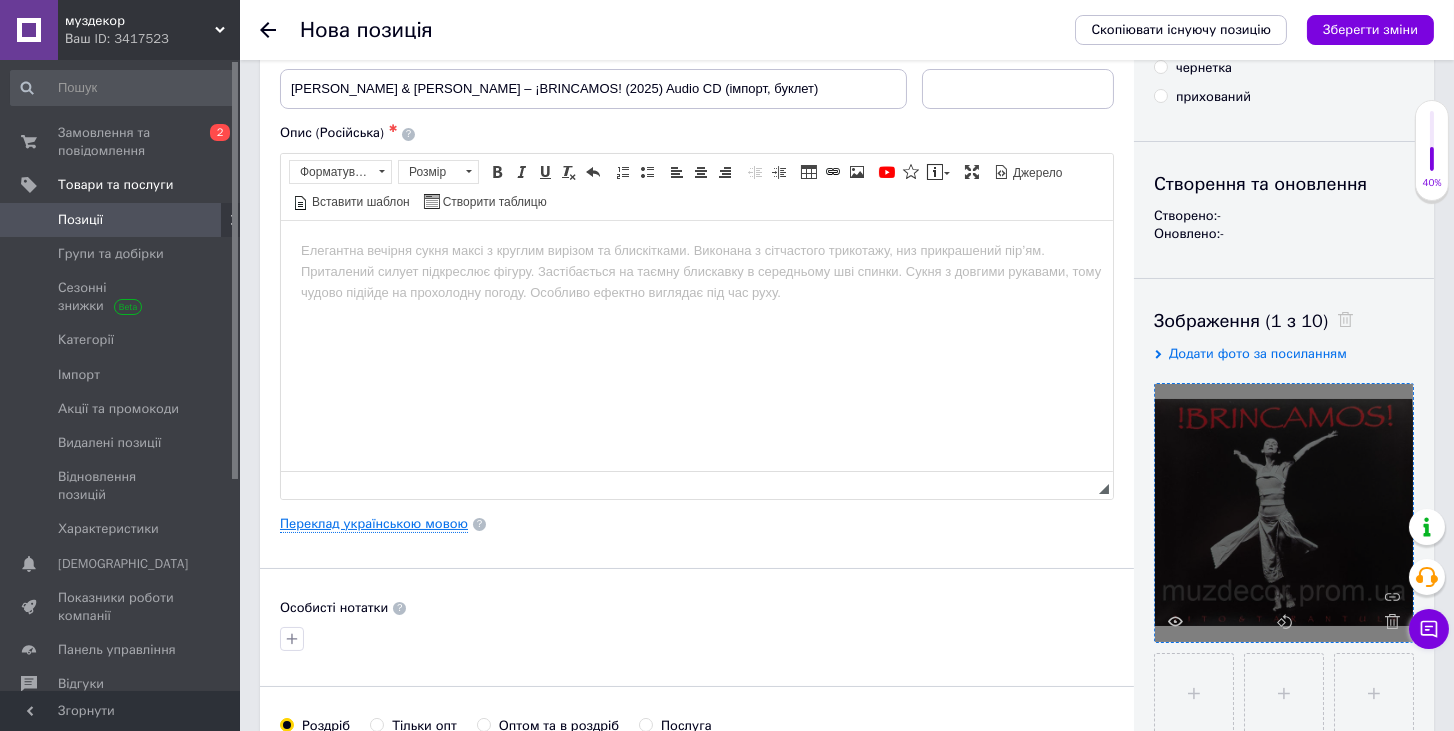 click on "Переклад українською мовою" at bounding box center [374, 524] 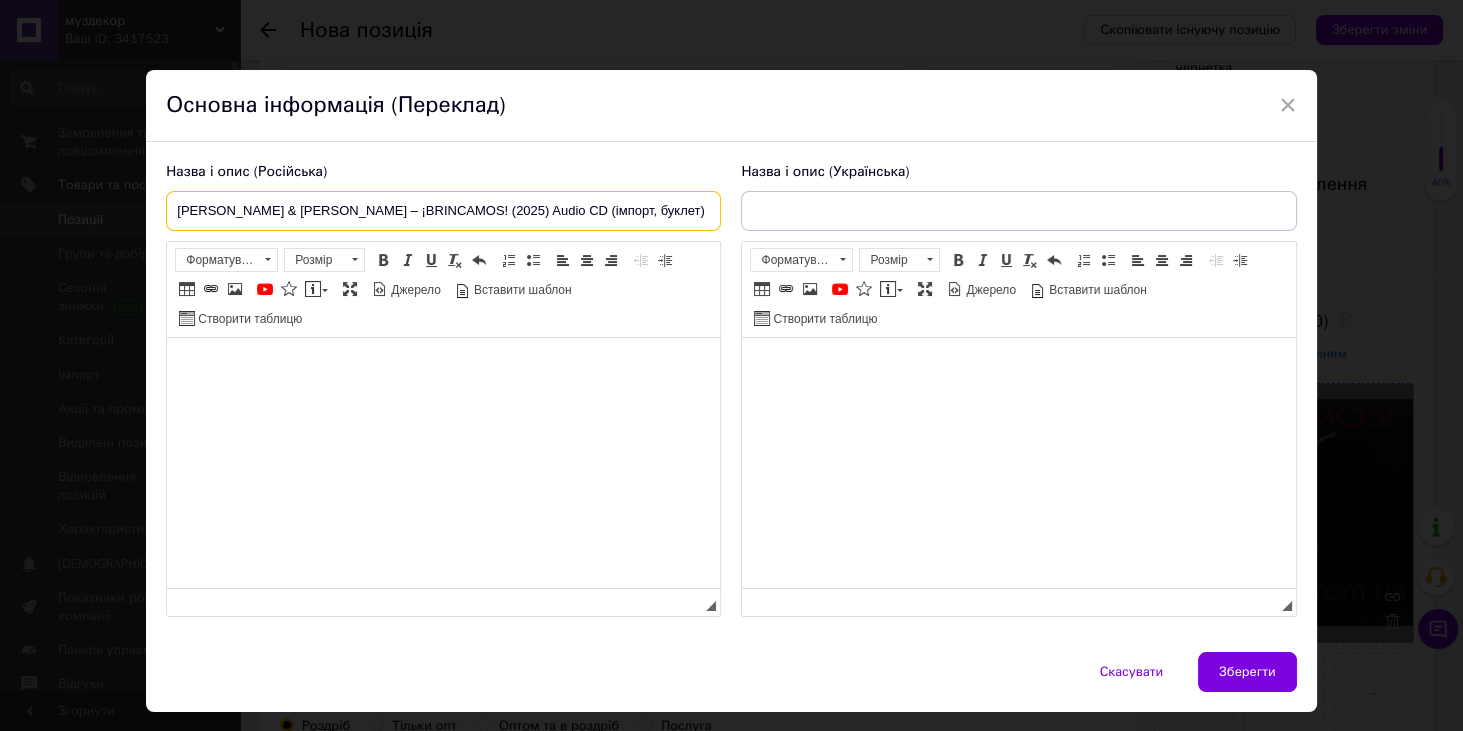 drag, startPoint x: 629, startPoint y: 218, endPoint x: 145, endPoint y: 166, distance: 486.78537 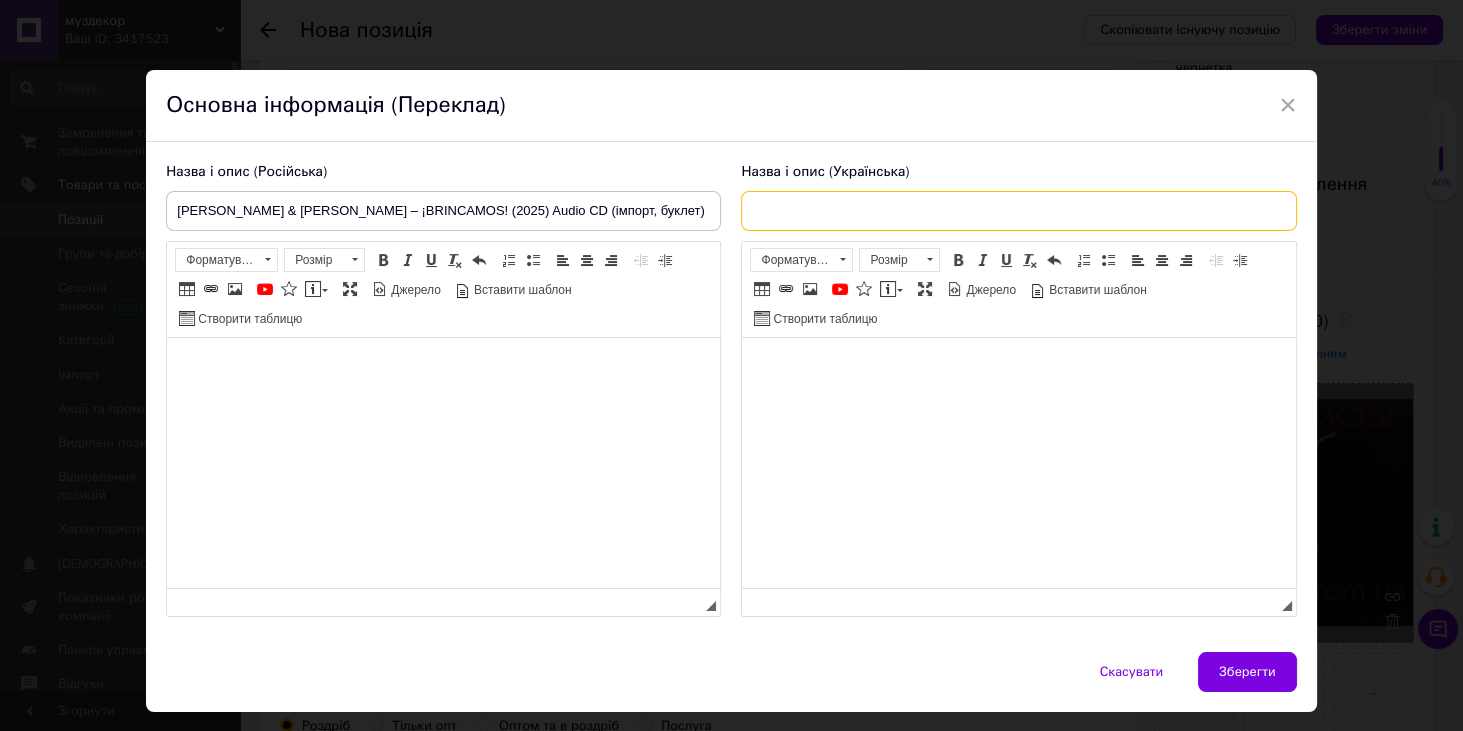 click at bounding box center [1018, 211] 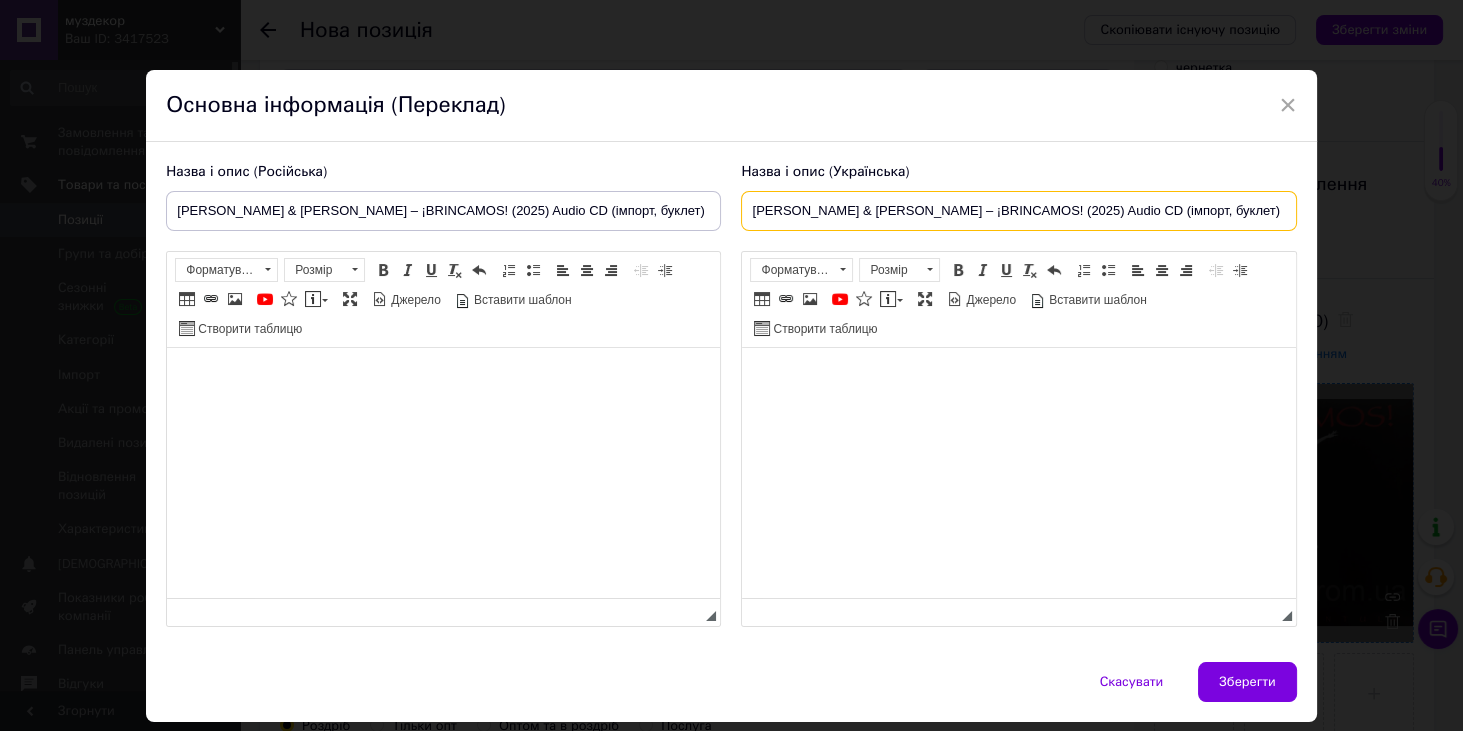 type on "[PERSON_NAME] & [PERSON_NAME] – ¡BRINCAMOS! (2025) Audio CD (імпорт, буклет)" 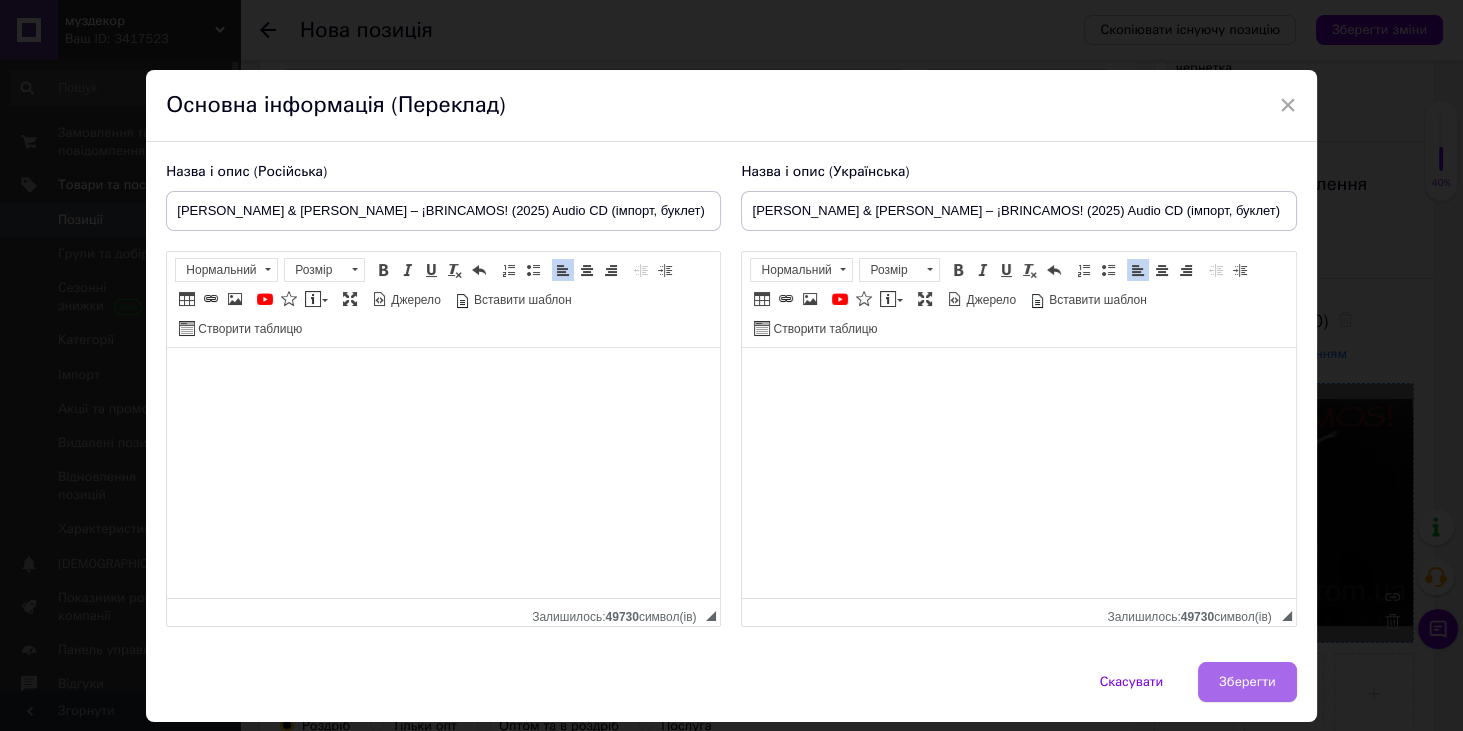 click on "Зберегти" at bounding box center (1247, 682) 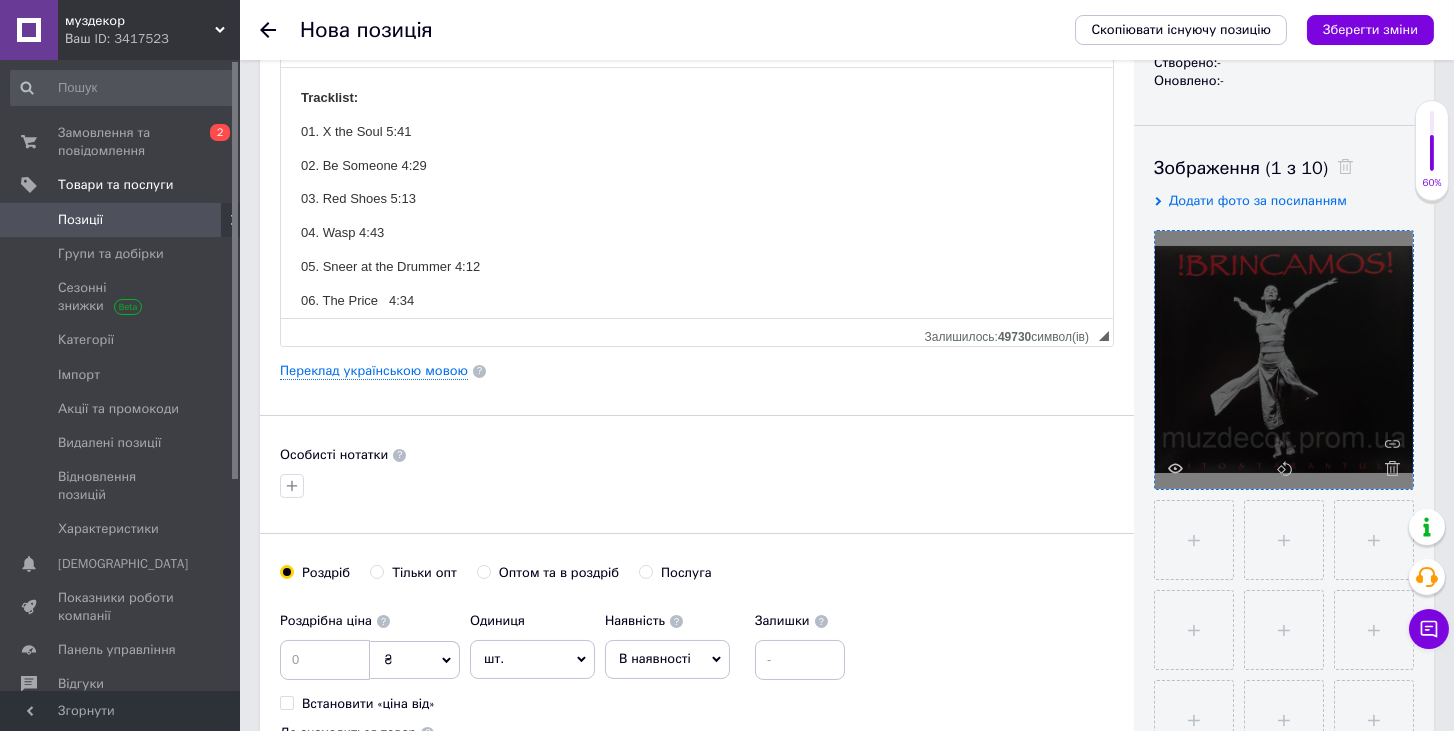 scroll, scrollTop: 457, scrollLeft: 0, axis: vertical 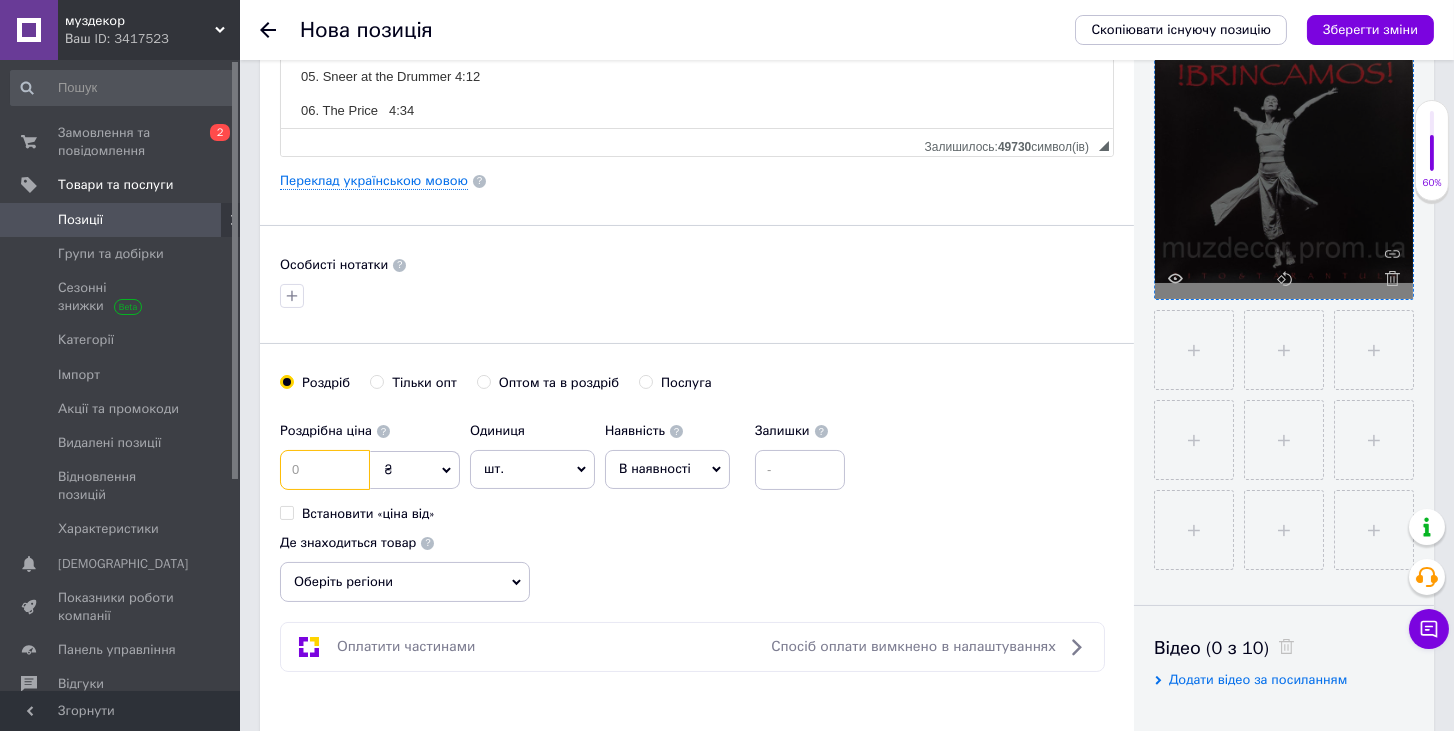 click at bounding box center (325, 470) 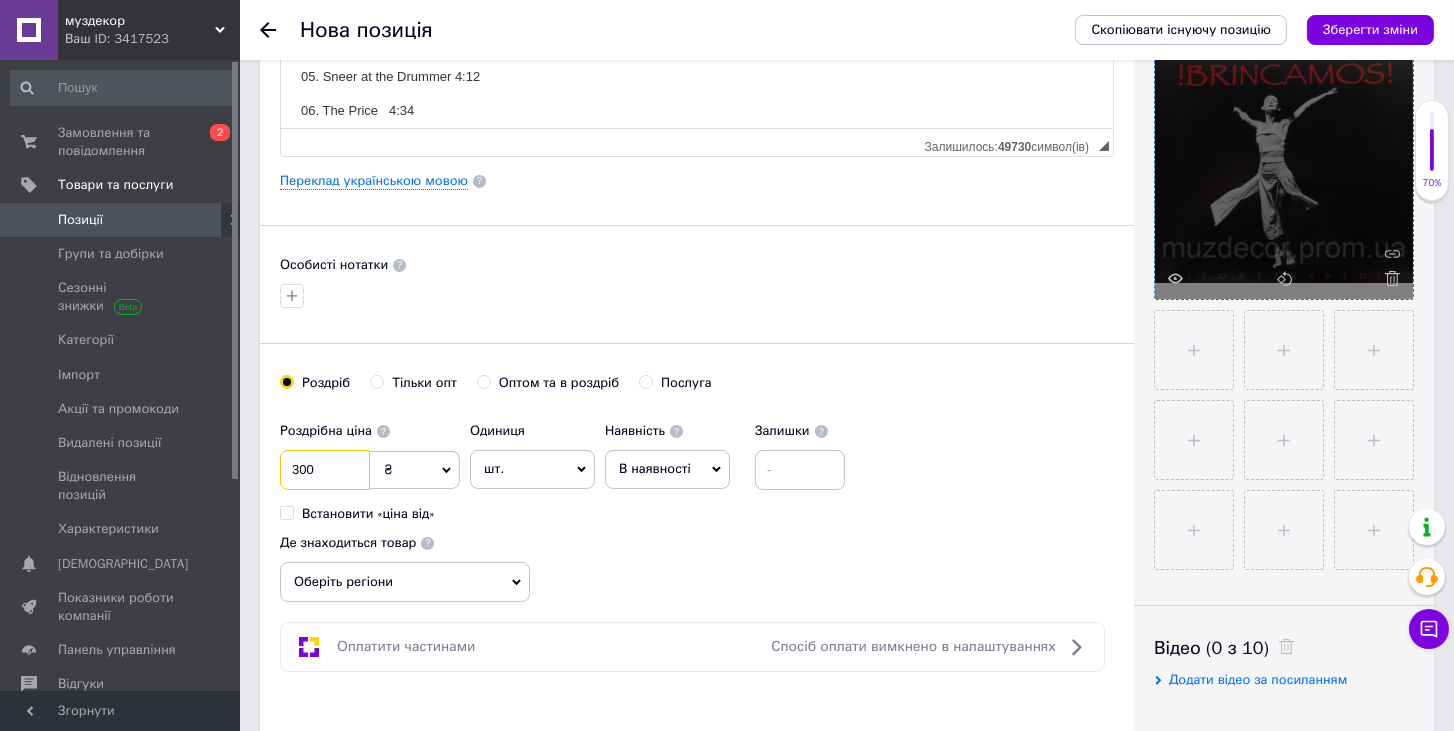 type on "300" 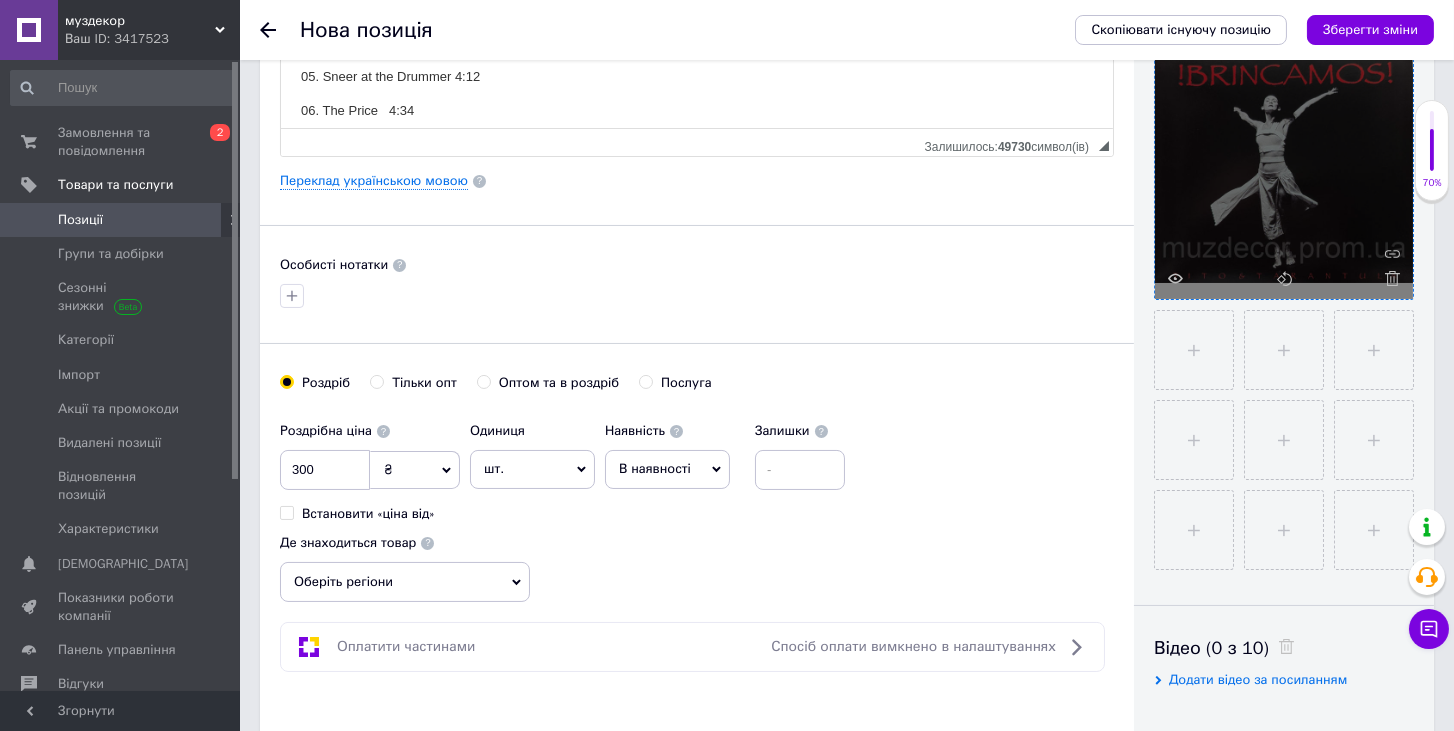click on "В наявності" at bounding box center (655, 468) 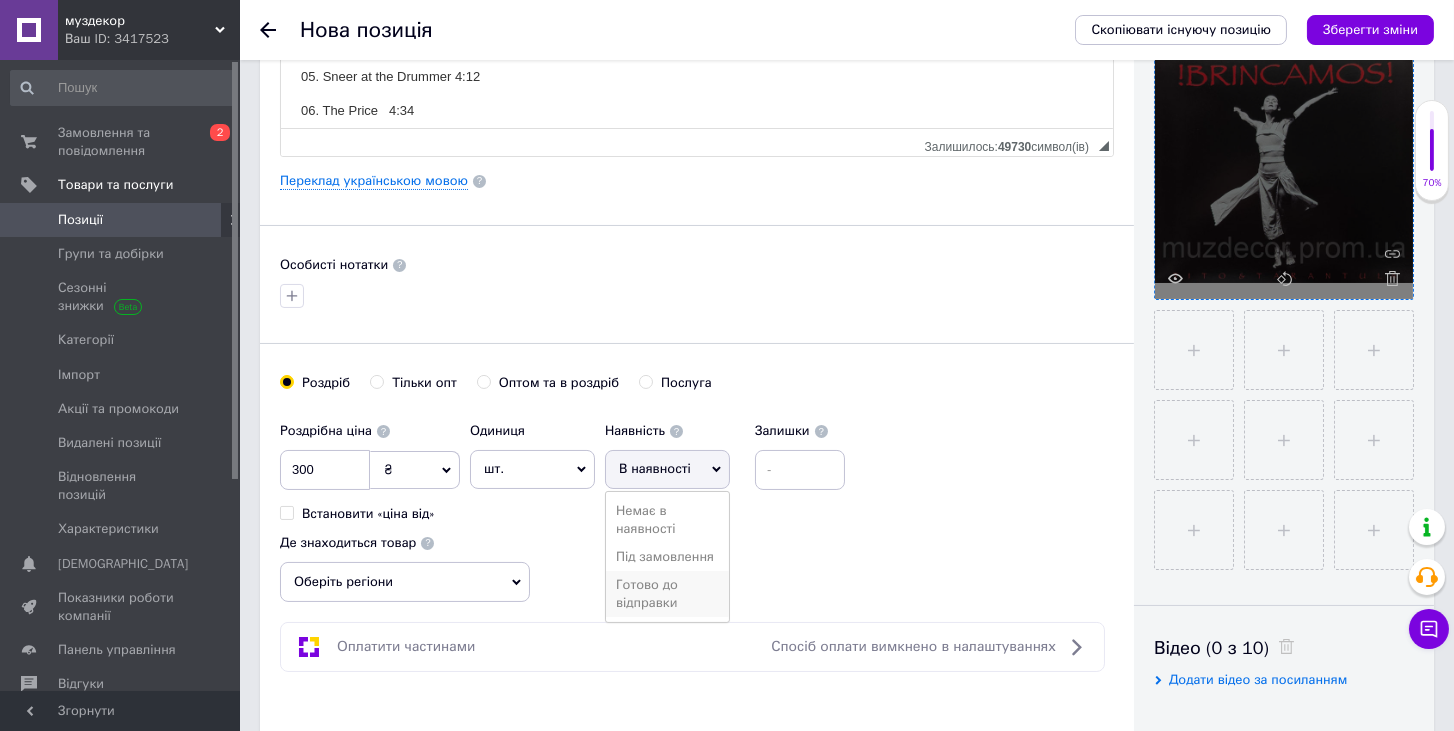 click on "Готово до відправки" at bounding box center (667, 594) 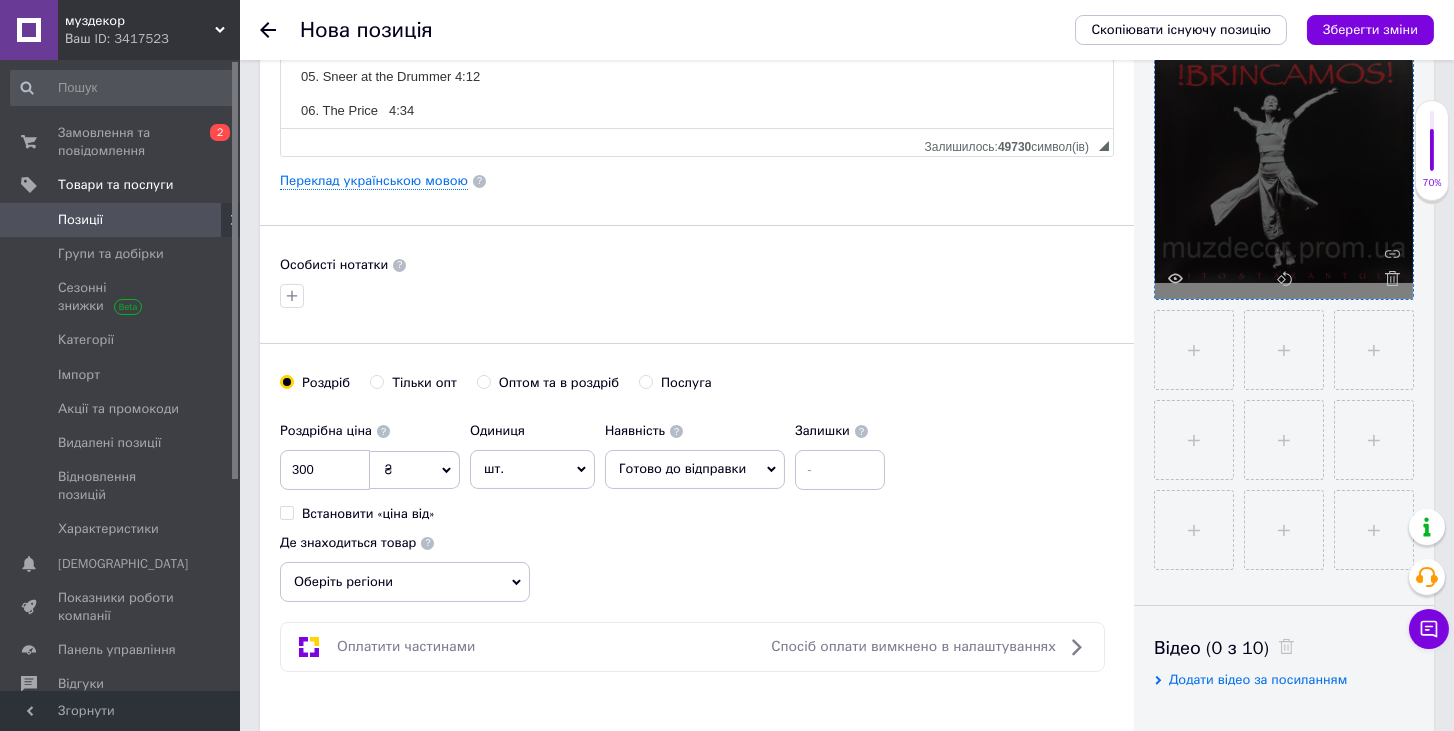 click on "Оберіть регіони" at bounding box center (405, 582) 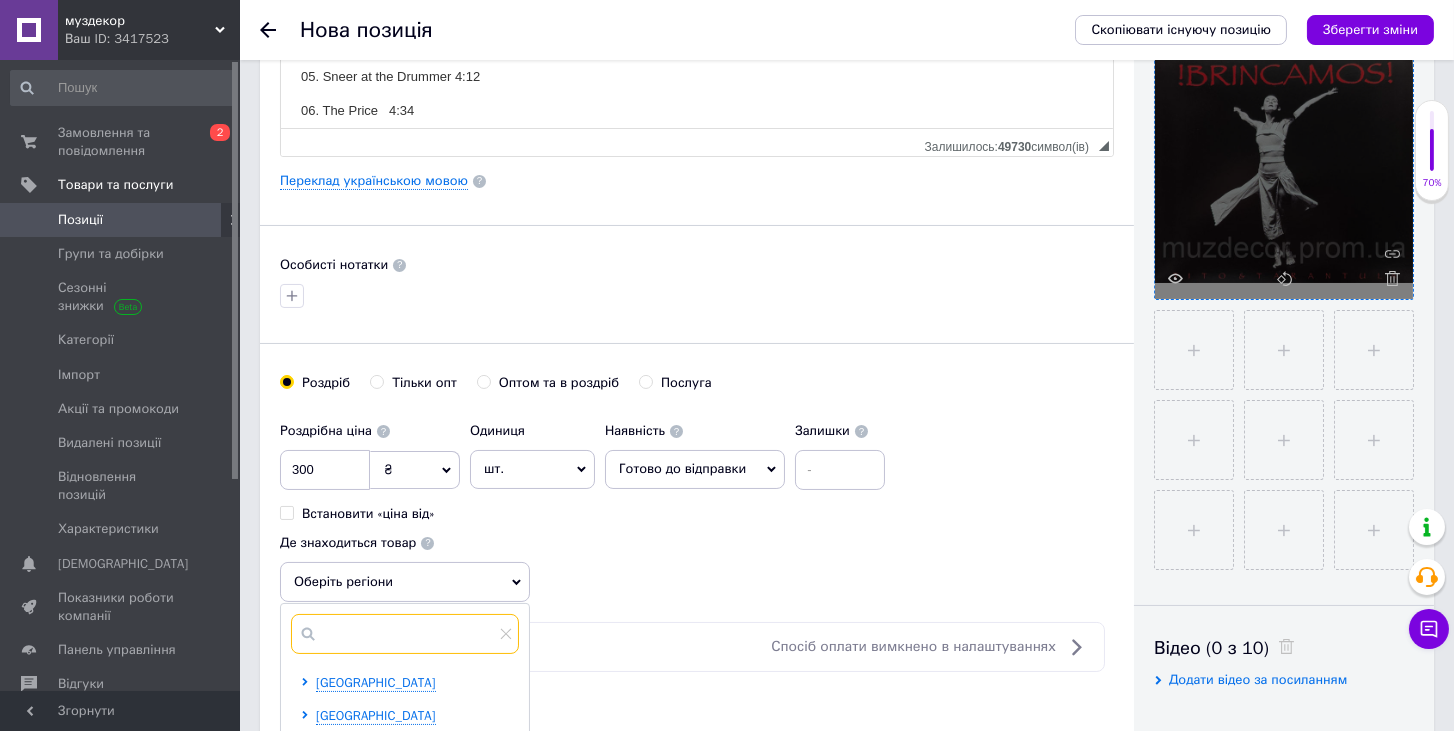 click at bounding box center [405, 634] 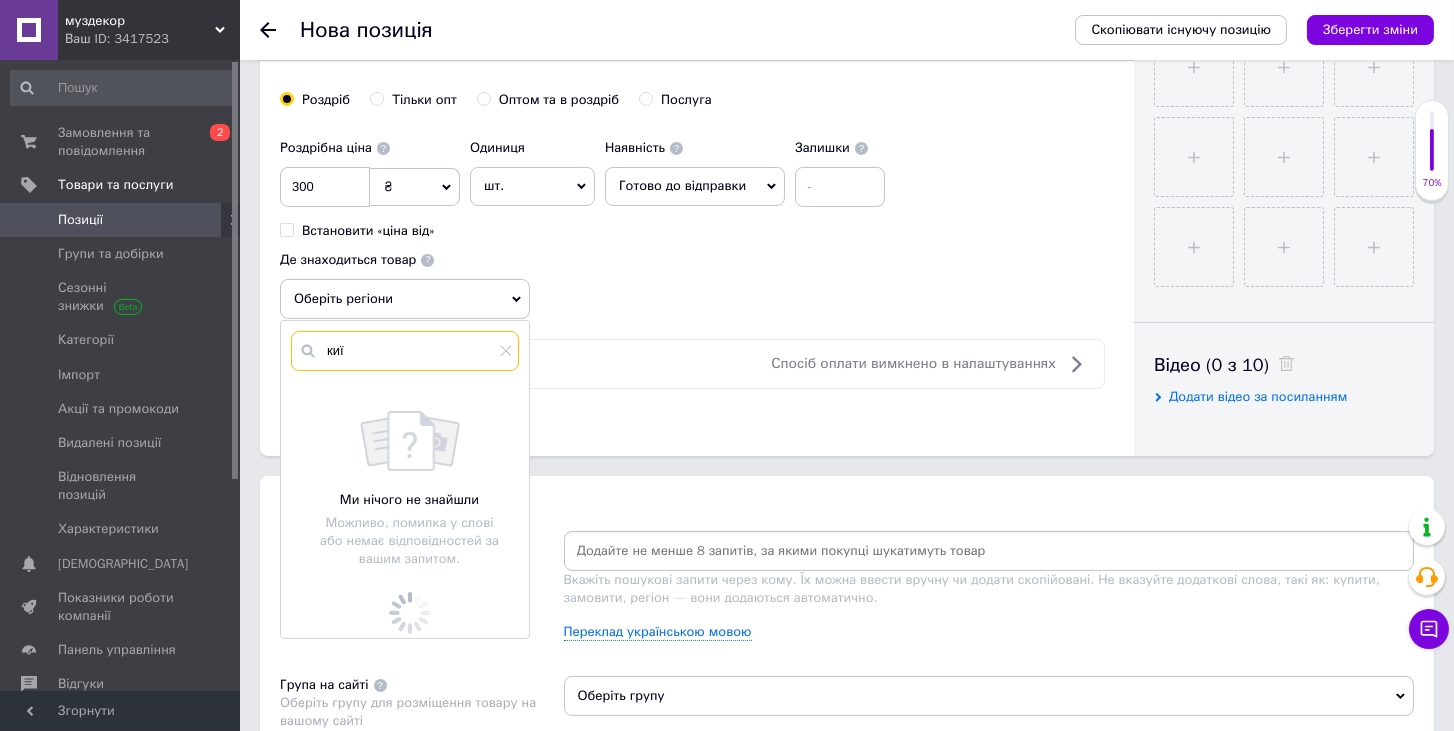 scroll, scrollTop: 742, scrollLeft: 0, axis: vertical 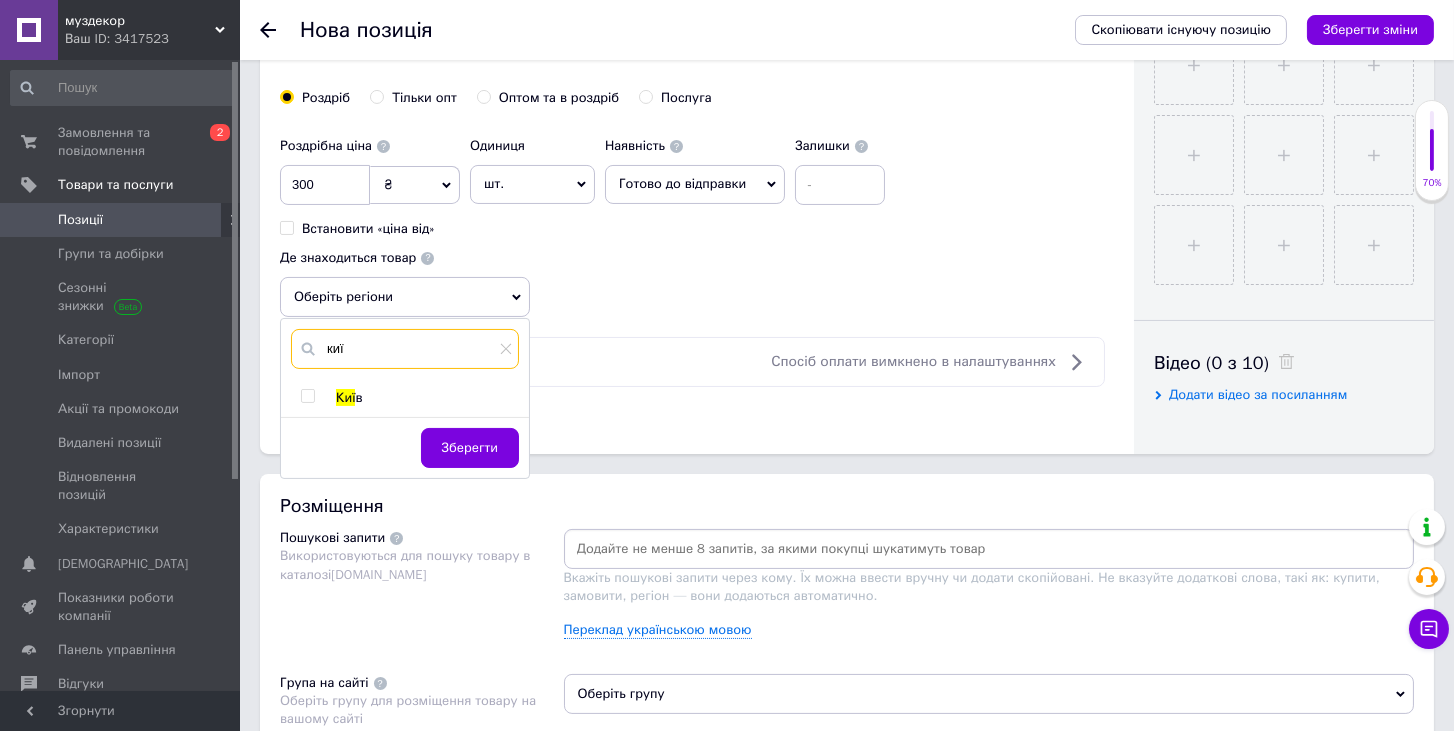 type on "киї" 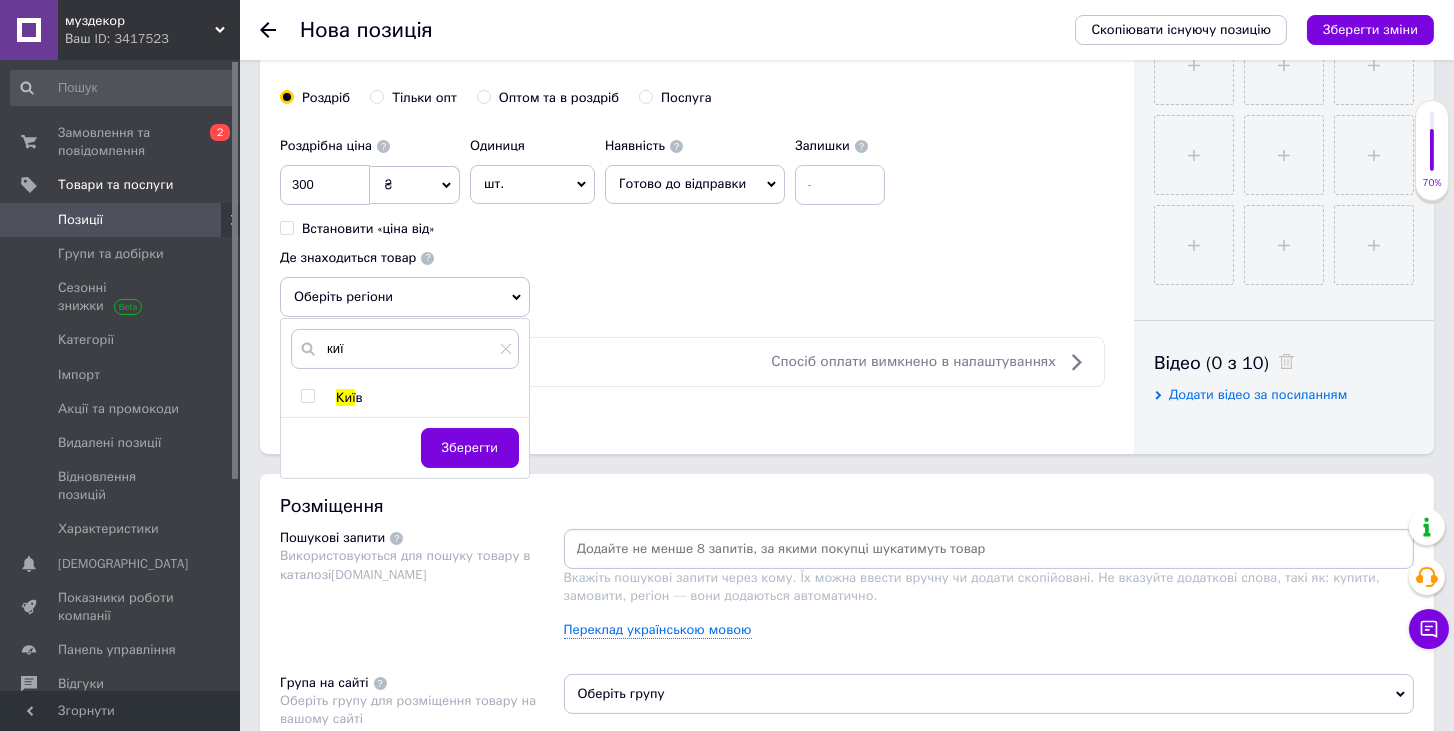 click at bounding box center [307, 396] 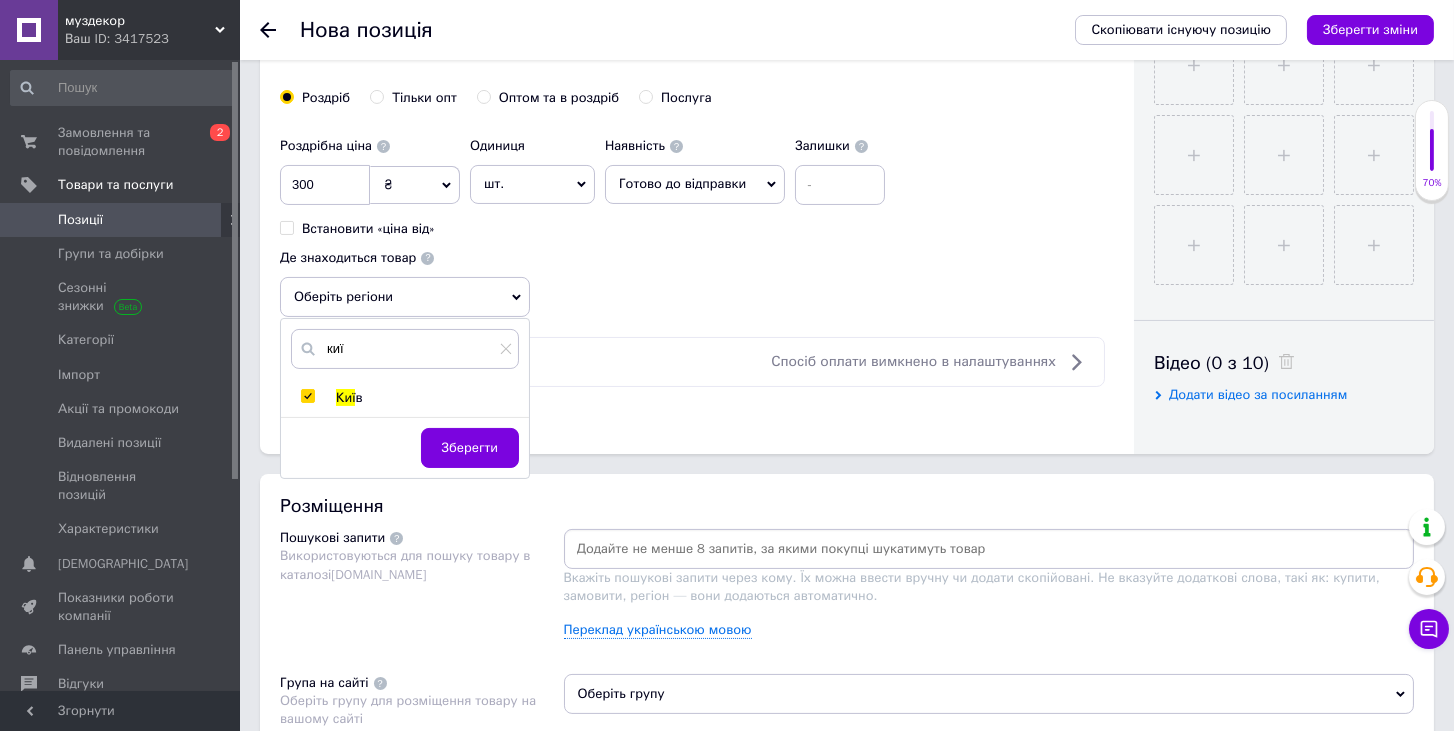 checkbox on "true" 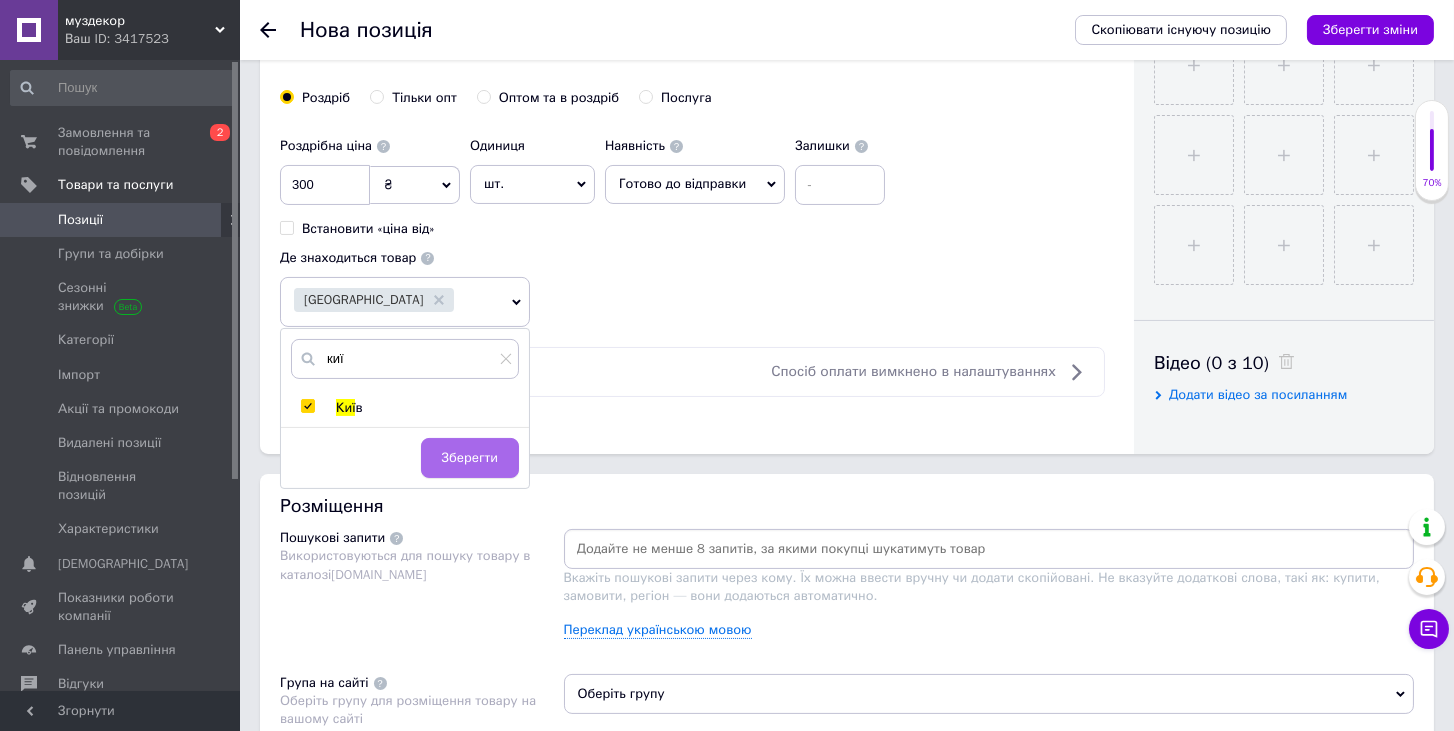 click on "Зберегти" at bounding box center [470, 458] 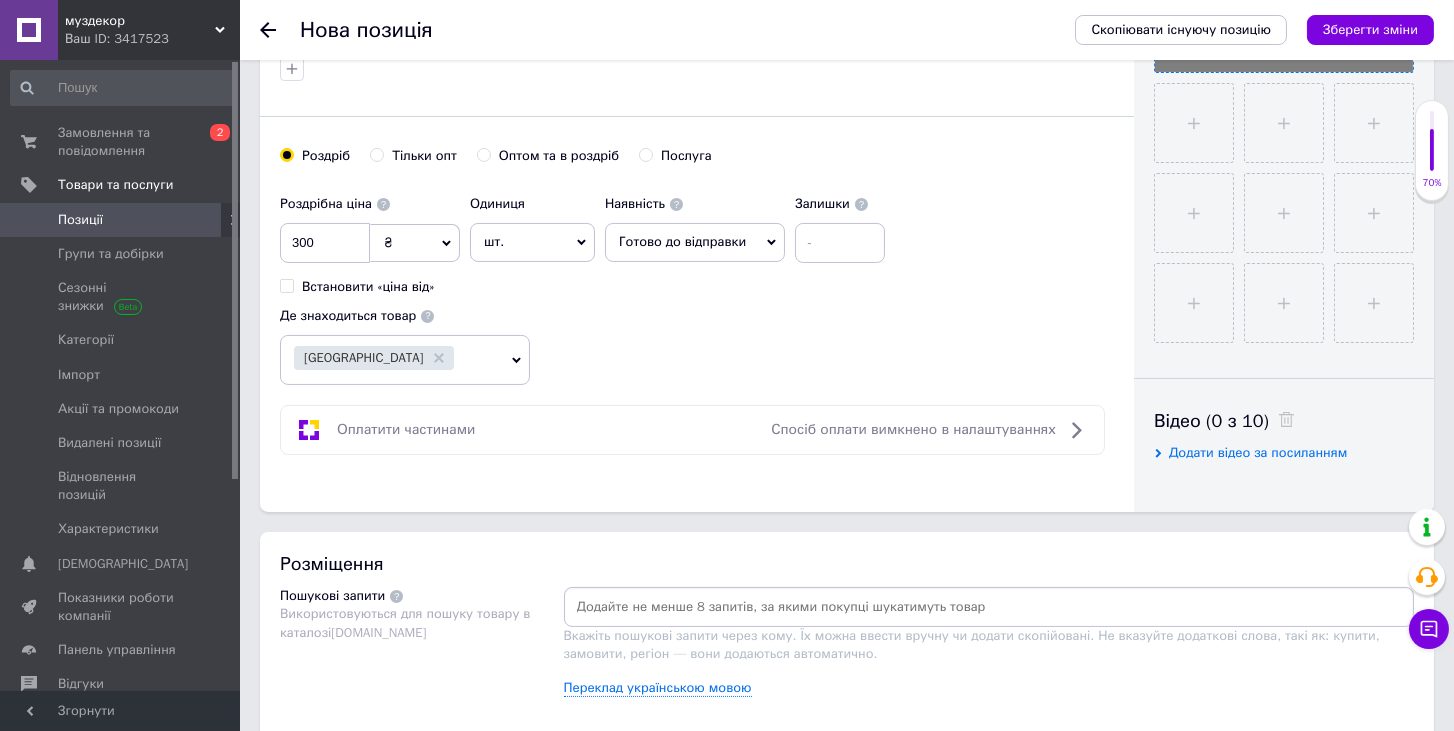 scroll, scrollTop: 685, scrollLeft: 0, axis: vertical 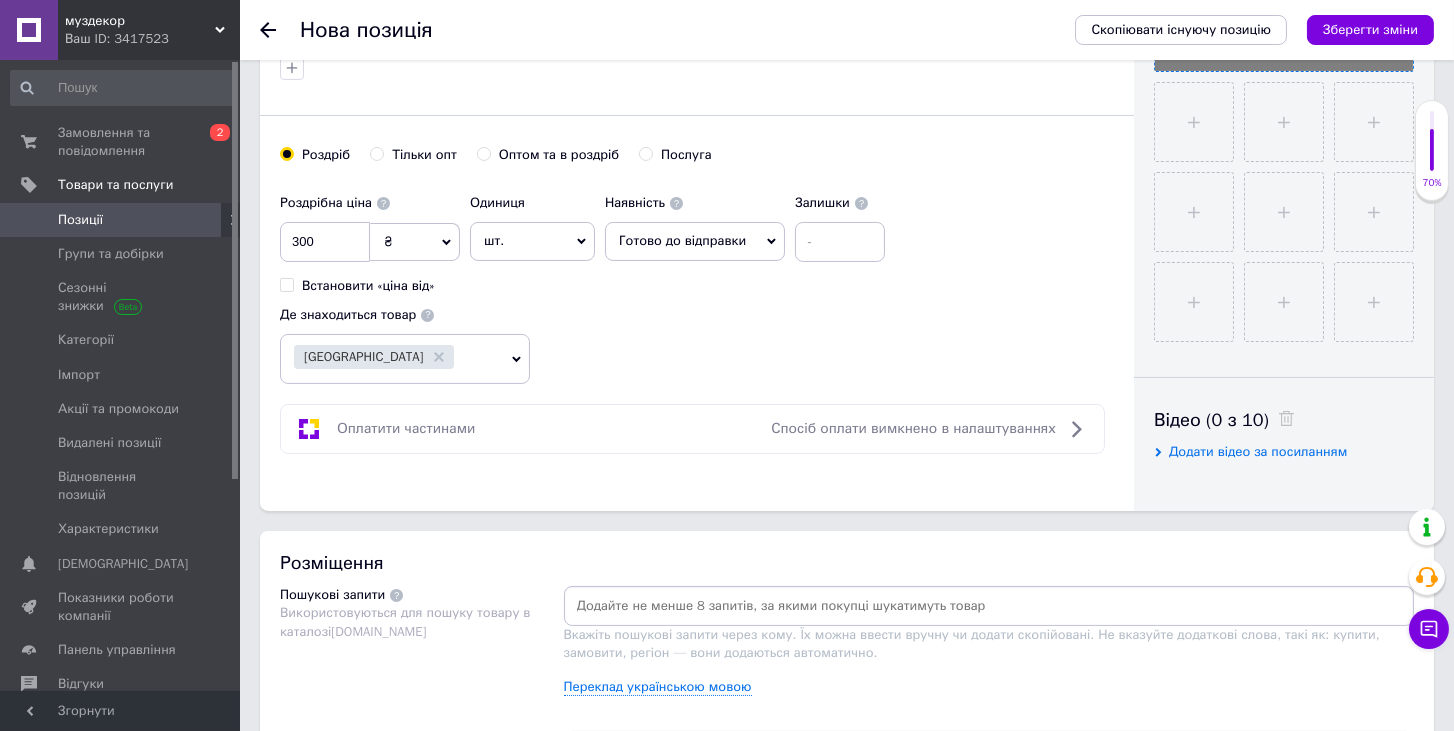click at bounding box center [989, 606] 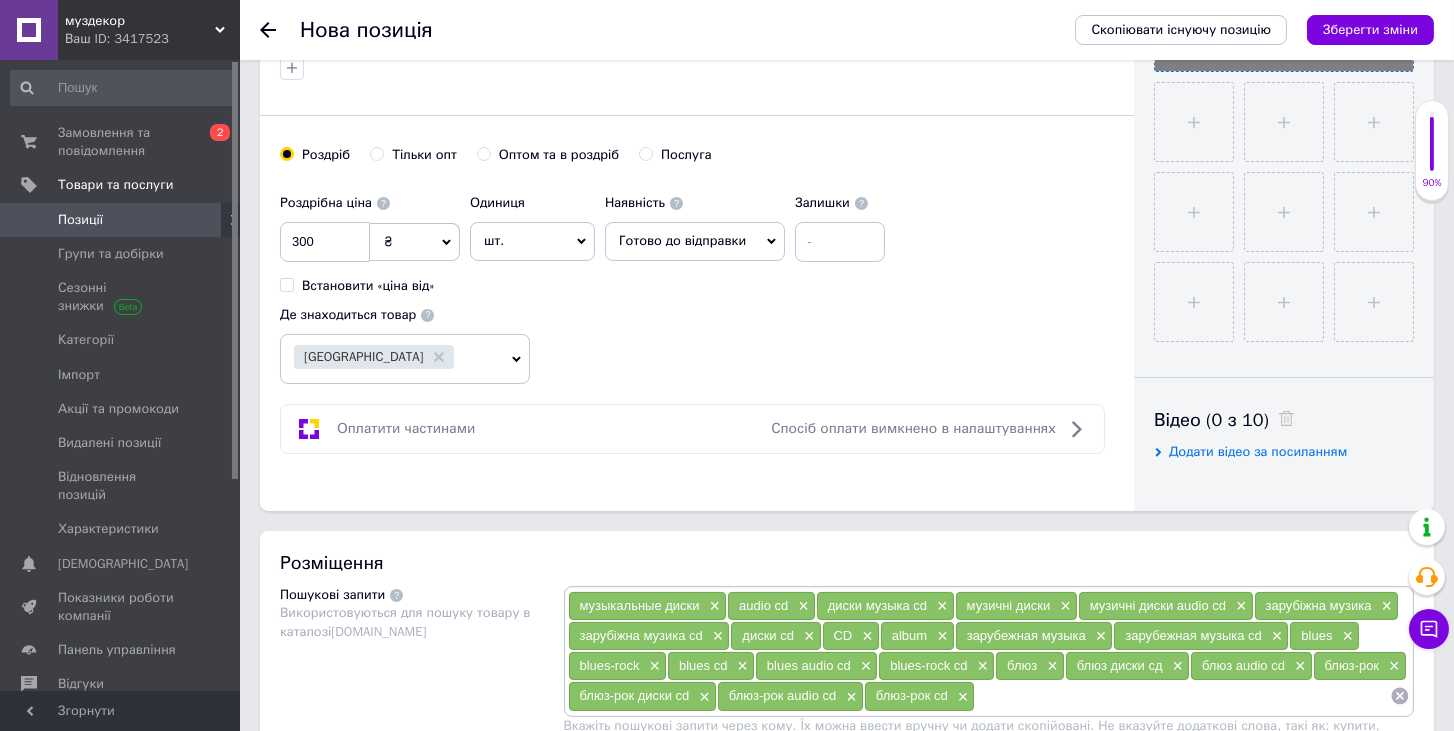 click at bounding box center (1182, 696) 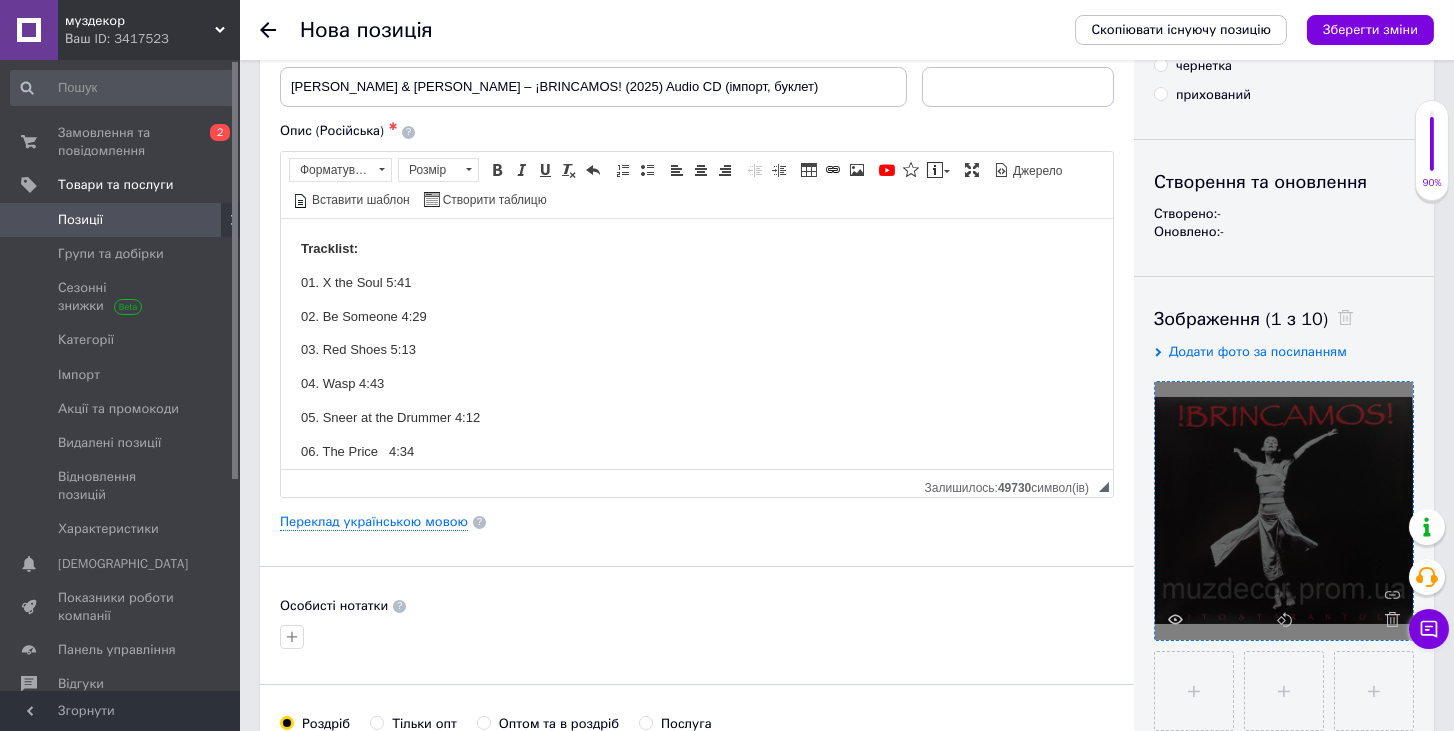 scroll, scrollTop: 0, scrollLeft: 0, axis: both 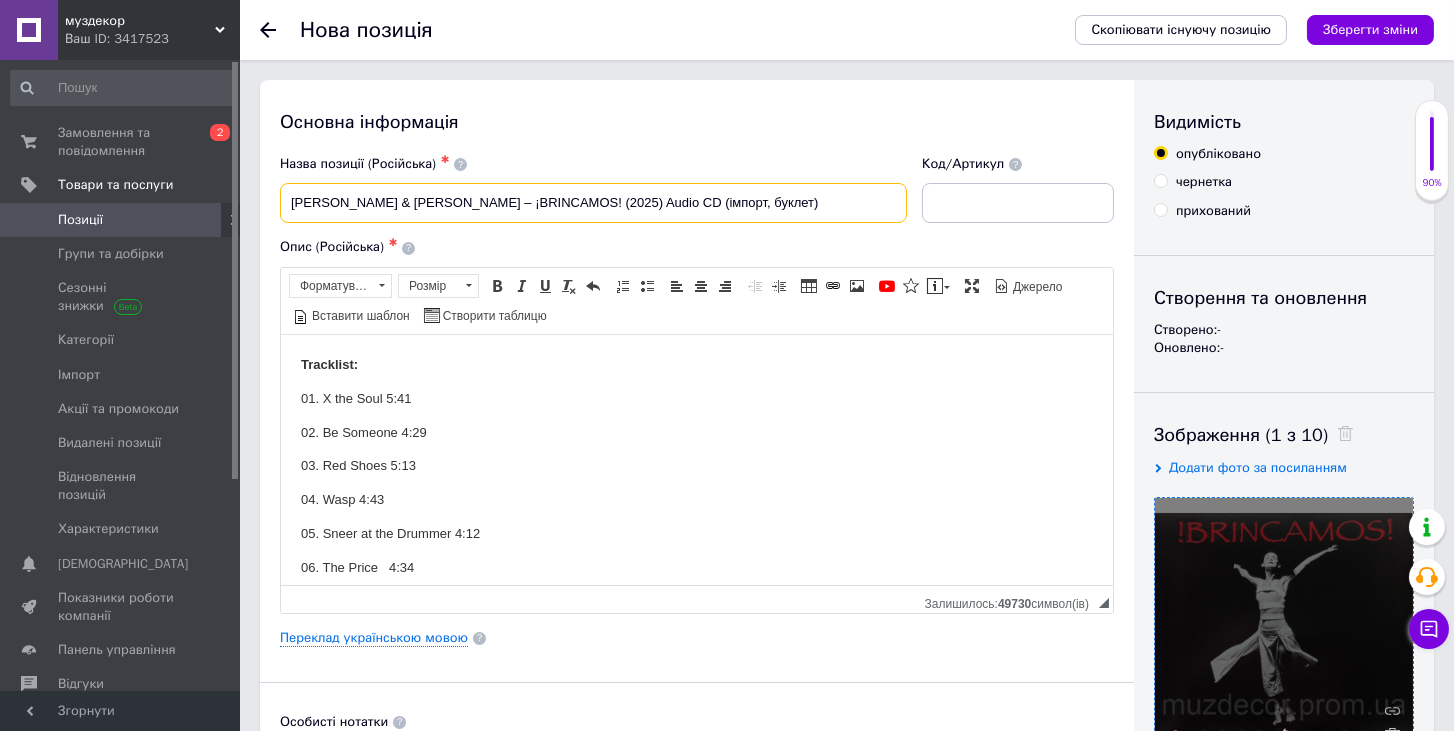 drag, startPoint x: 381, startPoint y: 204, endPoint x: 164, endPoint y: 220, distance: 217.58907 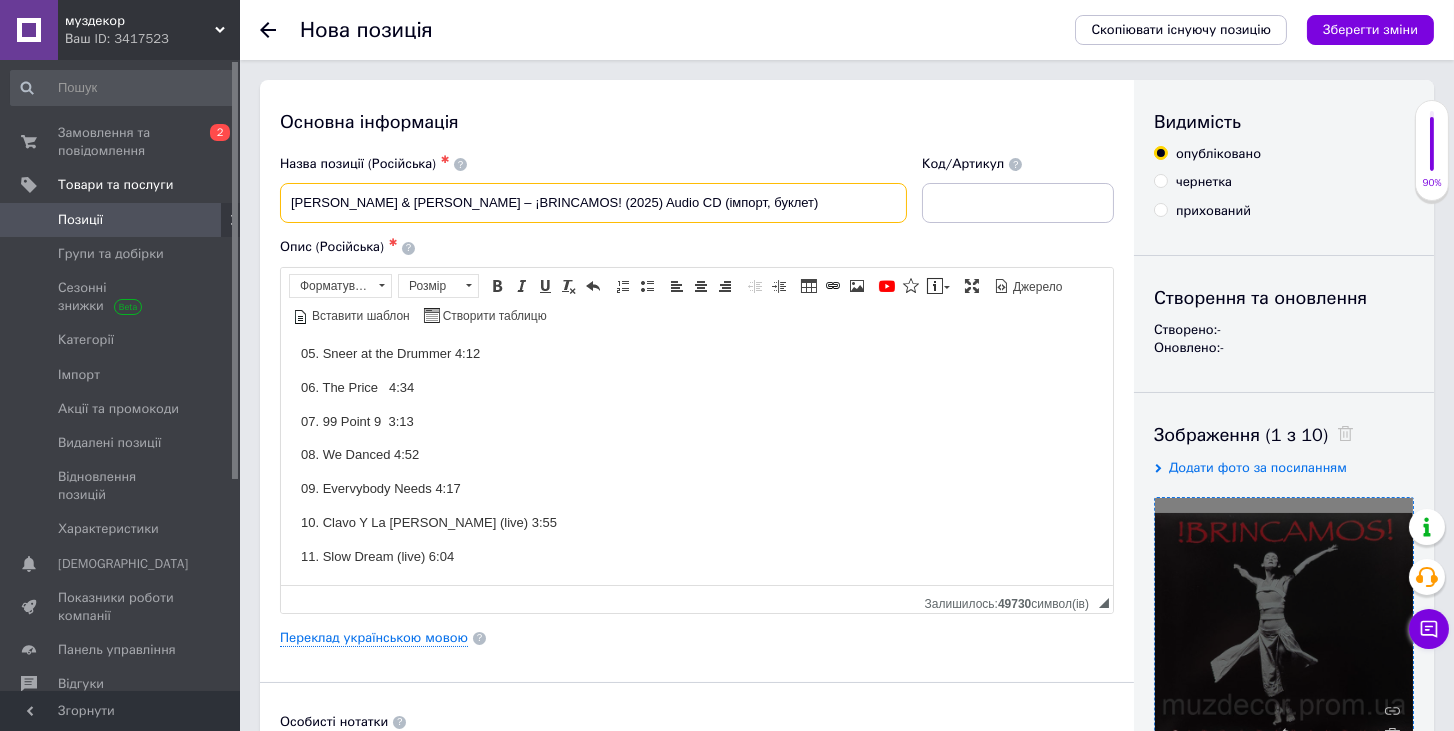scroll, scrollTop: 182, scrollLeft: 0, axis: vertical 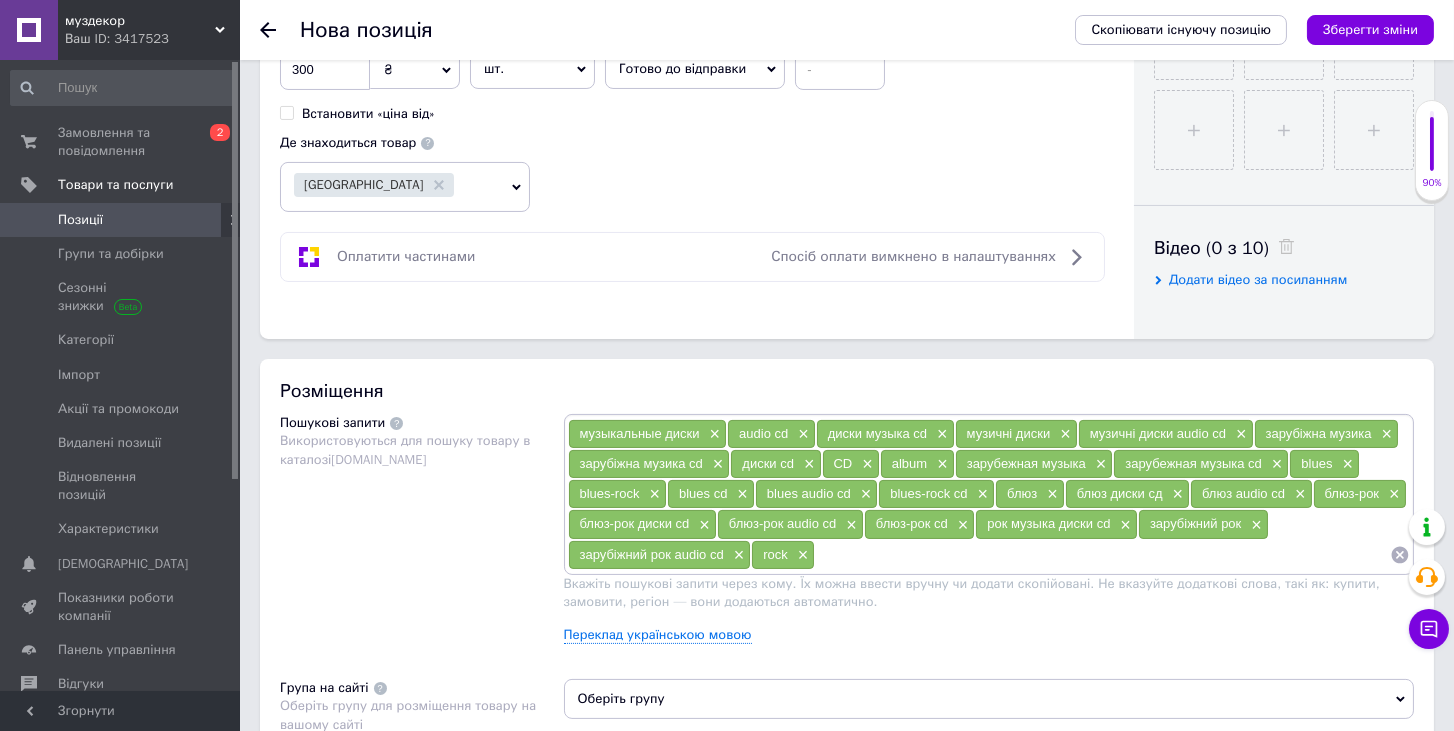 click at bounding box center (1102, 555) 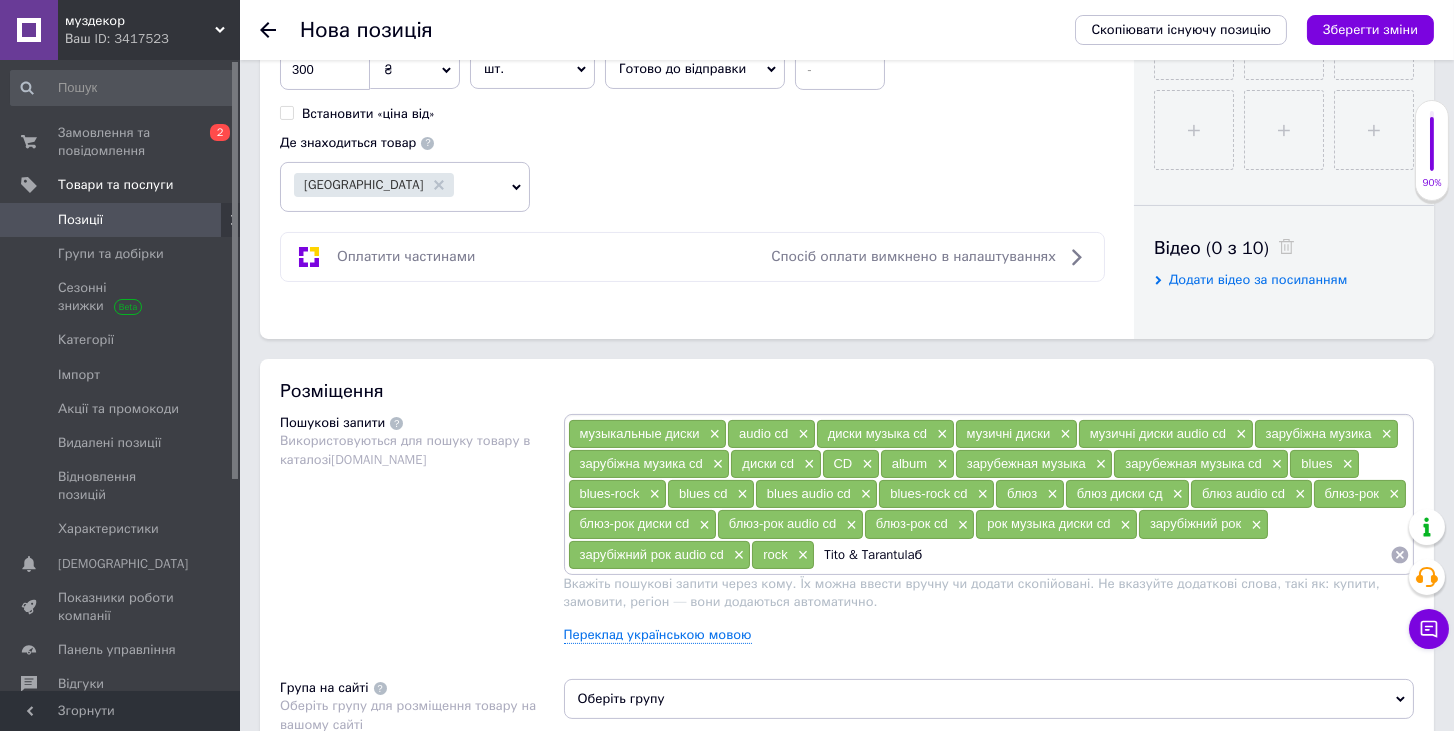 type on "Tito & Tarantula" 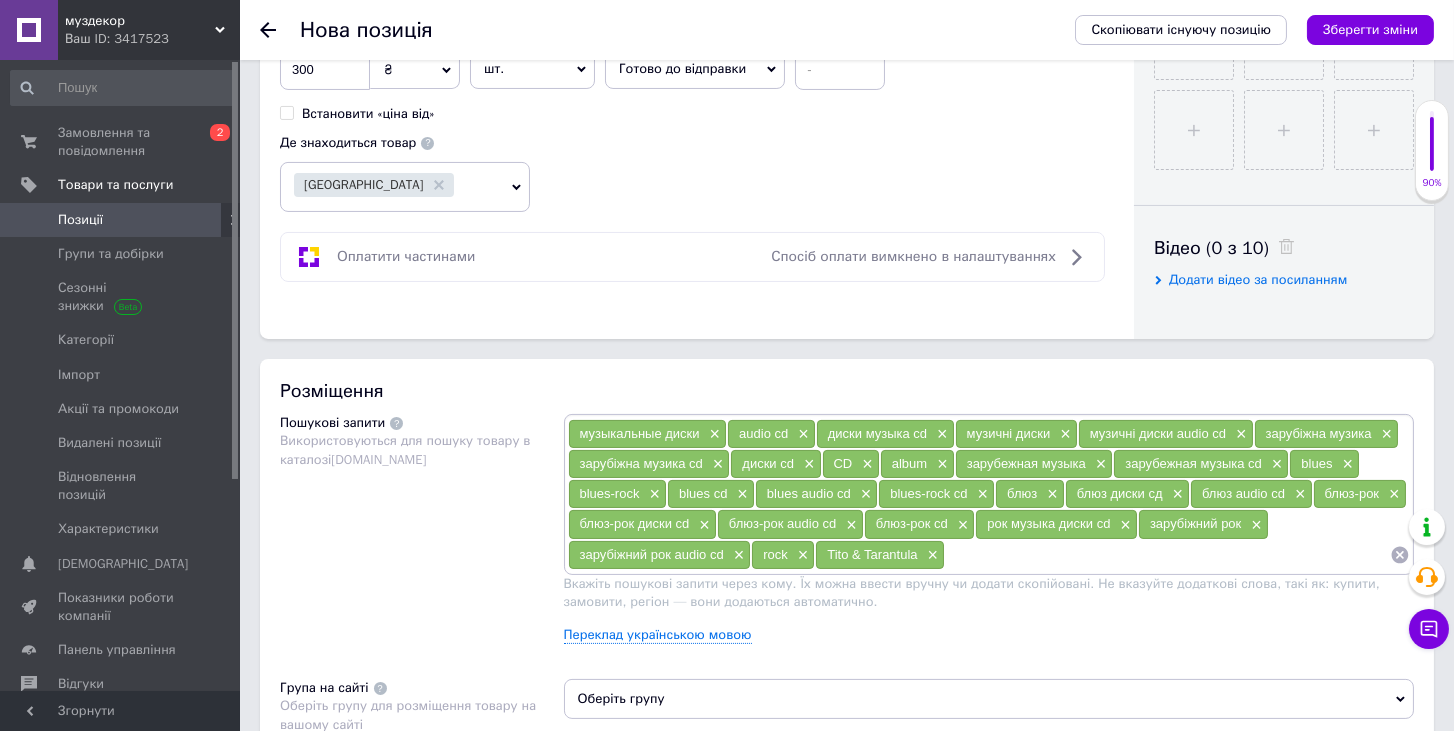paste on "Tito & Tarantula" 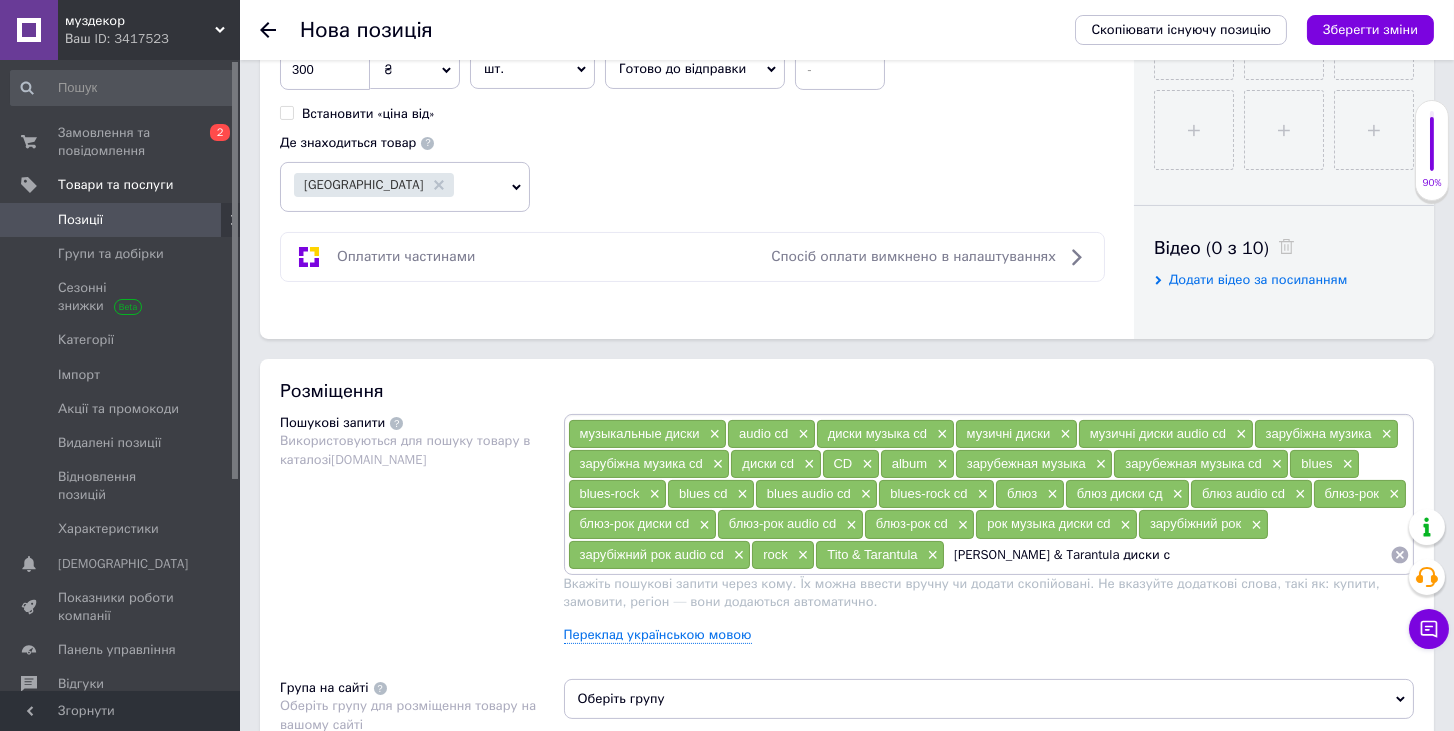 type on "Tito & Tarantula диски сд" 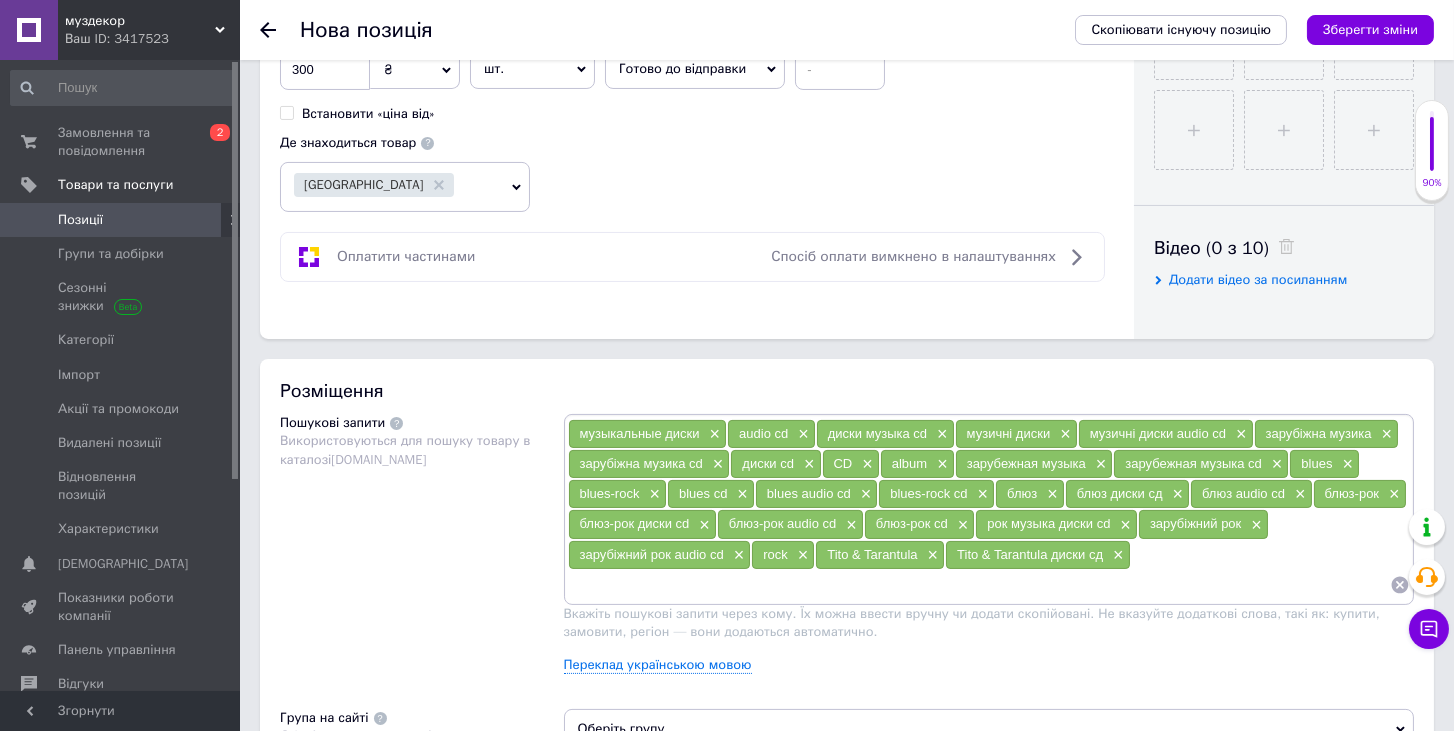 paste on "Tito & Tarantula" 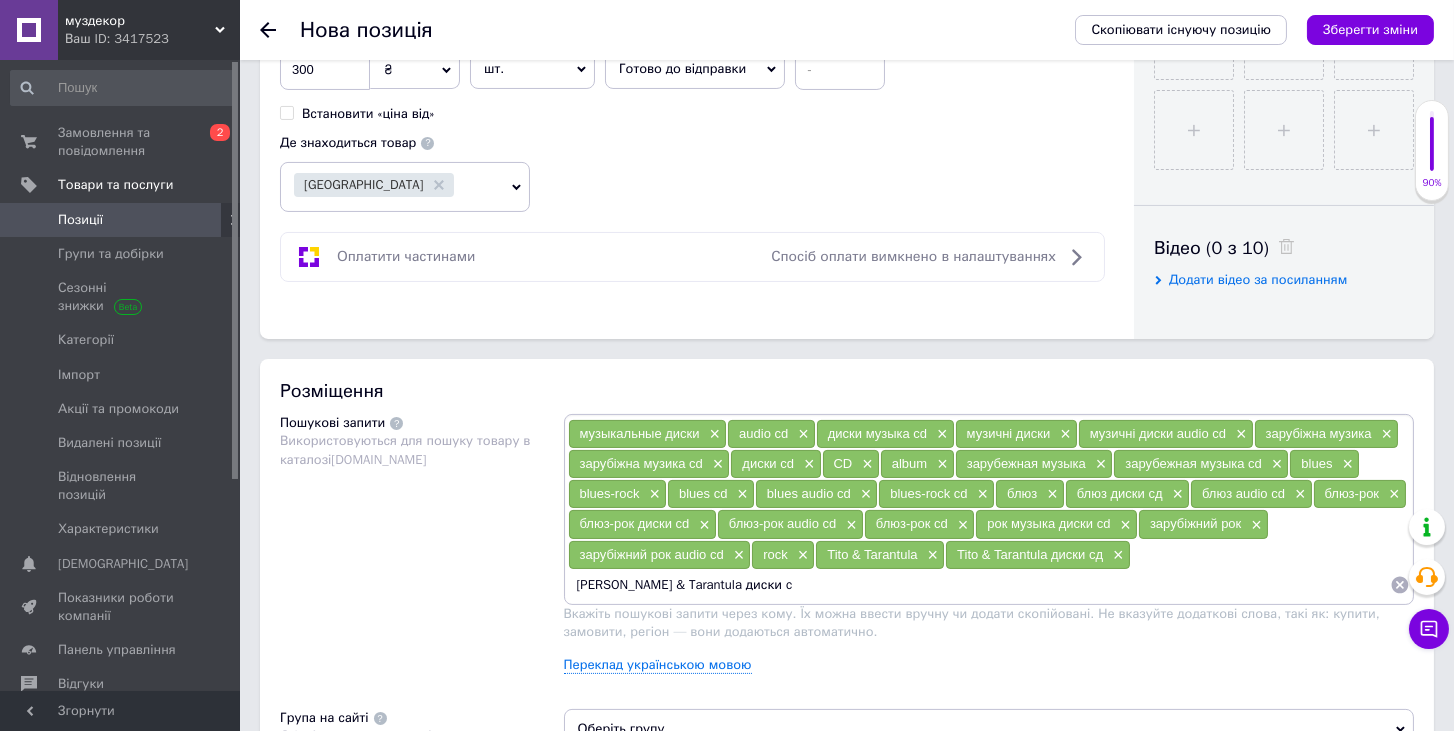 type on "[PERSON_NAME] & Tarantula диски cd" 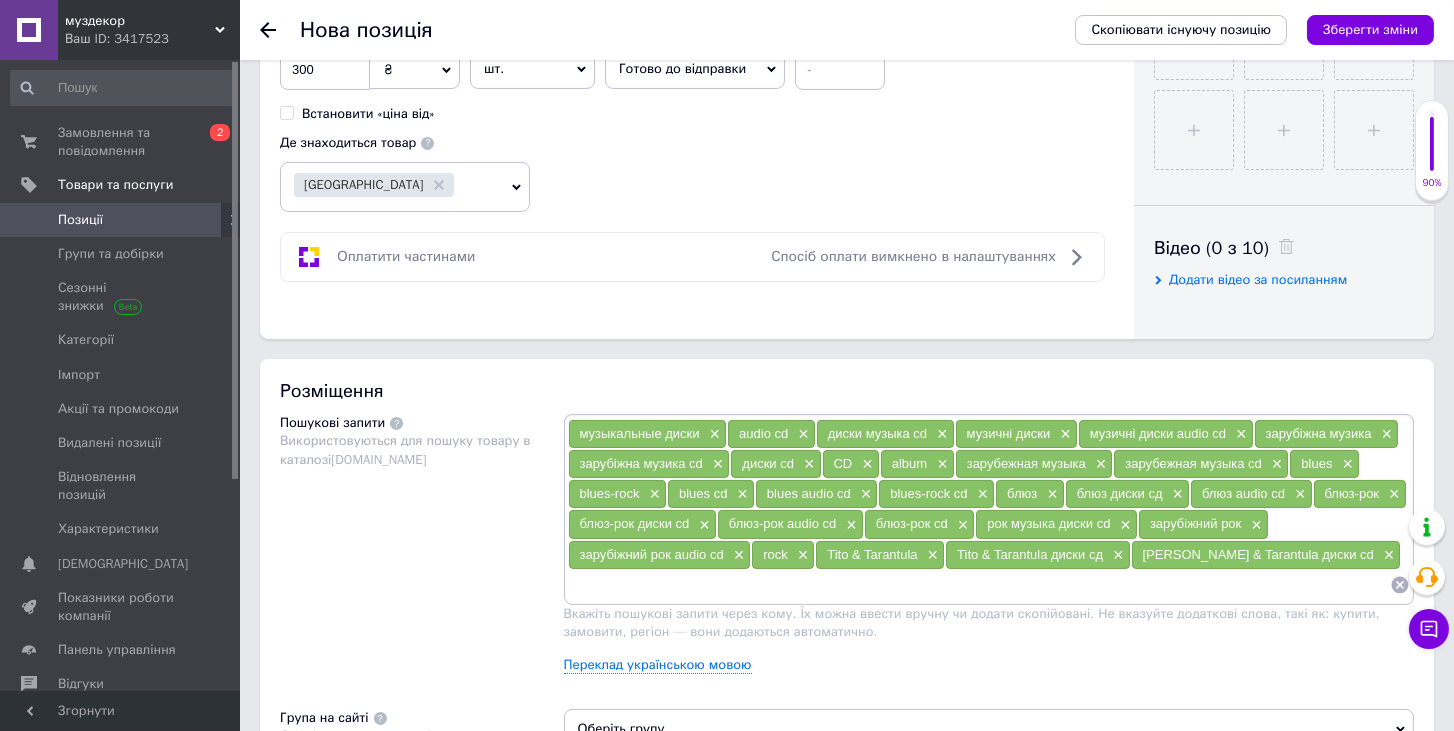 paste on "Tito & Tarantula" 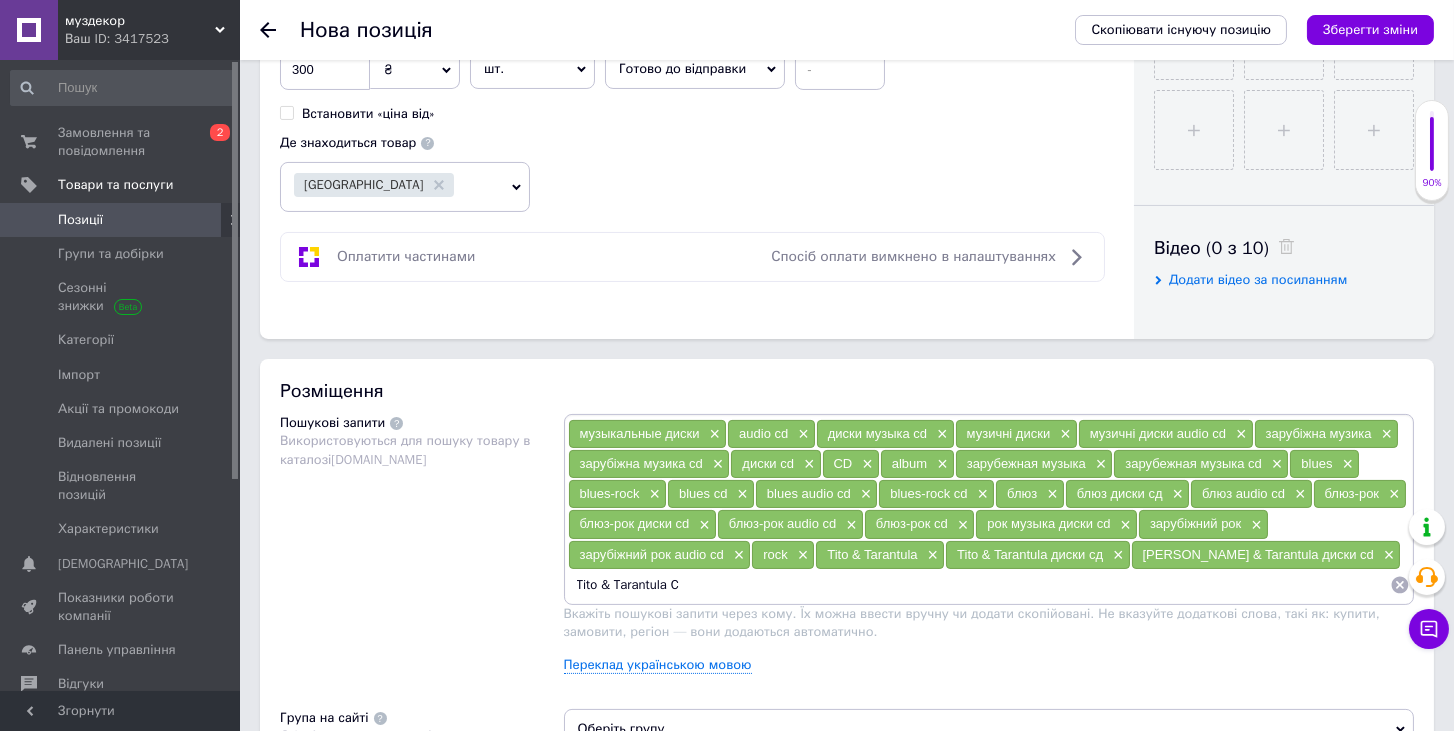 type on "Tito & Tarantula CD" 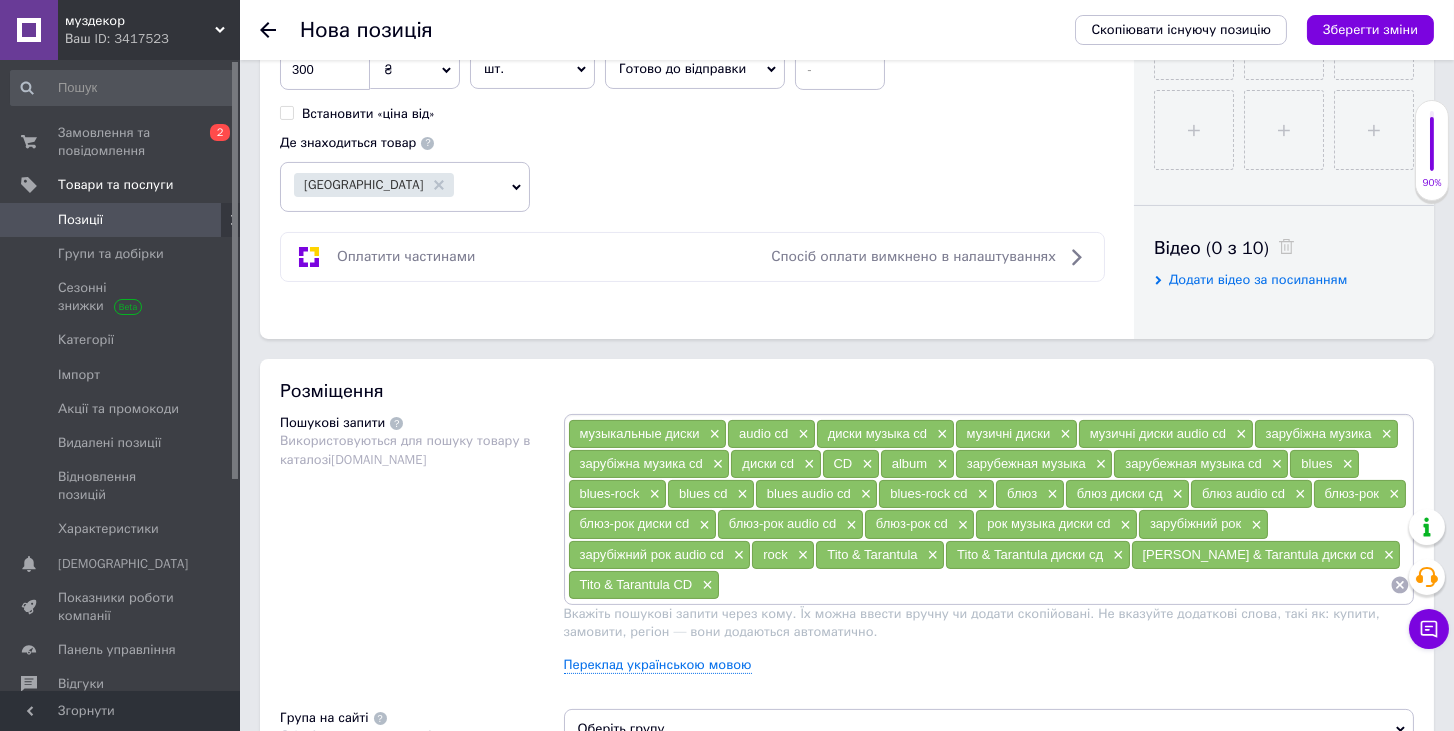 paste on "Tito & Tarantula" 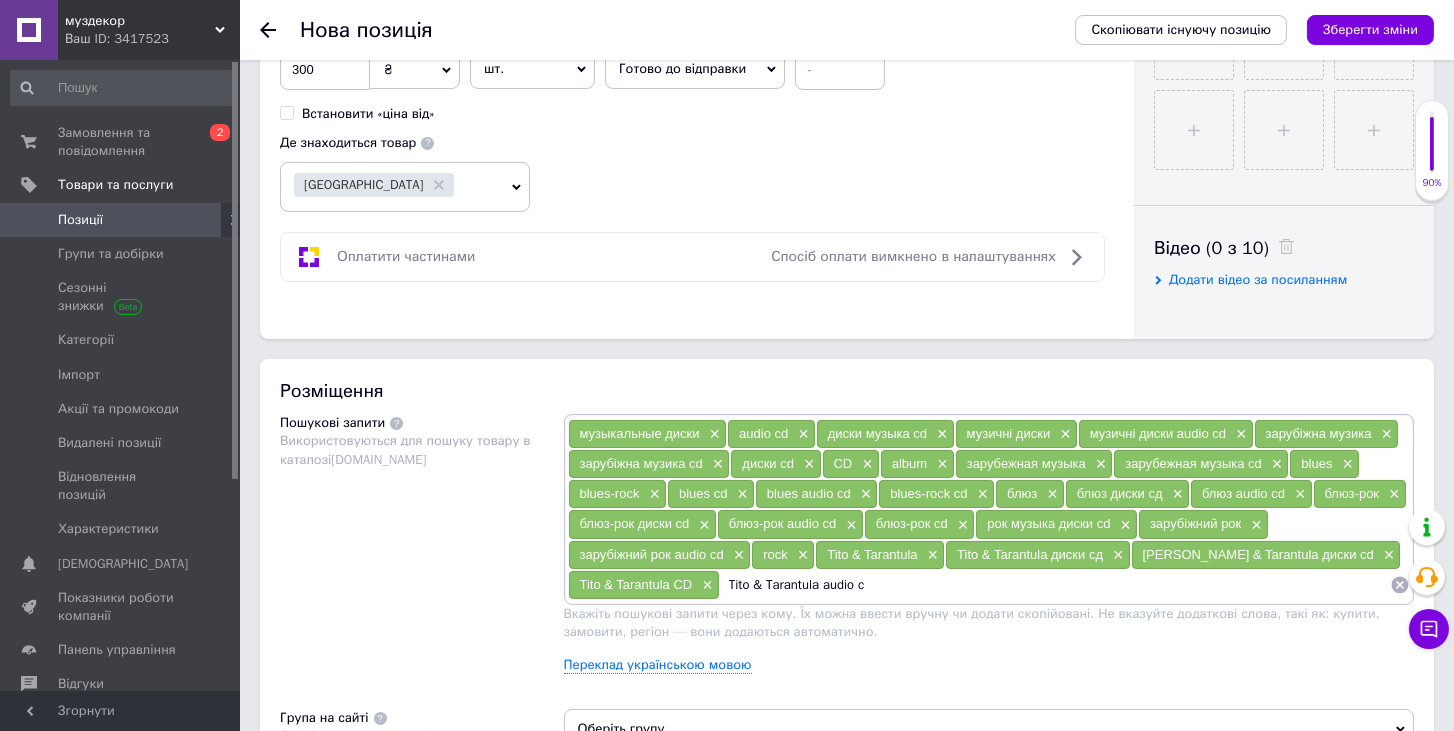 type on "[PERSON_NAME] & Tarantula audio cd" 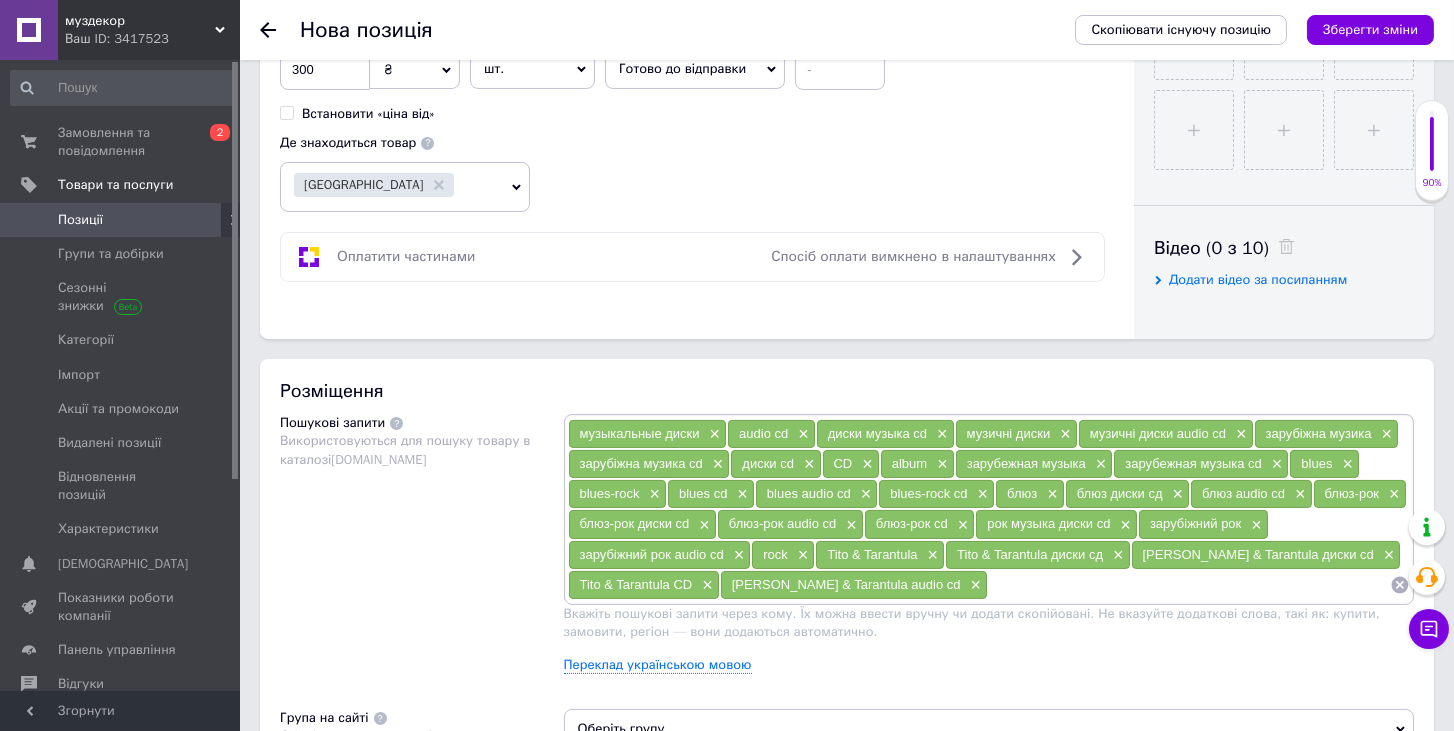 paste on "Tito & Tarantula" 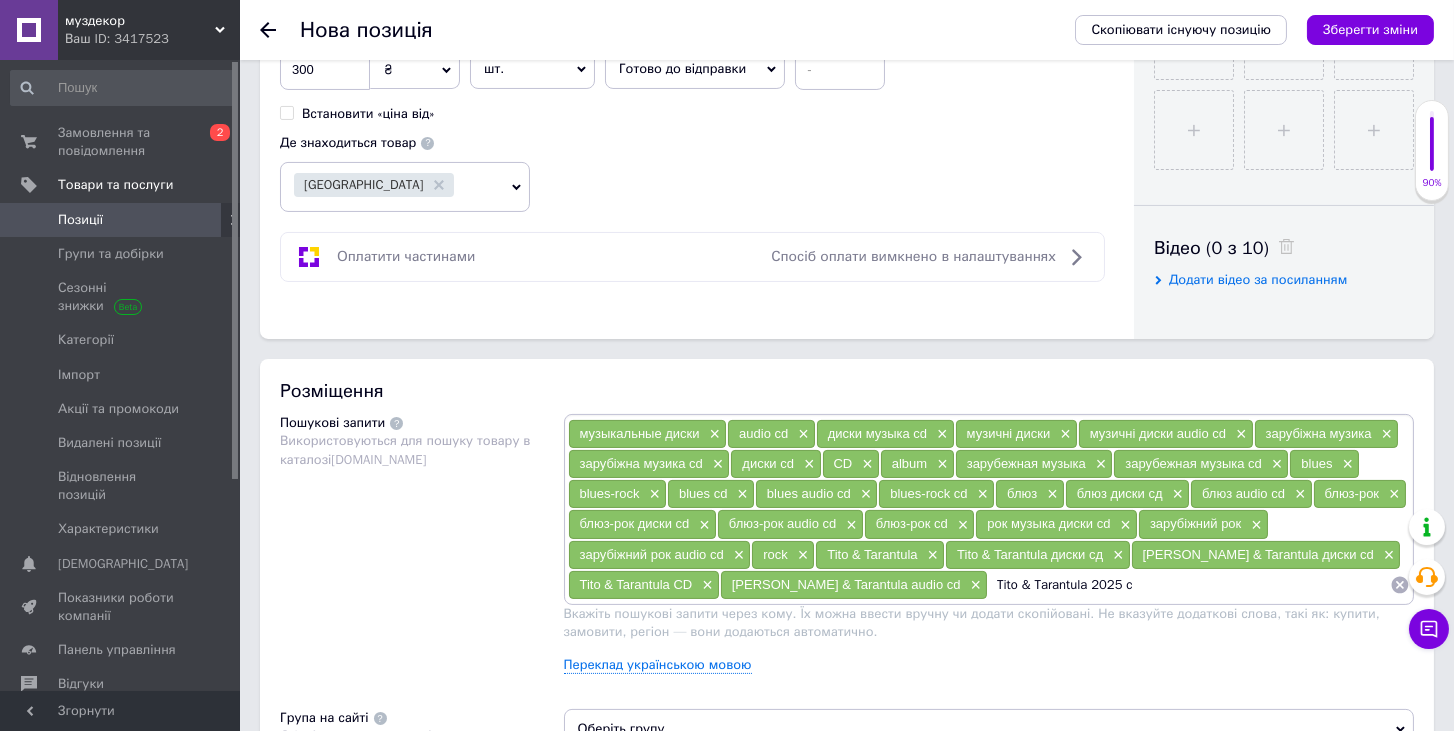 type on "Tito & Tarantula 2025 cd" 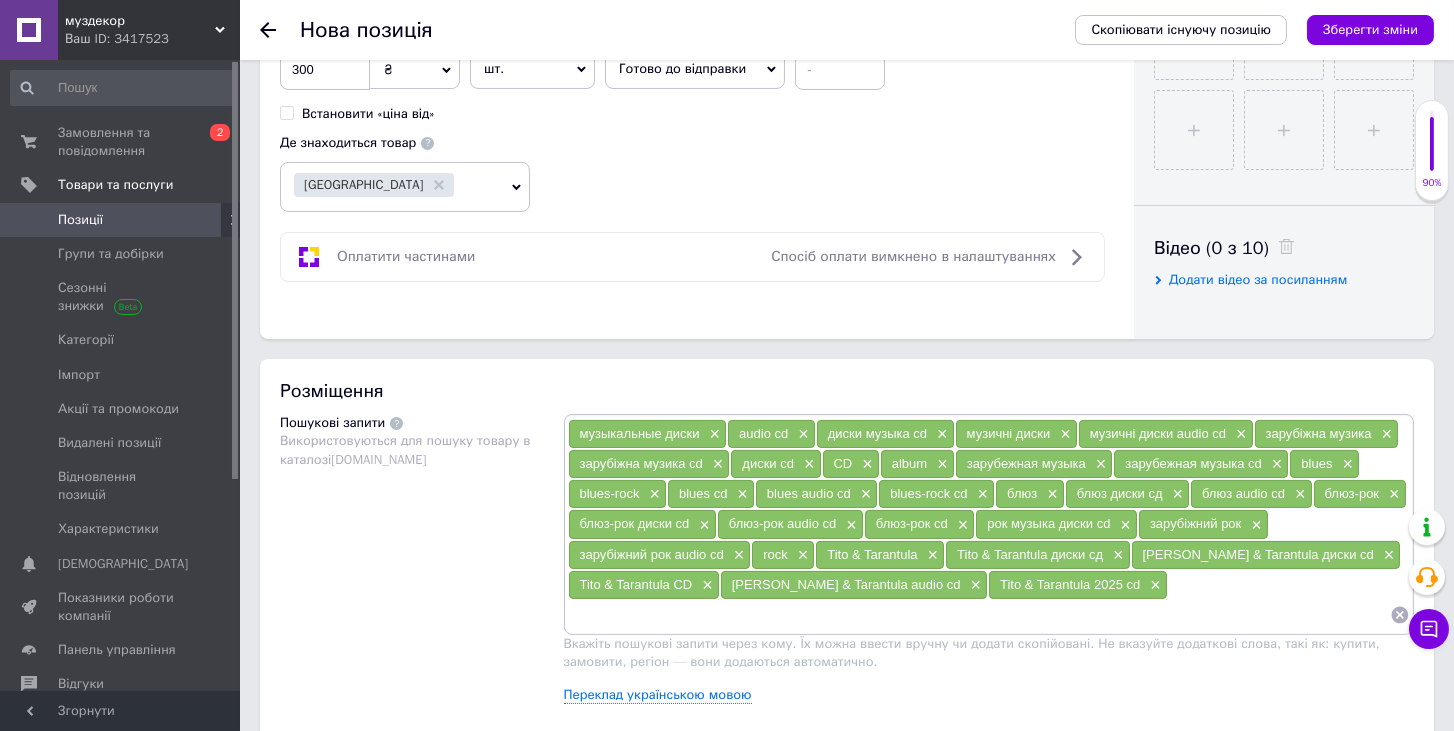 paste on "Tito & Tarantula" 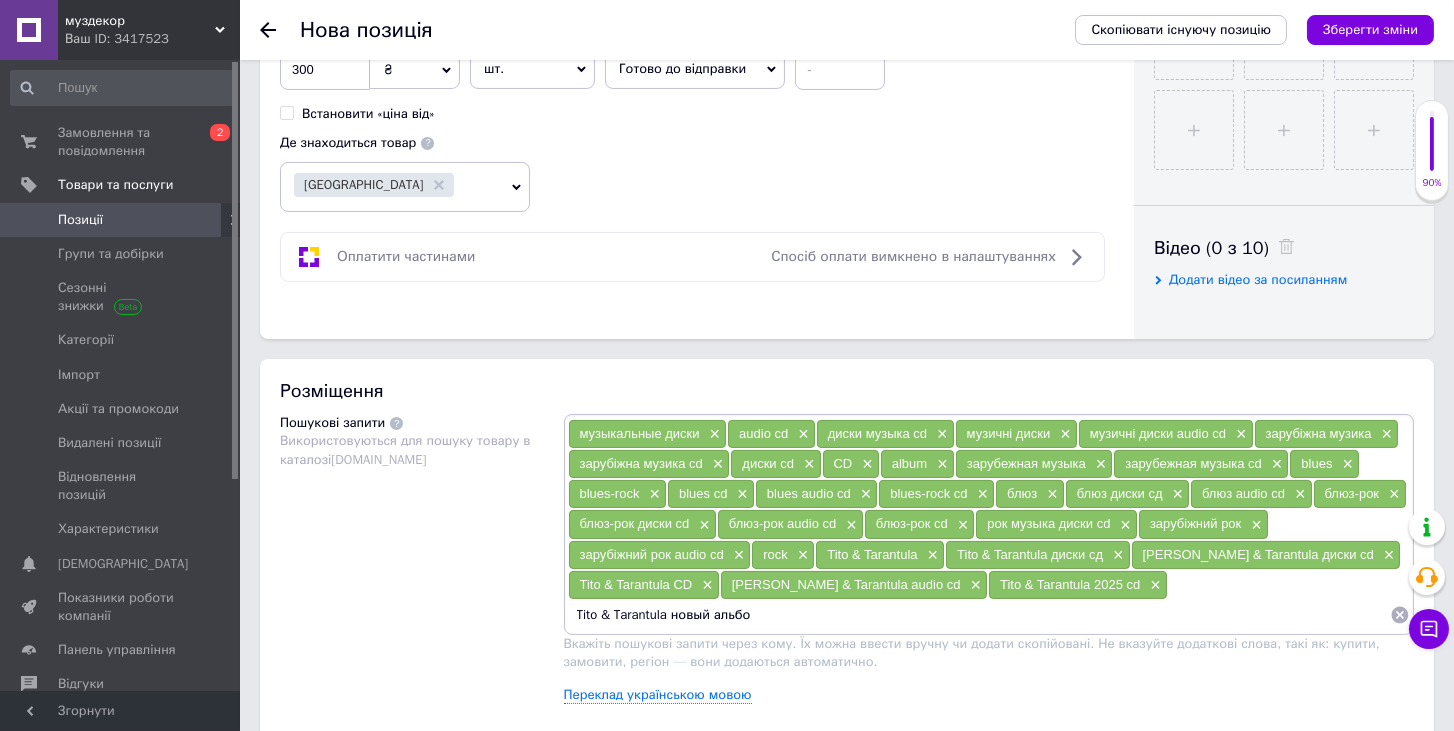type on "[PERSON_NAME] & Tarantula новый альбом" 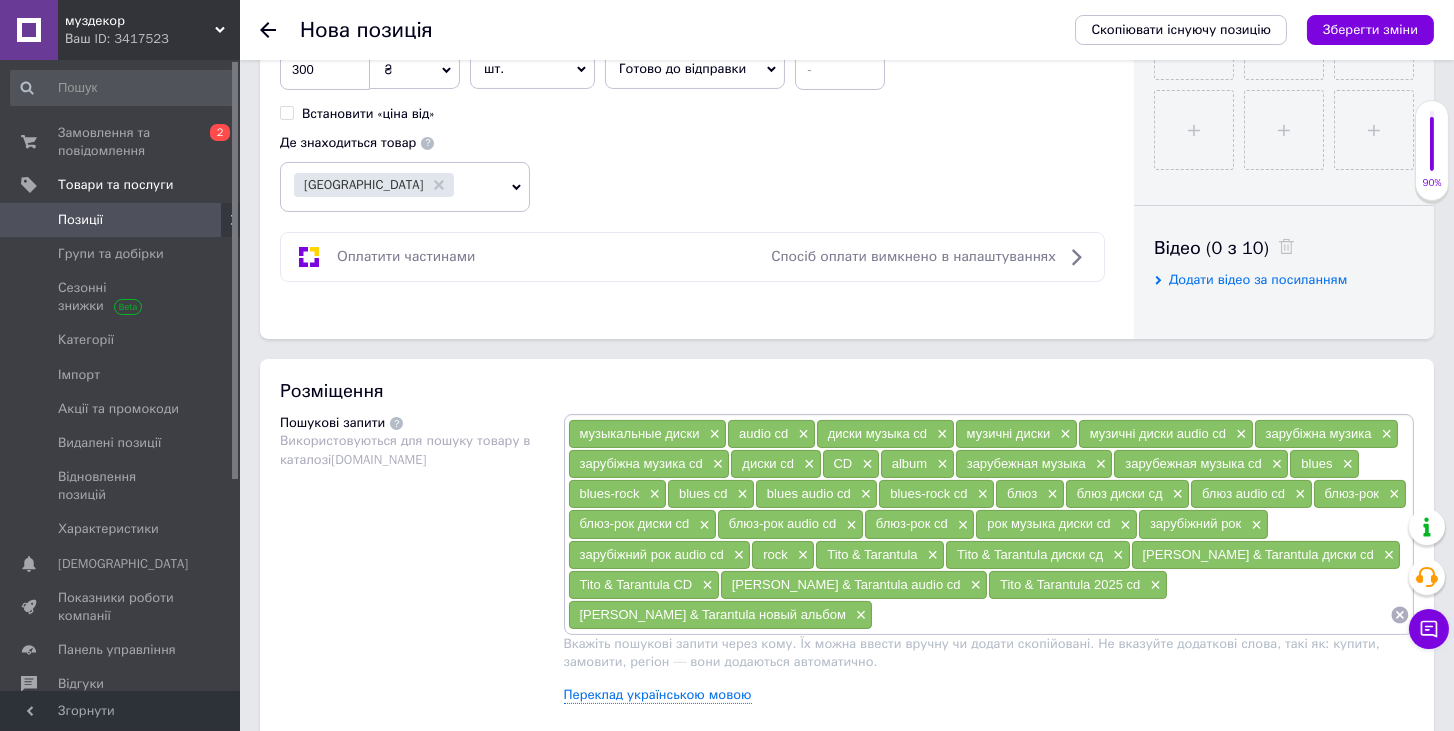 paste on "Tito & Tarantula" 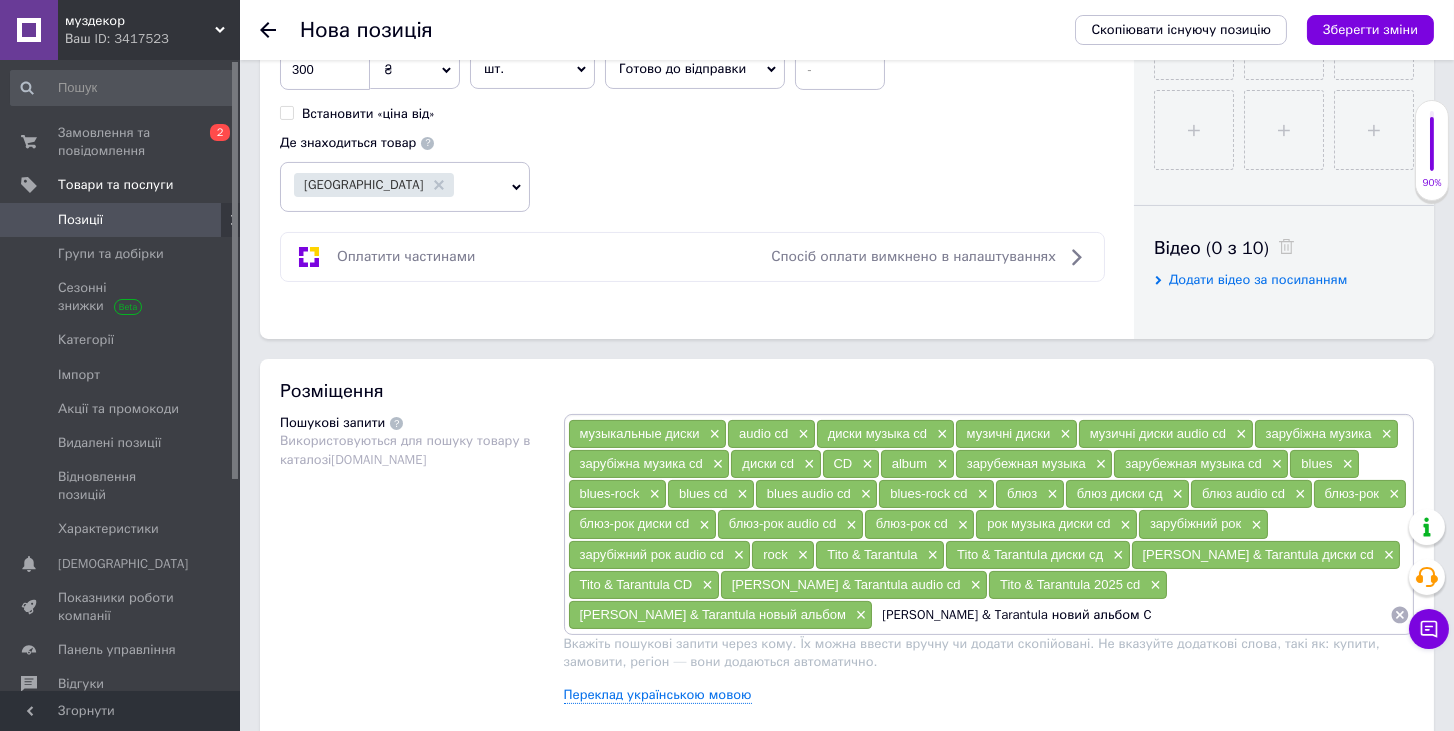 type on "[PERSON_NAME] & Tarantula новий альбом CD" 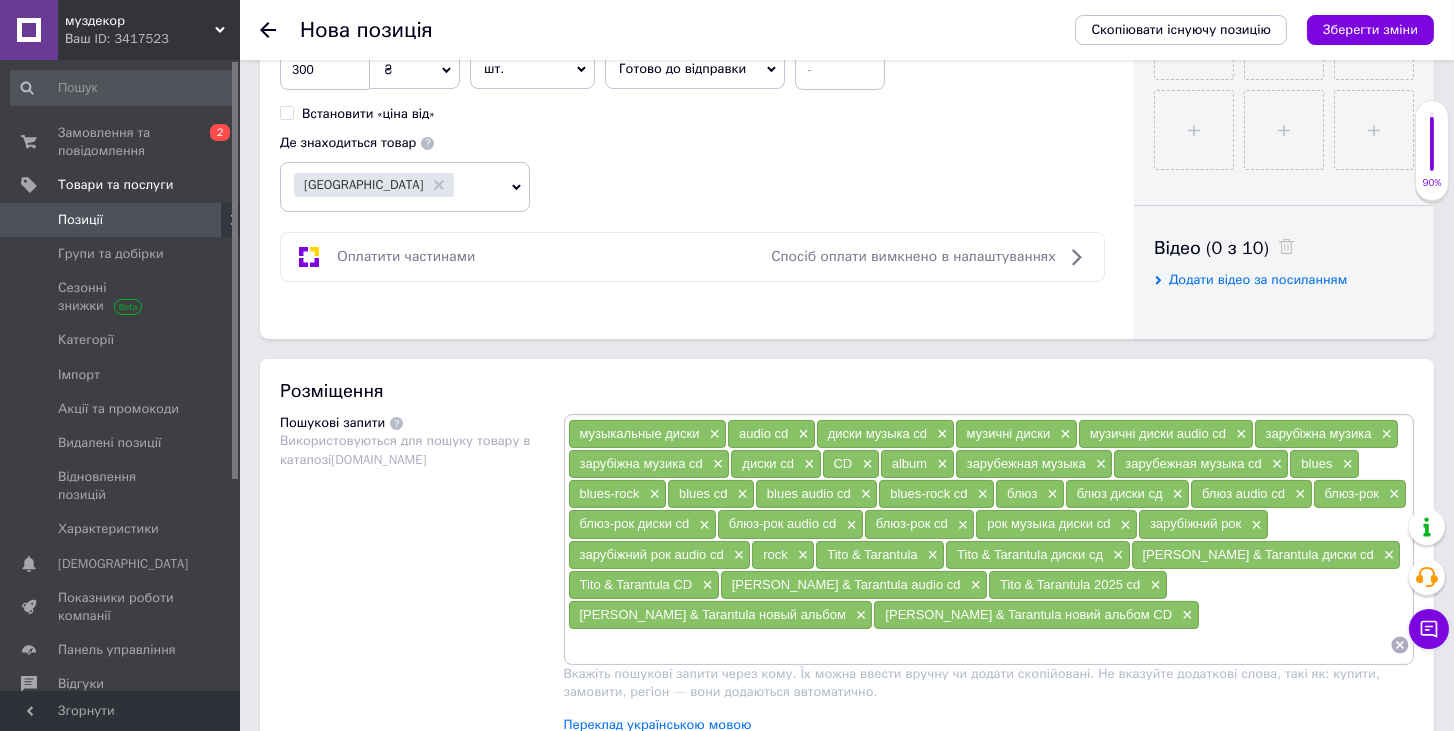 paste on "Tito & Tarantula" 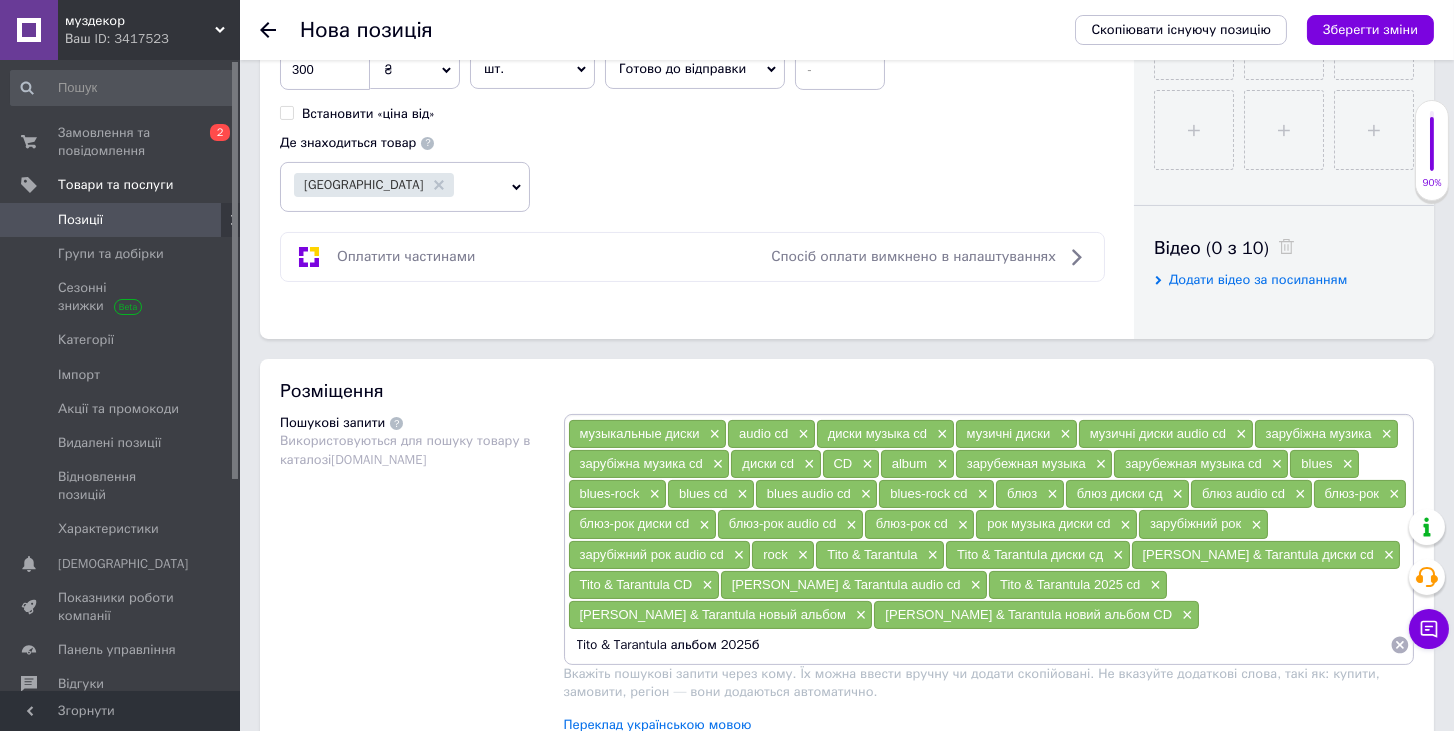 type on "Tito & Tarantula альбом 2025" 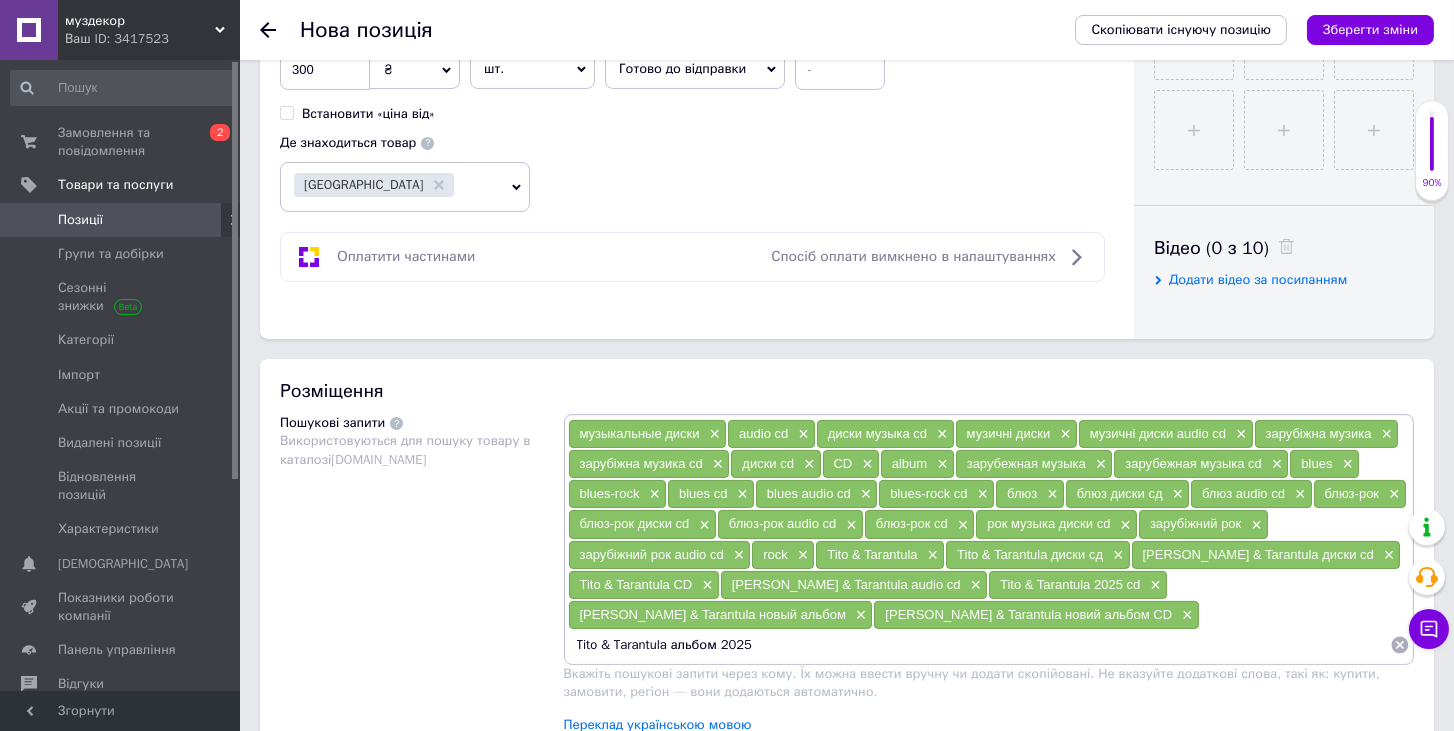 type 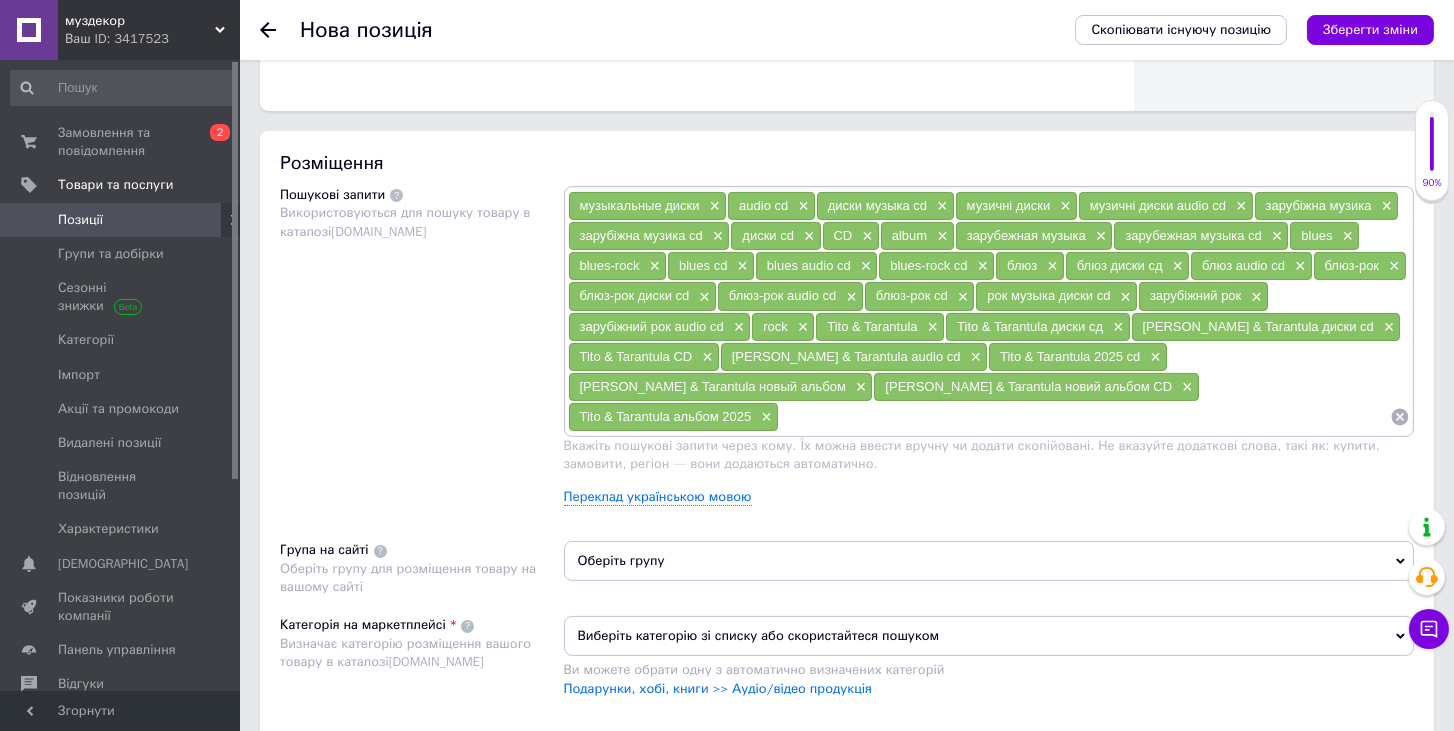 scroll, scrollTop: 1314, scrollLeft: 0, axis: vertical 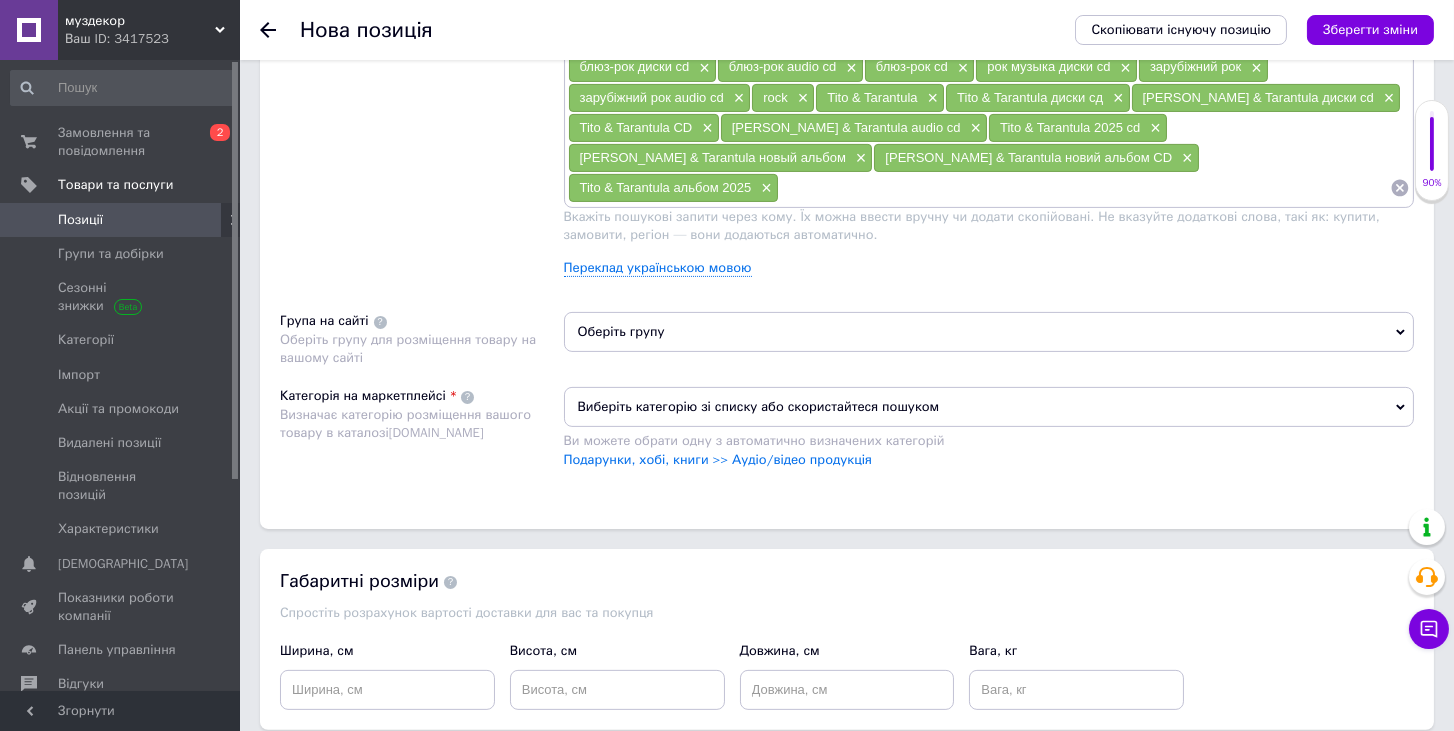 click on "Оберіть групу" at bounding box center (989, 332) 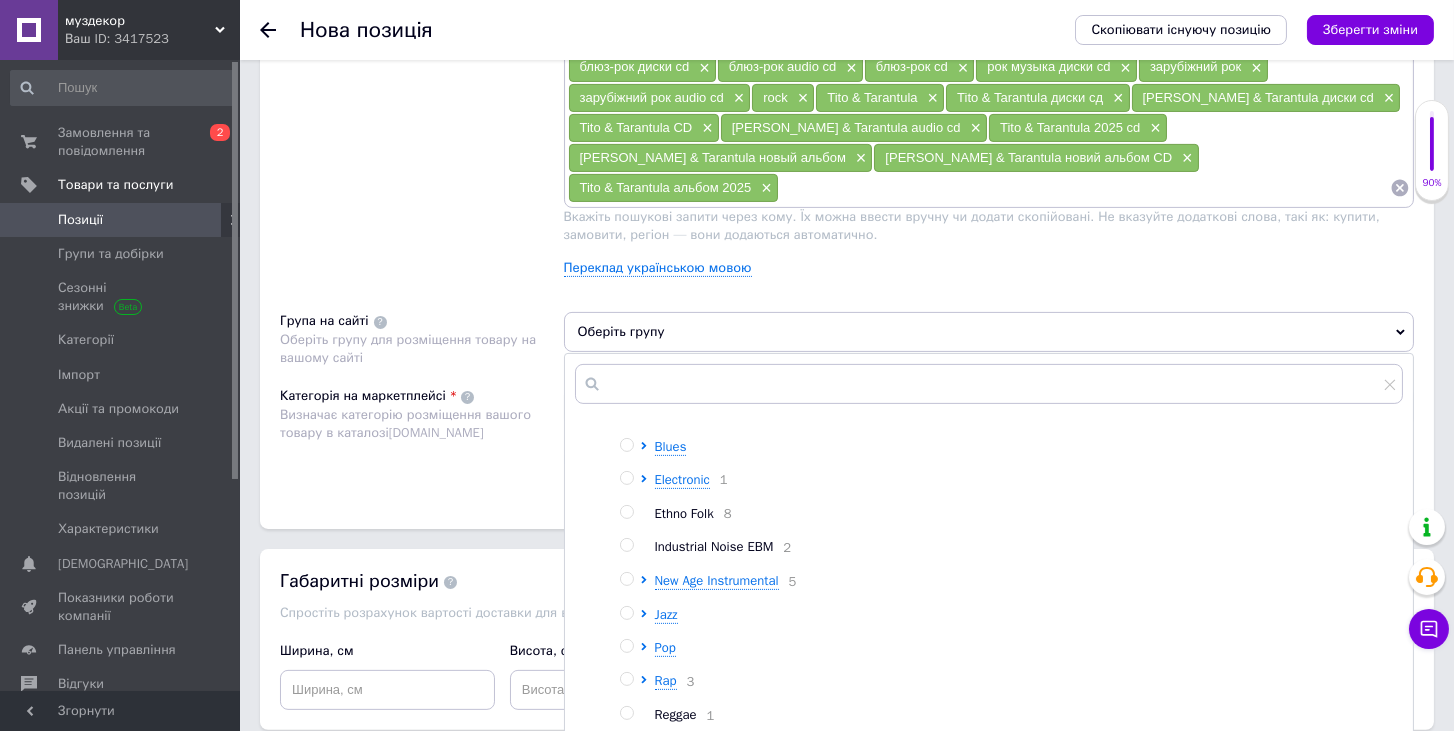 scroll, scrollTop: 0, scrollLeft: 0, axis: both 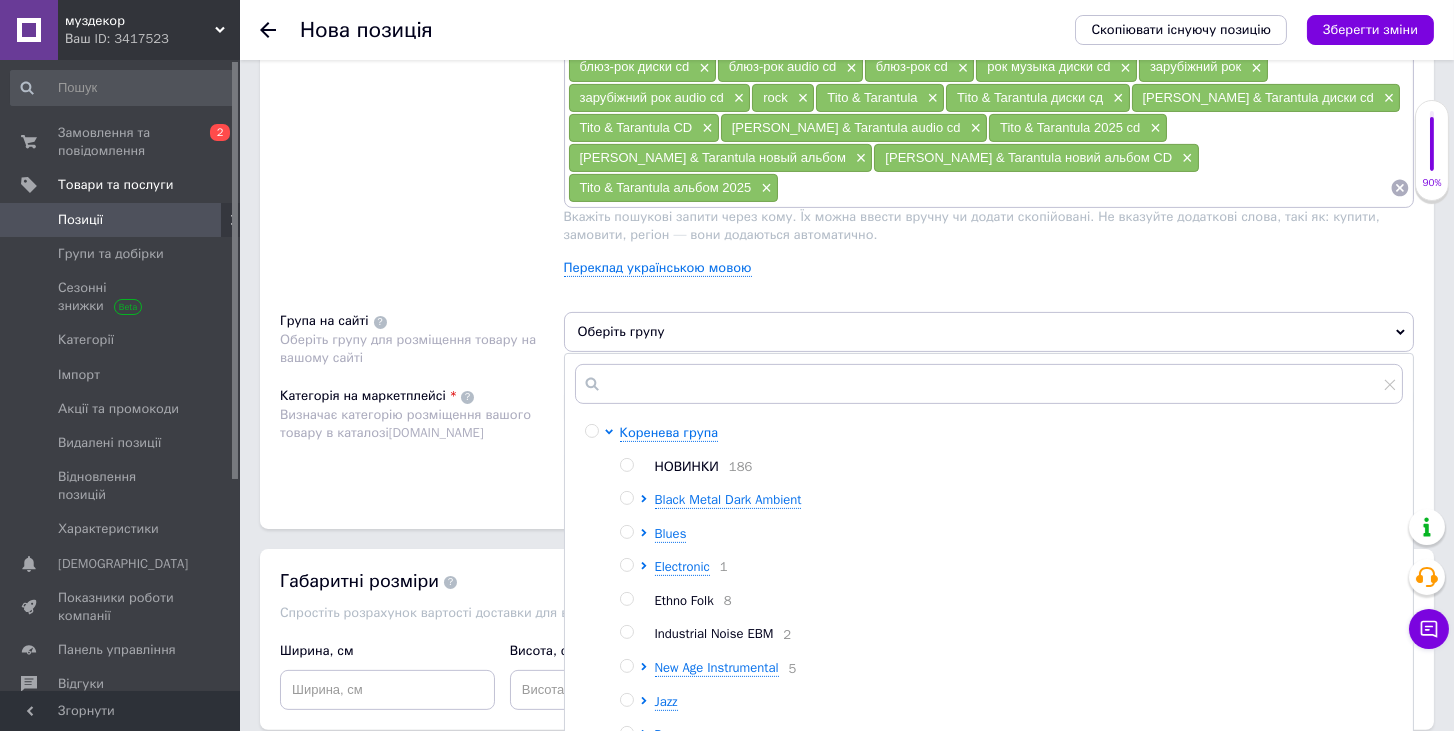 click at bounding box center [626, 465] 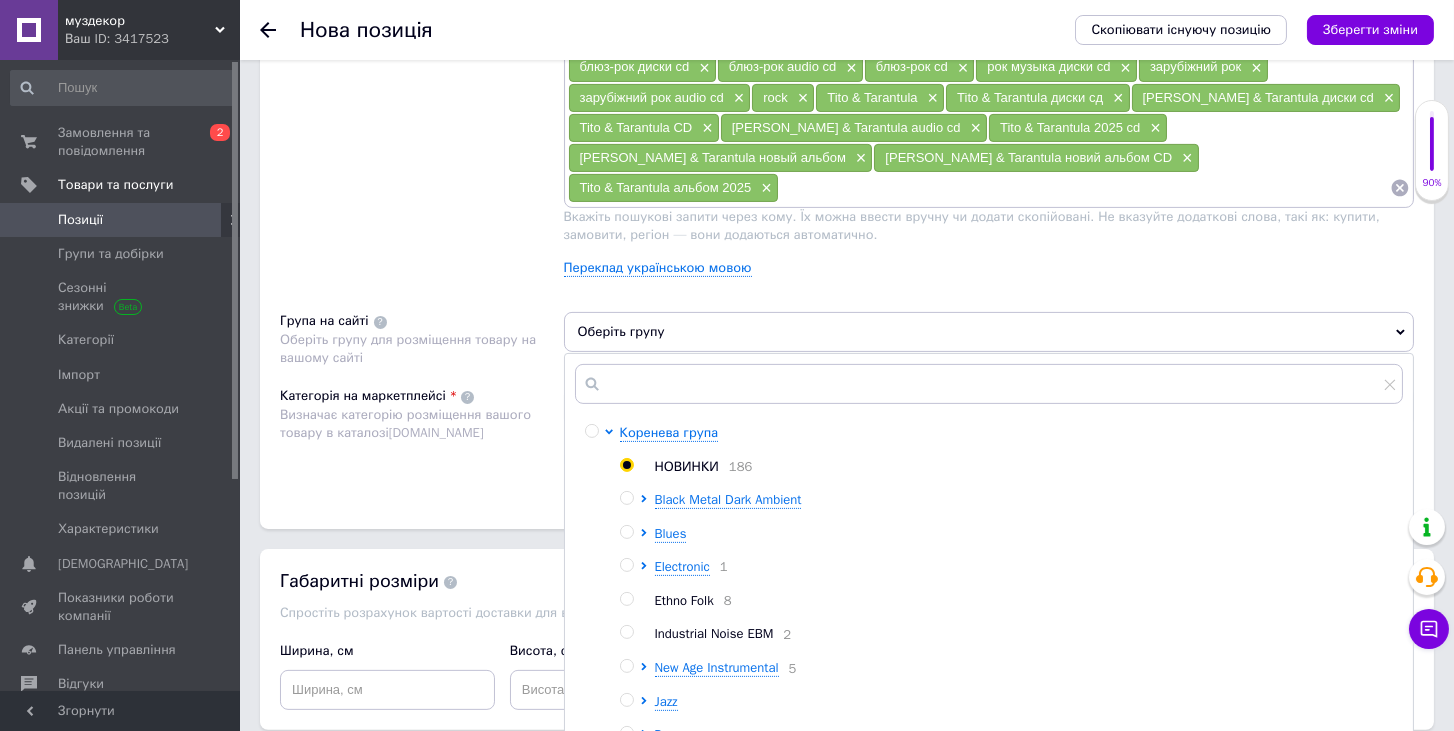radio on "true" 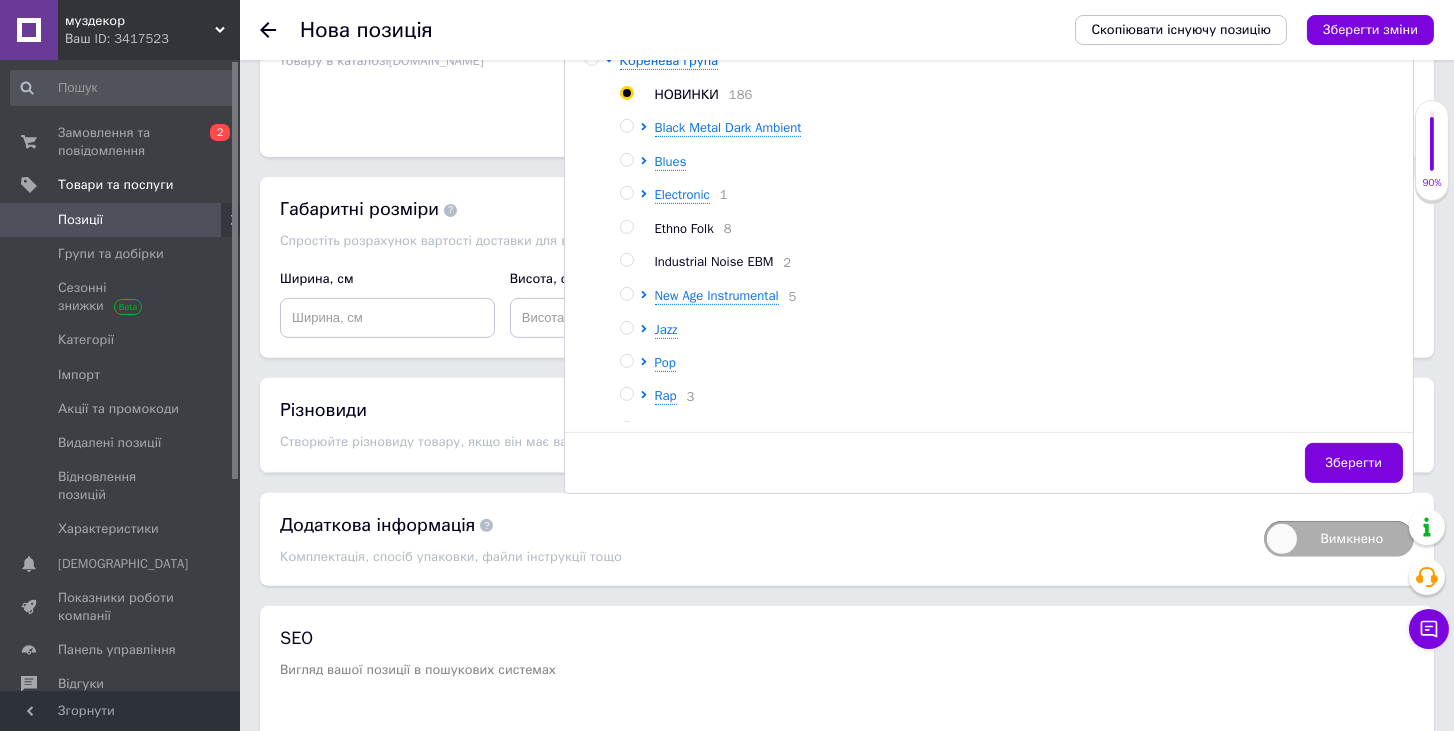 scroll, scrollTop: 1771, scrollLeft: 0, axis: vertical 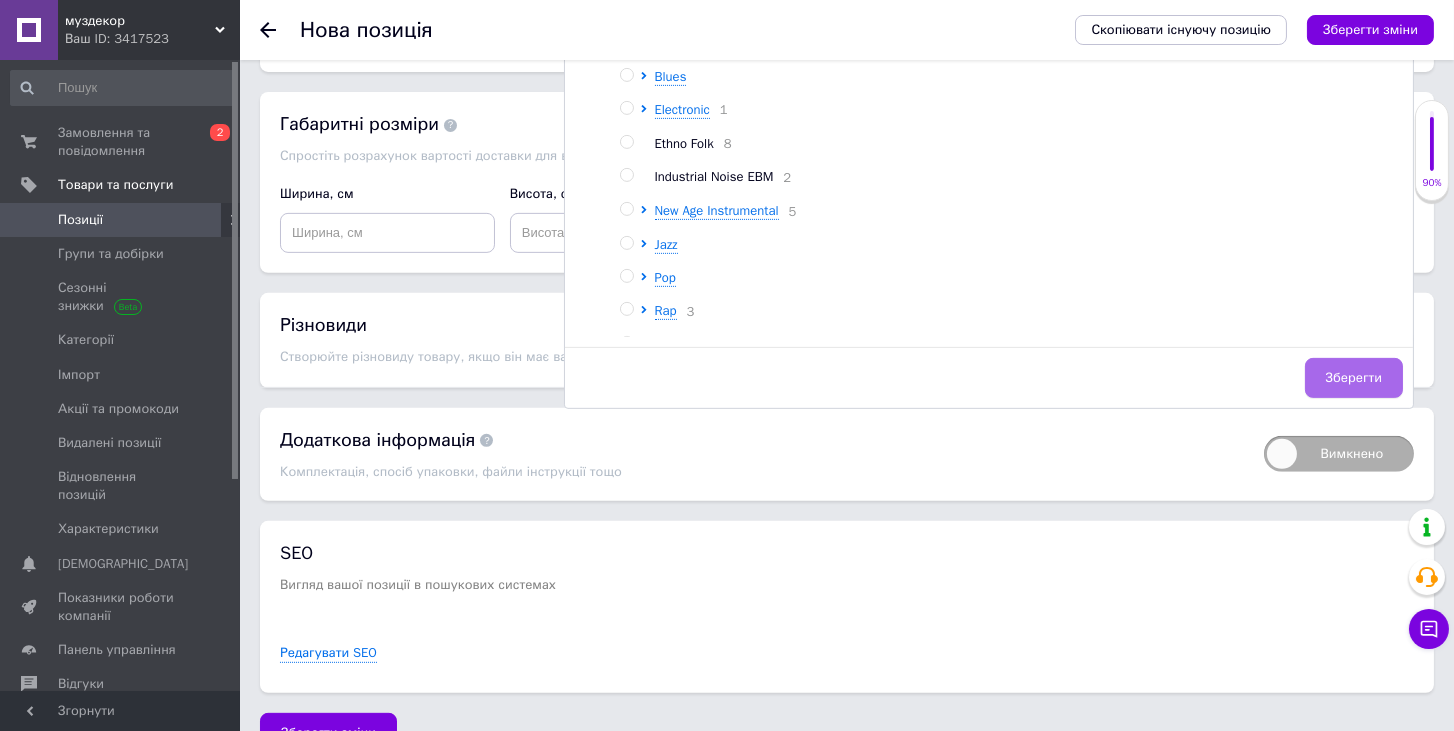 click on "Зберегти" at bounding box center [1354, 378] 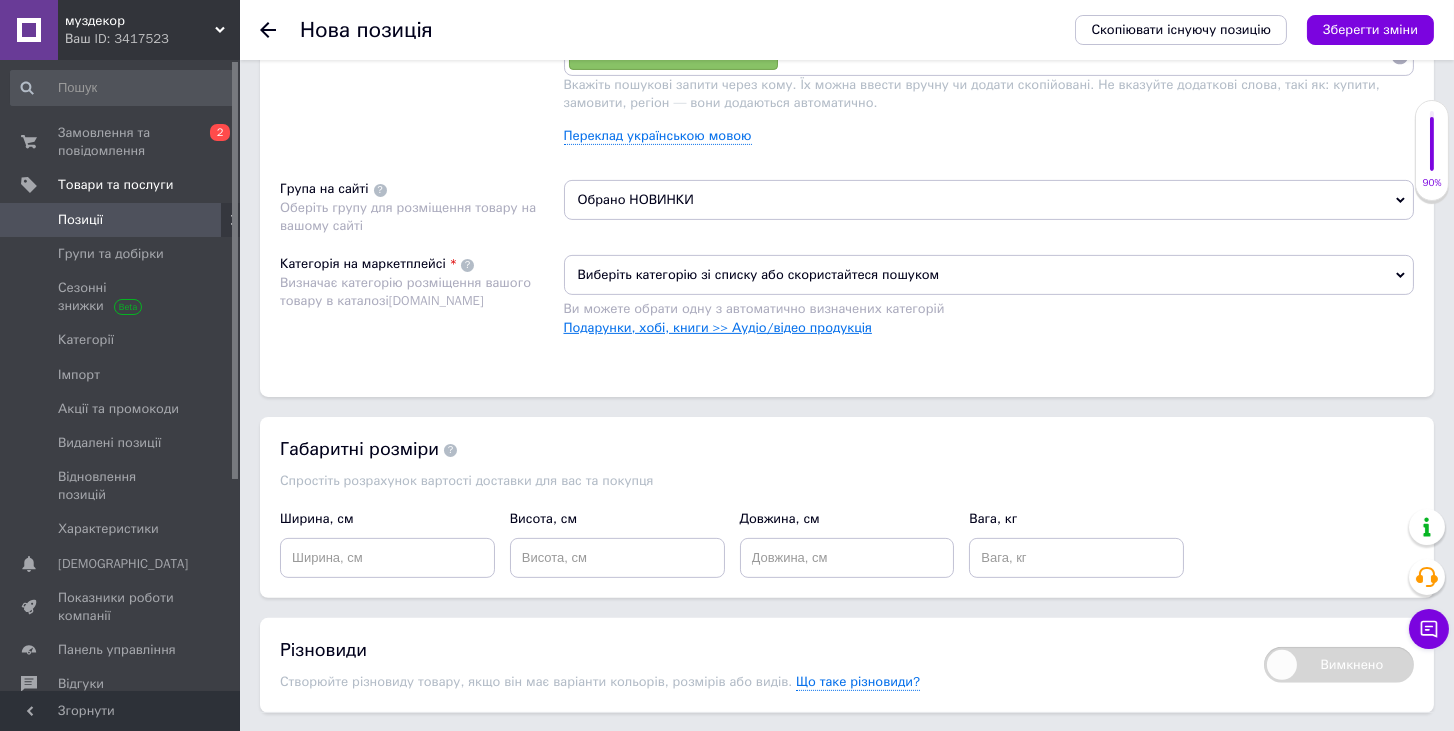 scroll, scrollTop: 1428, scrollLeft: 0, axis: vertical 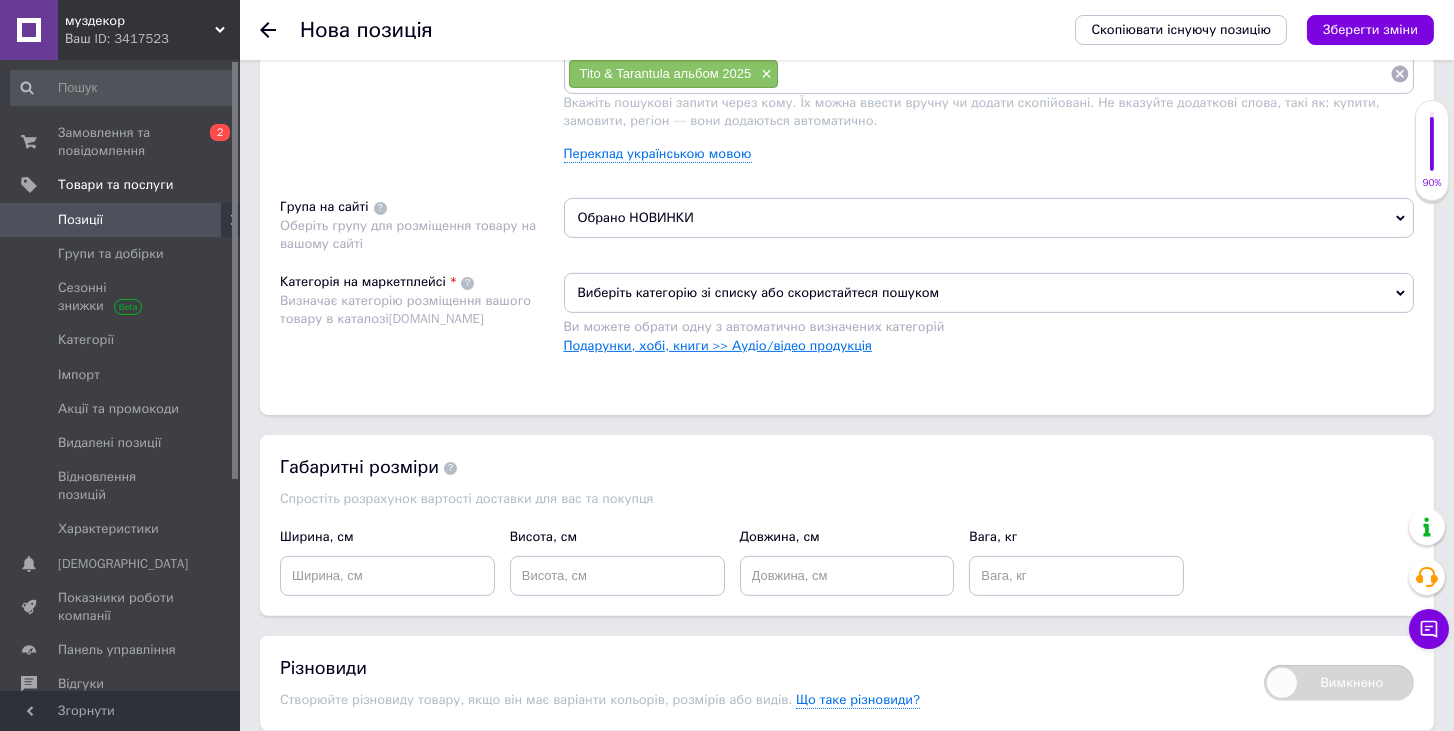 click on "Подарунки, хобі, книги >> Аудіо/відео продукція" at bounding box center (718, 345) 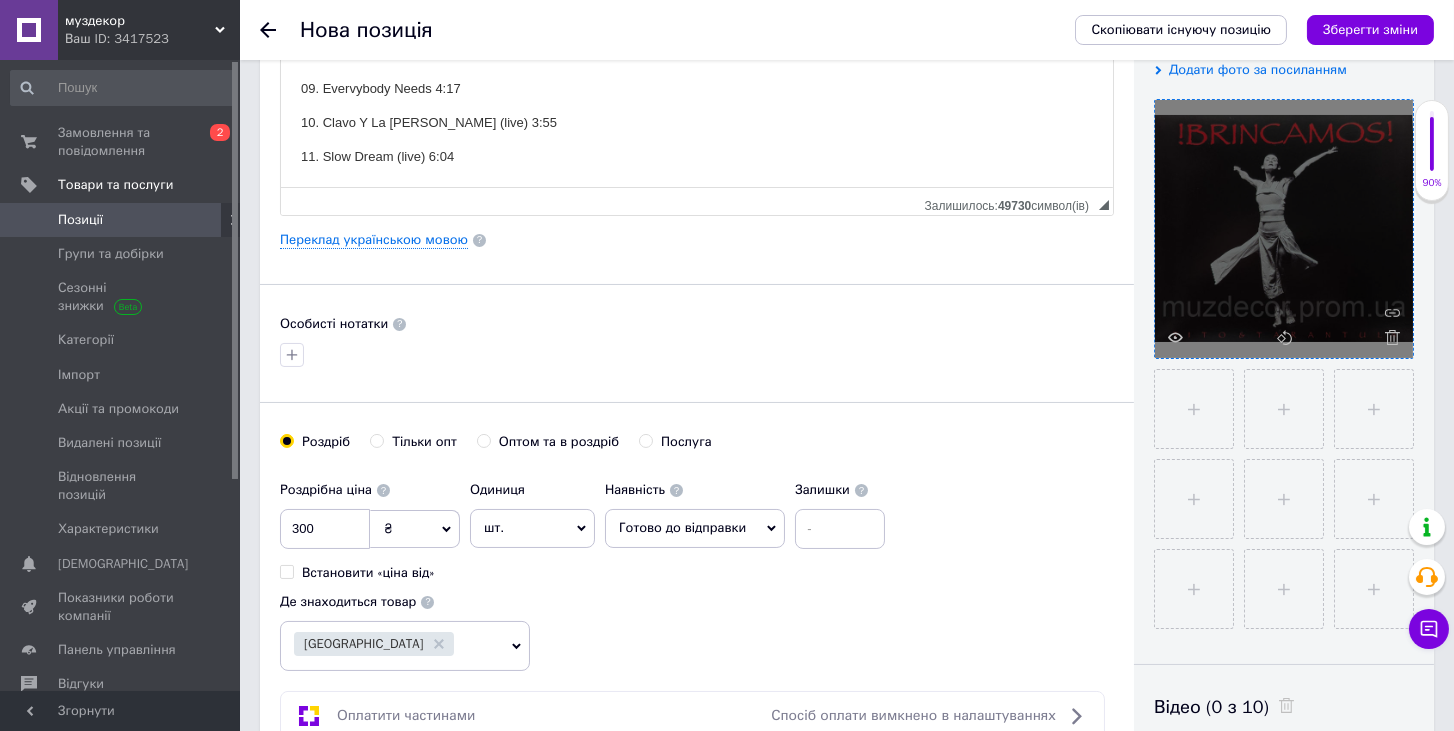 scroll, scrollTop: 342, scrollLeft: 0, axis: vertical 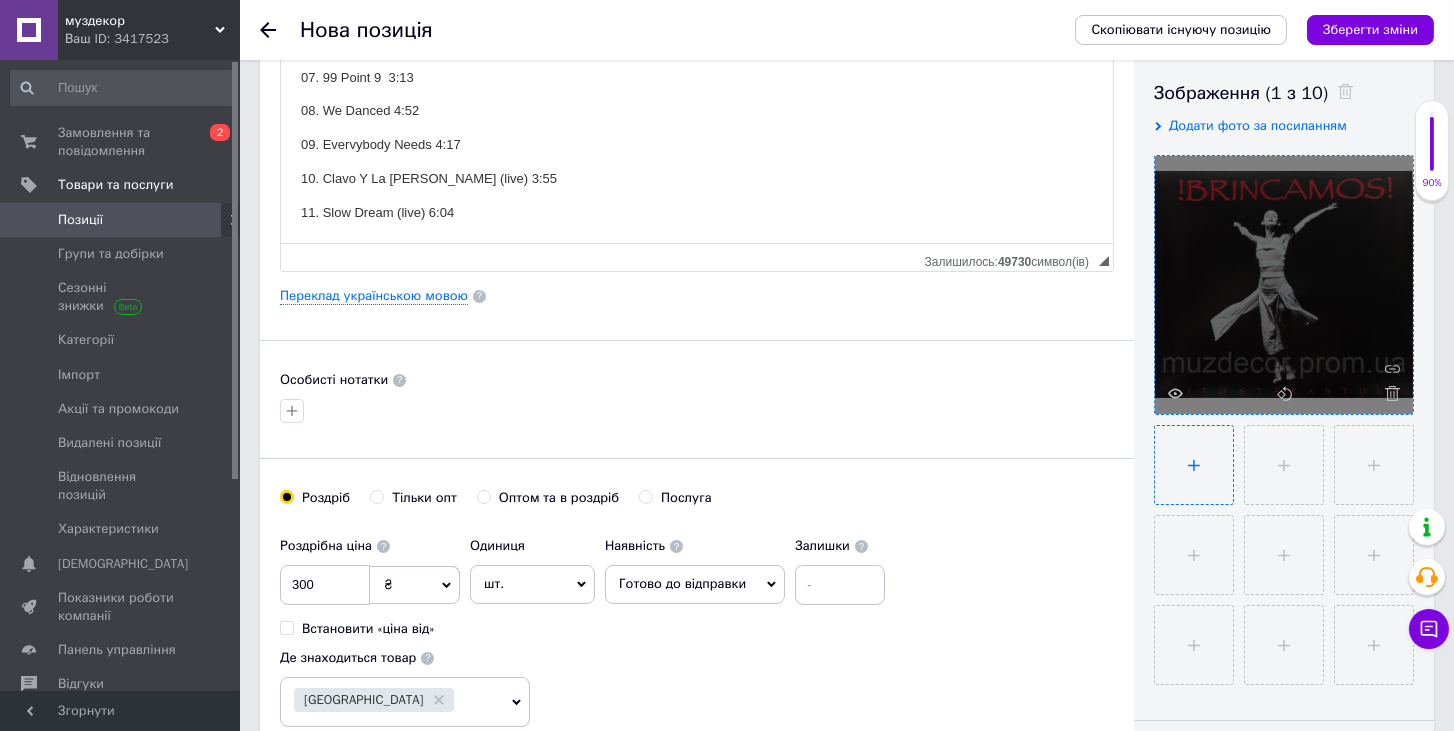 click at bounding box center (1194, 465) 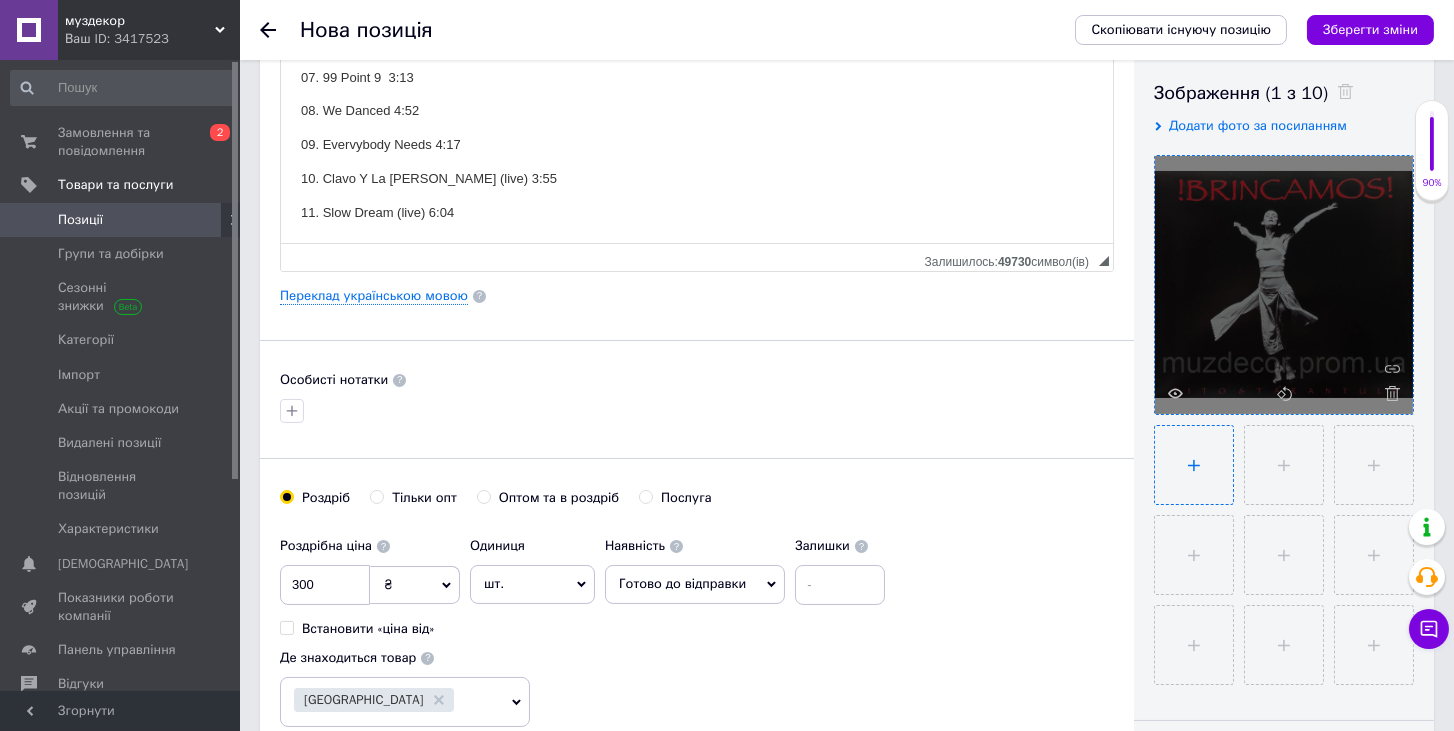 type on "C:\fakepath\photo_3_2025-06-27_19-23-16.jpg" 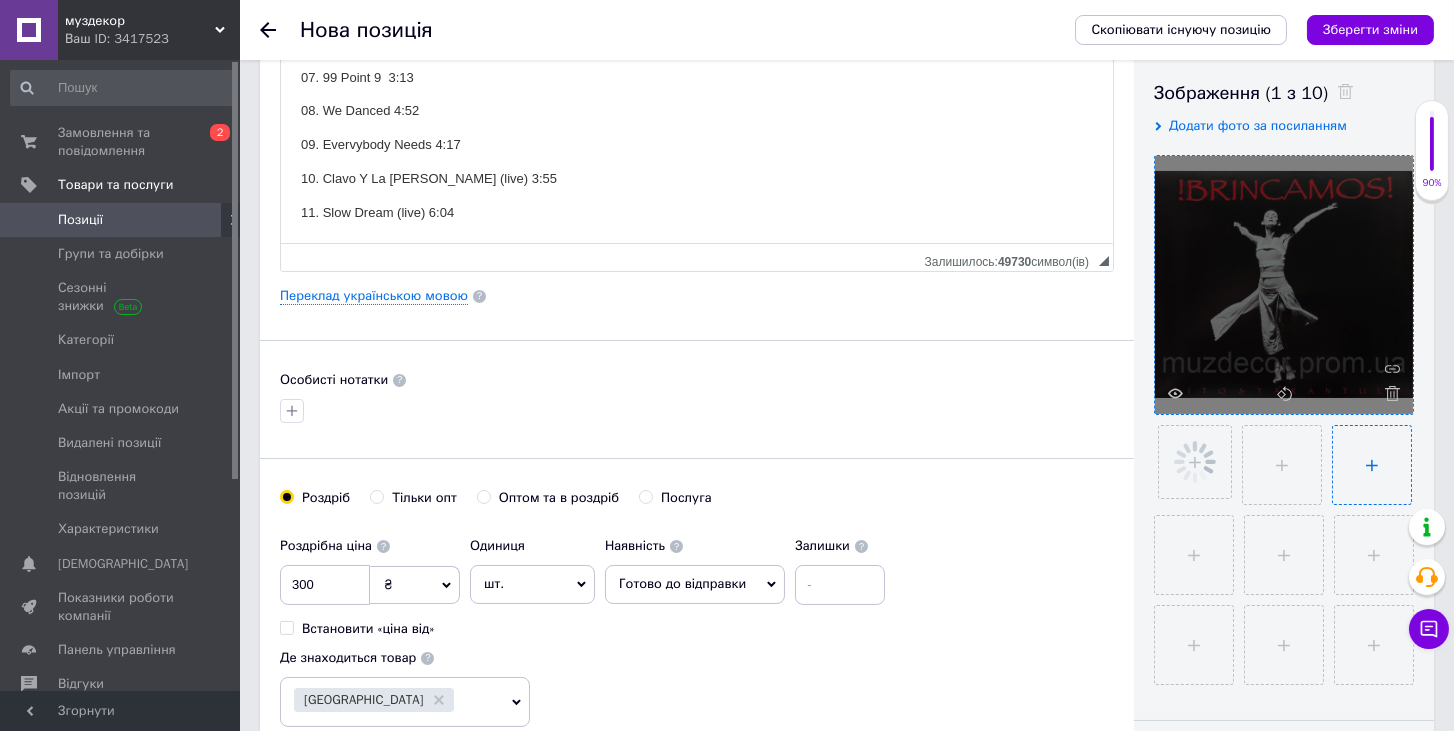 click at bounding box center (1372, 465) 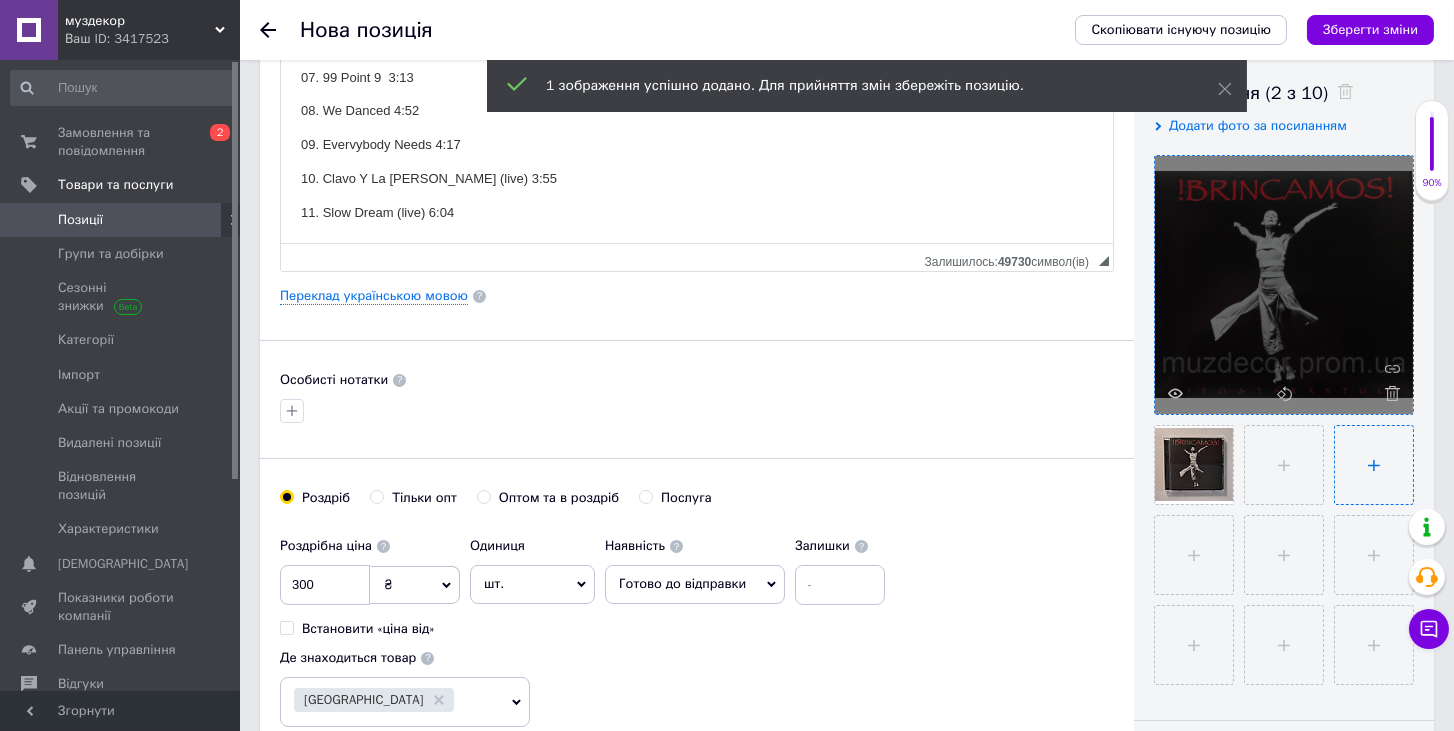 type on "C:\fakepath\photo_4_2025-06-27_19-23-16.jpg" 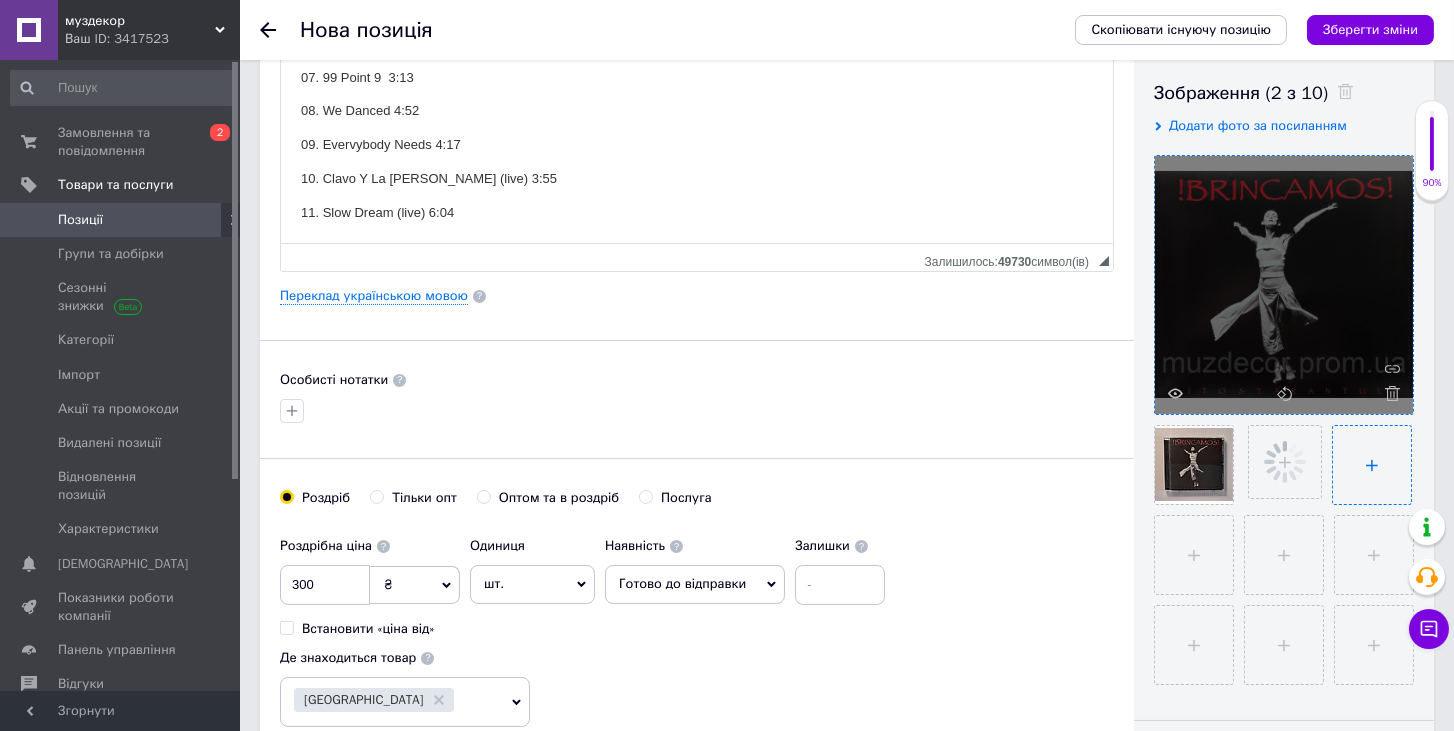 click at bounding box center (1372, 465) 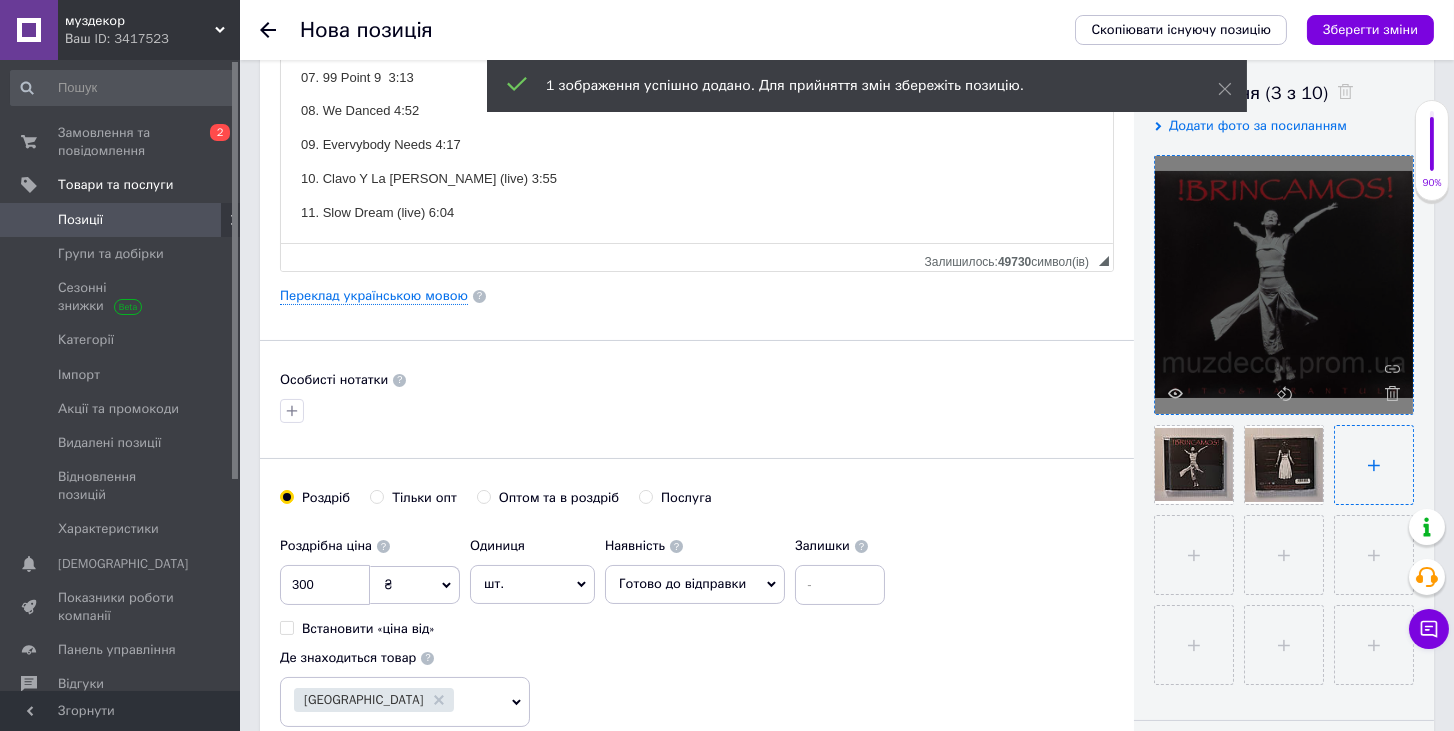type on "C:\fakepath\photo_5_2025-06-27_19-23-16.jpg" 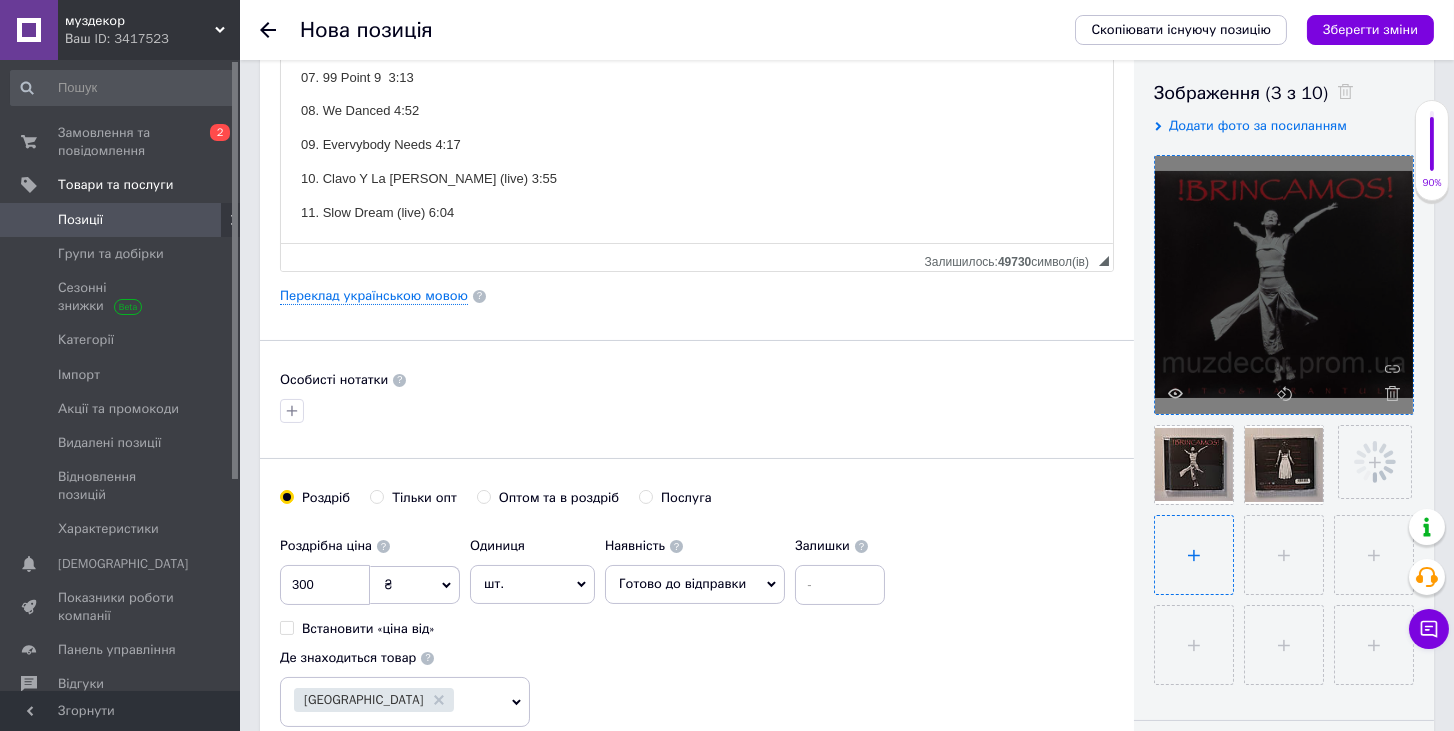 click at bounding box center (1194, 555) 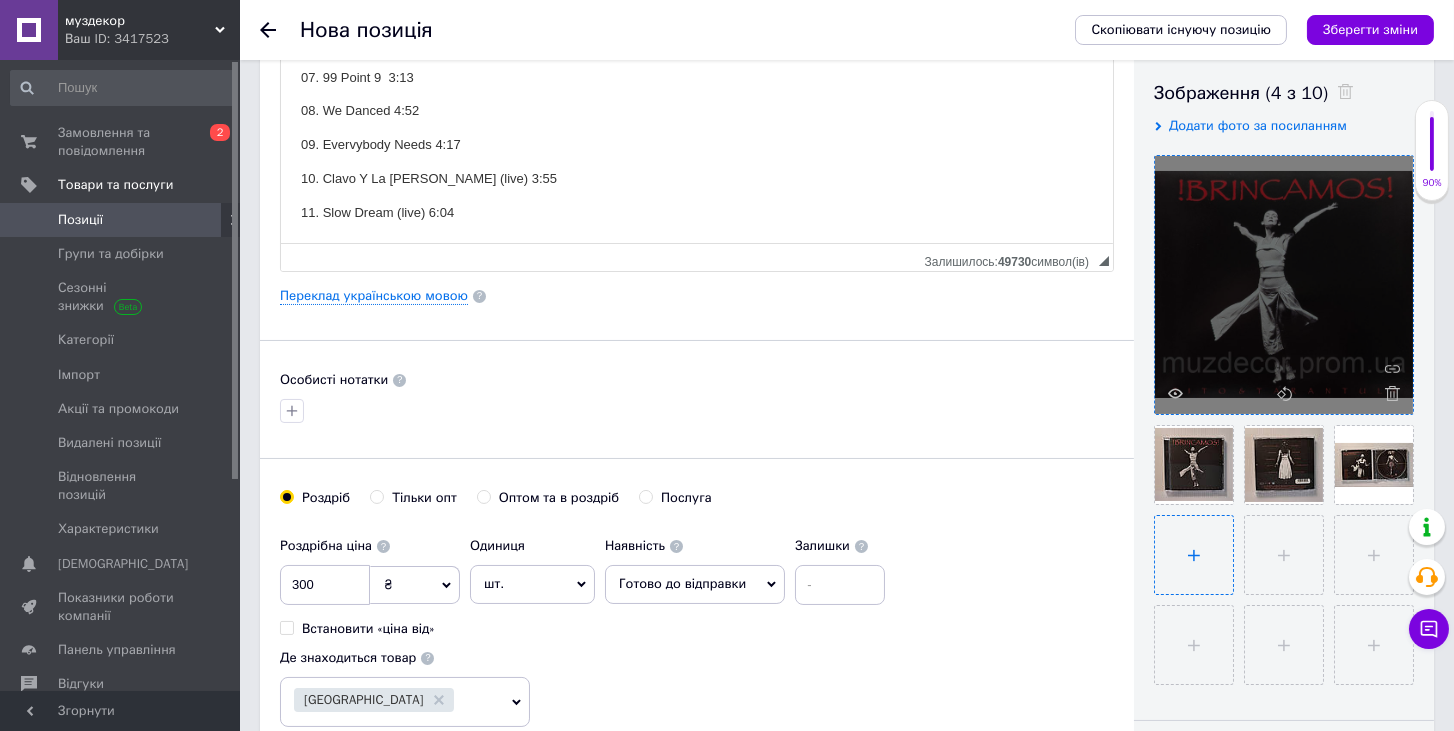 type on "C:\fakepath\photo_1_2025-06-27_19-23-16.jpg" 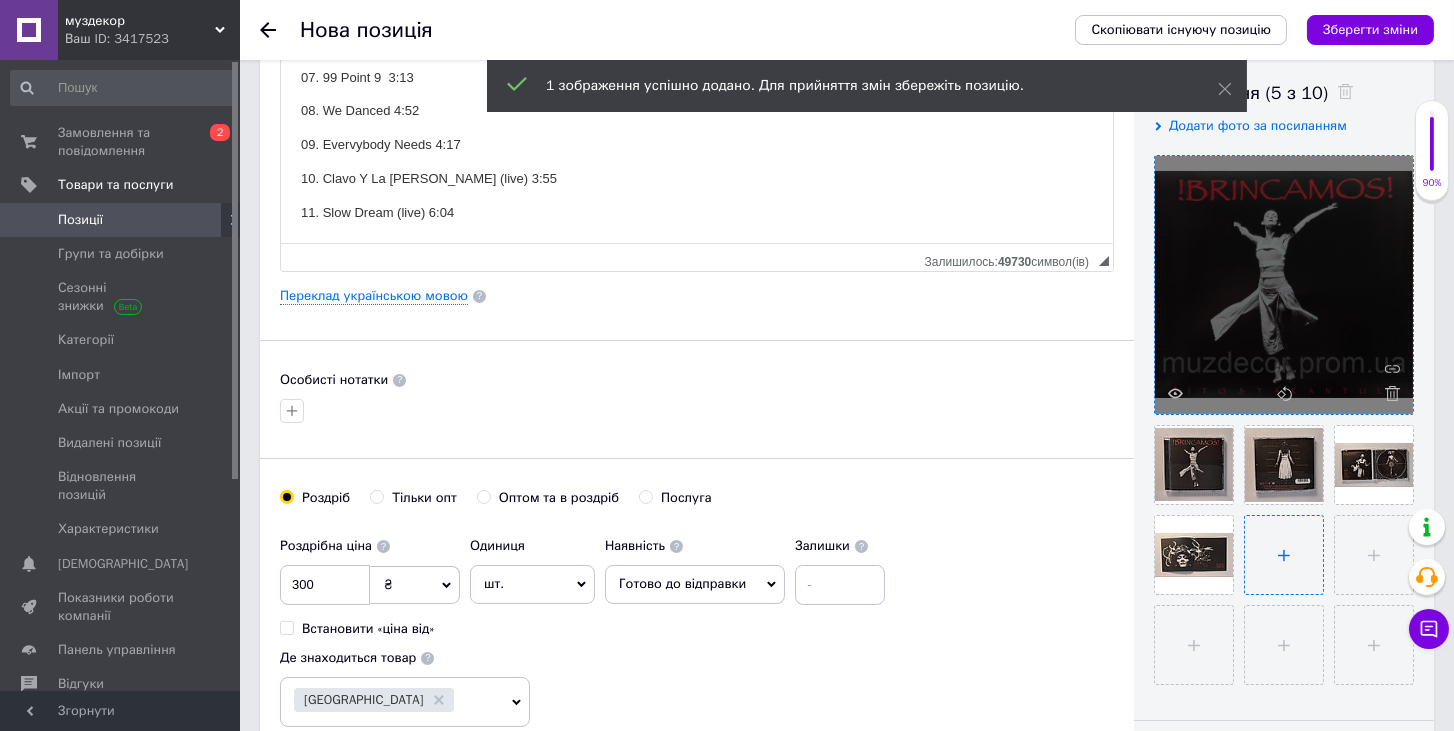 click at bounding box center [1284, 555] 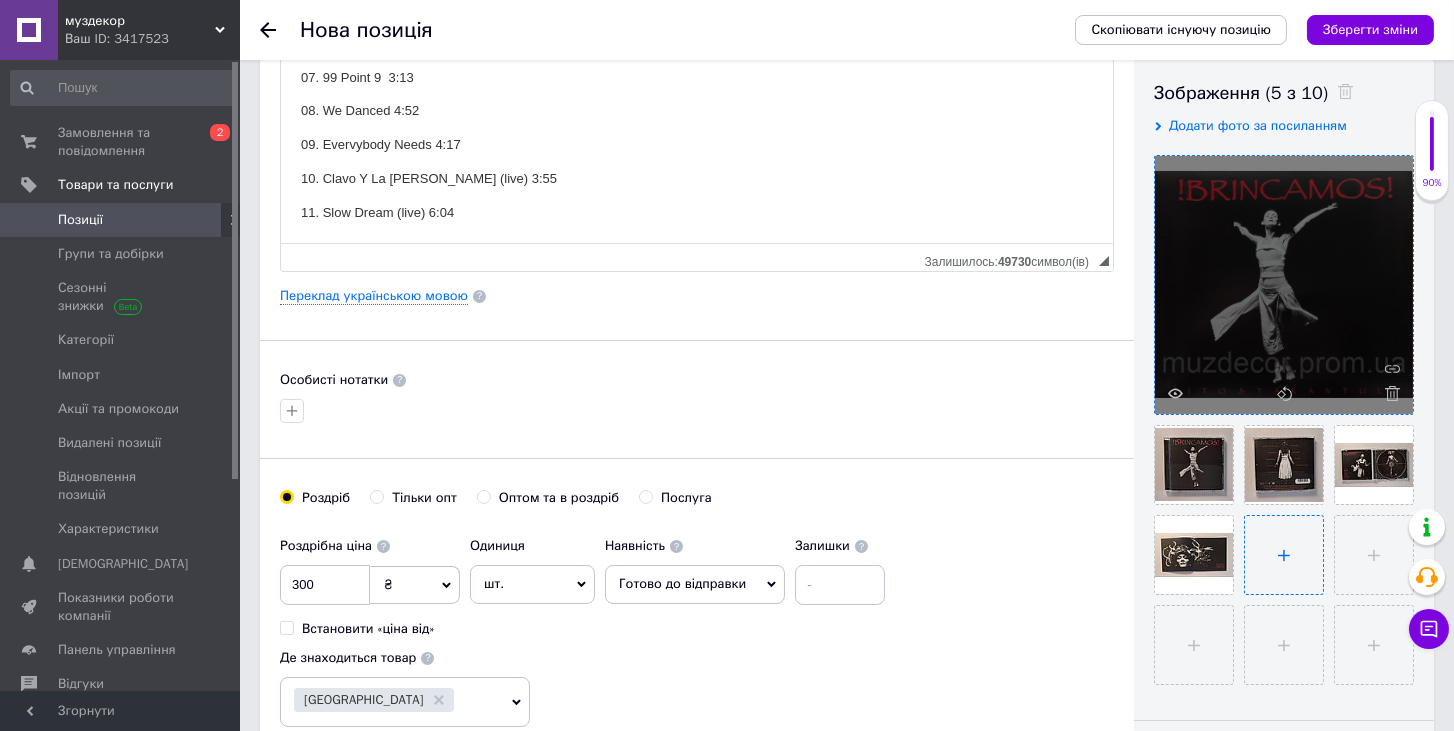 type on "C:\fakepath\photo_2_2025-06-27_19-23-16.jpg" 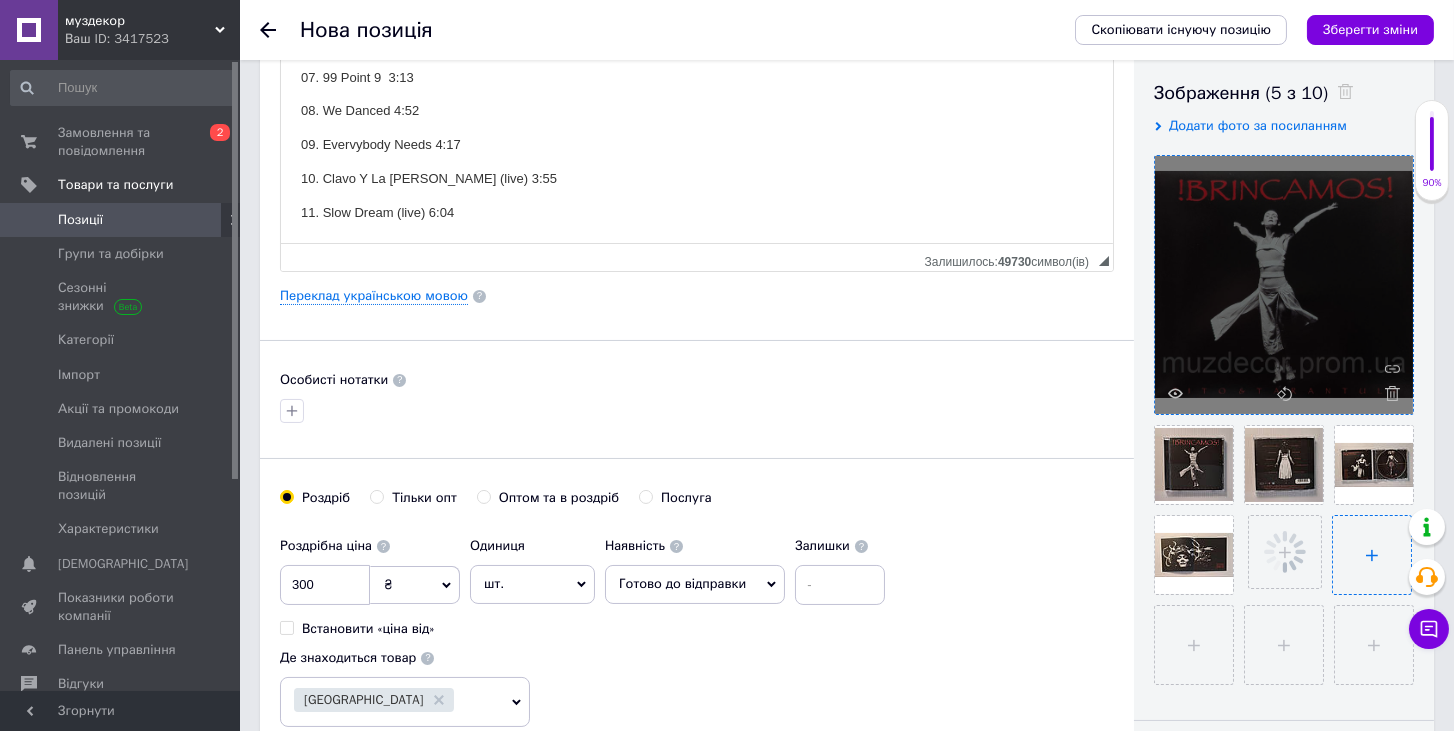 click at bounding box center (1372, 555) 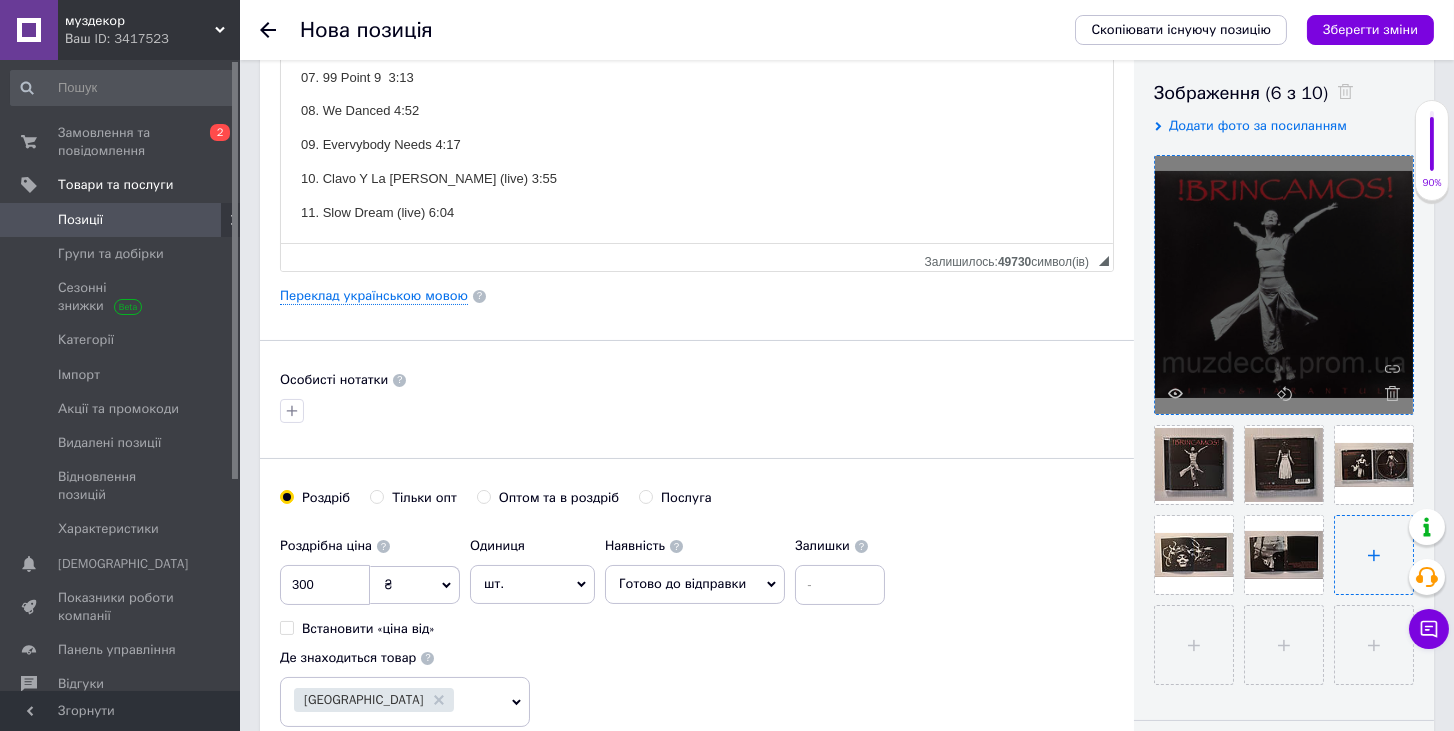 type on "C:\fakepath\photo_6_2025-06-27_19-23-16.jpg" 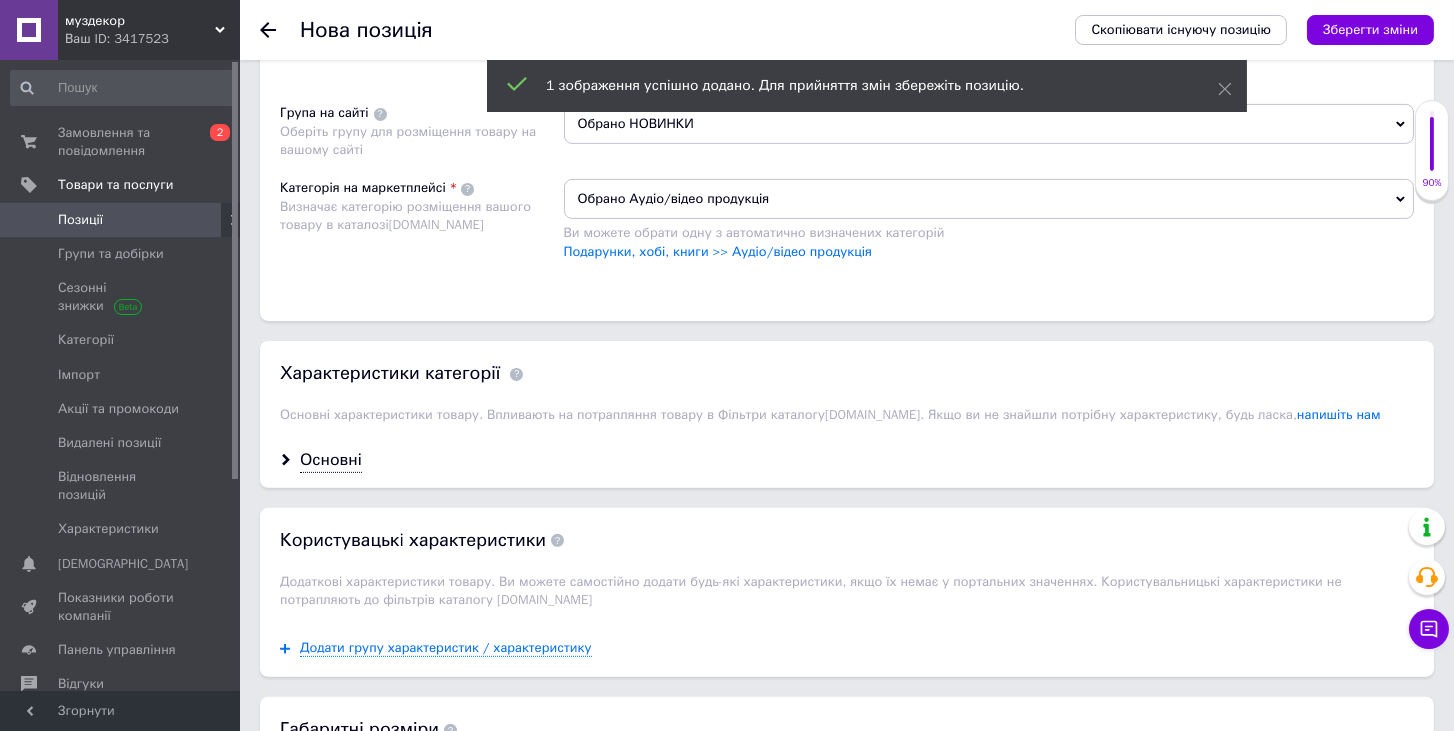 scroll, scrollTop: 1657, scrollLeft: 0, axis: vertical 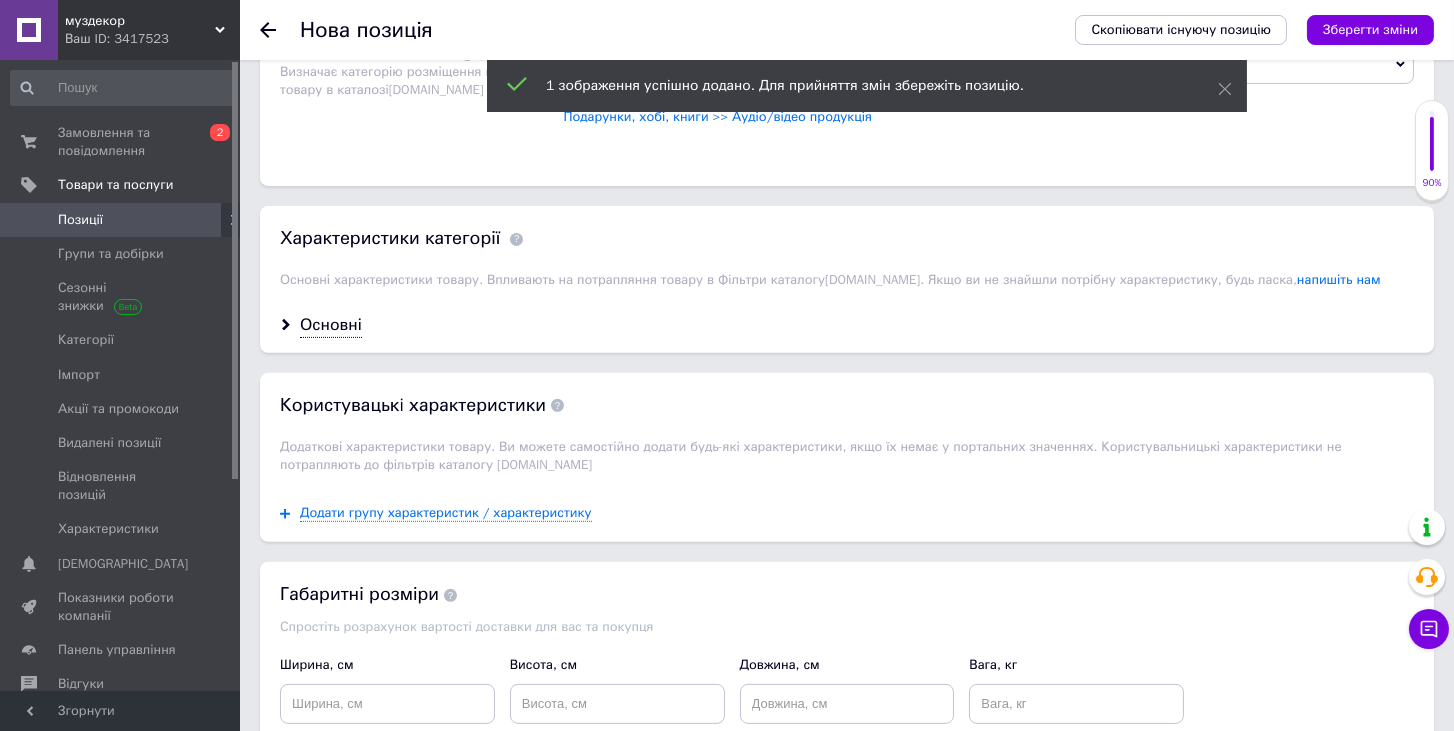 drag, startPoint x: 348, startPoint y: 296, endPoint x: 369, endPoint y: 298, distance: 21.095022 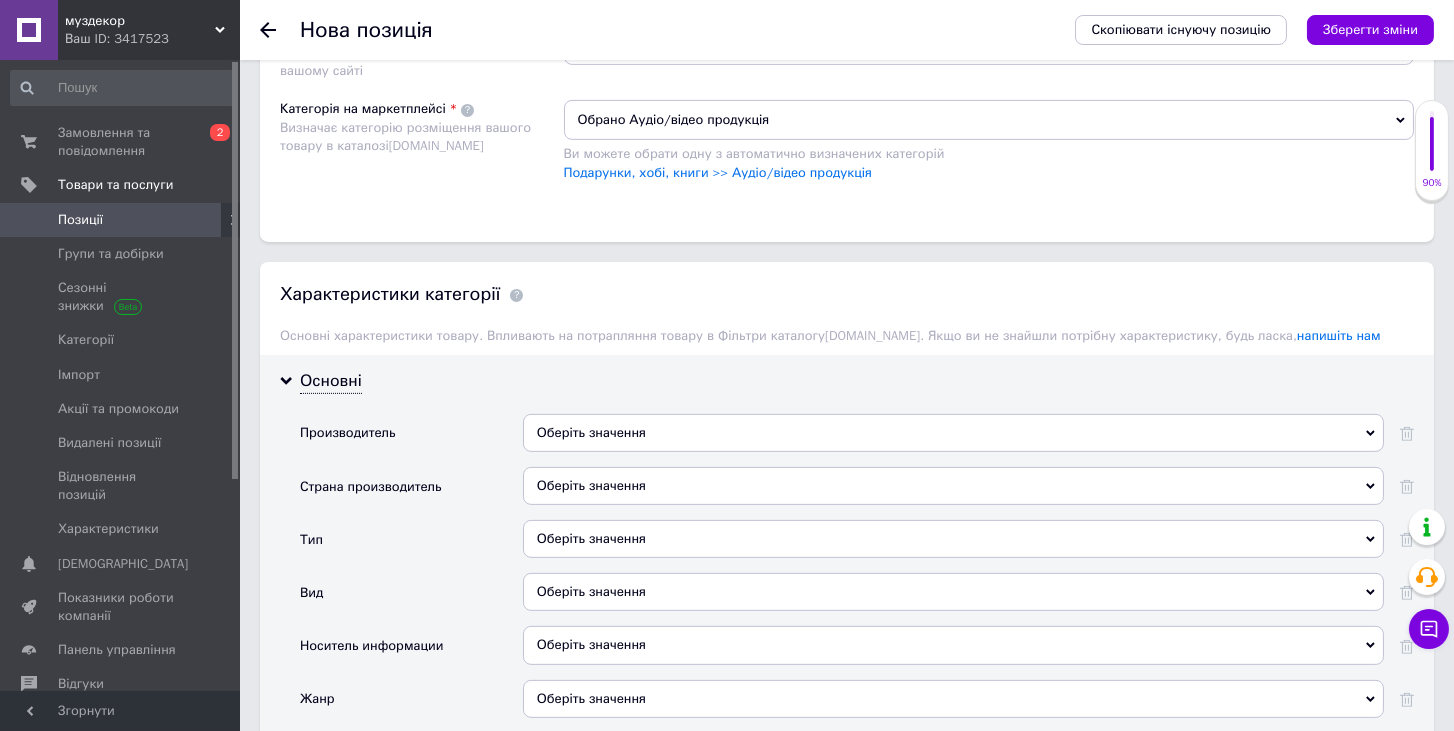 scroll, scrollTop: 1600, scrollLeft: 0, axis: vertical 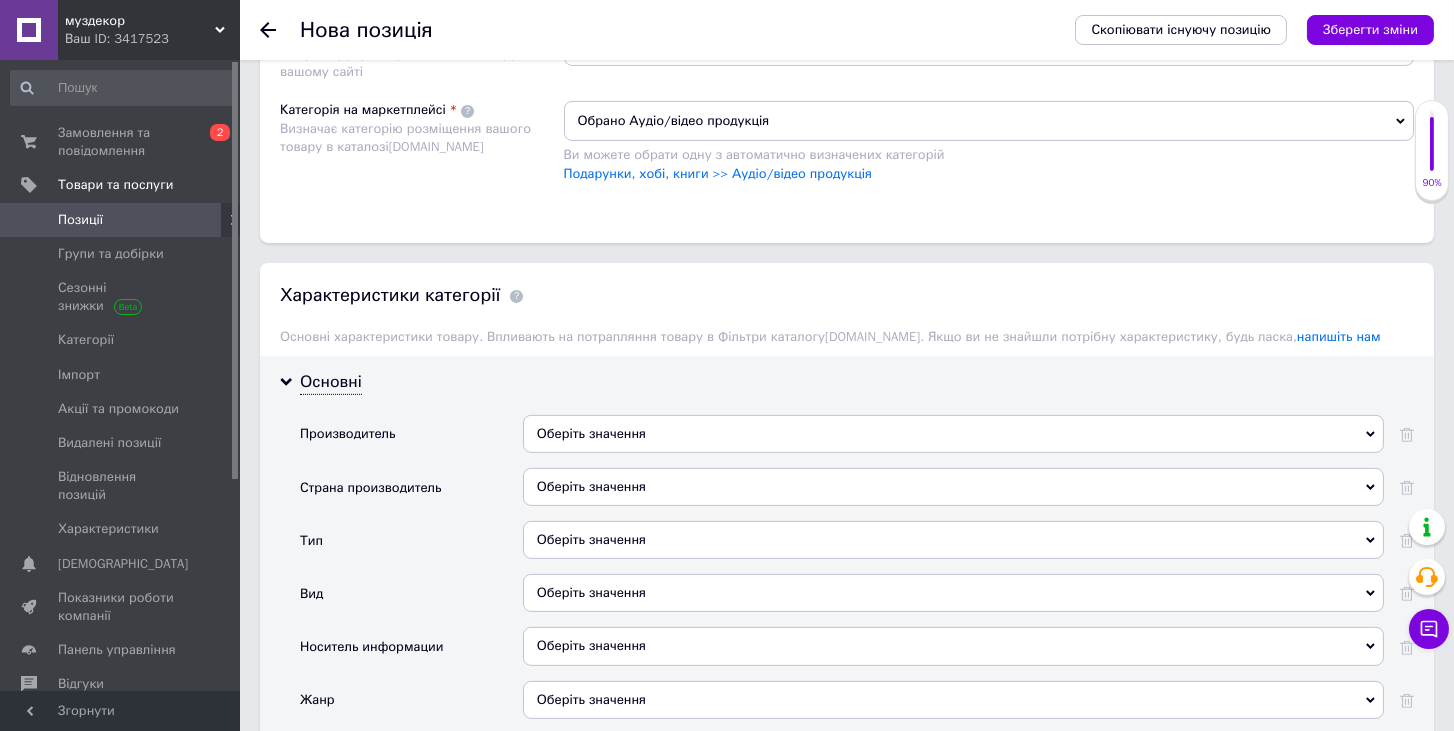drag, startPoint x: 566, startPoint y: 446, endPoint x: 553, endPoint y: 446, distance: 13 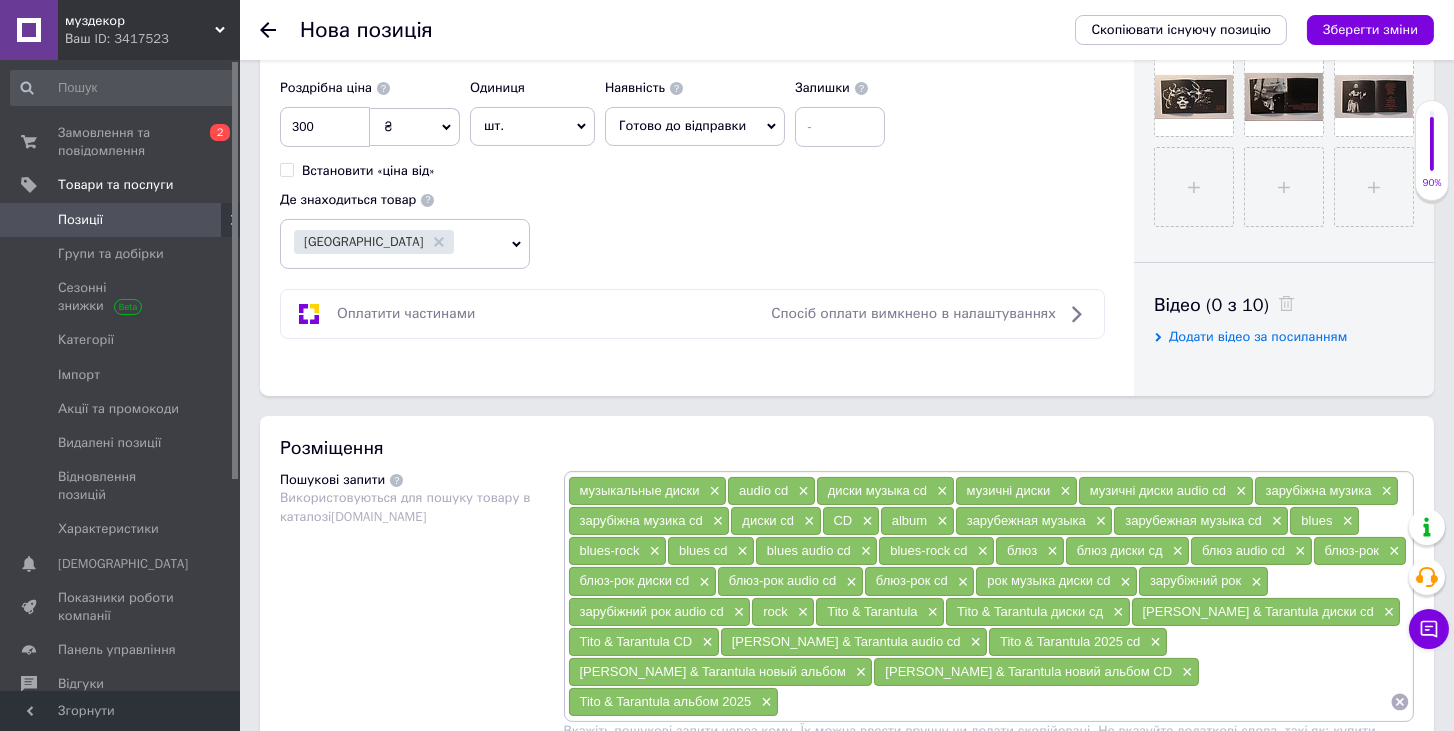 scroll, scrollTop: 571, scrollLeft: 0, axis: vertical 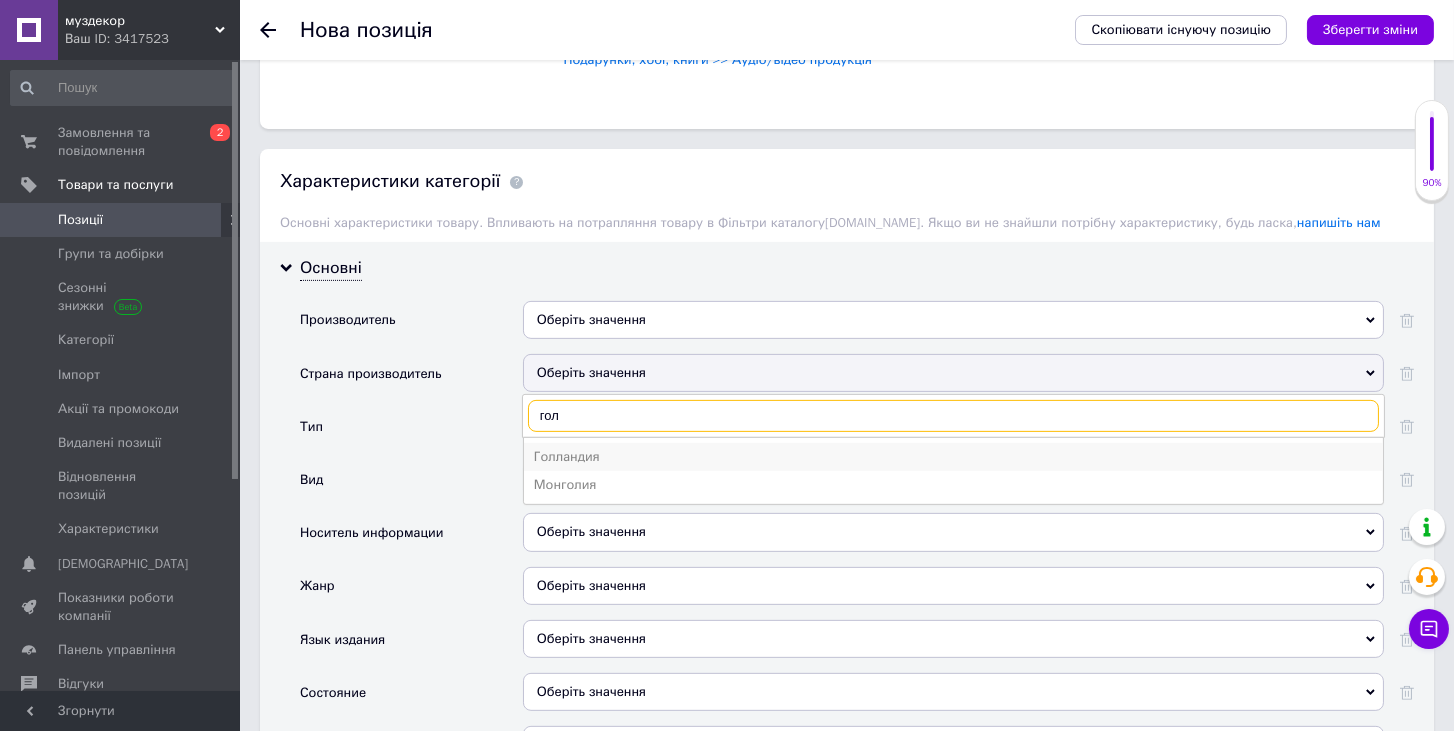 type on "гол" 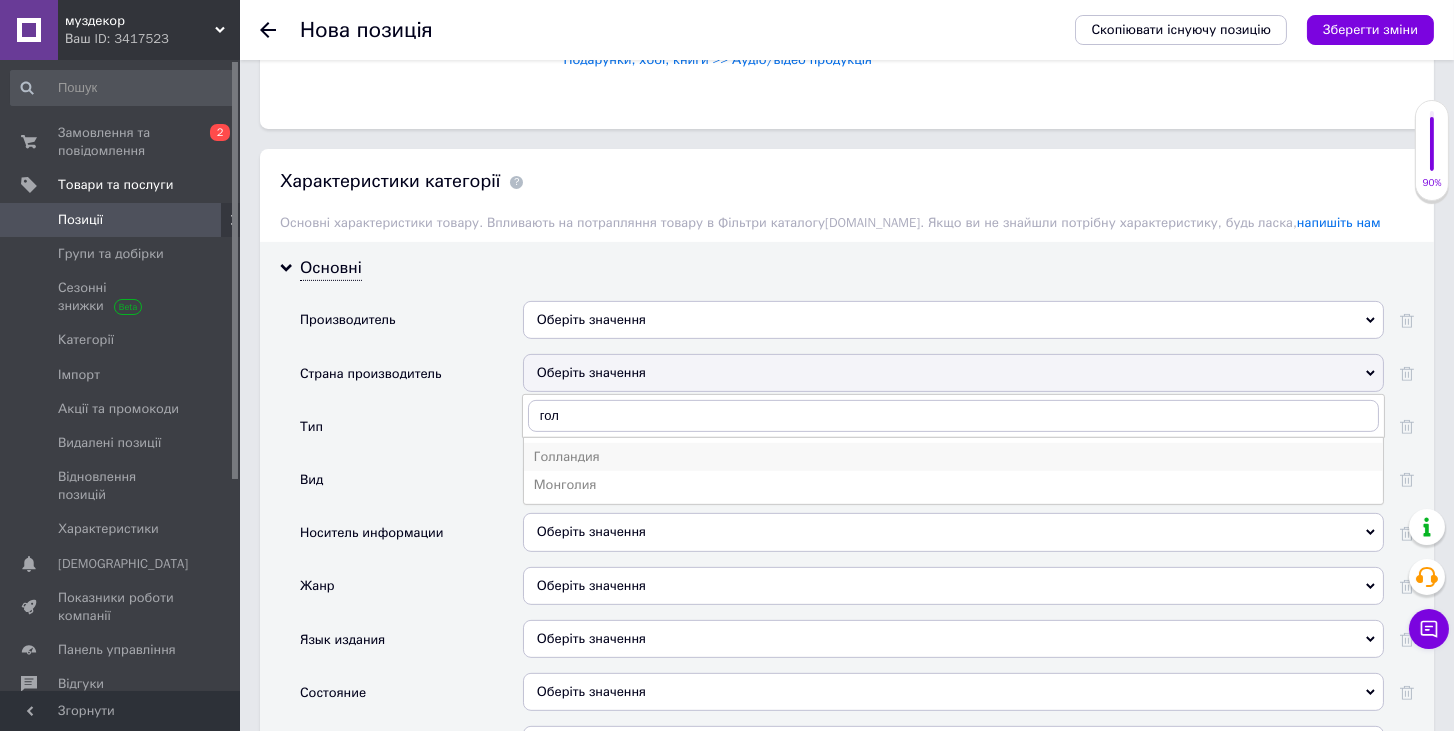 click on "Голландия" at bounding box center (953, 457) 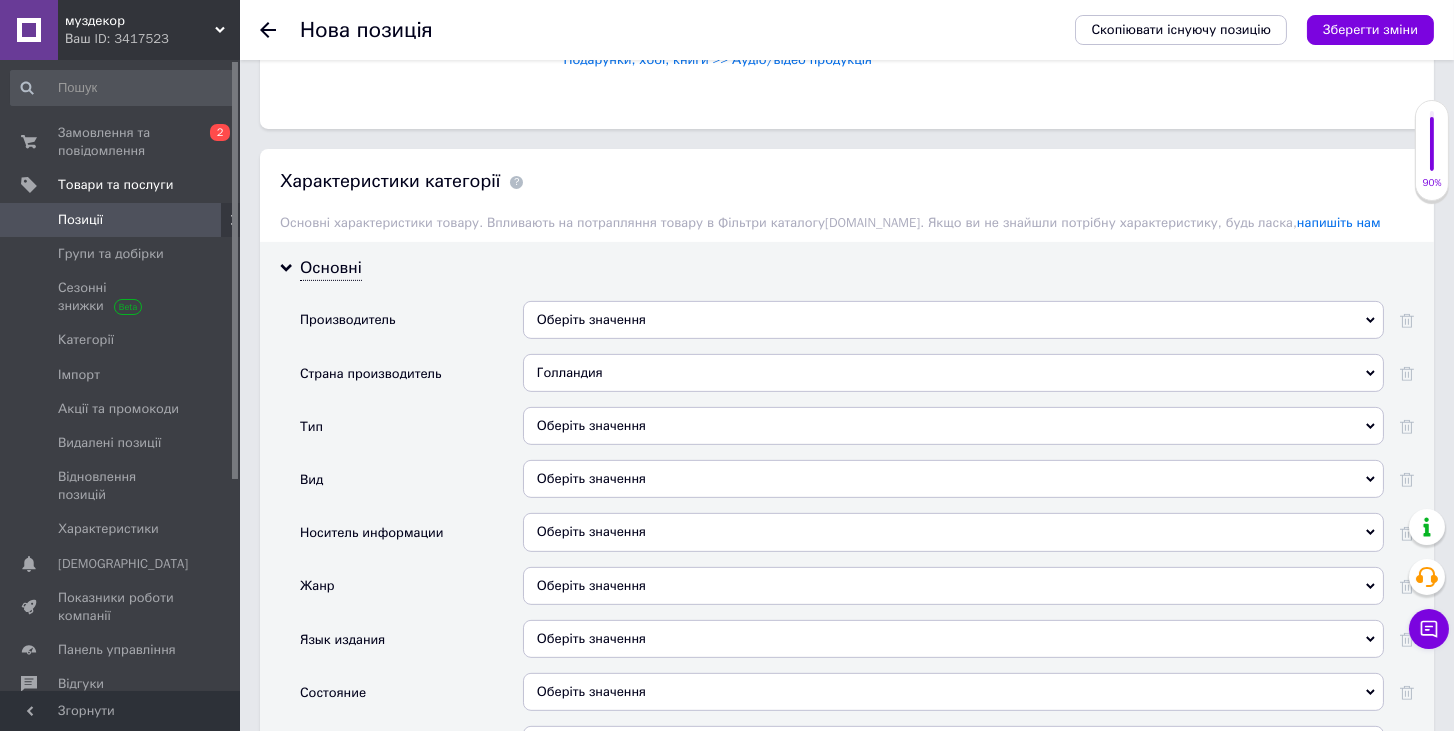 click on "Оберіть значення" at bounding box center [953, 479] 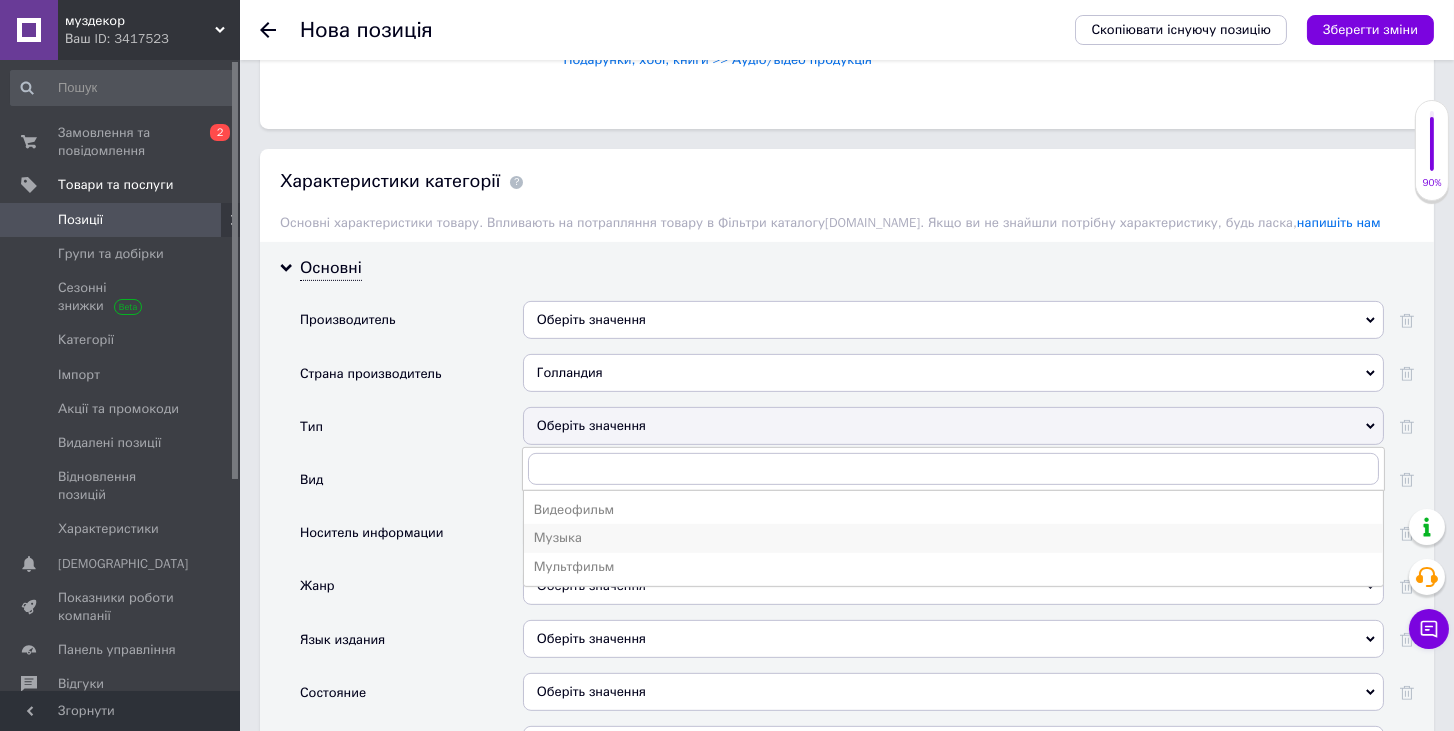 click on "Музыка" at bounding box center [953, 538] 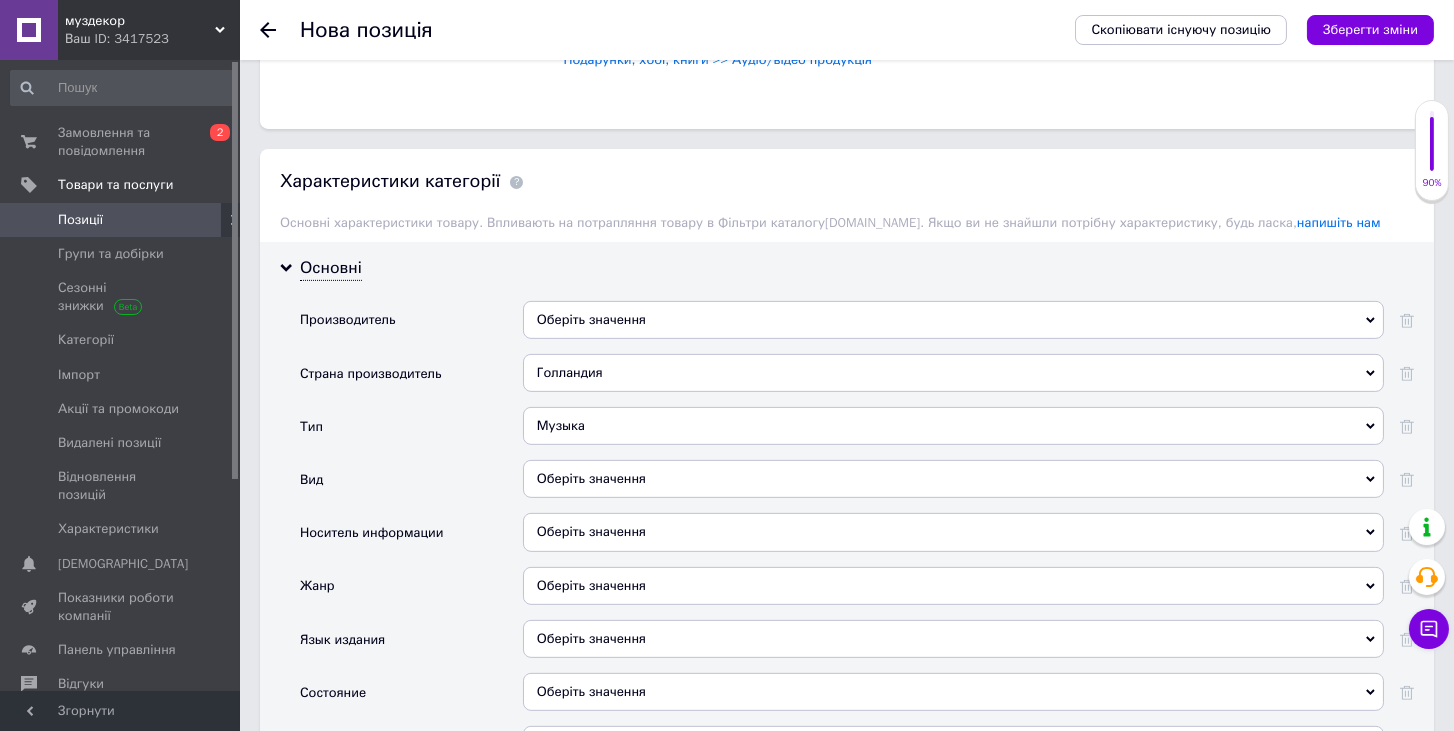 click on "Оберіть значення" at bounding box center [953, 532] 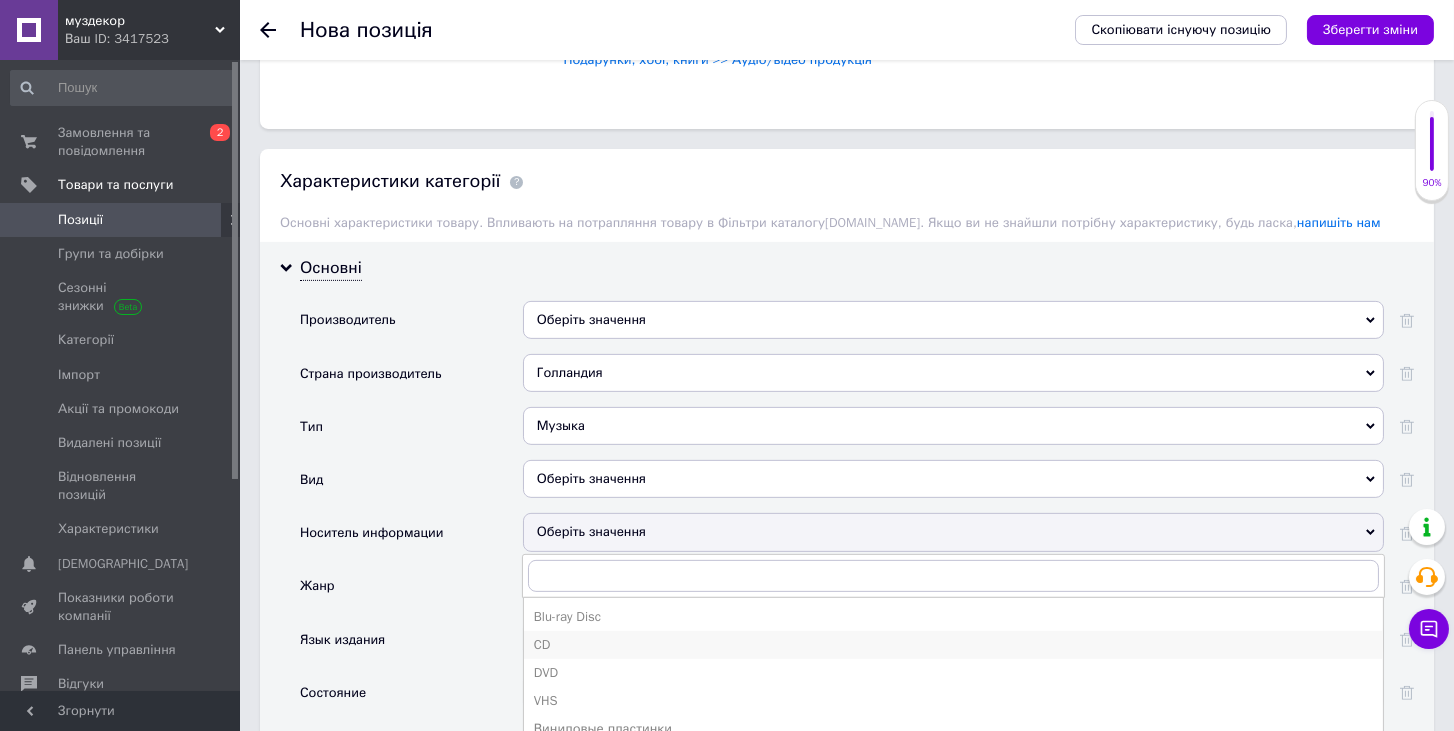 click on "CD" at bounding box center [953, 645] 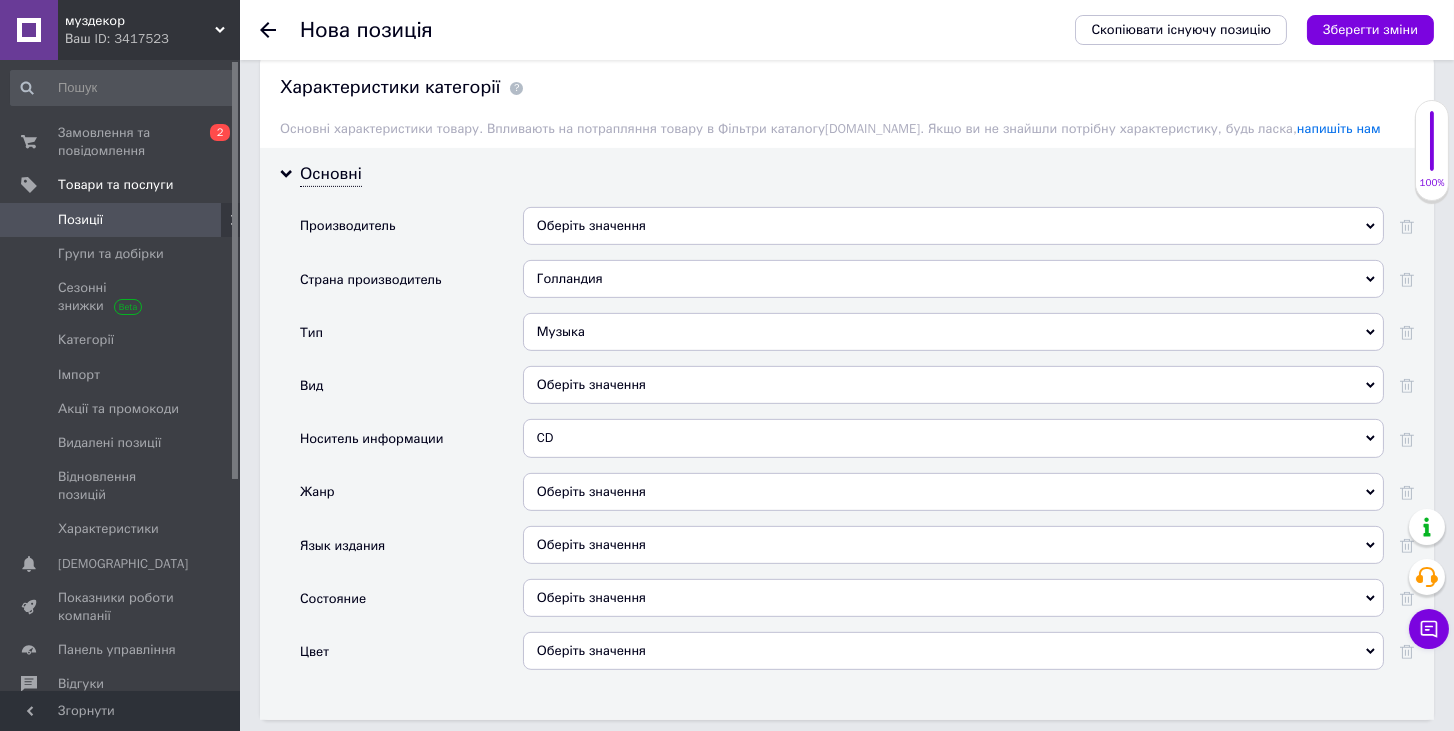 scroll, scrollTop: 1828, scrollLeft: 0, axis: vertical 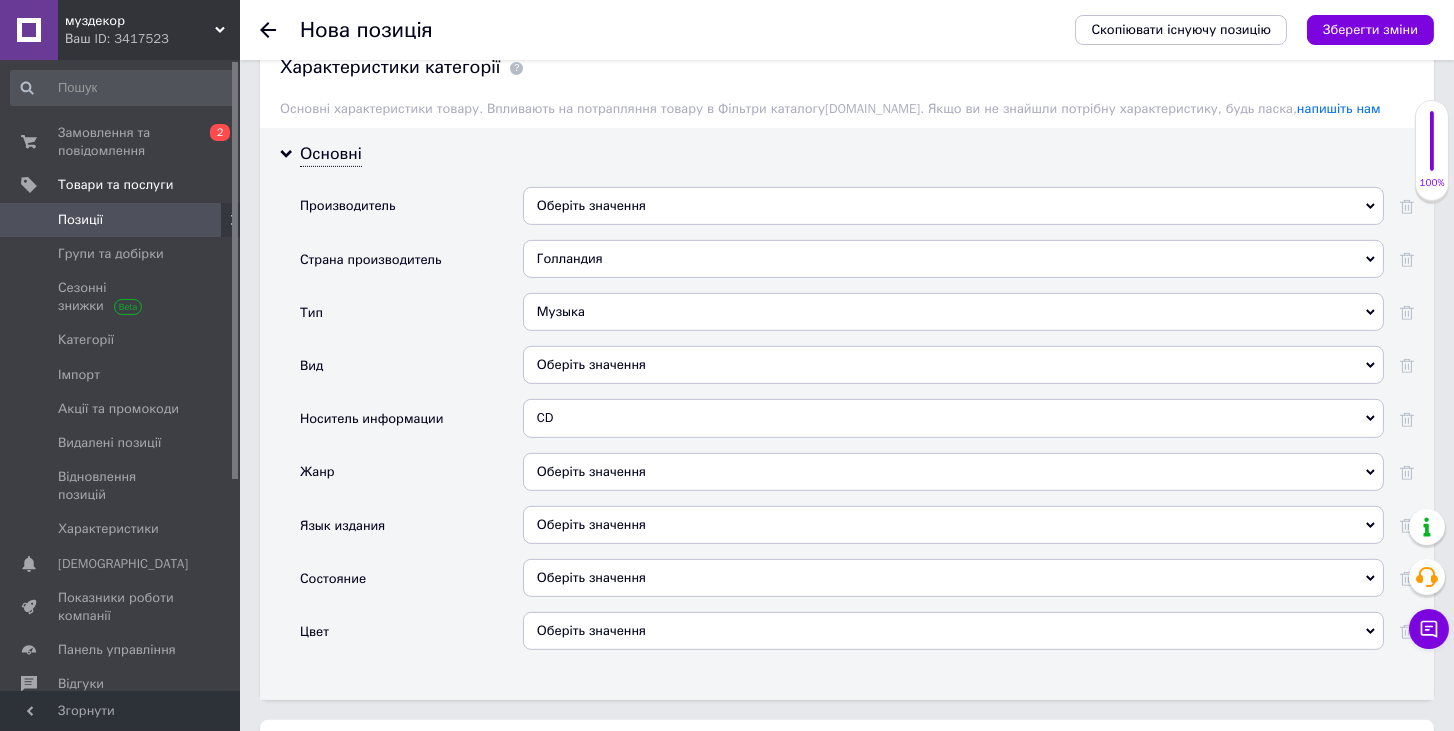 click on "Оберіть значення" at bounding box center [953, 472] 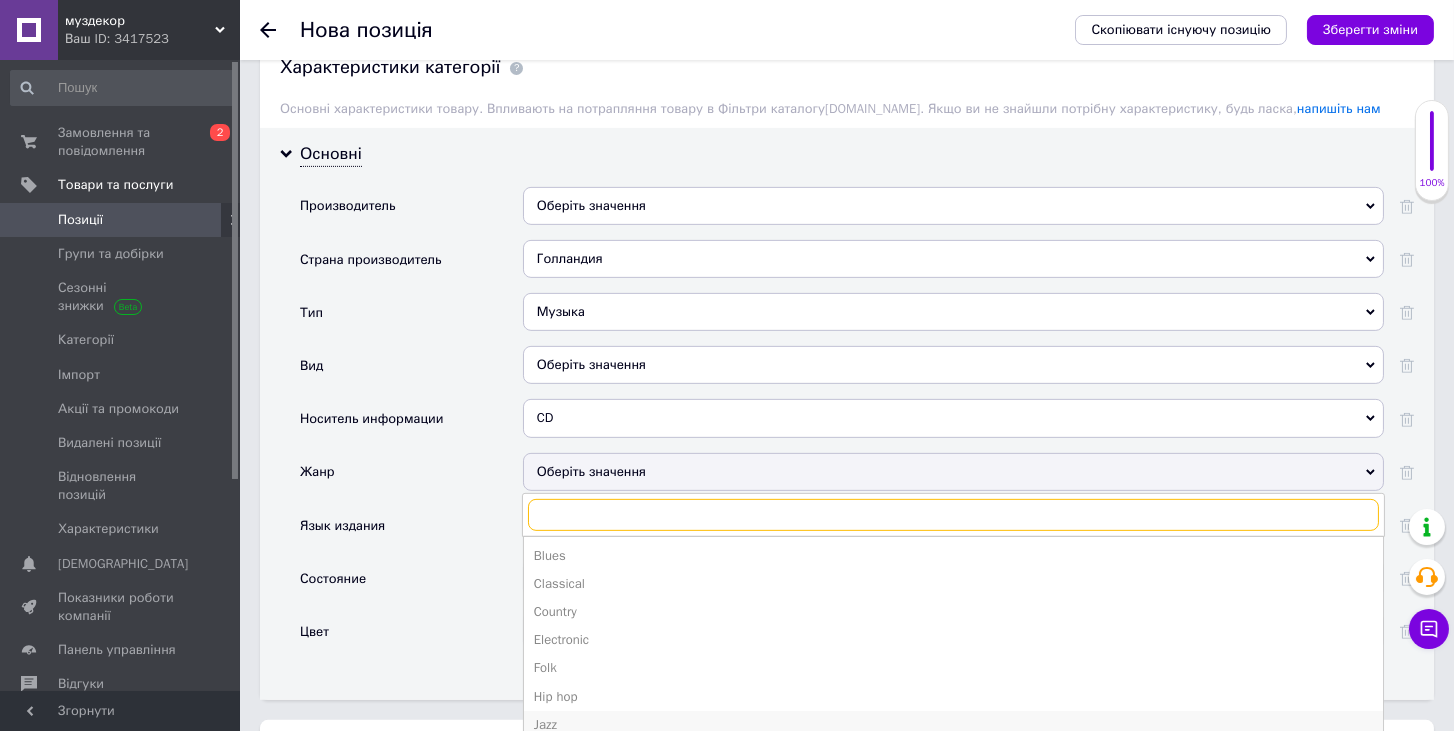 scroll, scrollTop: 114, scrollLeft: 0, axis: vertical 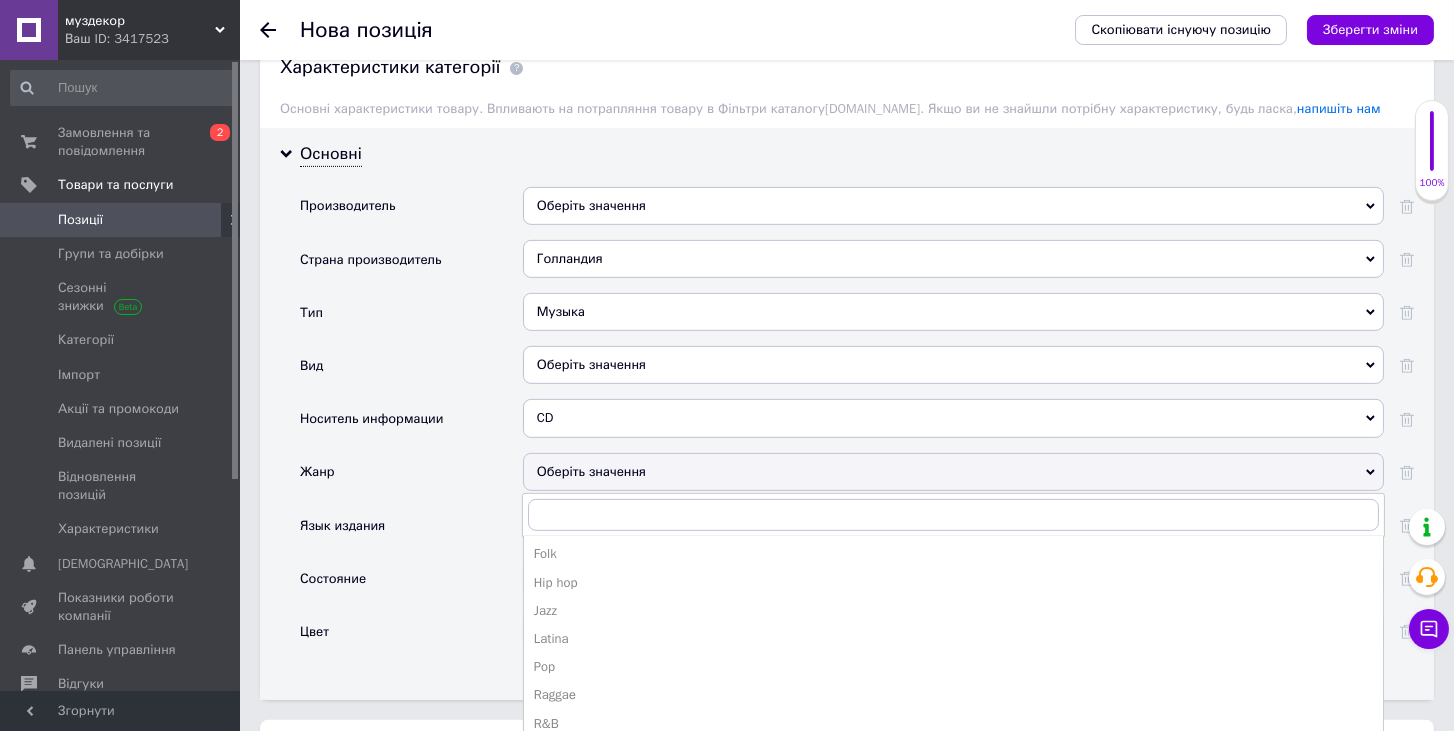 click on "Rock" at bounding box center (953, 752) 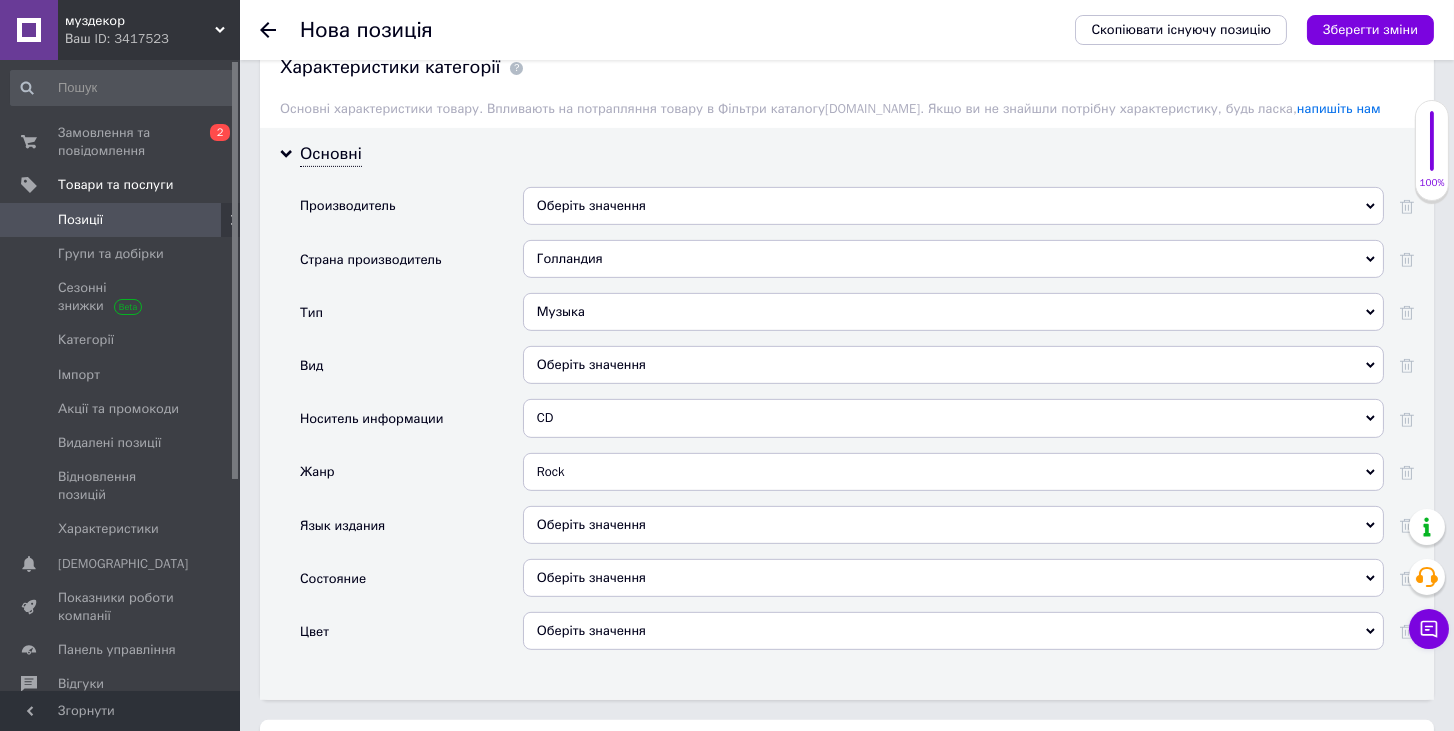 click on "Оберіть значення" at bounding box center (953, 525) 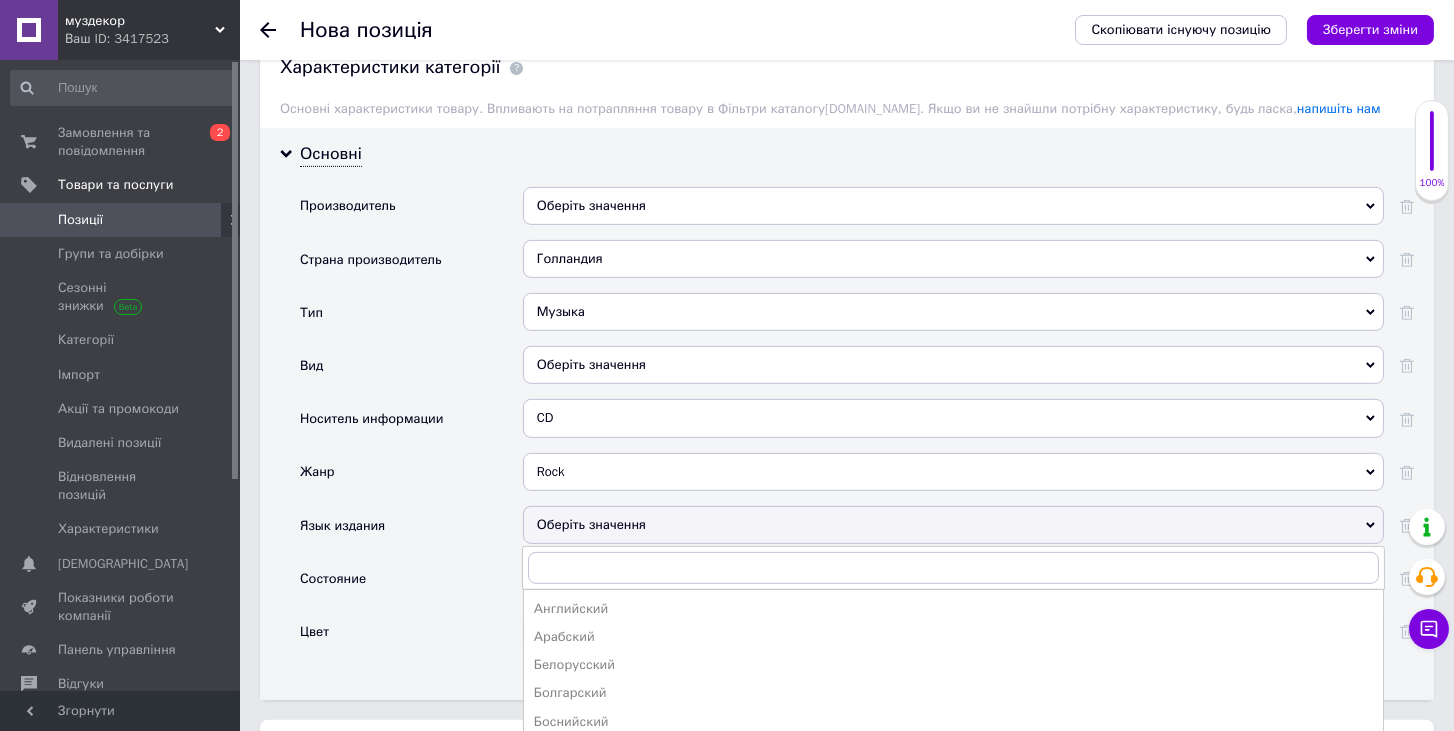 click on "Rock" at bounding box center (953, 472) 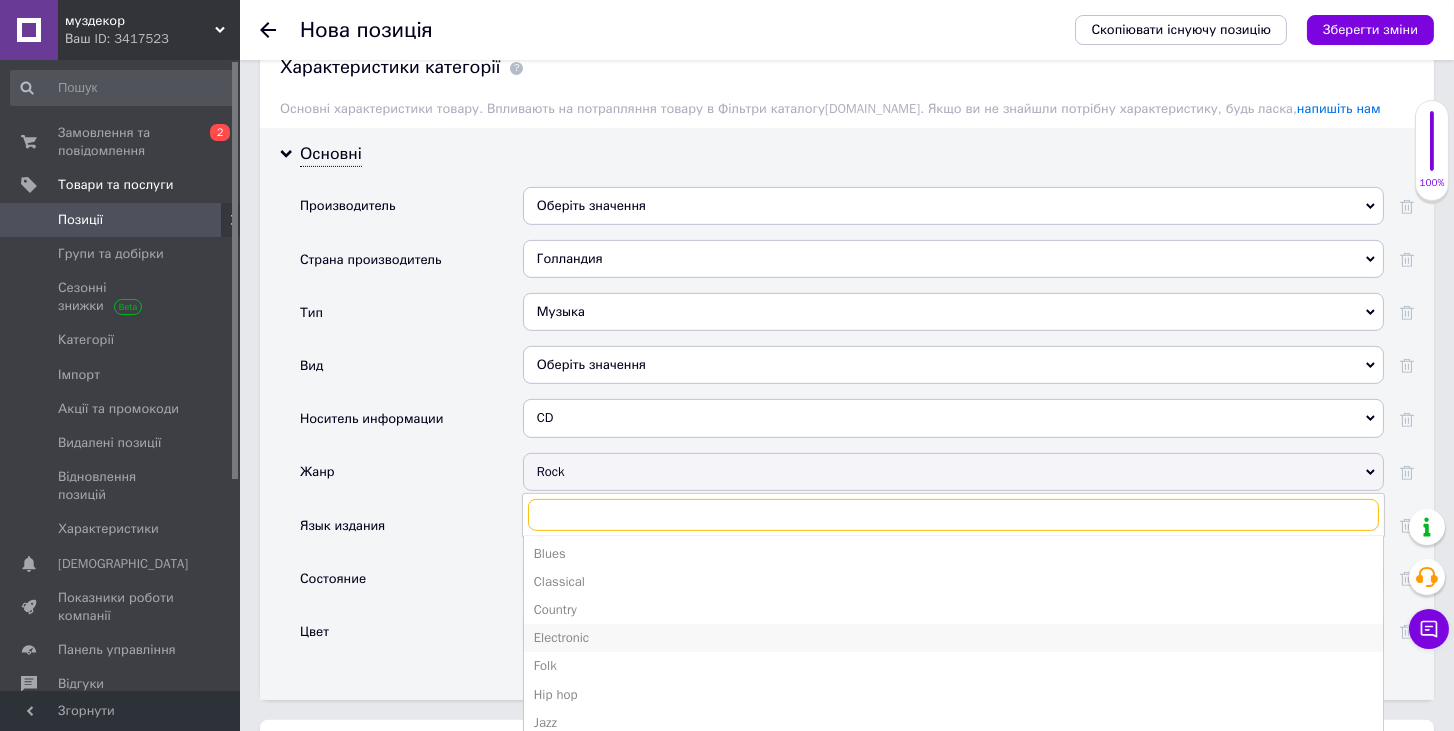 scroll, scrollTop: 0, scrollLeft: 0, axis: both 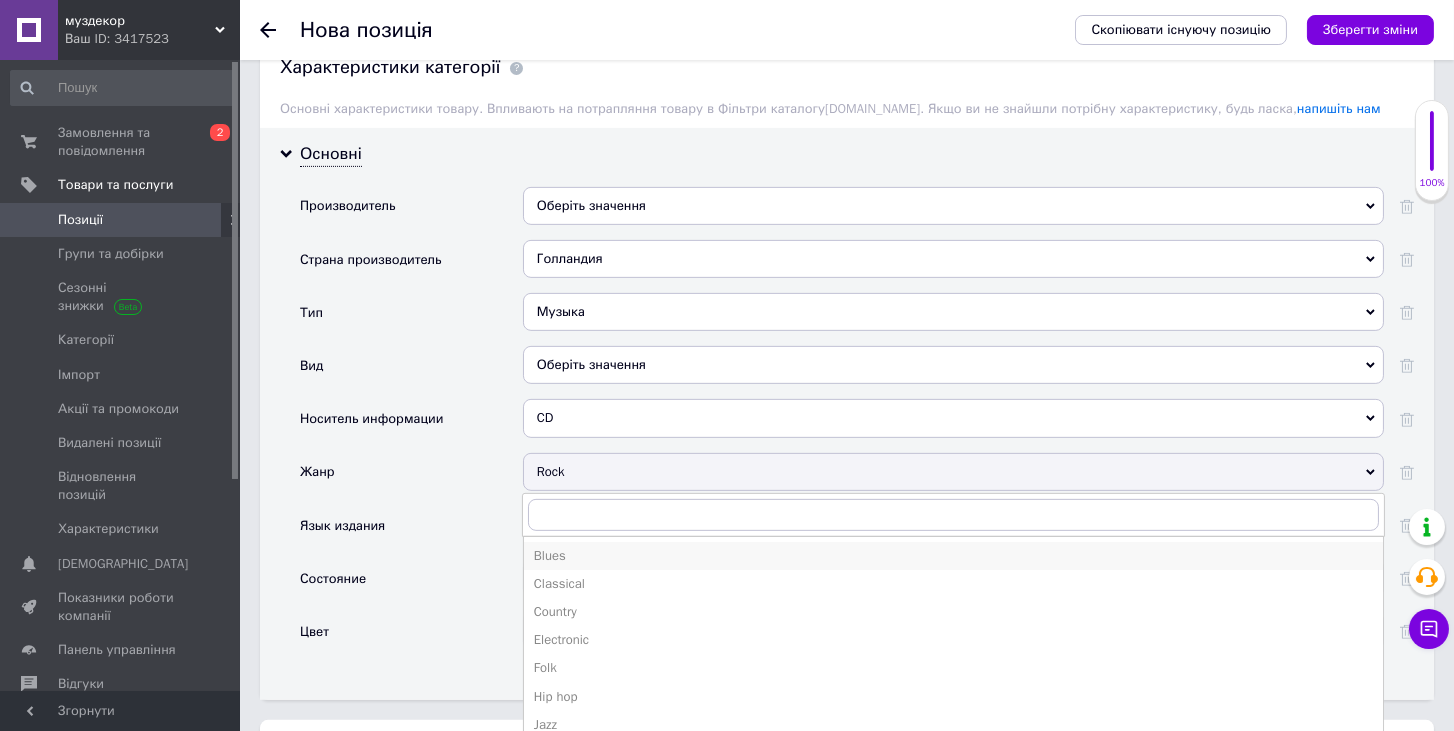 click on "Blues" at bounding box center [953, 556] 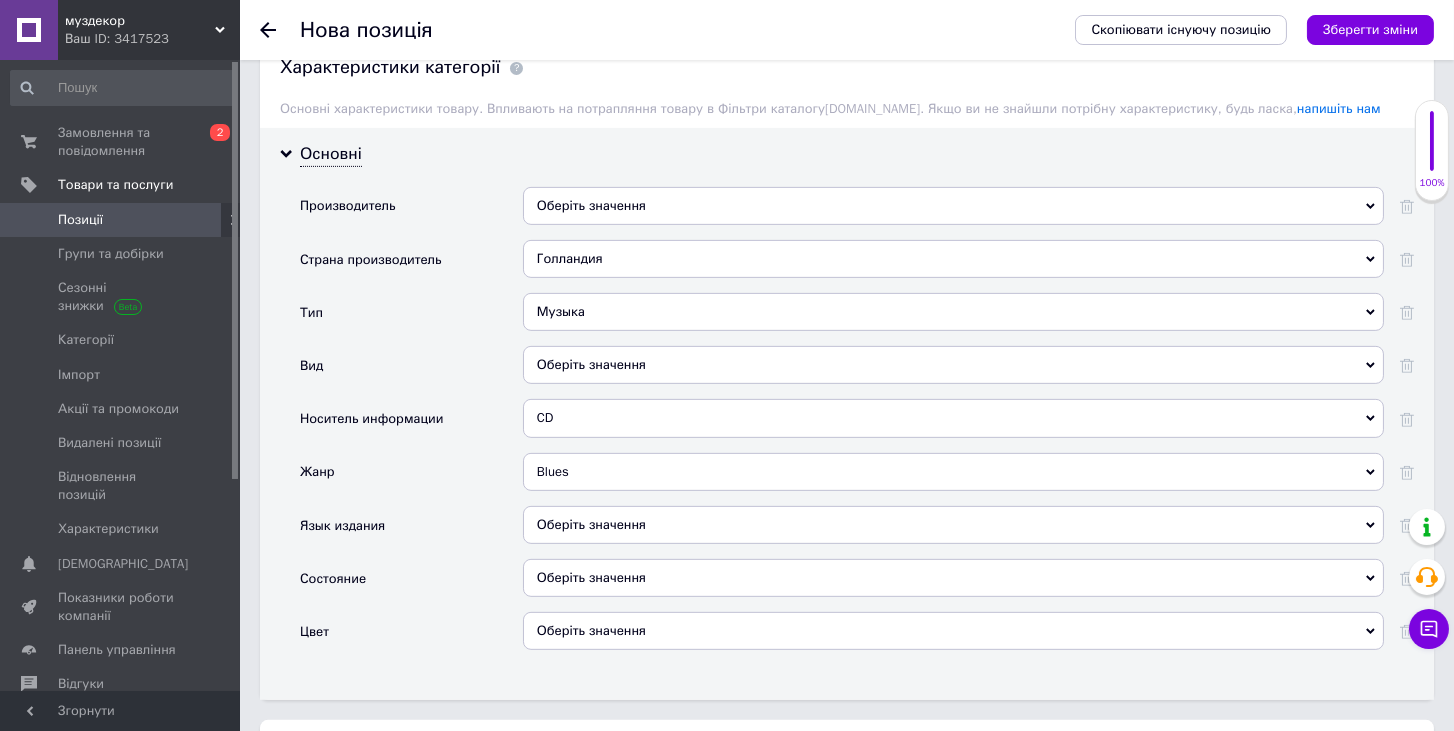 click on "Оберіть значення" at bounding box center [953, 525] 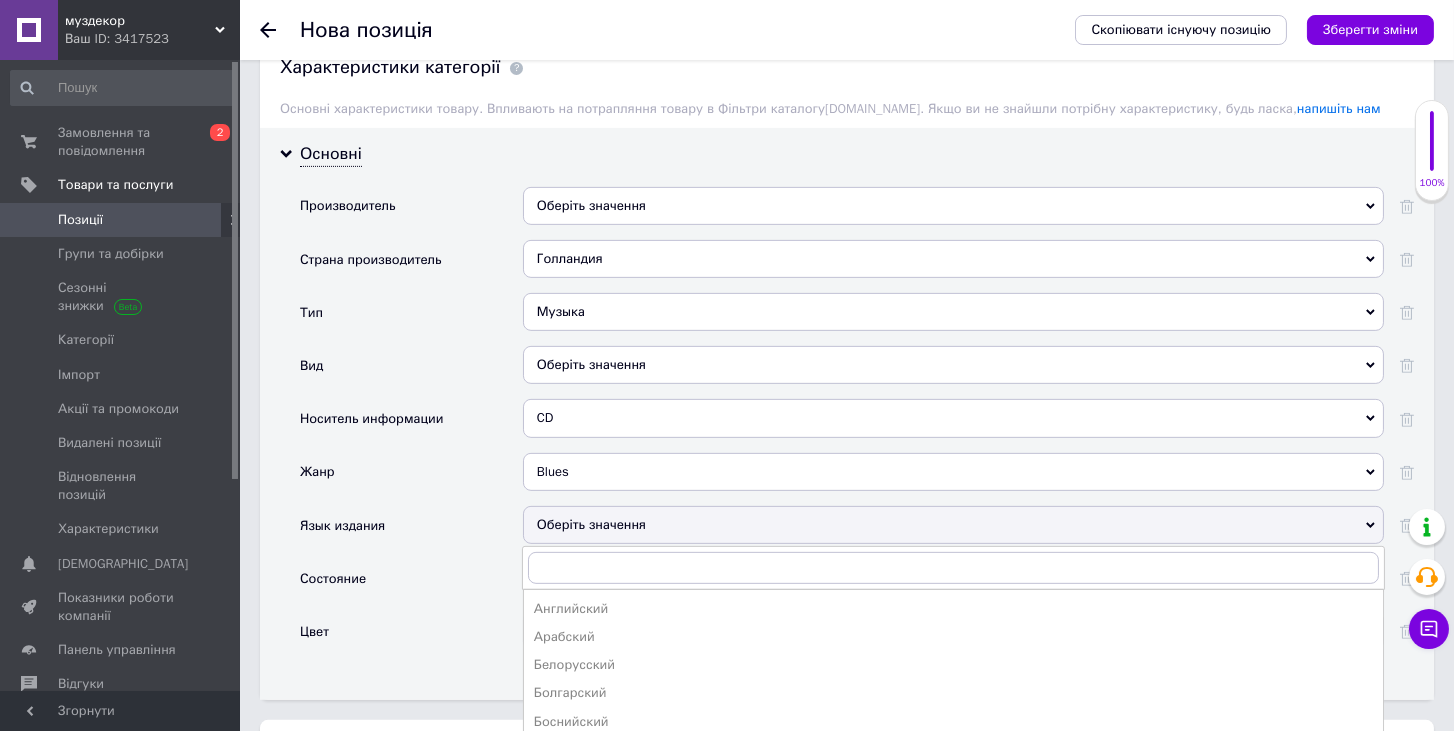 drag, startPoint x: 588, startPoint y: 578, endPoint x: 595, endPoint y: 565, distance: 14.764823 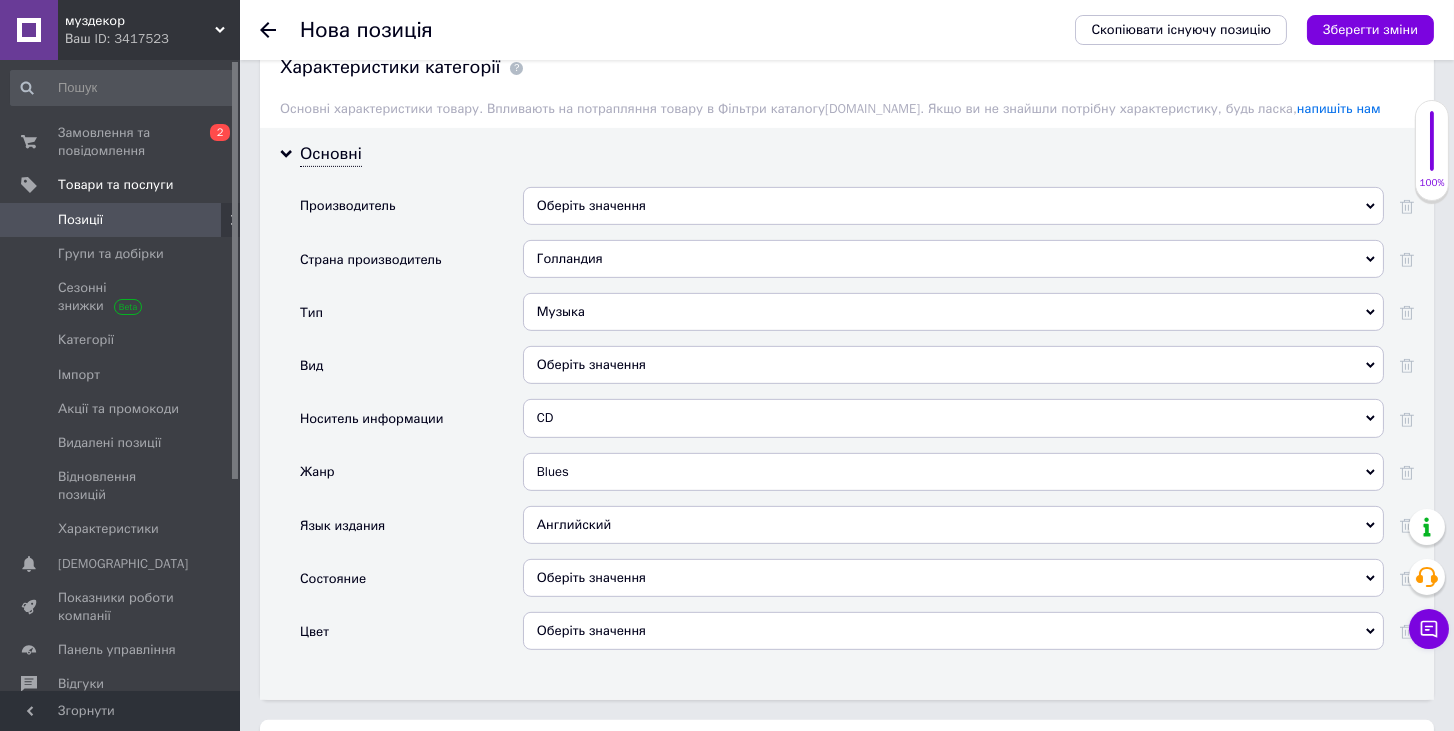 click on "Оберіть значення" at bounding box center (953, 578) 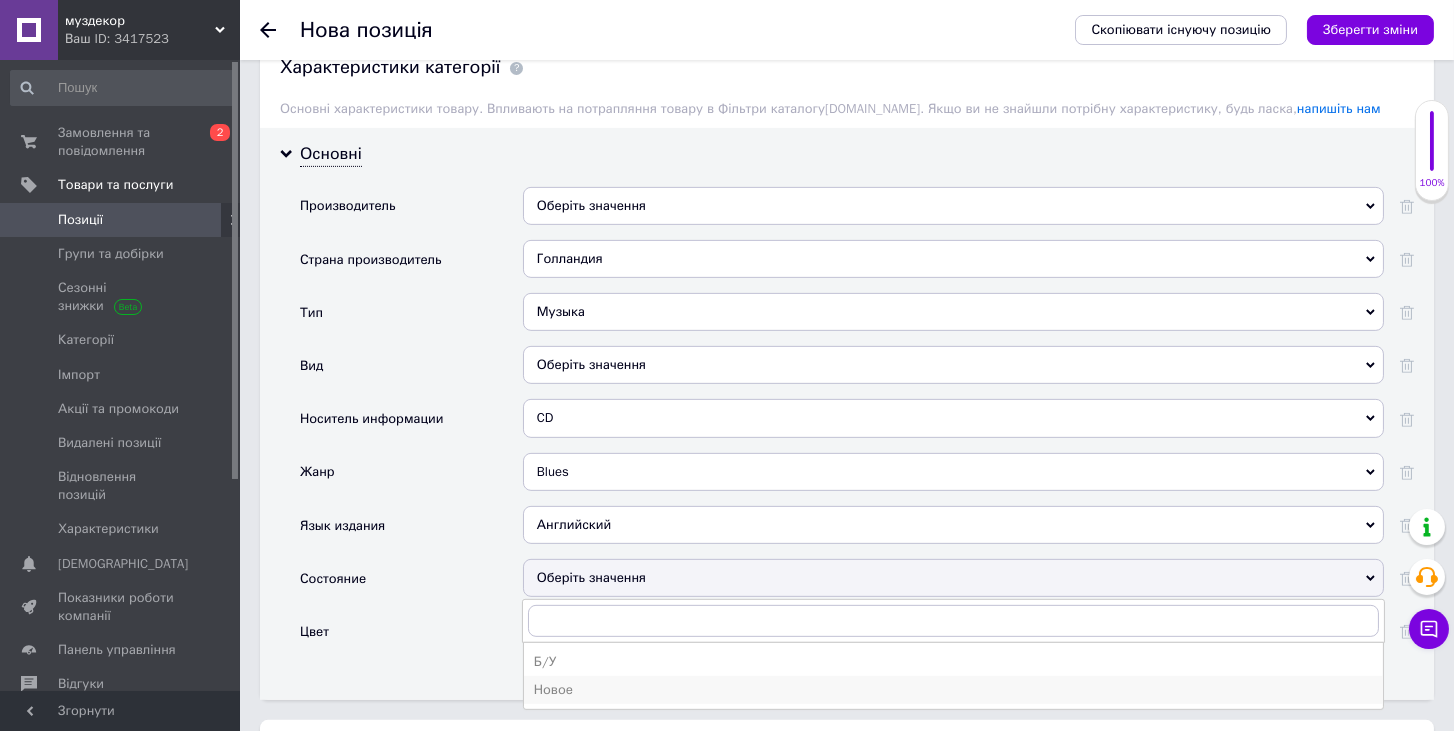 click on "Новое" at bounding box center (953, 690) 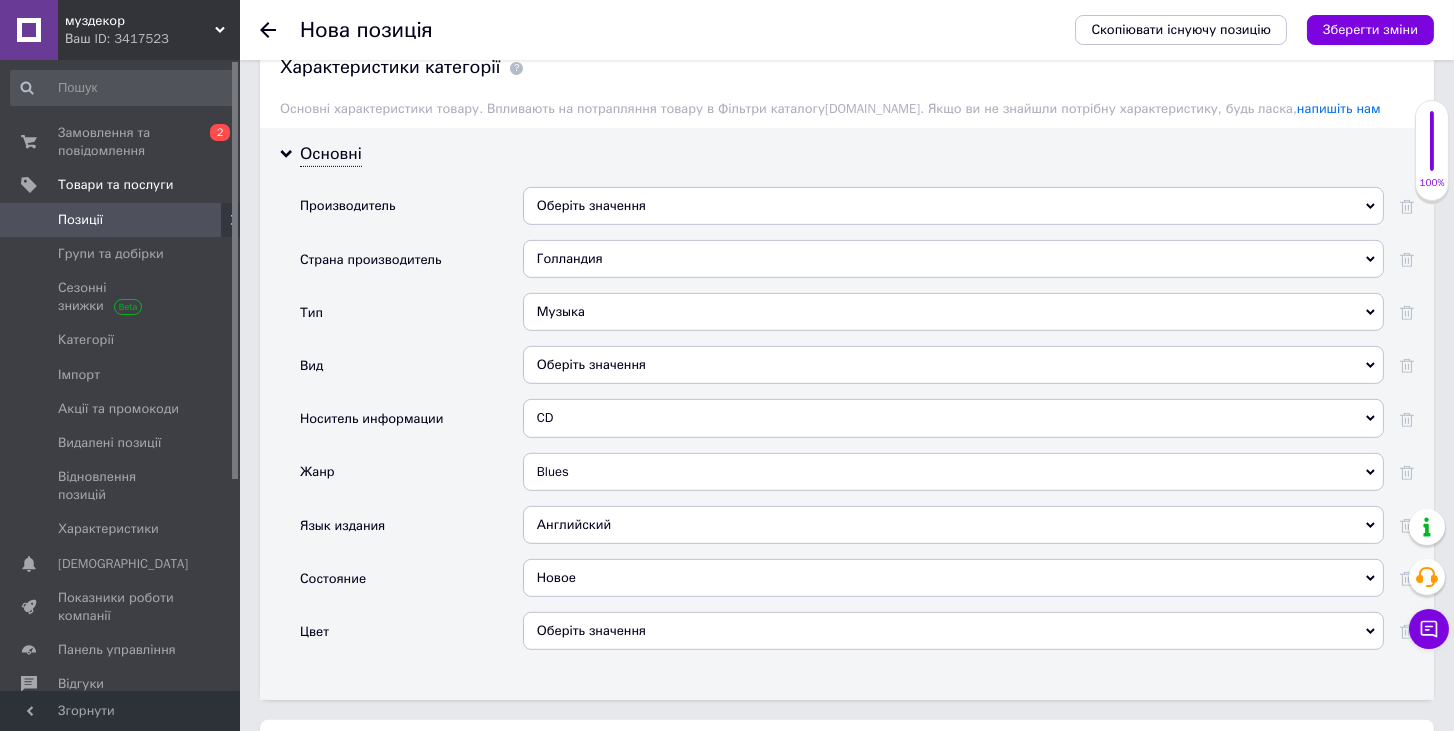 click on "Оберіть значення" at bounding box center [953, 206] 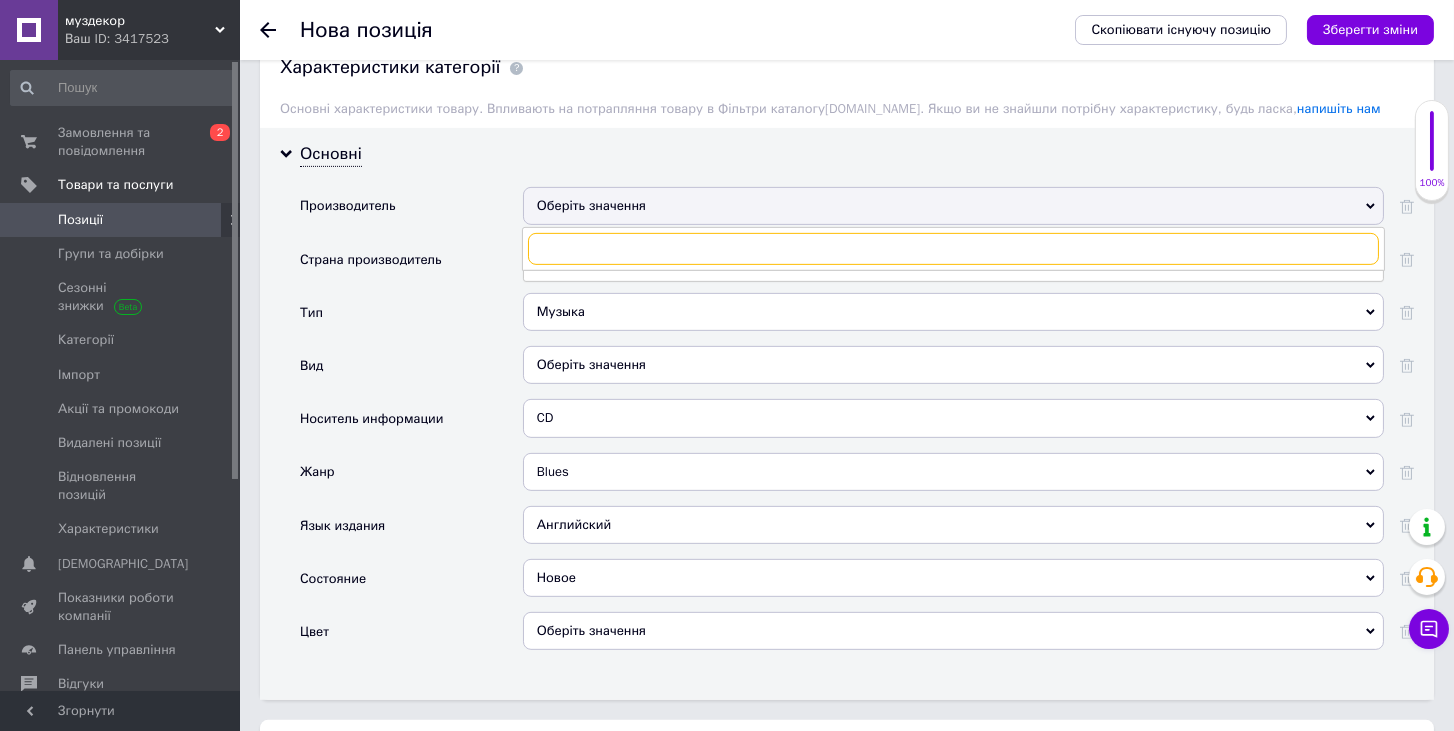 scroll, scrollTop: 1771, scrollLeft: 0, axis: vertical 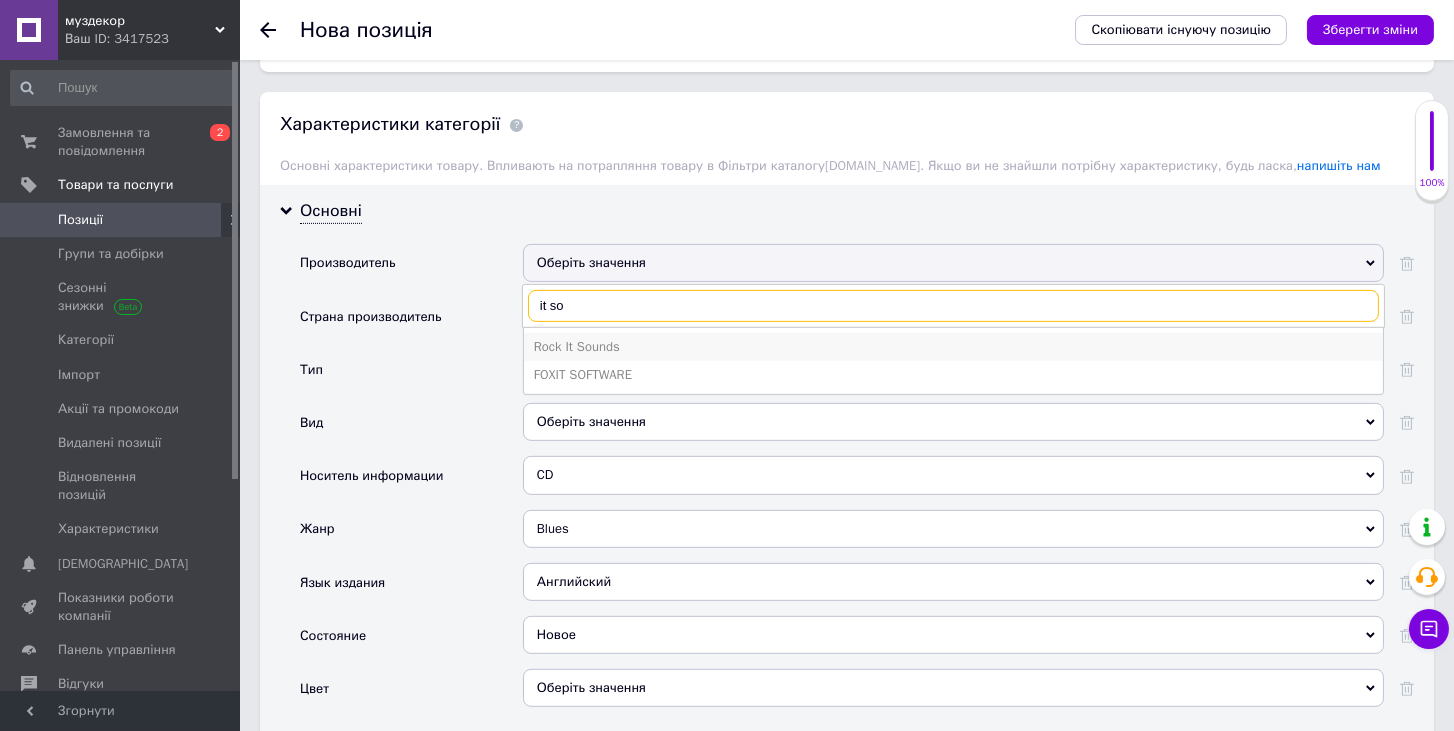 type on "it so" 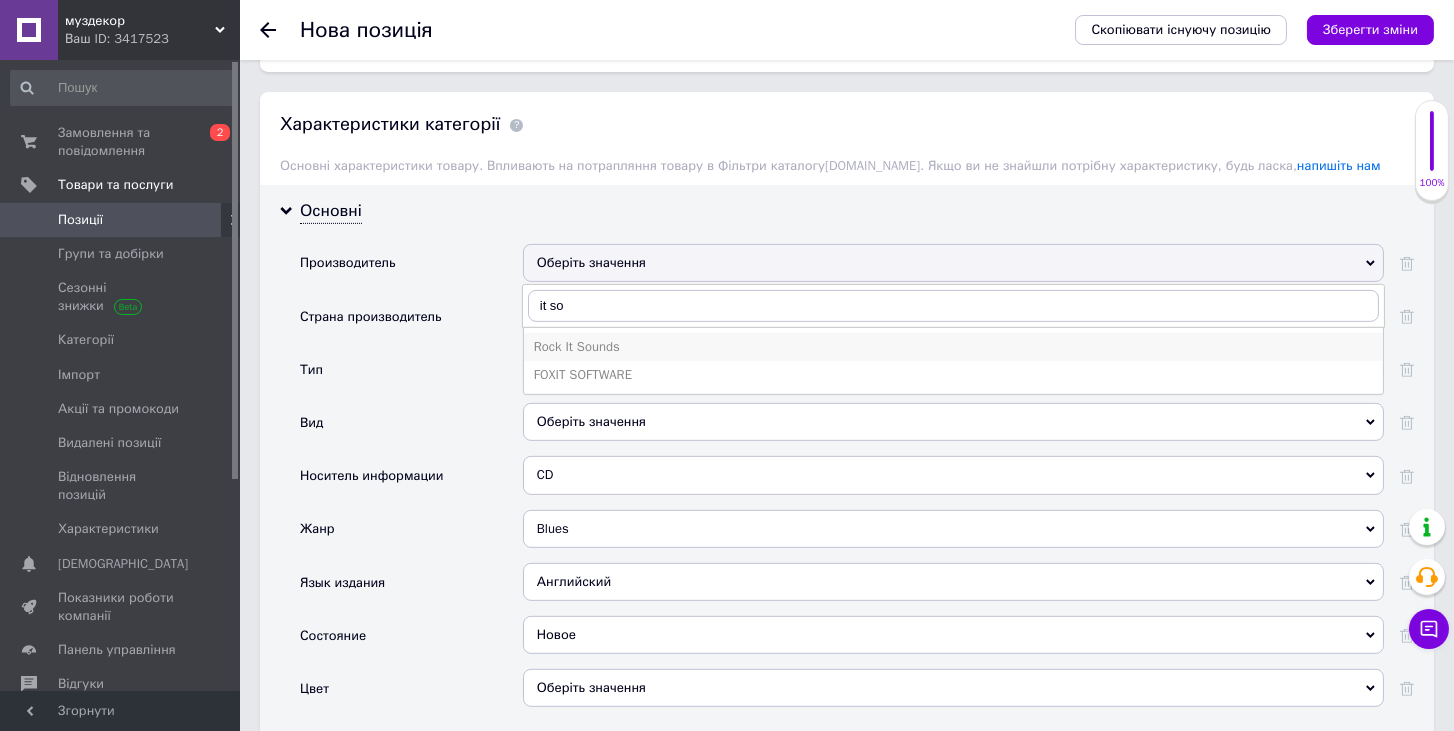 click on "Rock It Sounds" at bounding box center (953, 347) 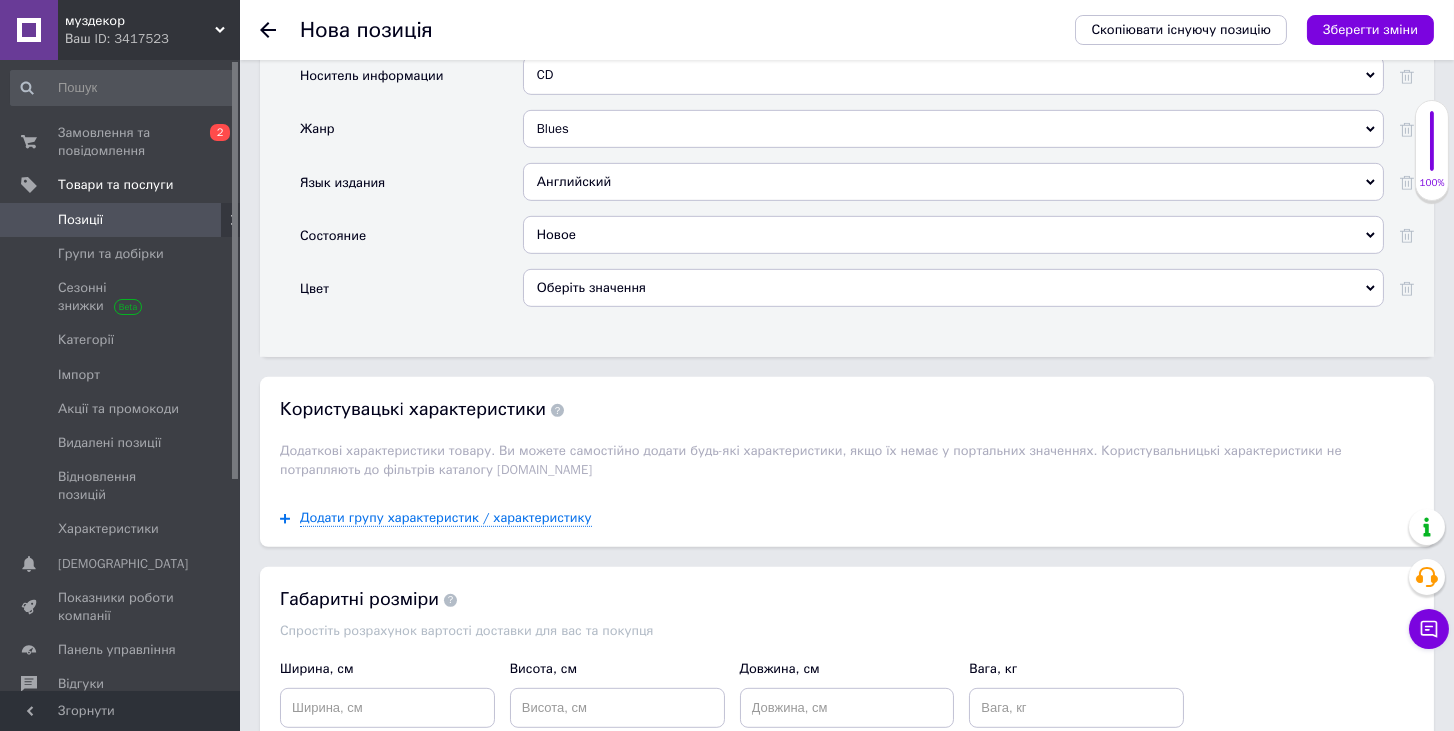 scroll, scrollTop: 1771, scrollLeft: 0, axis: vertical 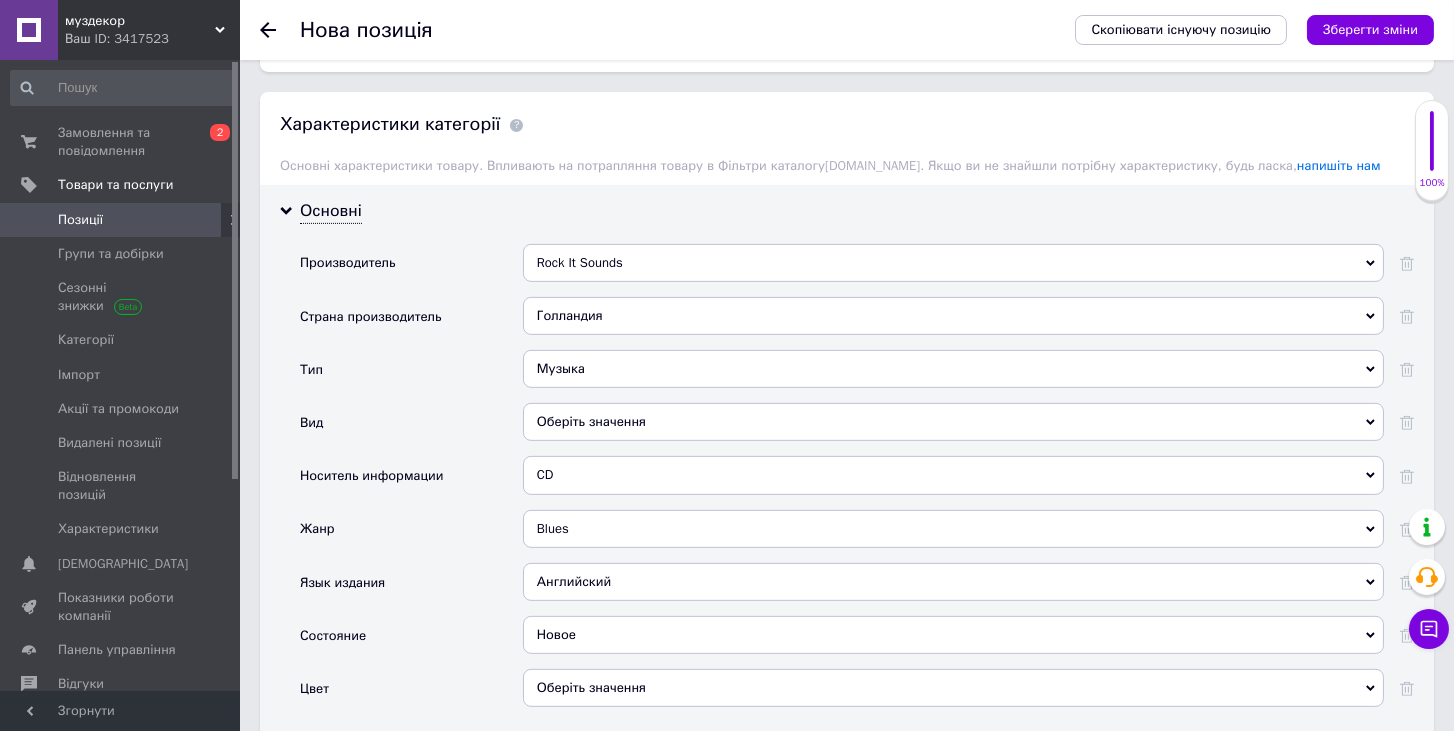 click on "Скопіювати існуючу позицію Зберегти зміни" at bounding box center [1244, 30] 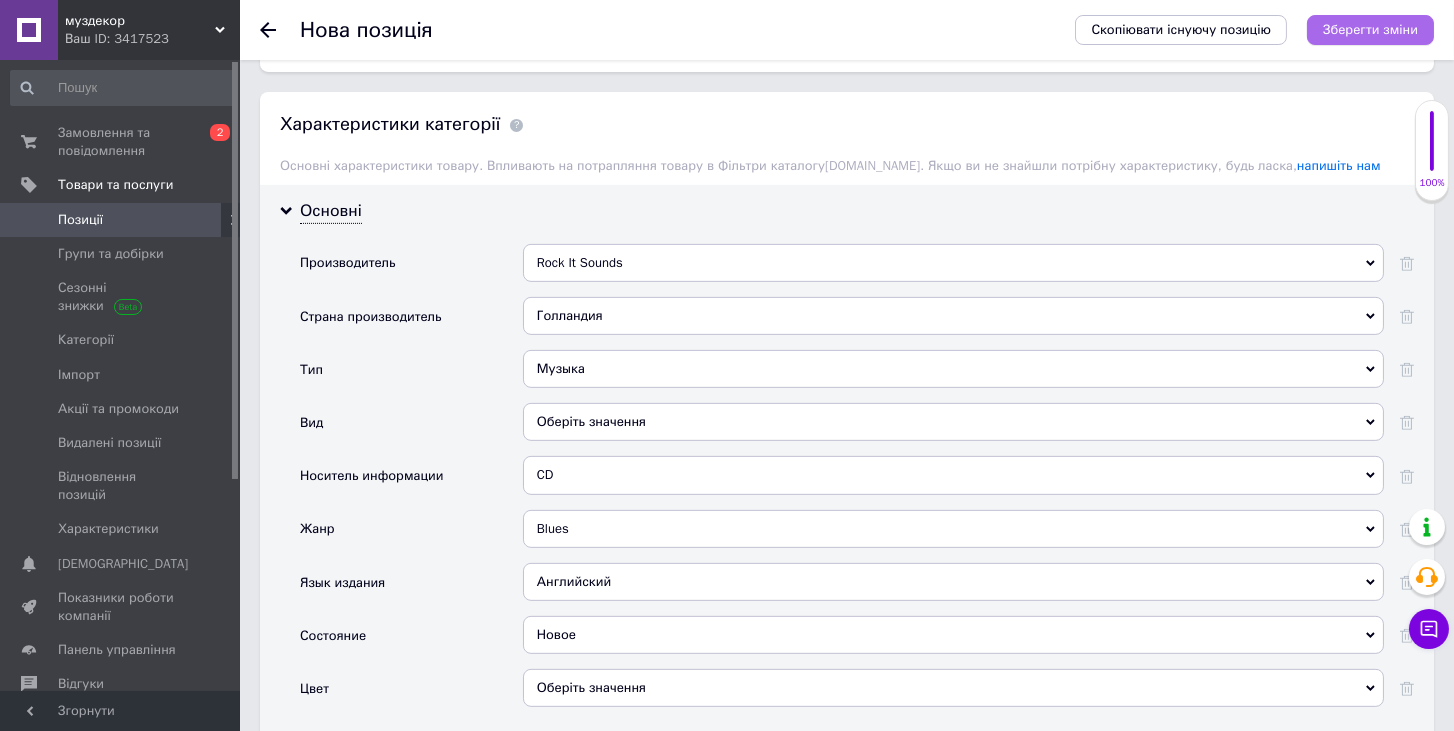 click on "Зберегти зміни" at bounding box center [1370, 29] 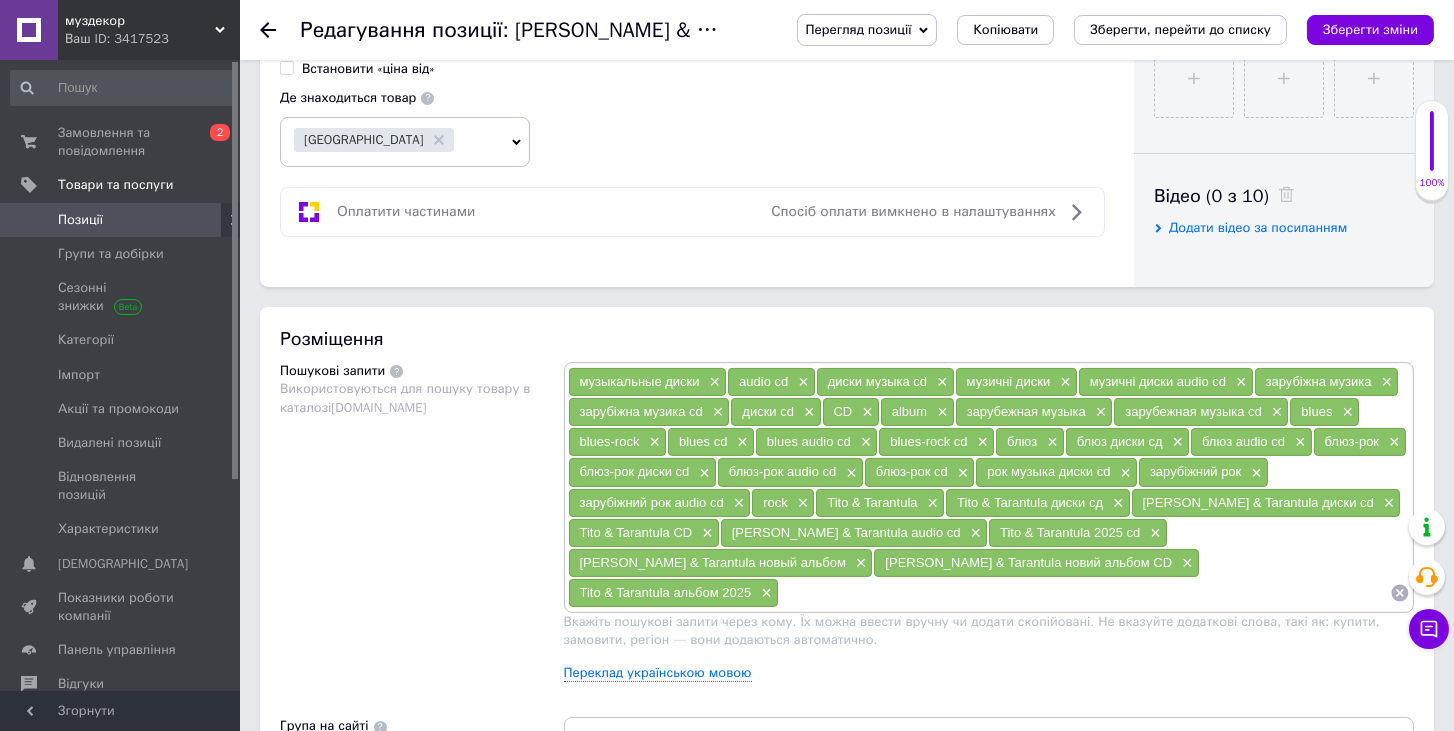 scroll, scrollTop: 914, scrollLeft: 0, axis: vertical 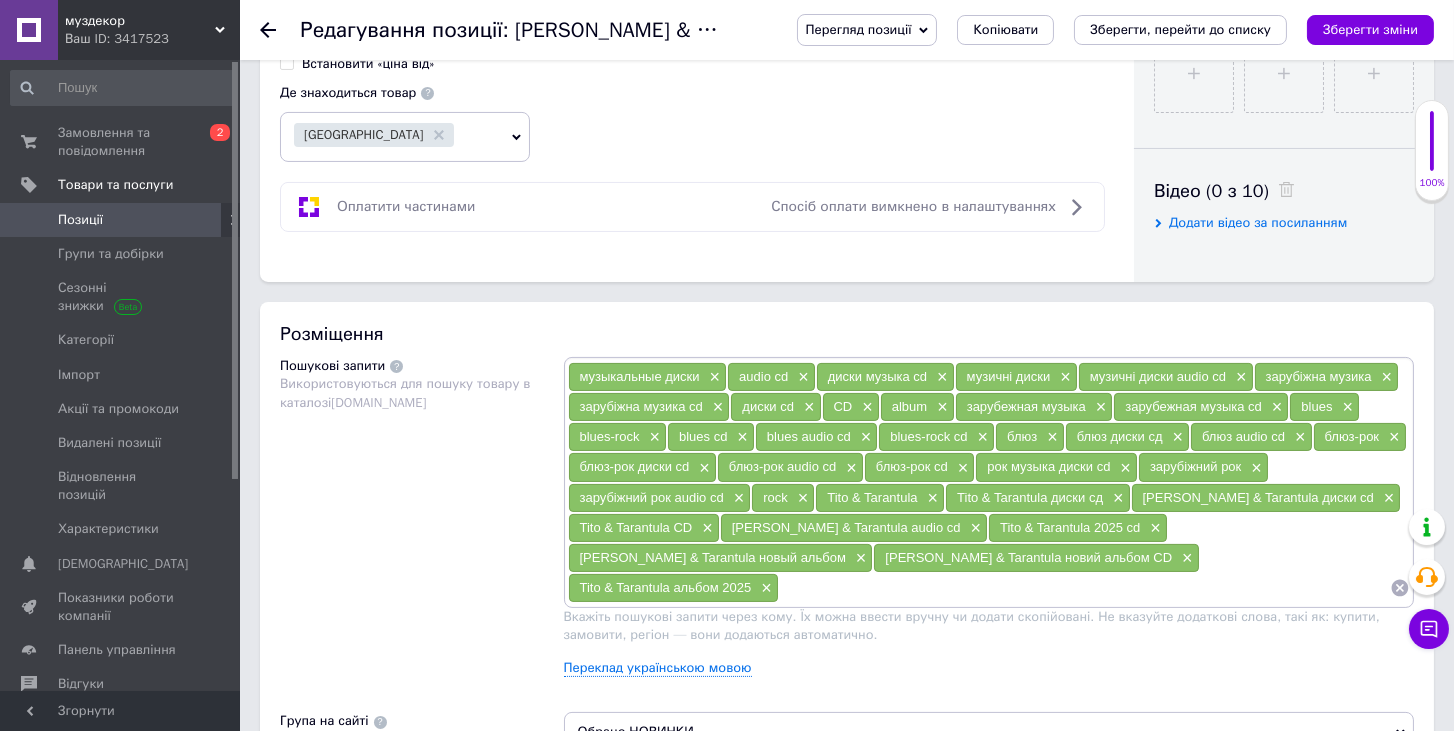 click at bounding box center [1084, 588] 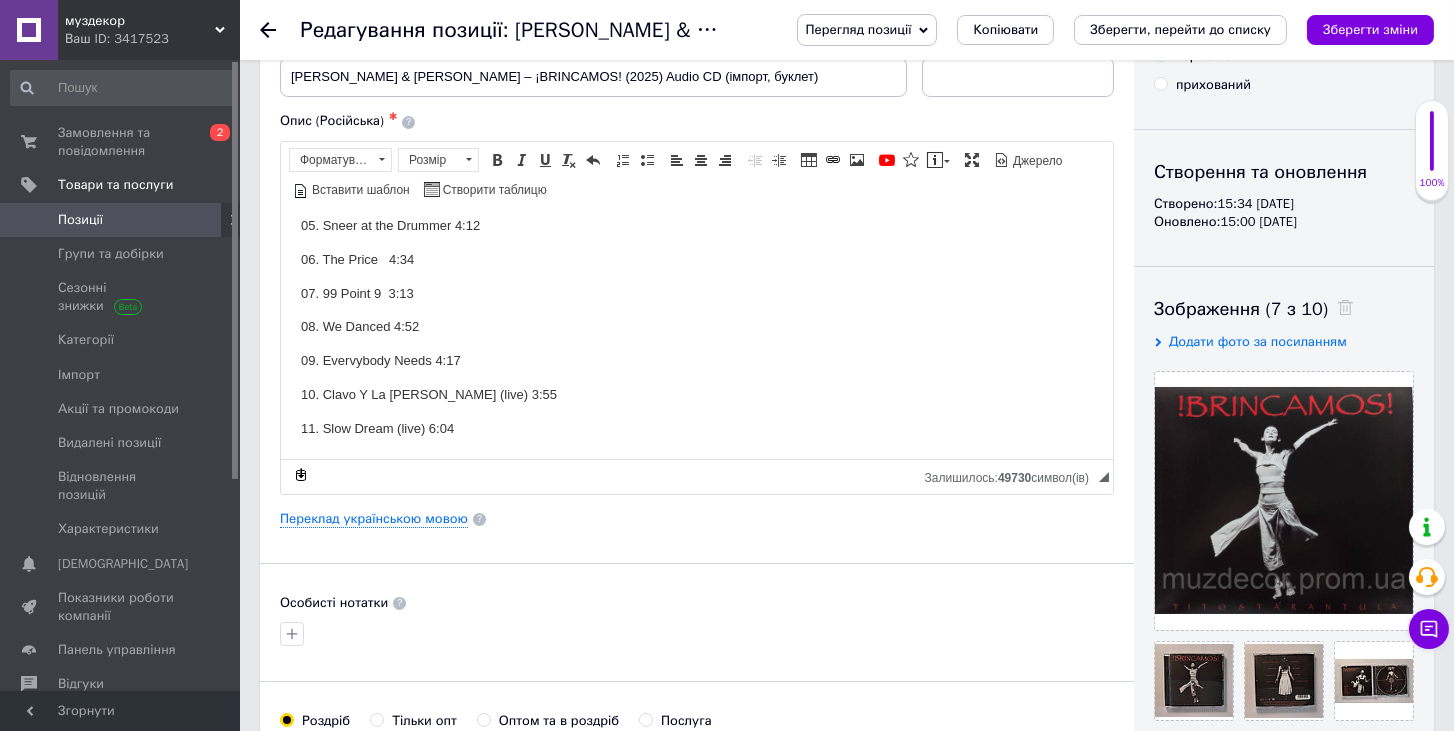 scroll, scrollTop: 57, scrollLeft: 0, axis: vertical 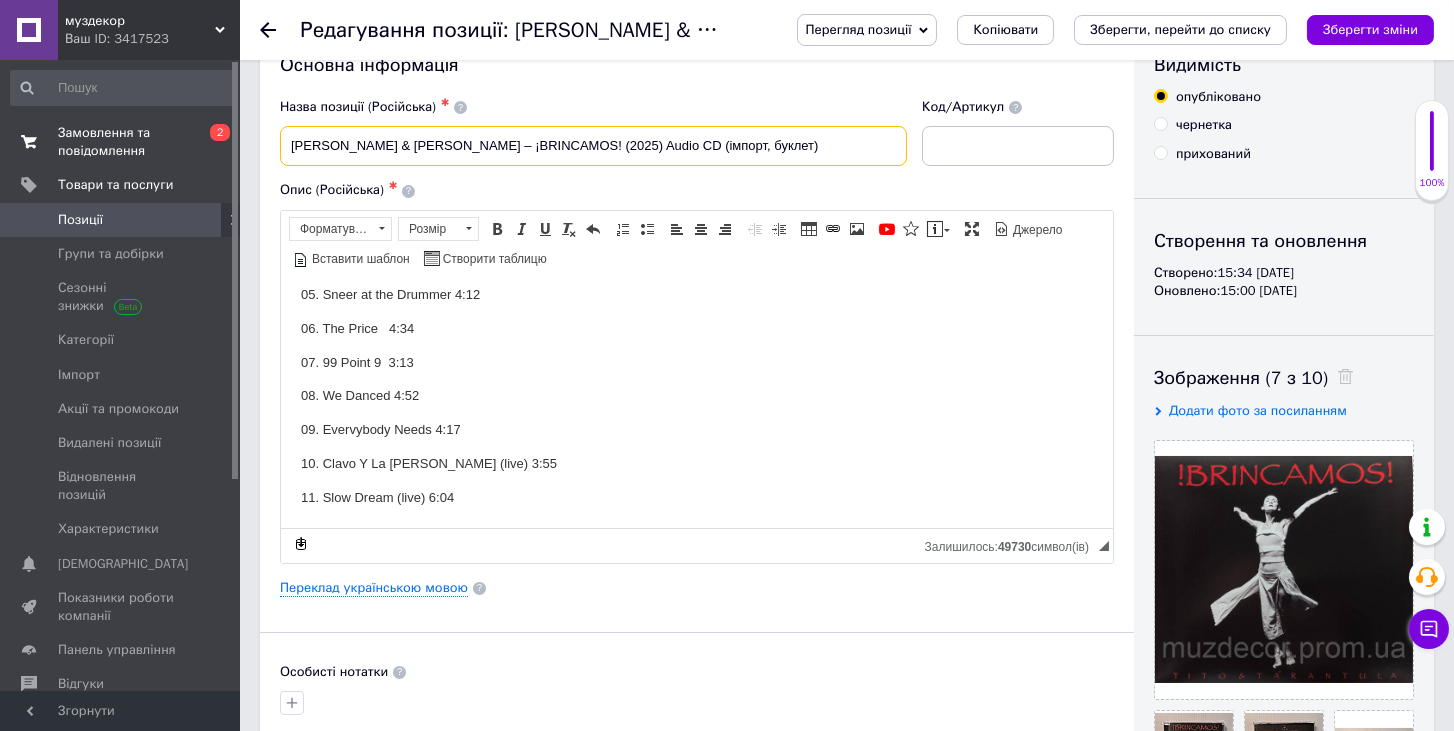 drag, startPoint x: 479, startPoint y: 141, endPoint x: 195, endPoint y: 146, distance: 284.044 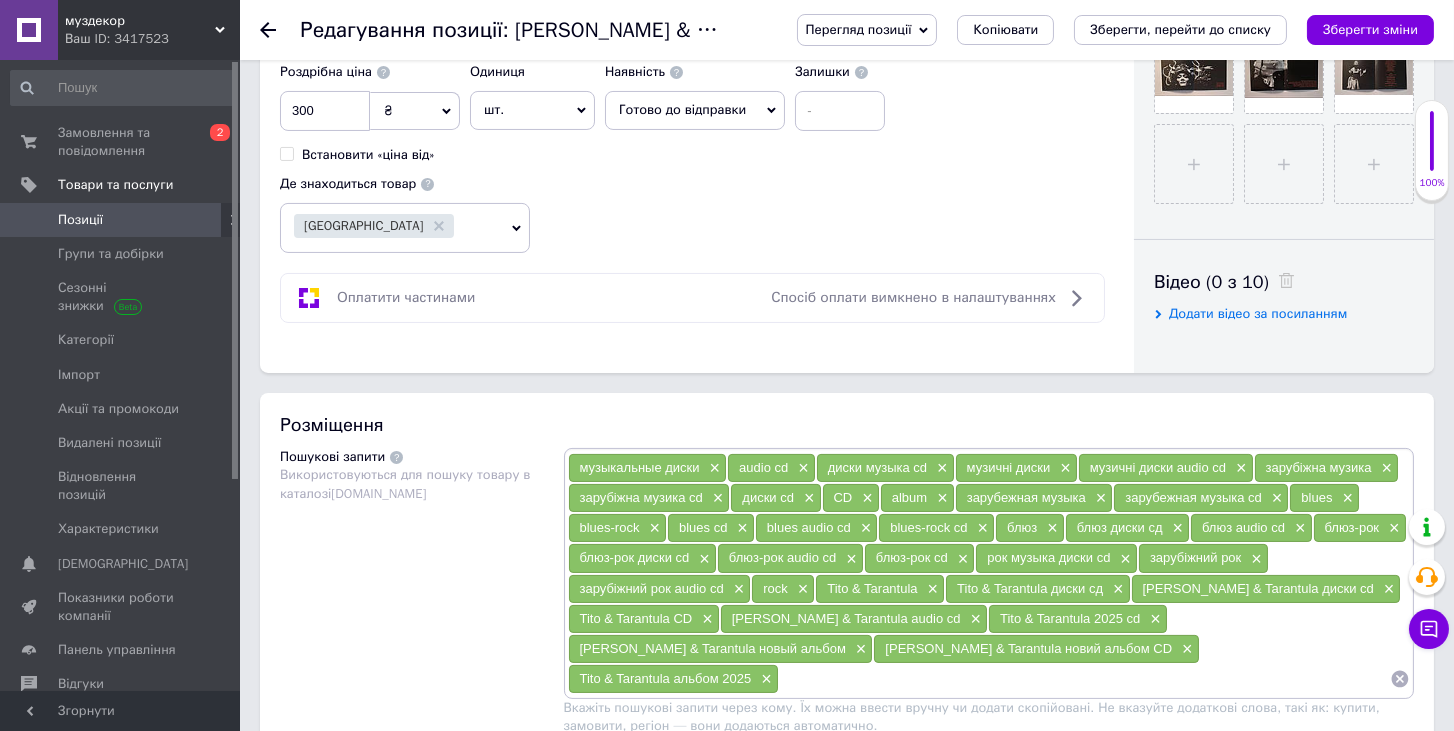scroll, scrollTop: 857, scrollLeft: 0, axis: vertical 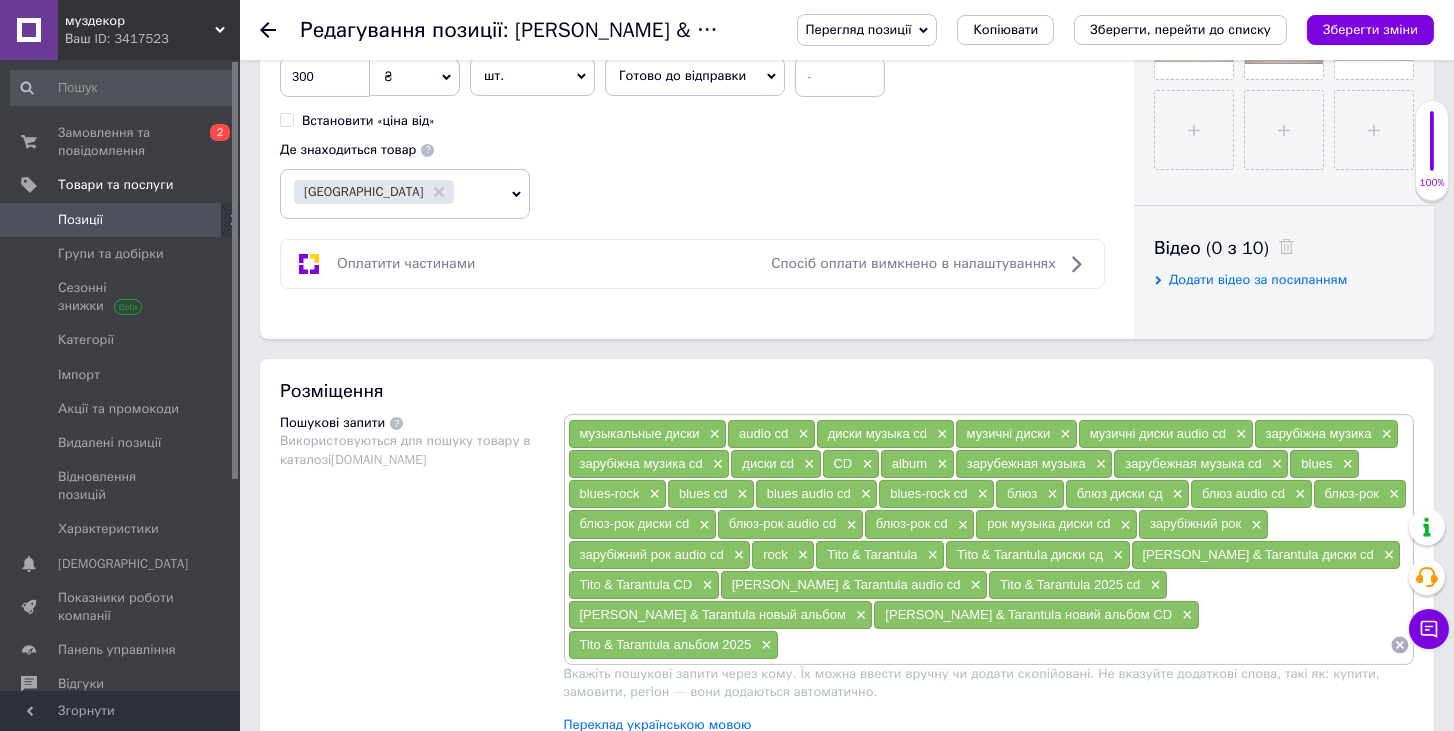 click at bounding box center [1084, 645] 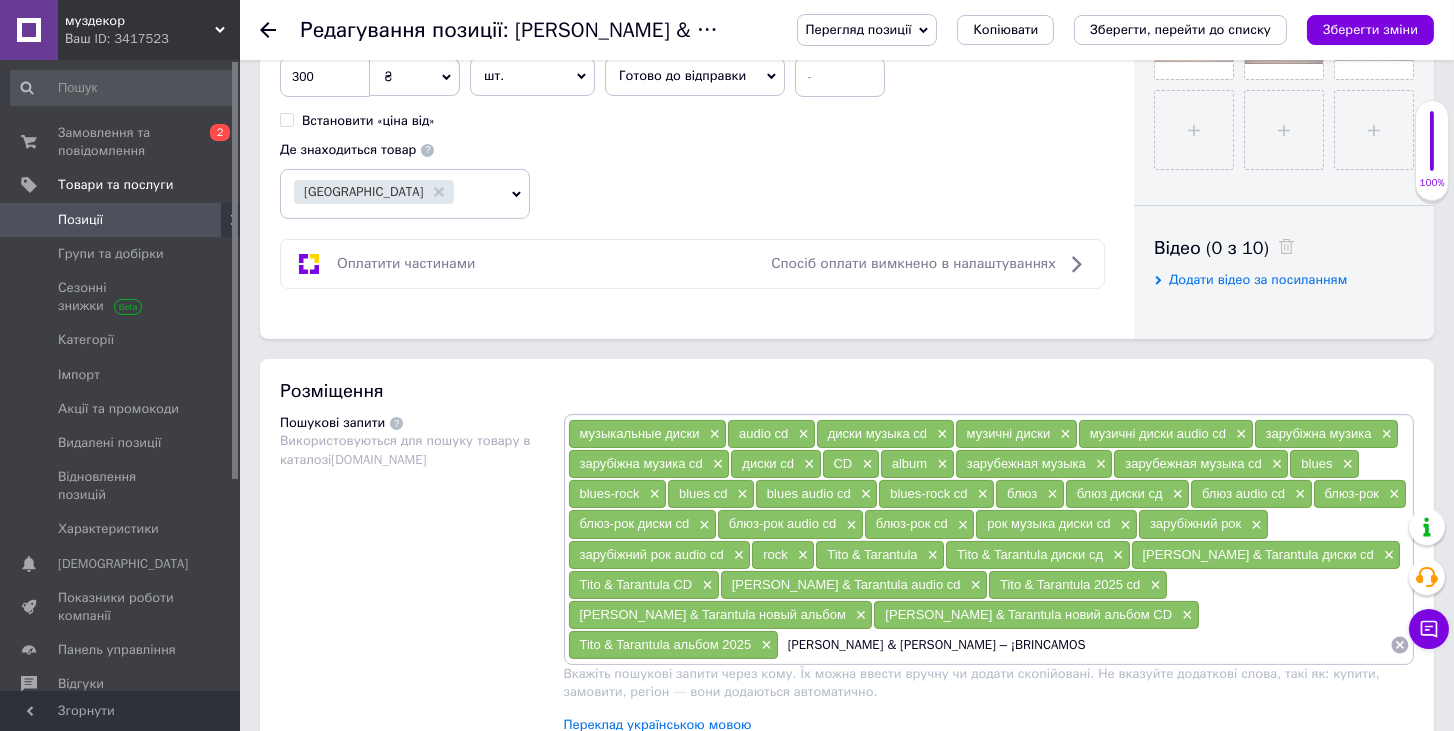 click on "[PERSON_NAME] & [PERSON_NAME] – ¡BRINCAMOS" at bounding box center [1084, 645] 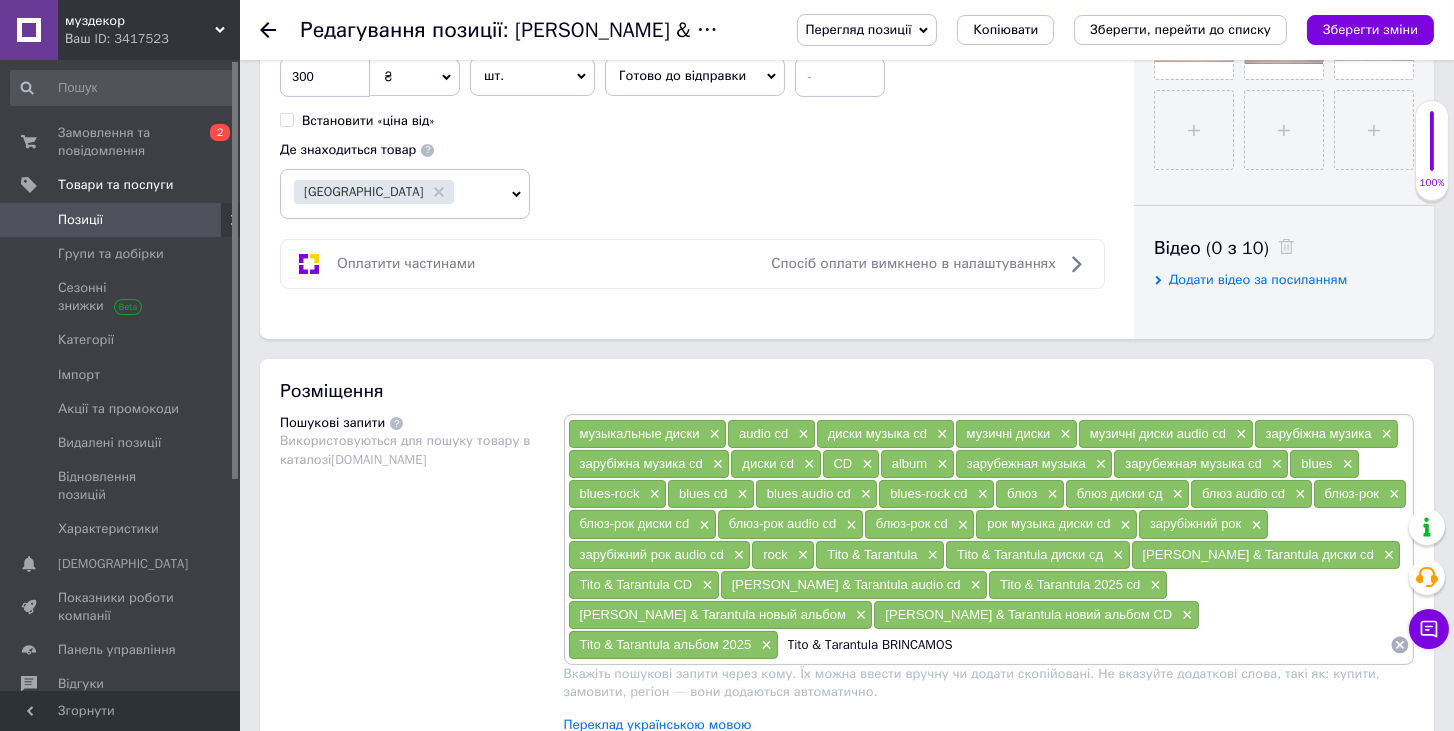 click on "Tito & Tarantula BRINCAMOS" at bounding box center (1084, 645) 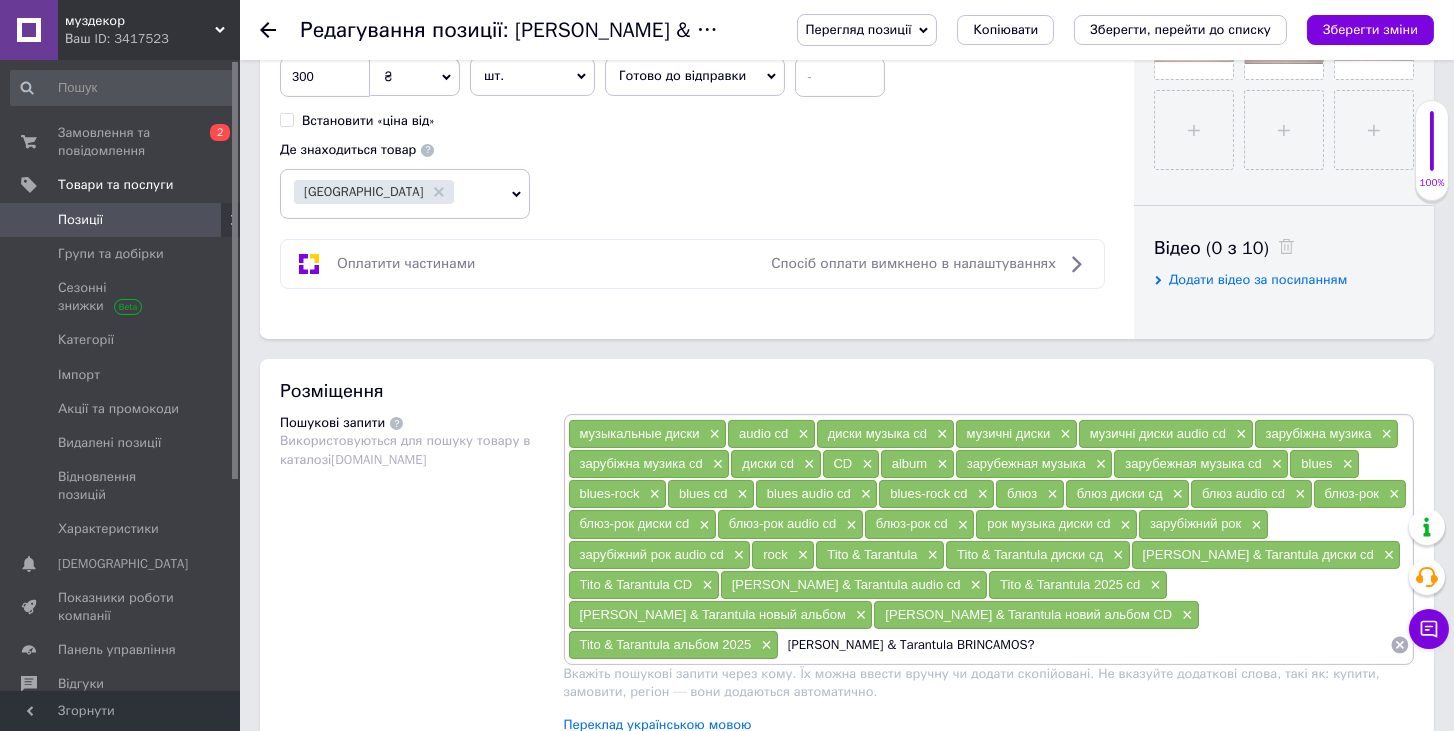 type on "Tito & Tarantula BRINCAMOS" 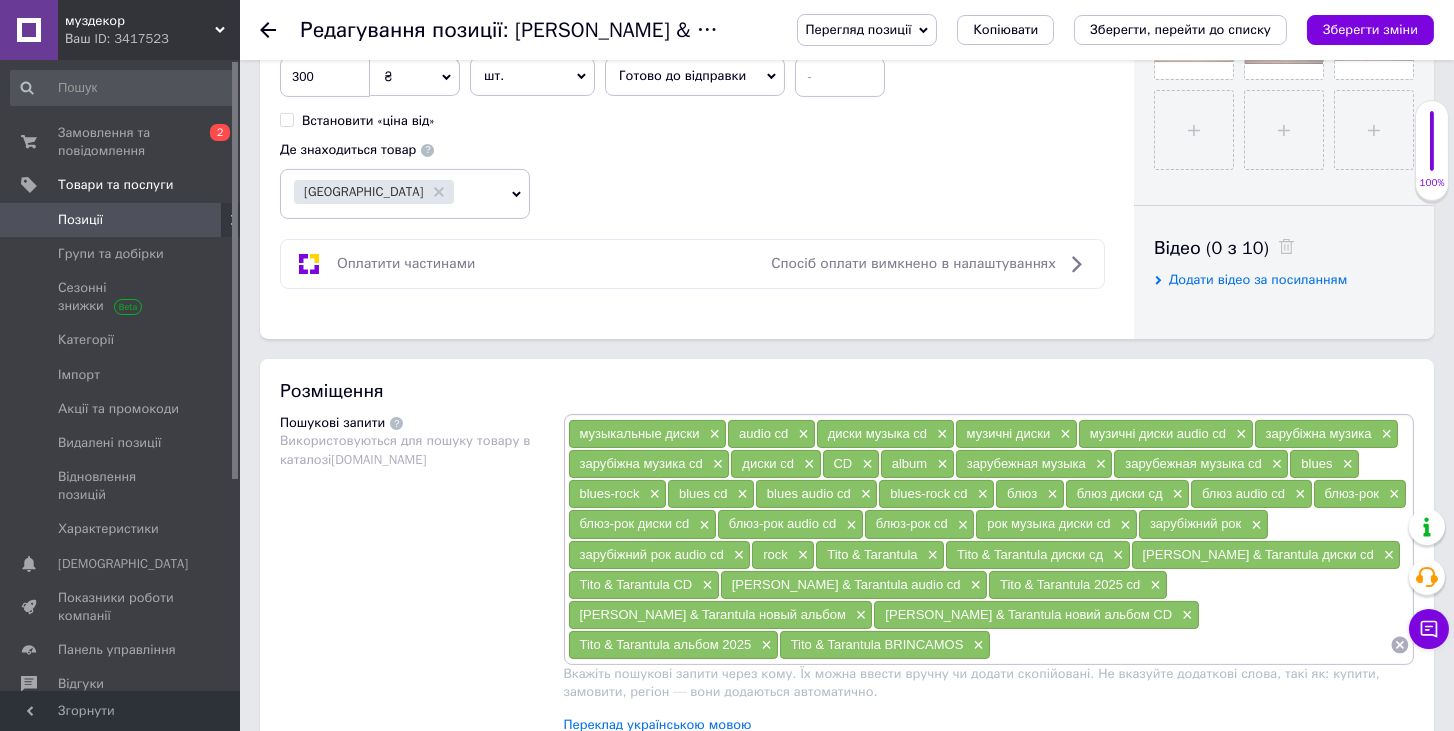 paste on "Tito & Tarantula BRINCAMOS" 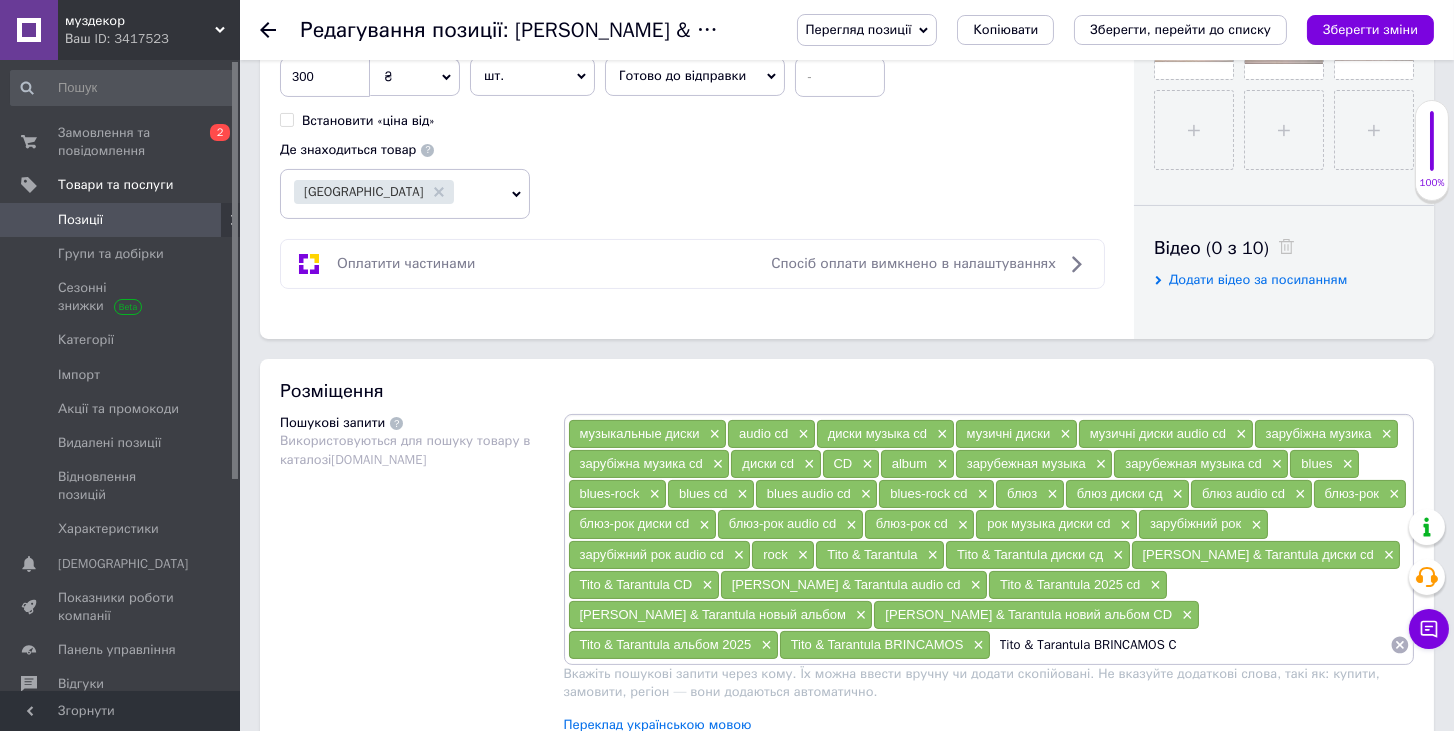 type on "Tito & Tarantula BRINCAMOS CD" 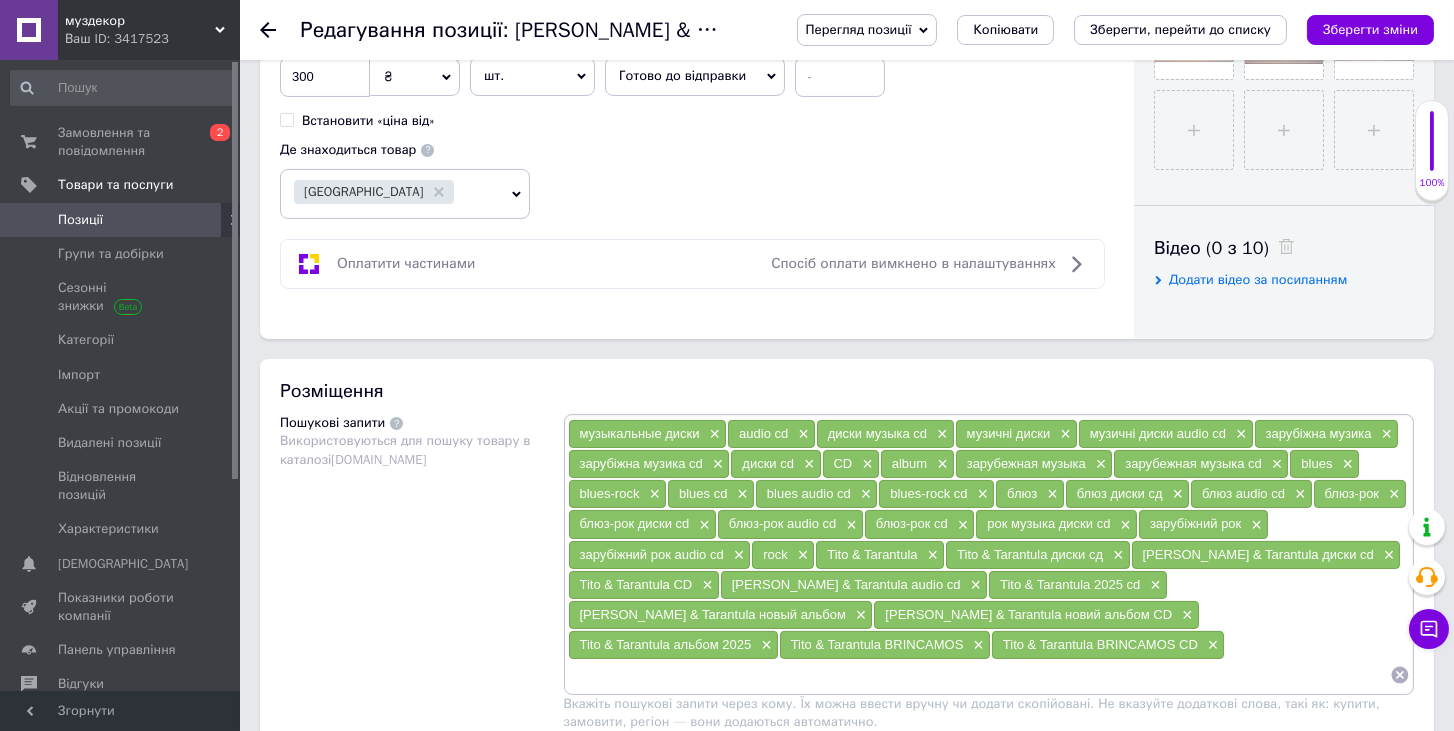 paste on "Tito & Tarantula BRINCAMOS" 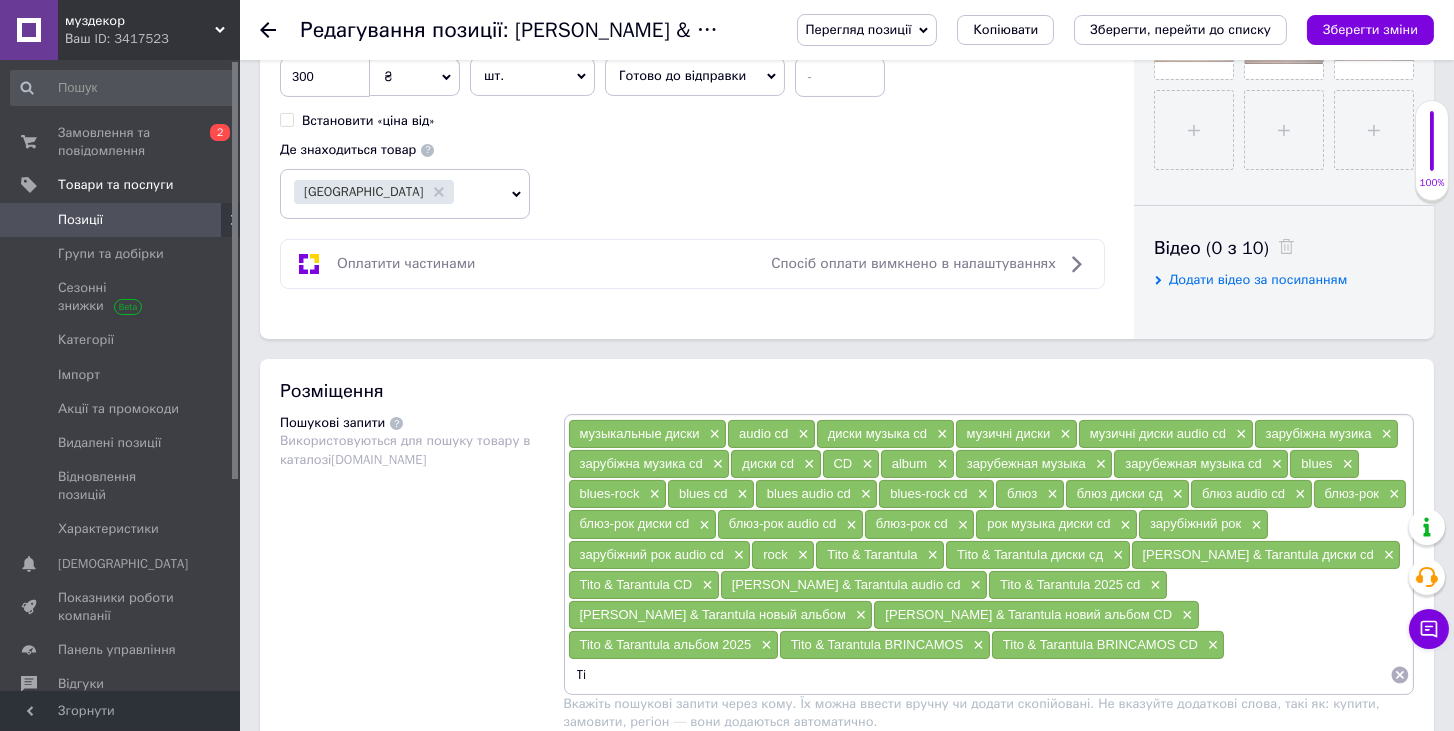 type on "T" 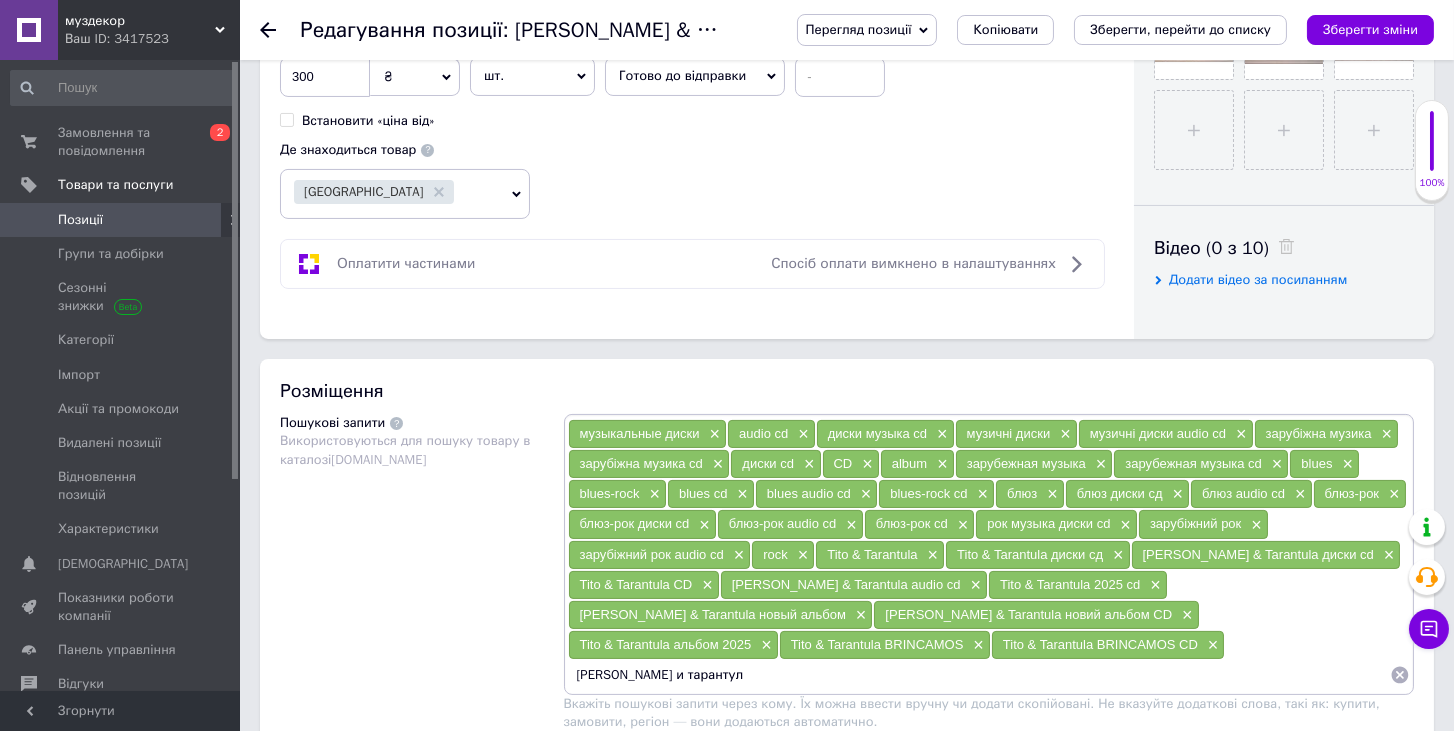 type on "[PERSON_NAME] и тарантула" 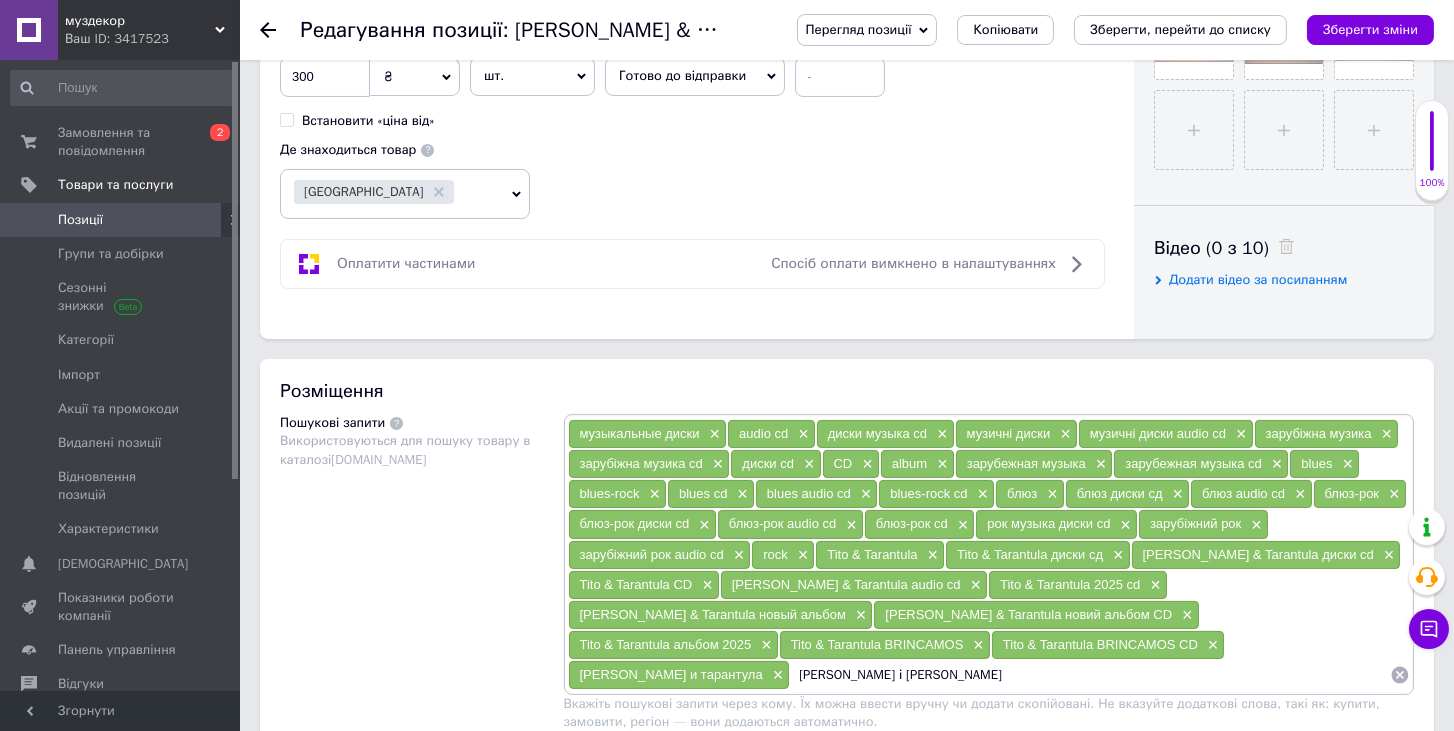 type on "[PERSON_NAME] і Тарантула" 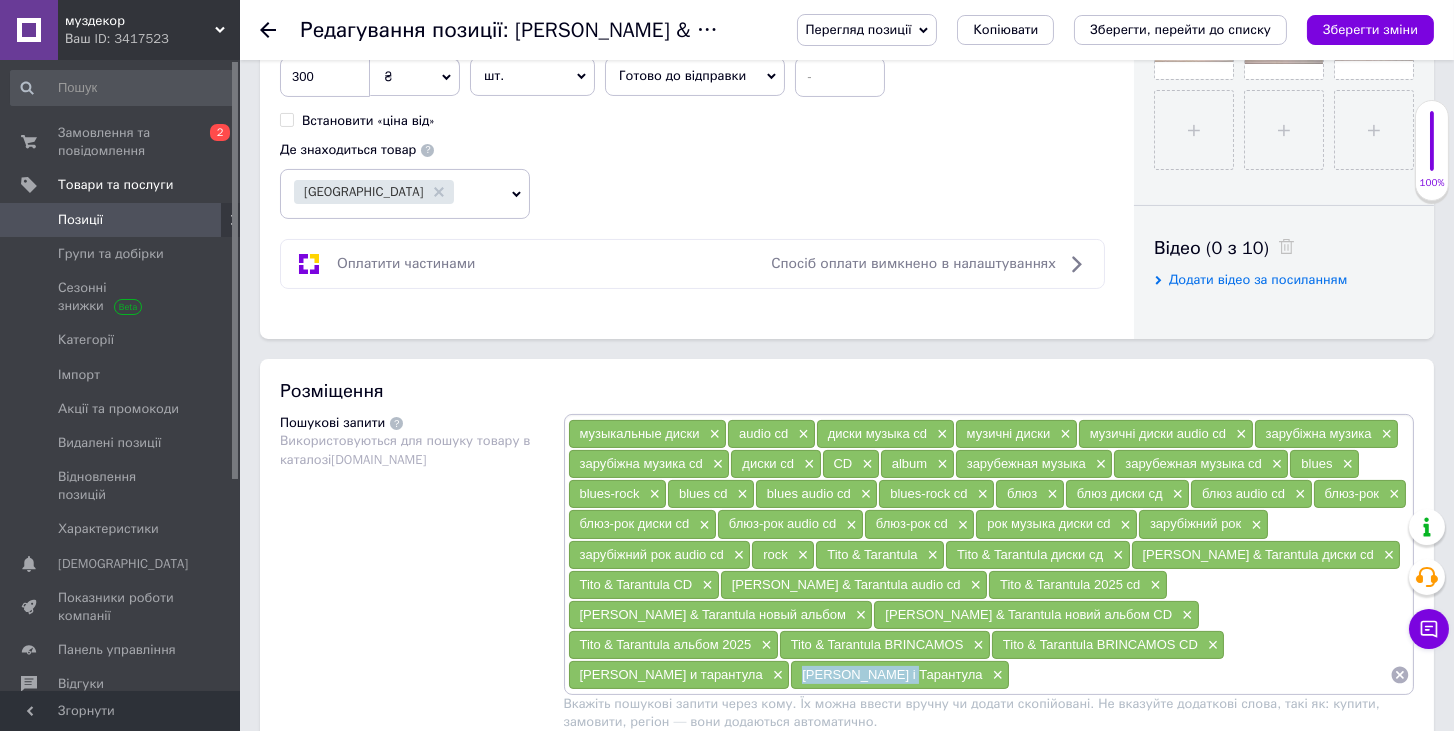 drag, startPoint x: 1051, startPoint y: 638, endPoint x: 942, endPoint y: 638, distance: 109 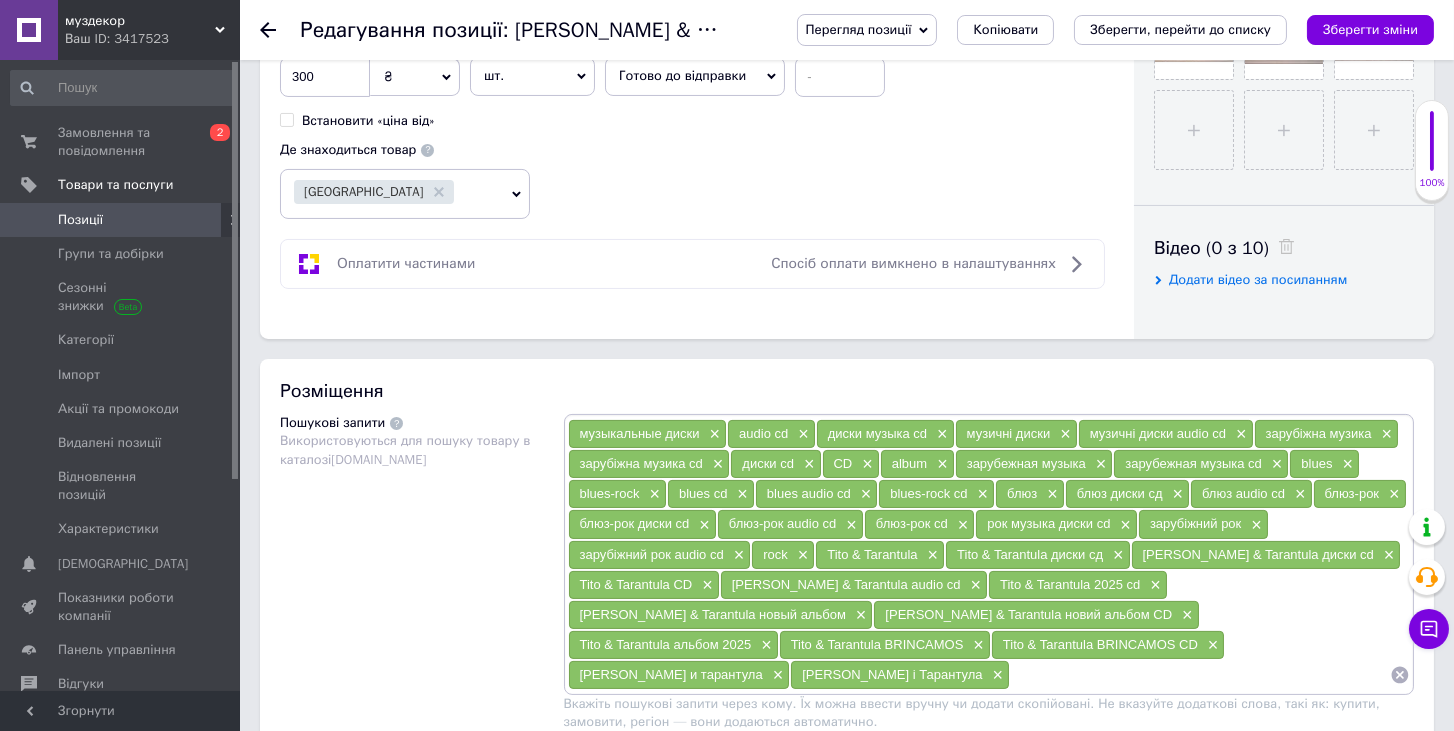 paste on "[PERSON_NAME] і Тарантула" 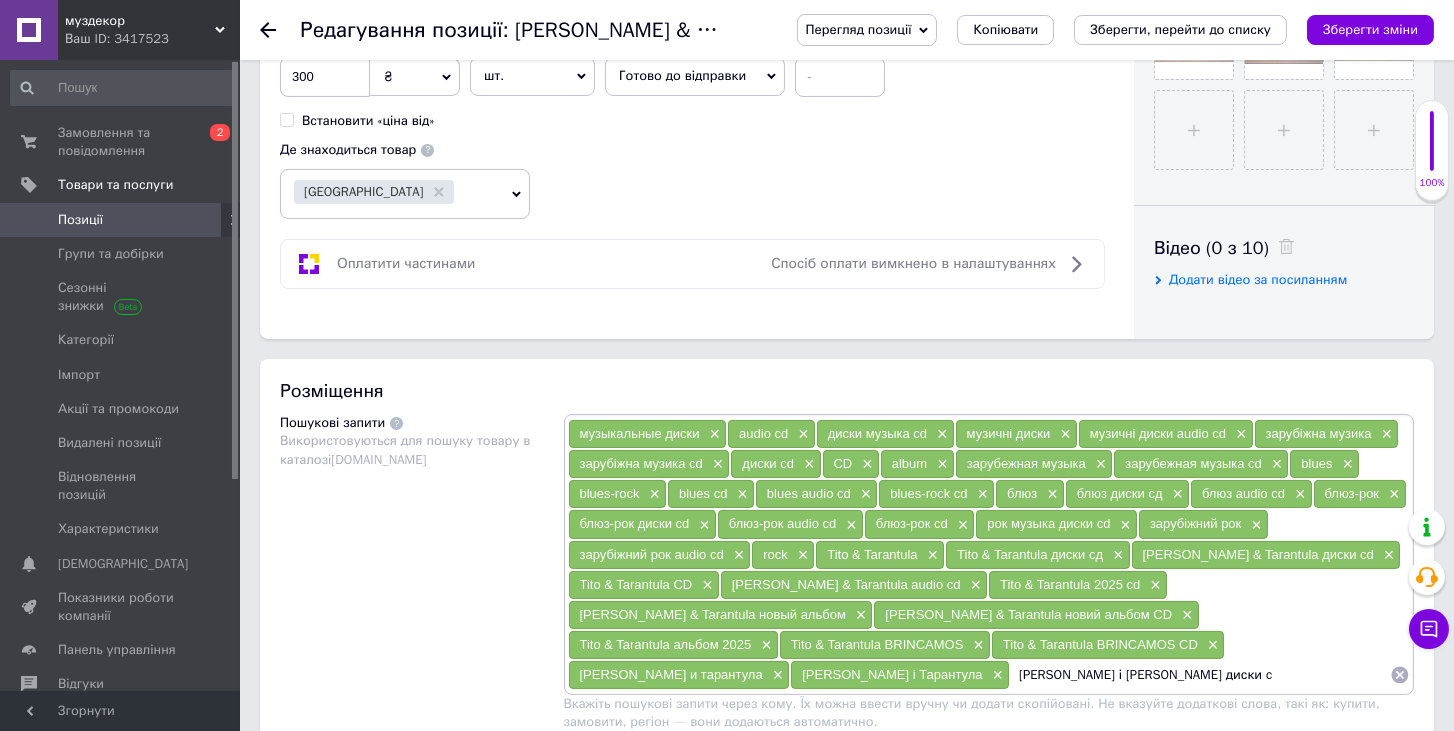 type on "[PERSON_NAME] і [PERSON_NAME] диски cd" 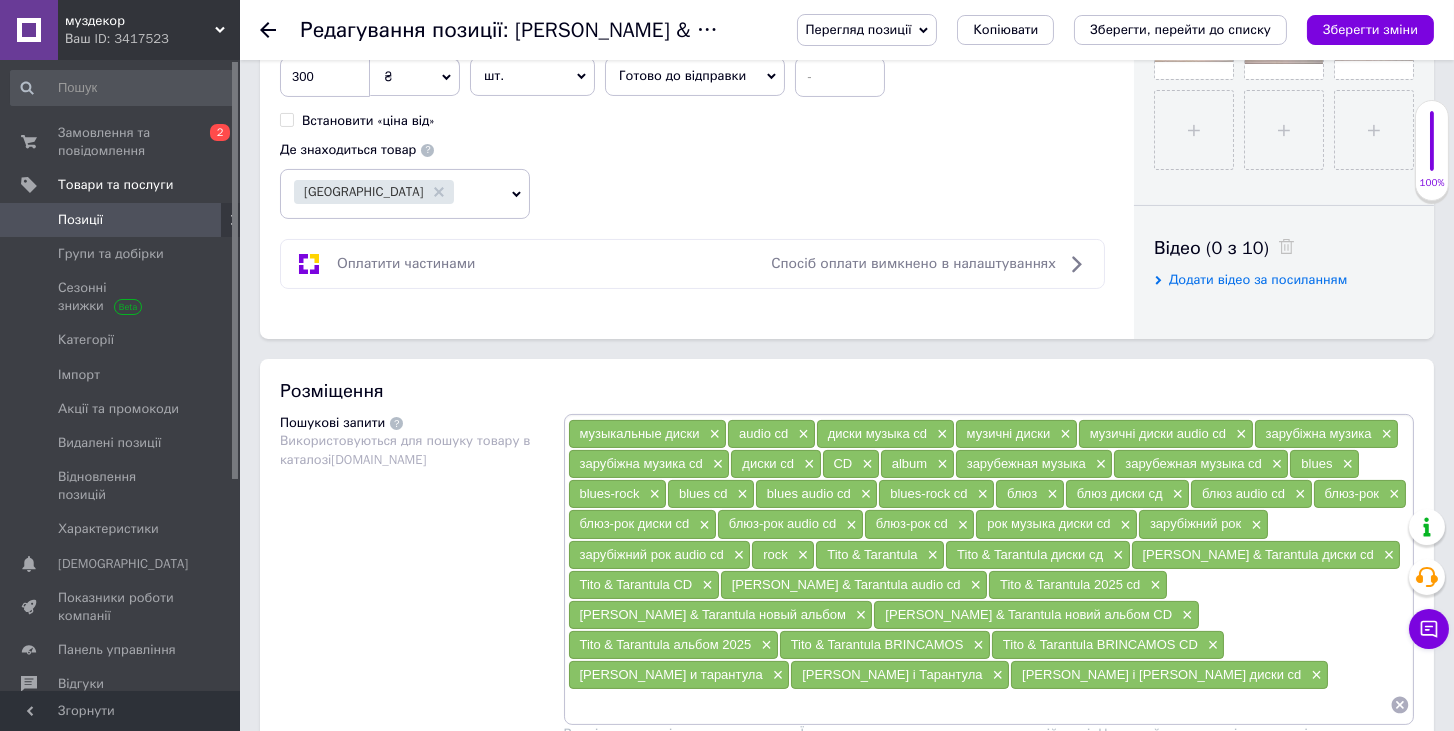 paste on "[PERSON_NAME] і Тарантула" 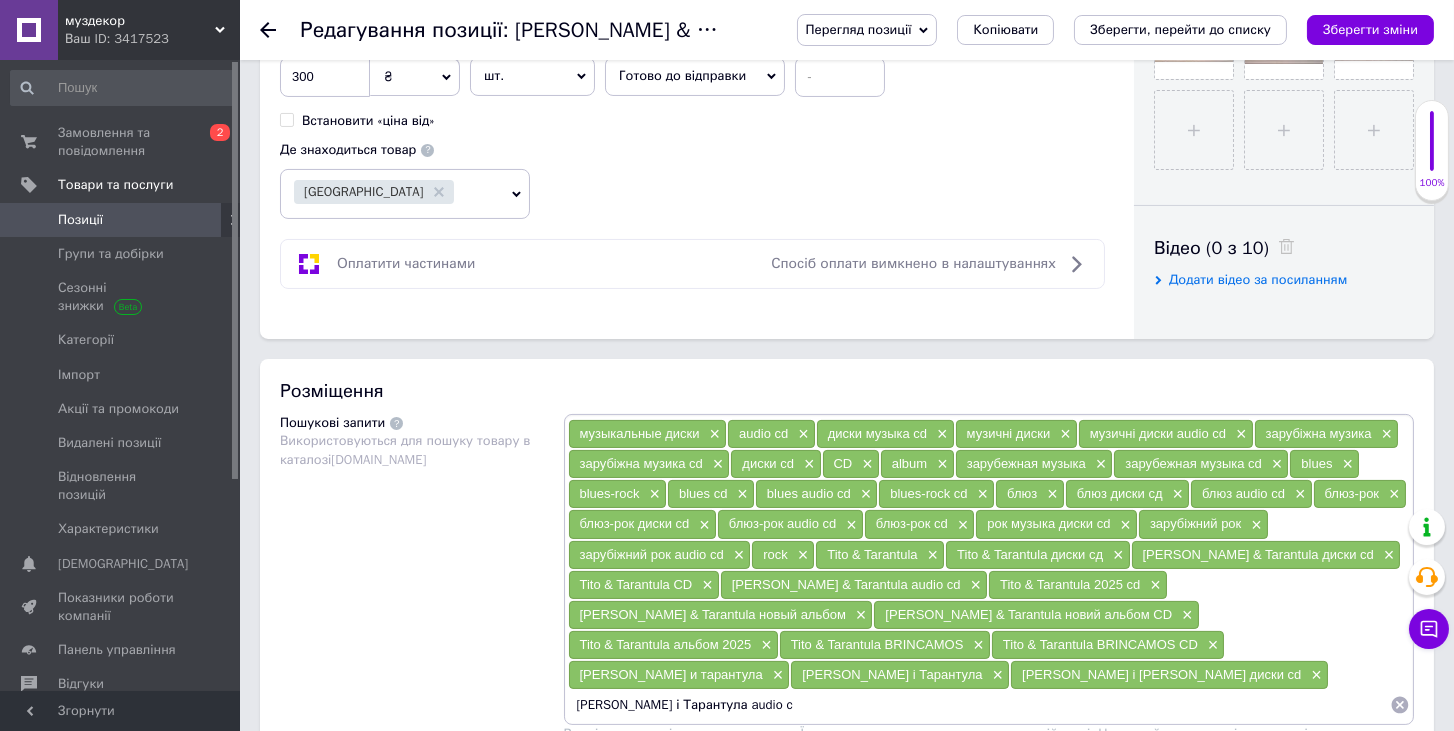 type on "[PERSON_NAME] і Тарантула audio cd" 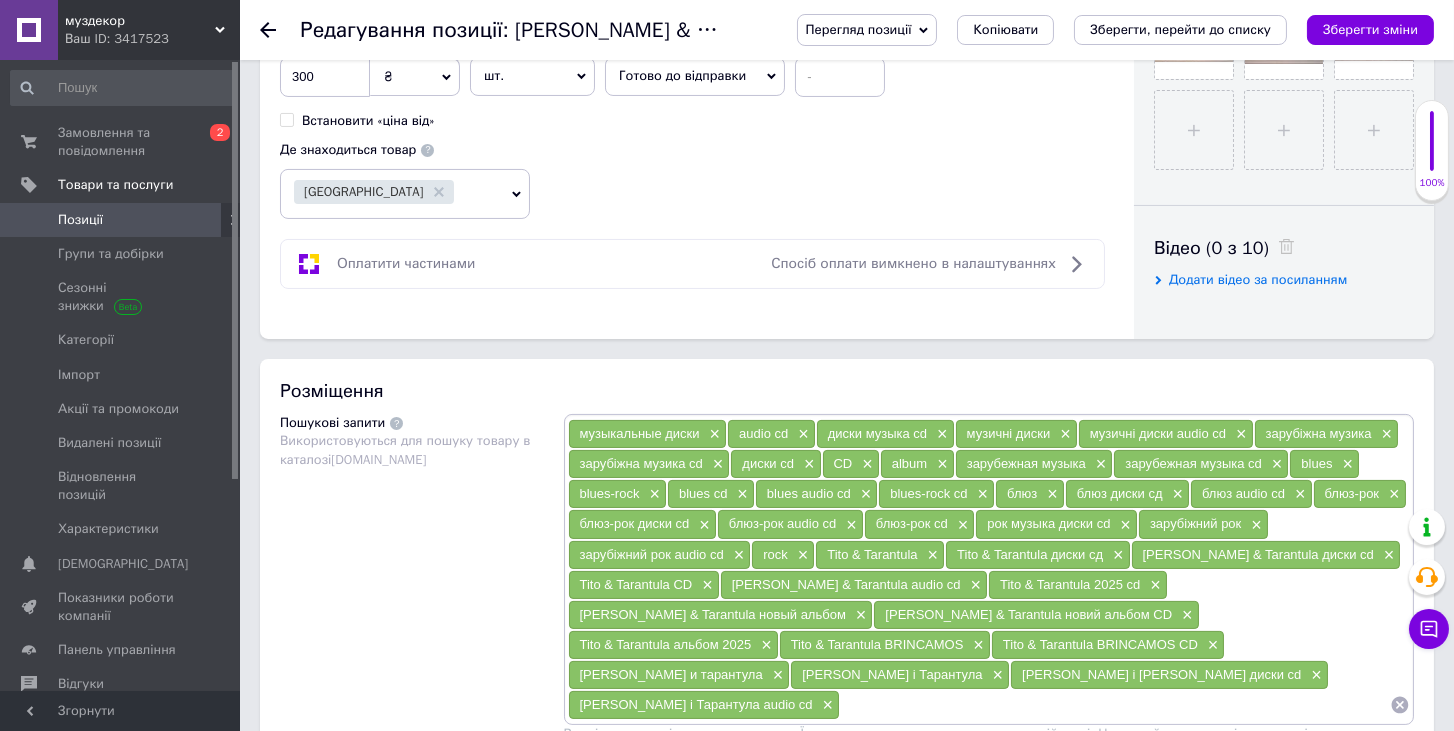 paste on "[PERSON_NAME] і Тарантула" 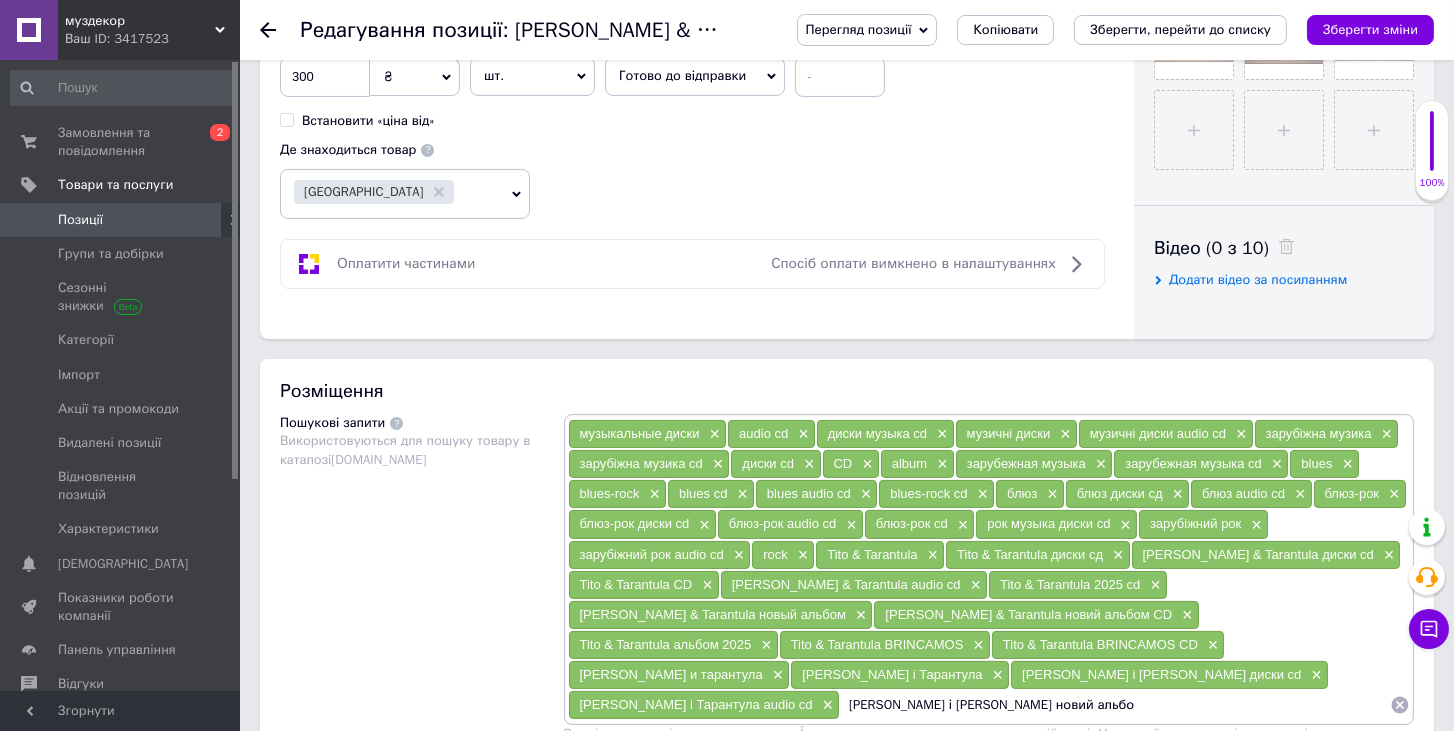 type on "[PERSON_NAME] і [PERSON_NAME] новий альбом" 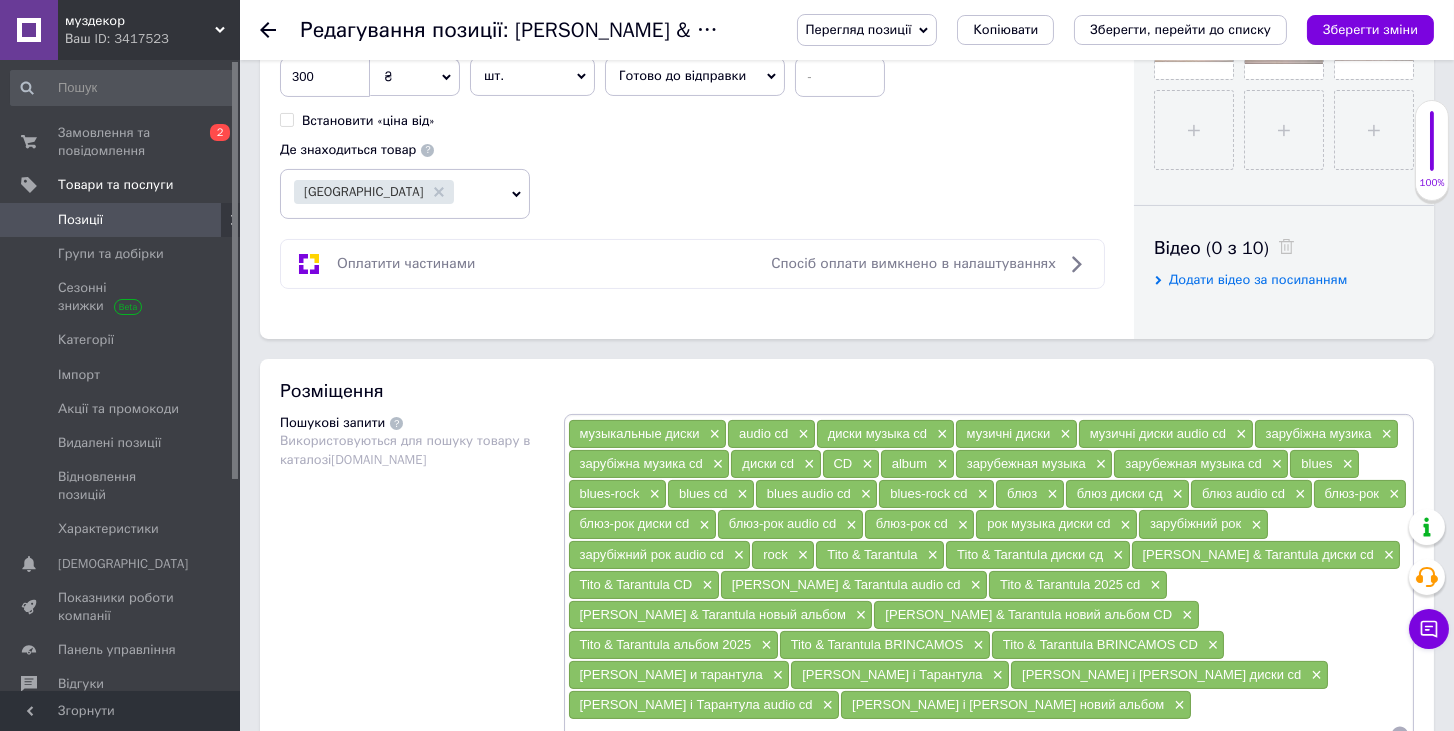 paste on "[PERSON_NAME] і Тарантула" 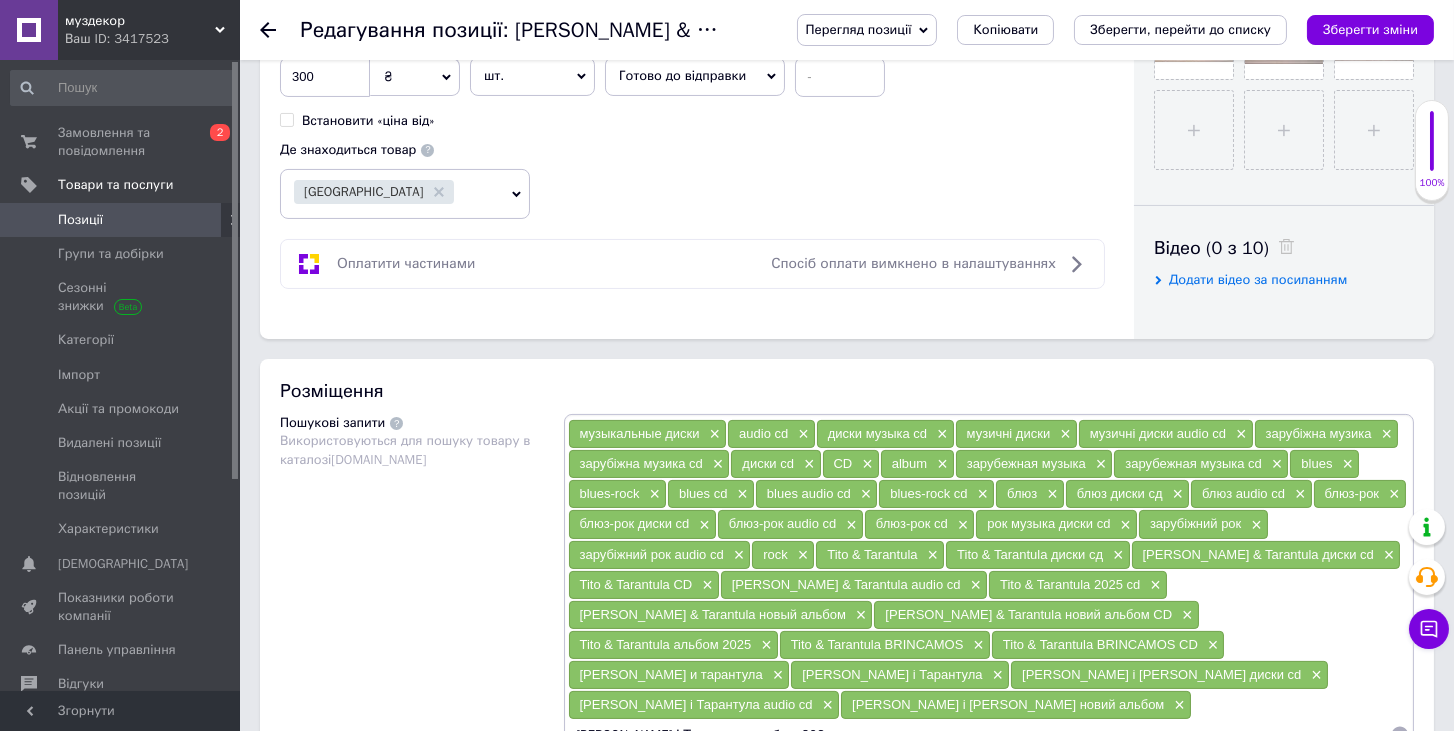 type on "[PERSON_NAME] і Тарантула альбом 2025" 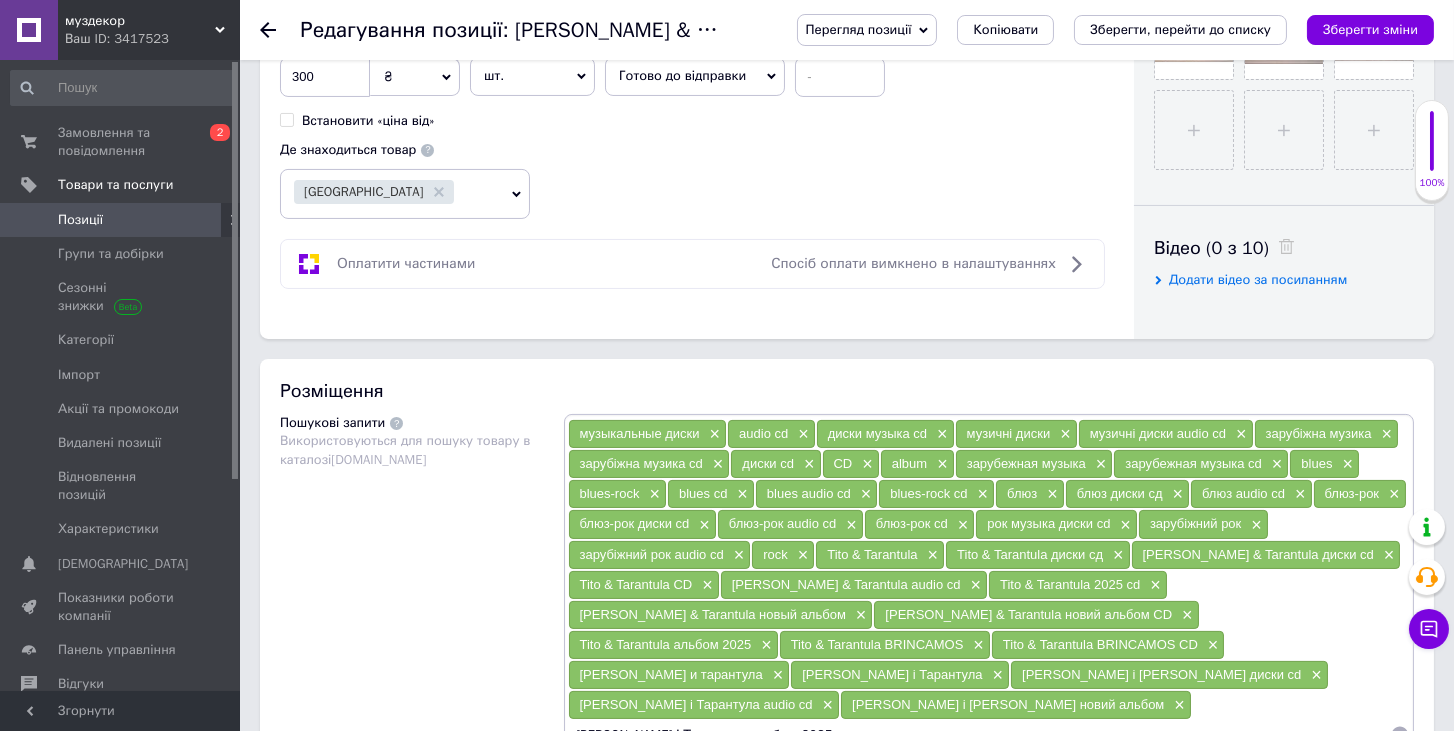 type 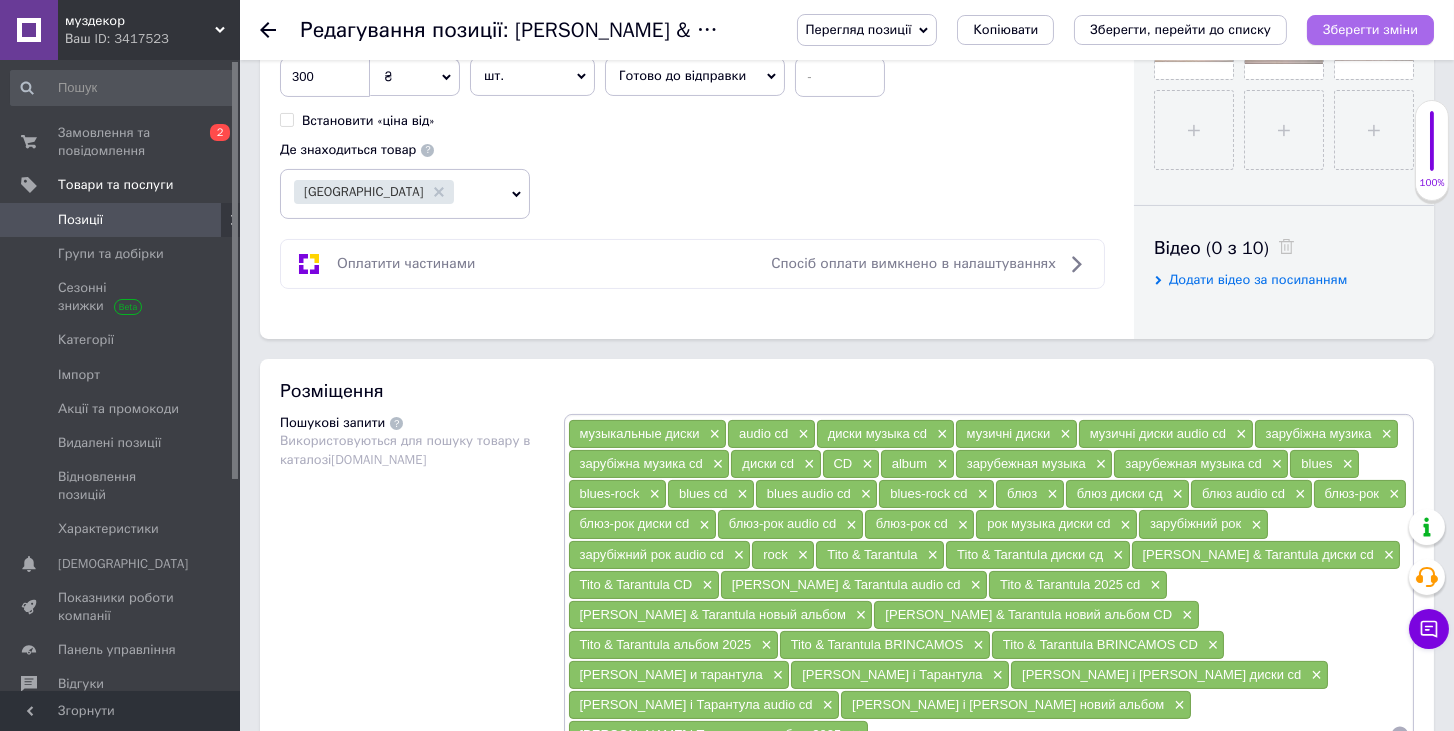 click on "Зберегти зміни" at bounding box center (1370, 29) 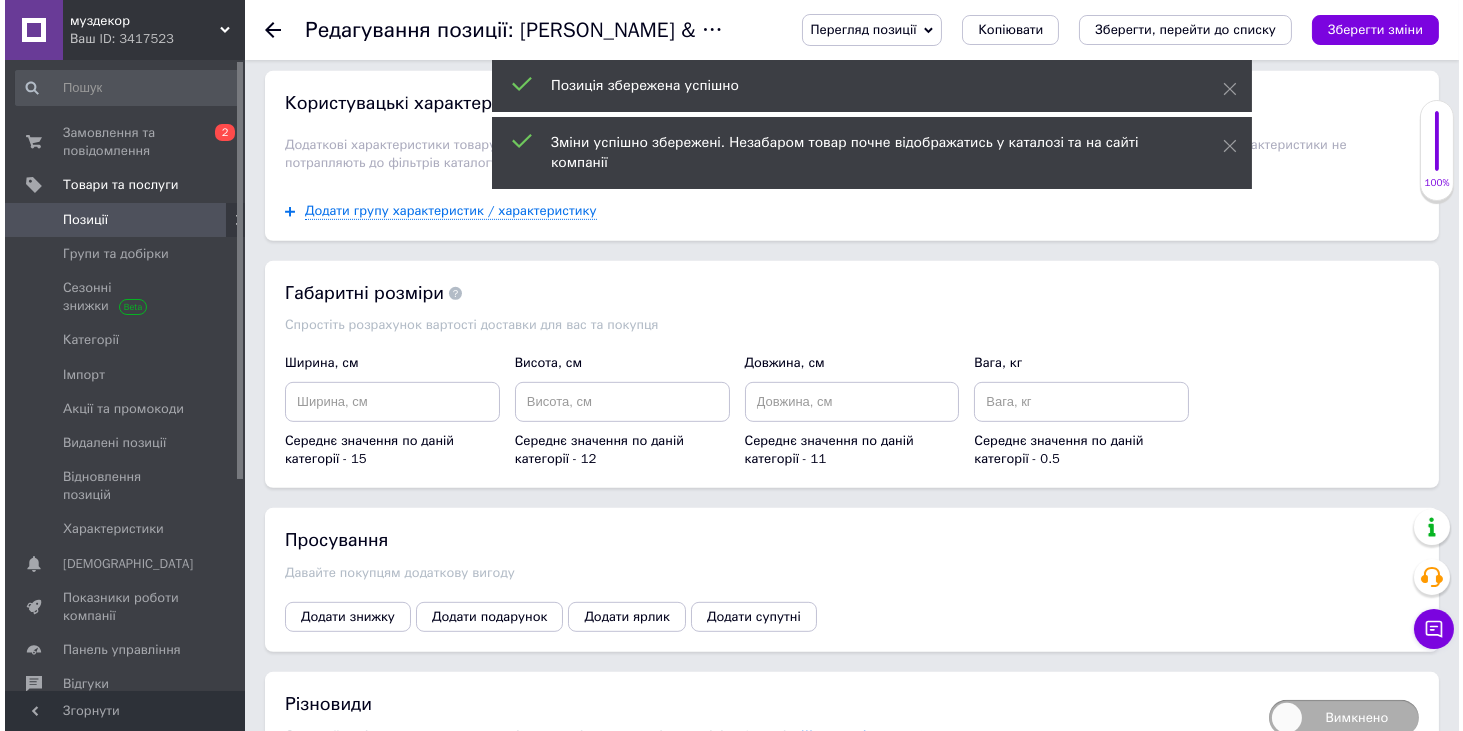 scroll, scrollTop: 2057, scrollLeft: 0, axis: vertical 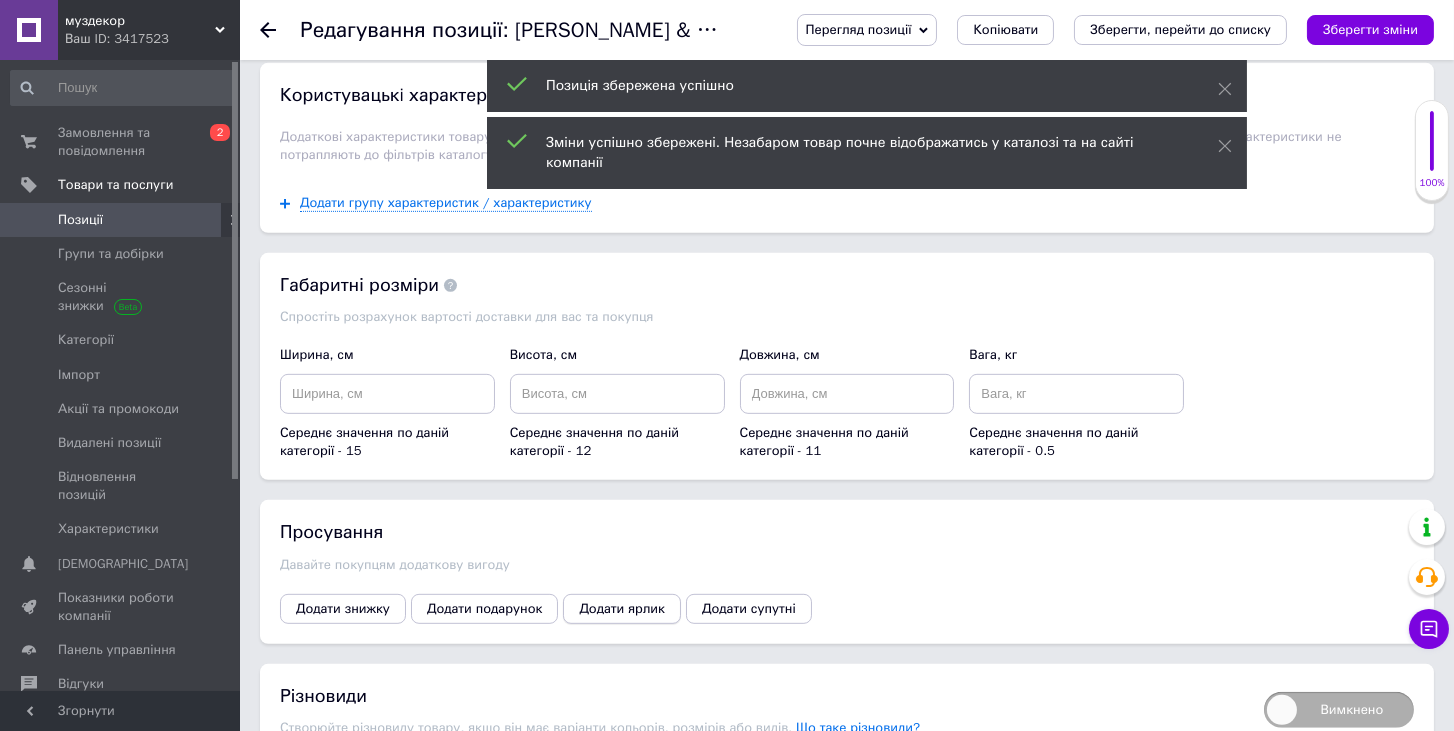 click on "Додати ярлик" at bounding box center (622, 609) 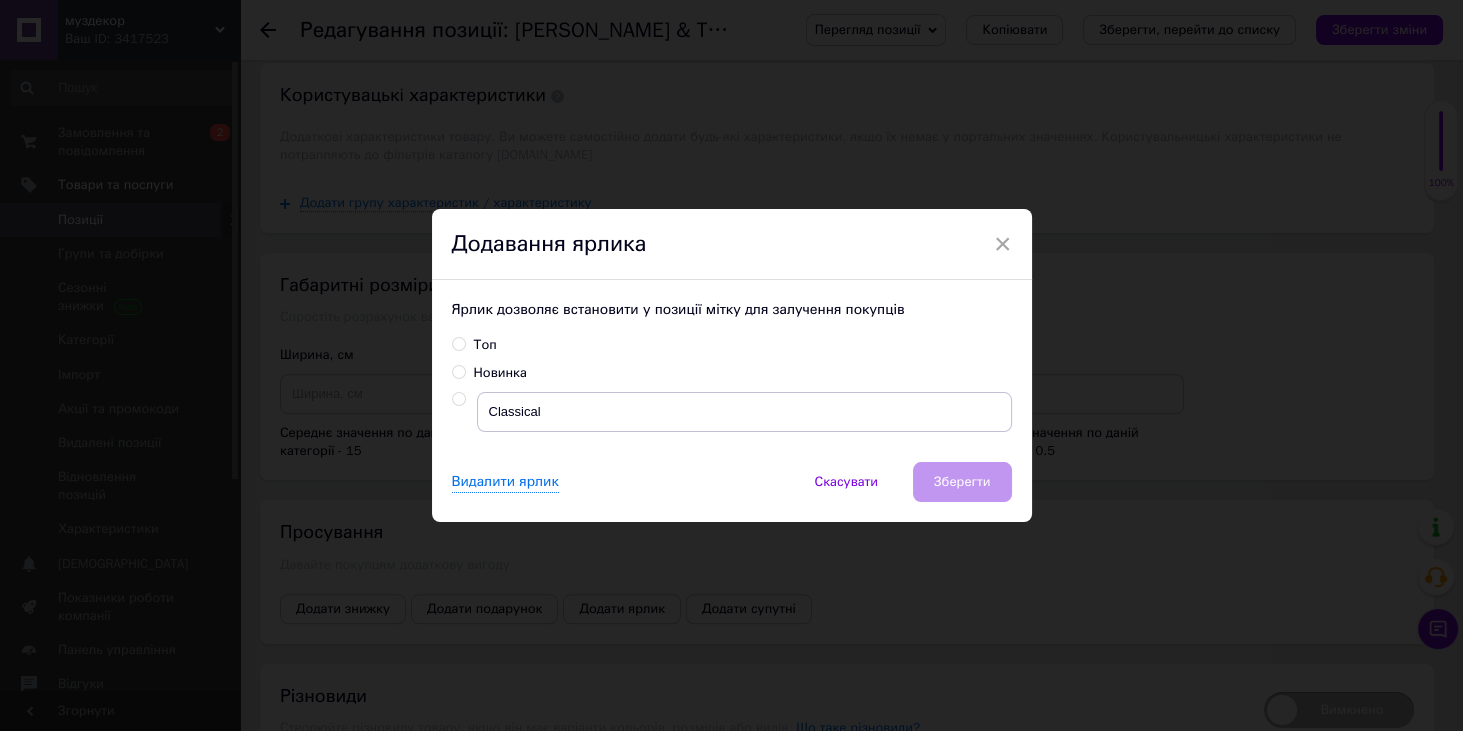 click on "Новинка" at bounding box center [458, 371] 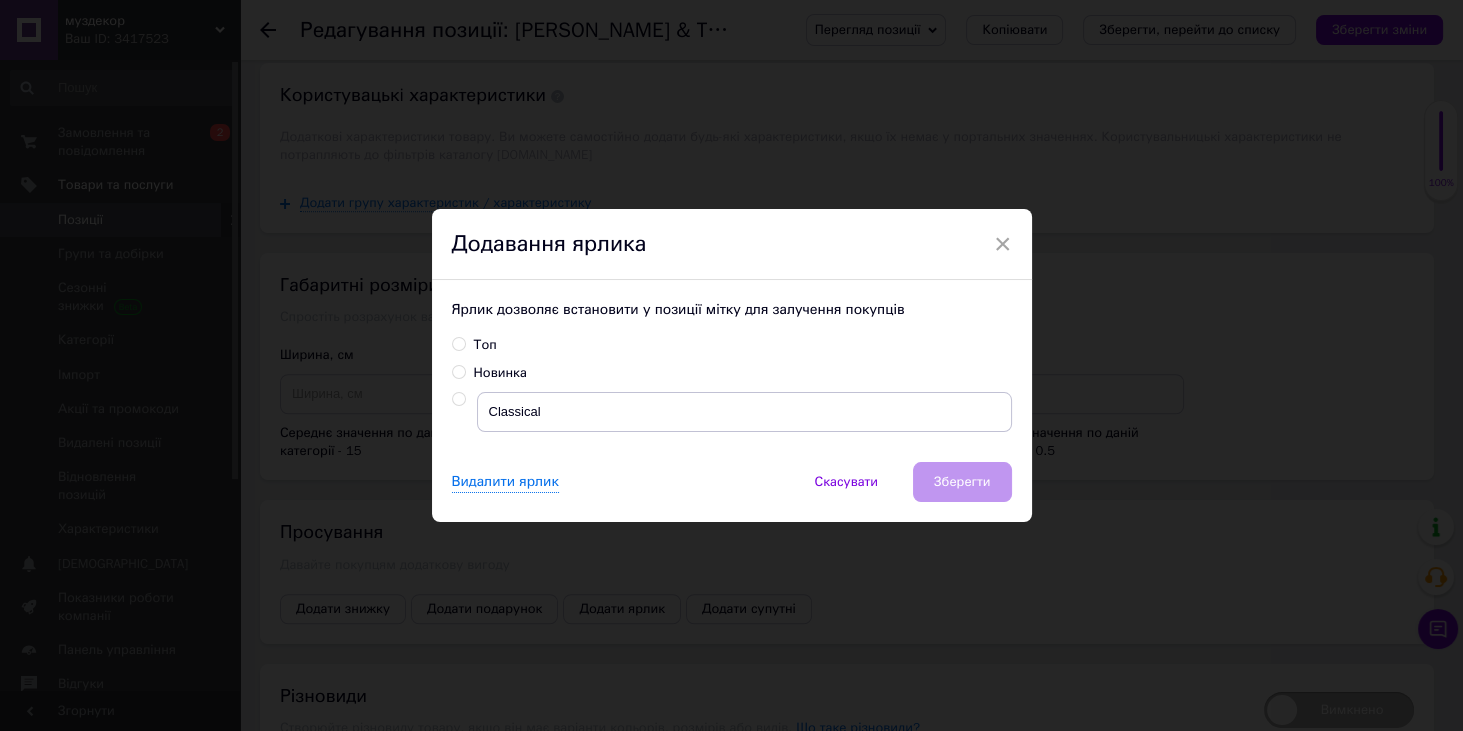 radio on "true" 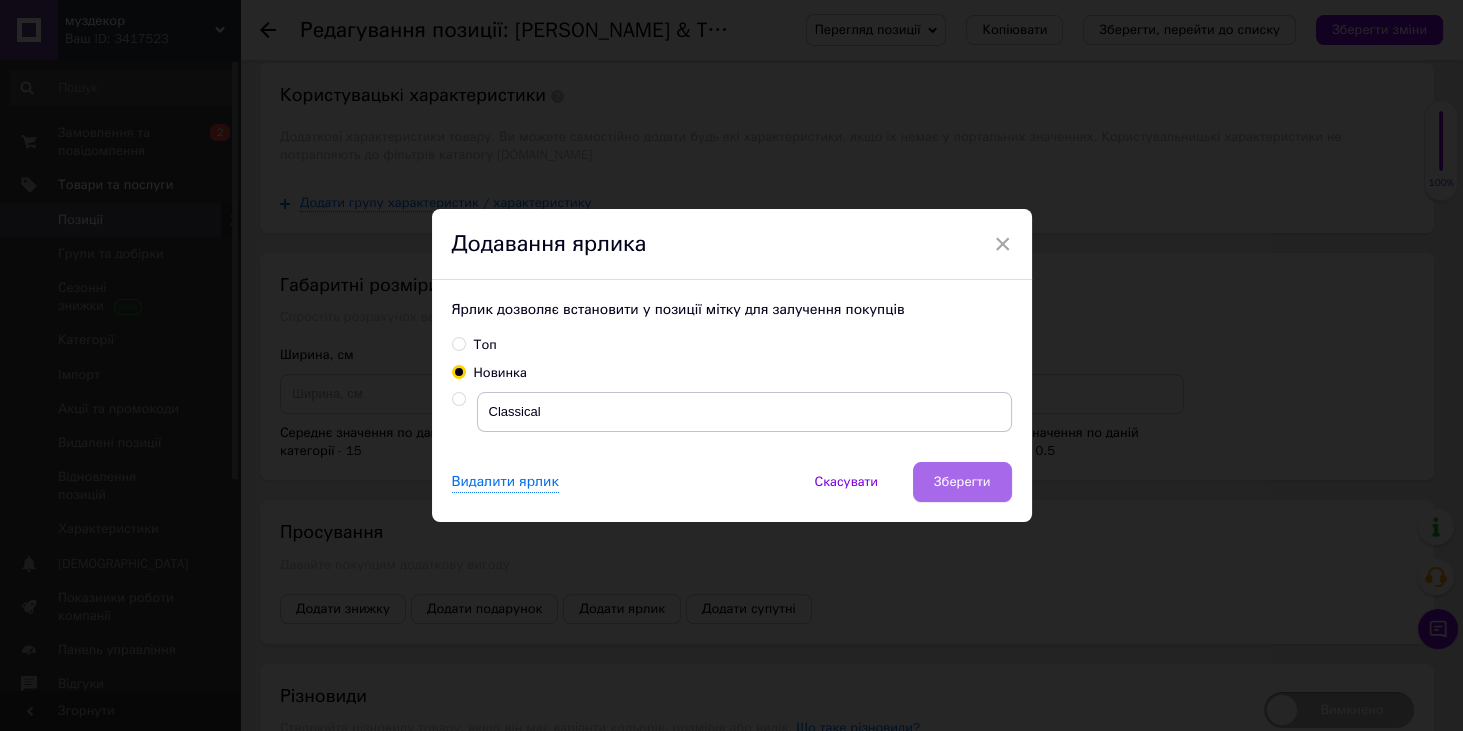 click on "Зберегти" at bounding box center [962, 482] 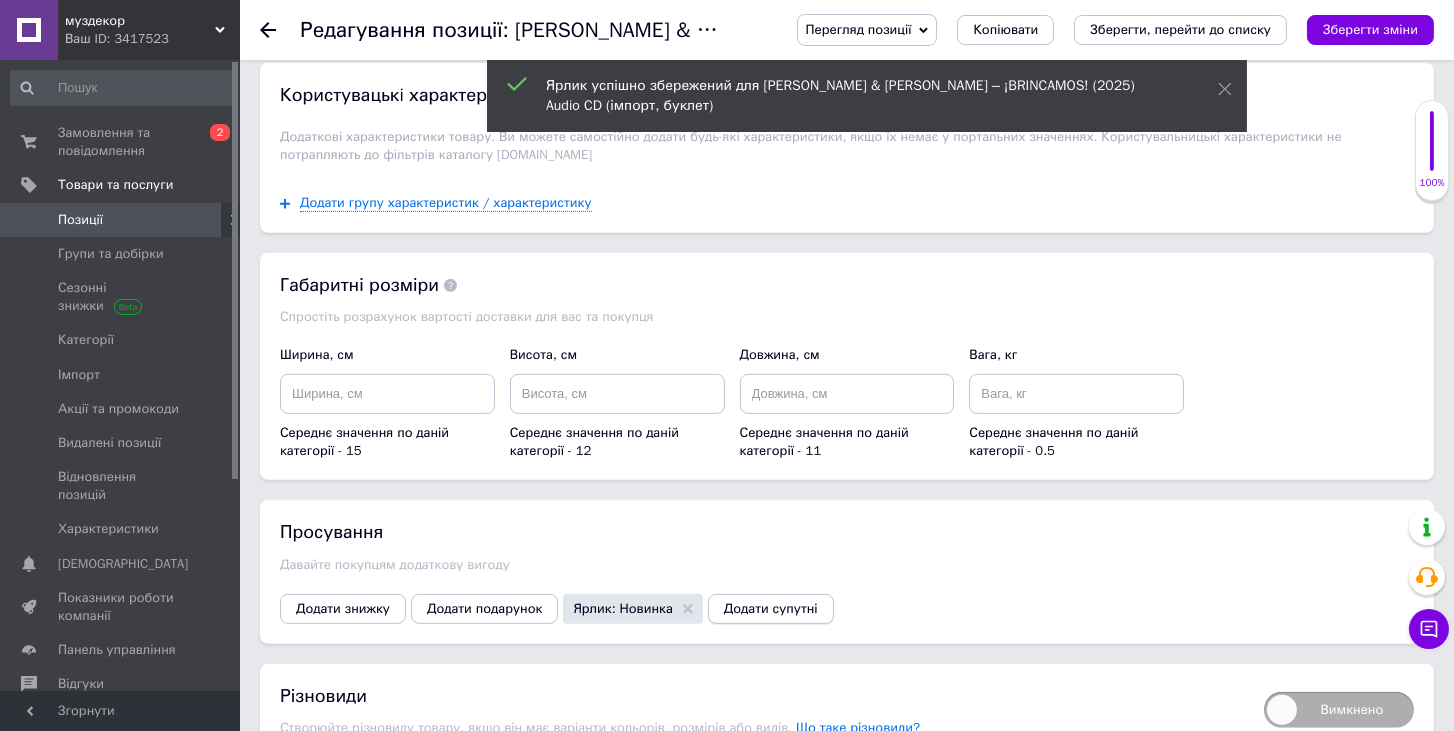 click on "Додати супутні" at bounding box center (771, 609) 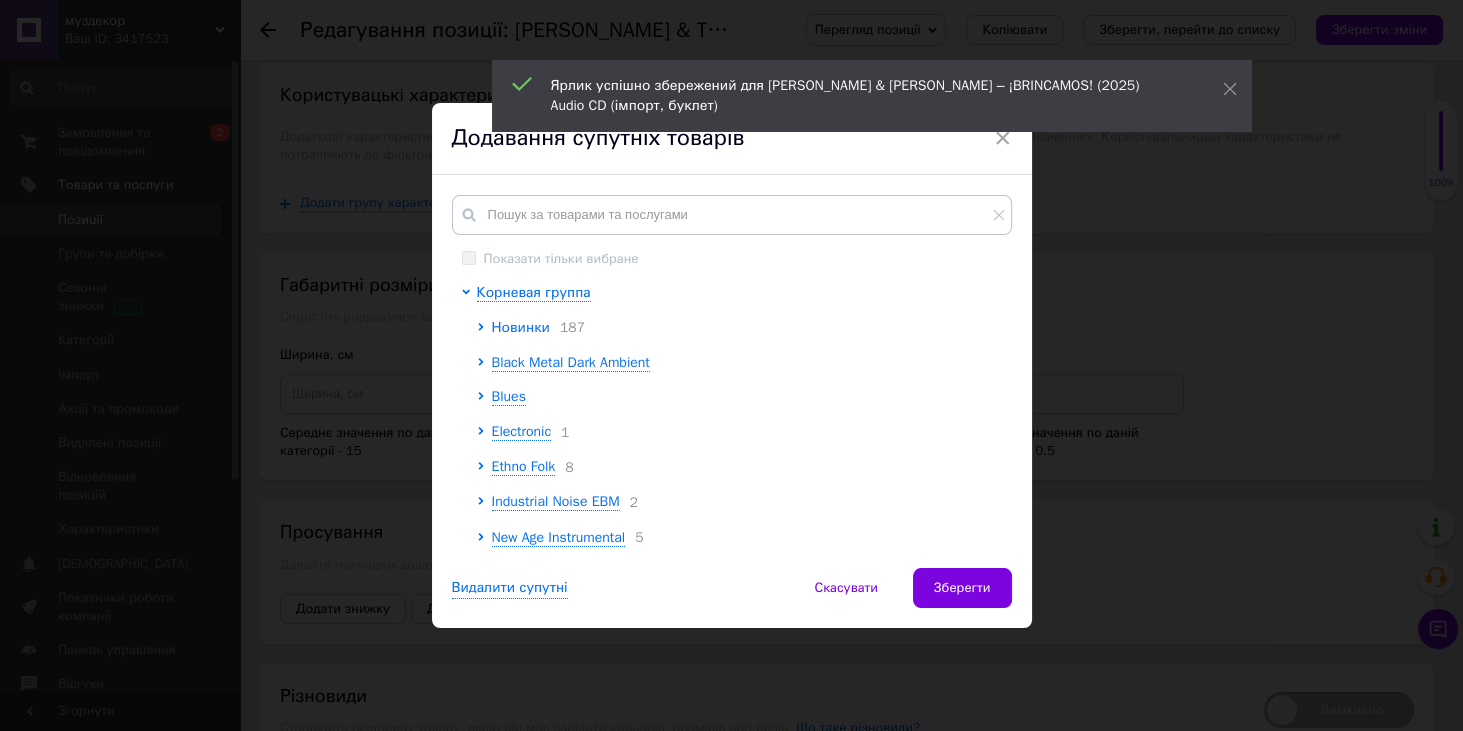 click on "Новинки" at bounding box center (521, 327) 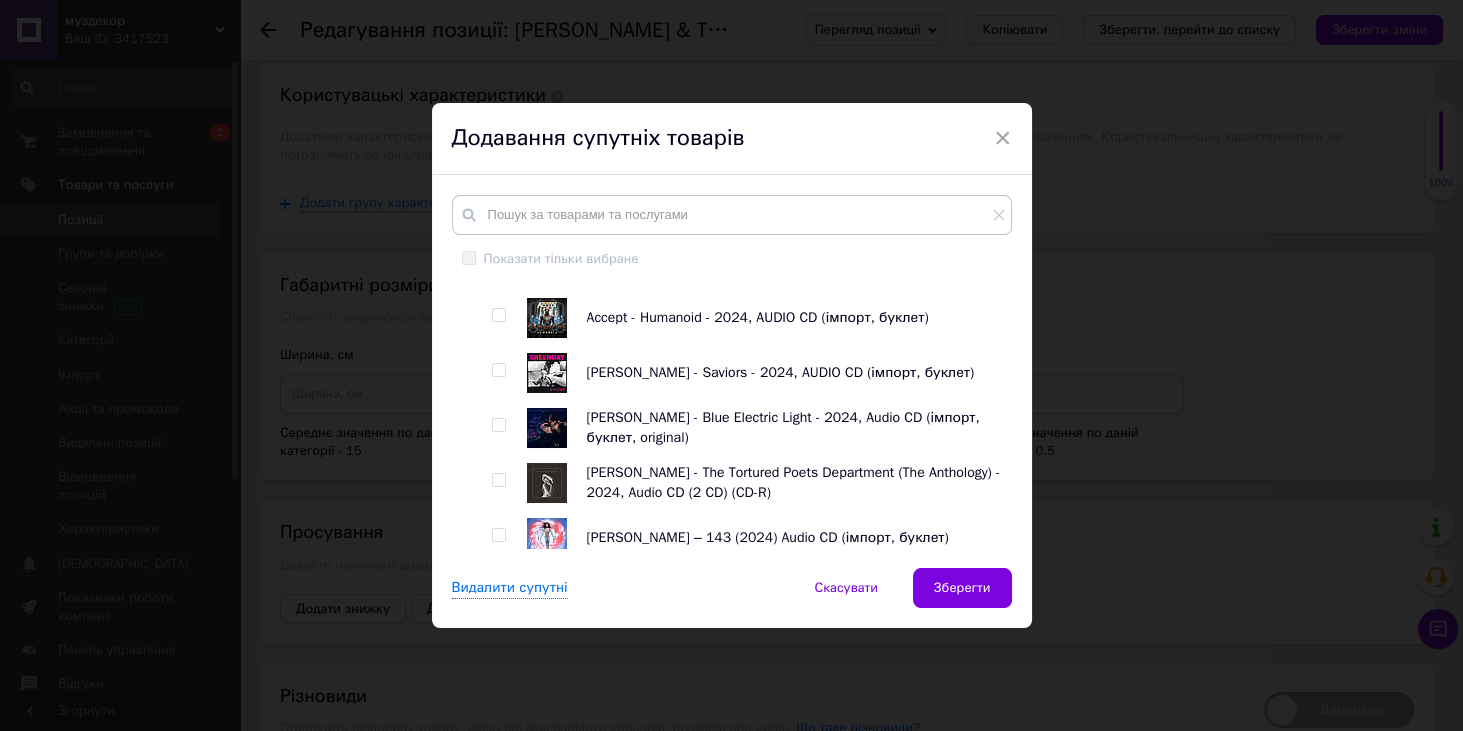 scroll, scrollTop: 57, scrollLeft: 0, axis: vertical 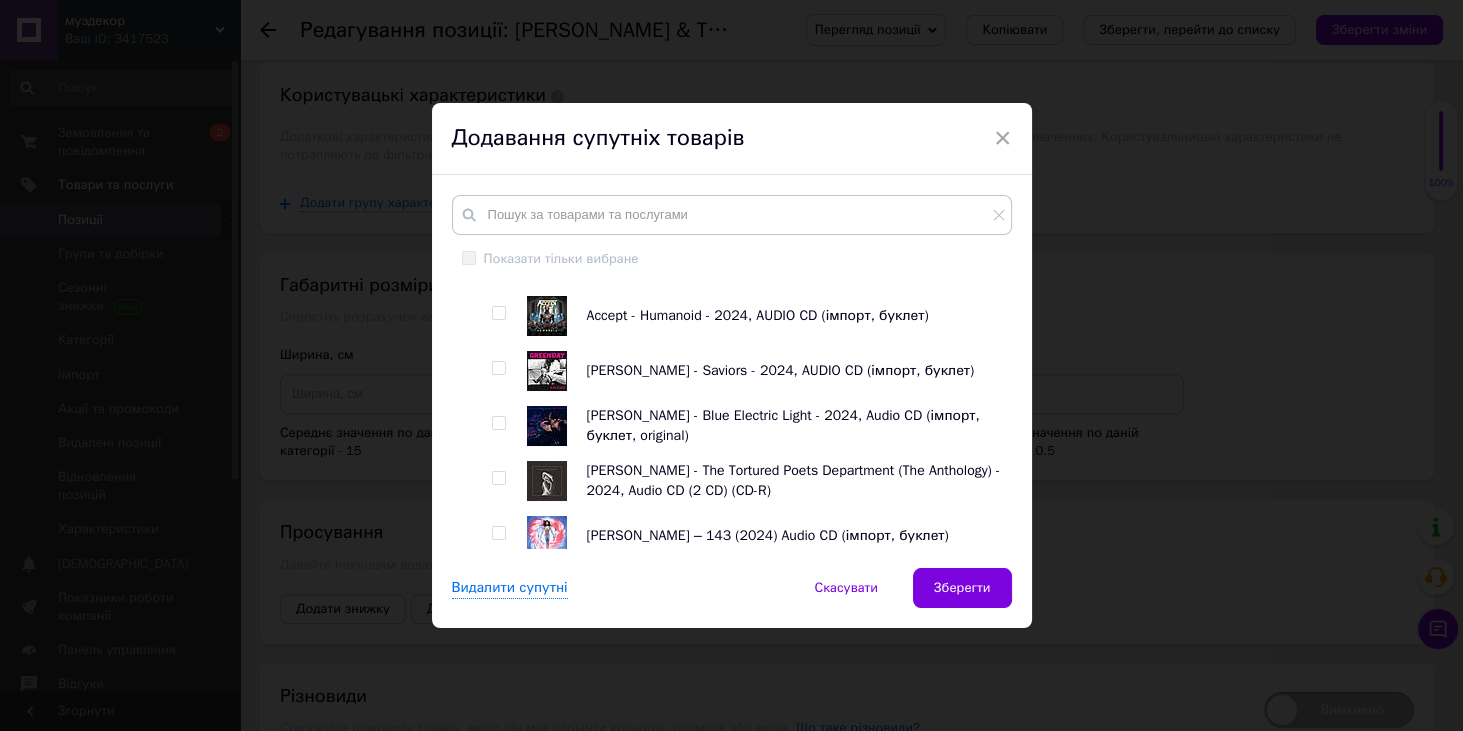 click at bounding box center [498, 368] 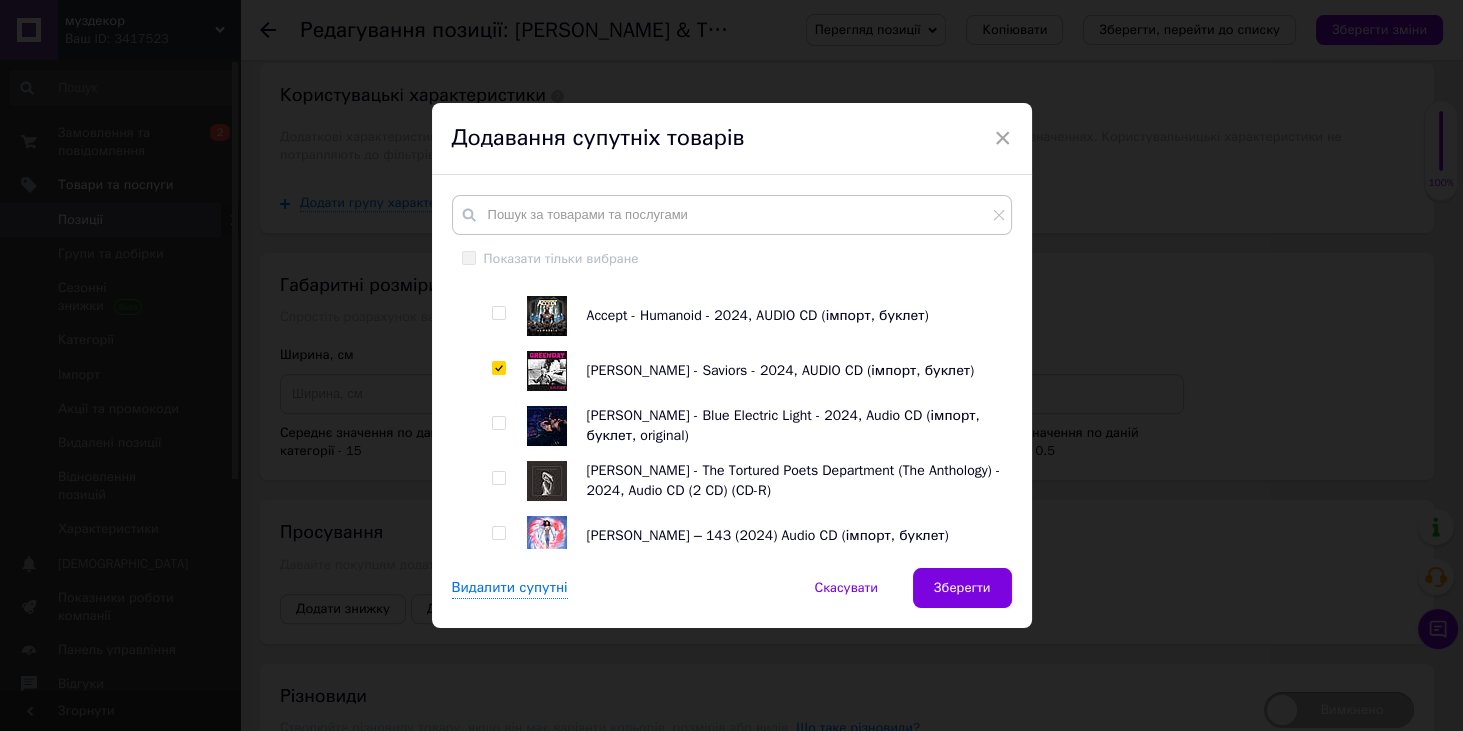 checkbox on "true" 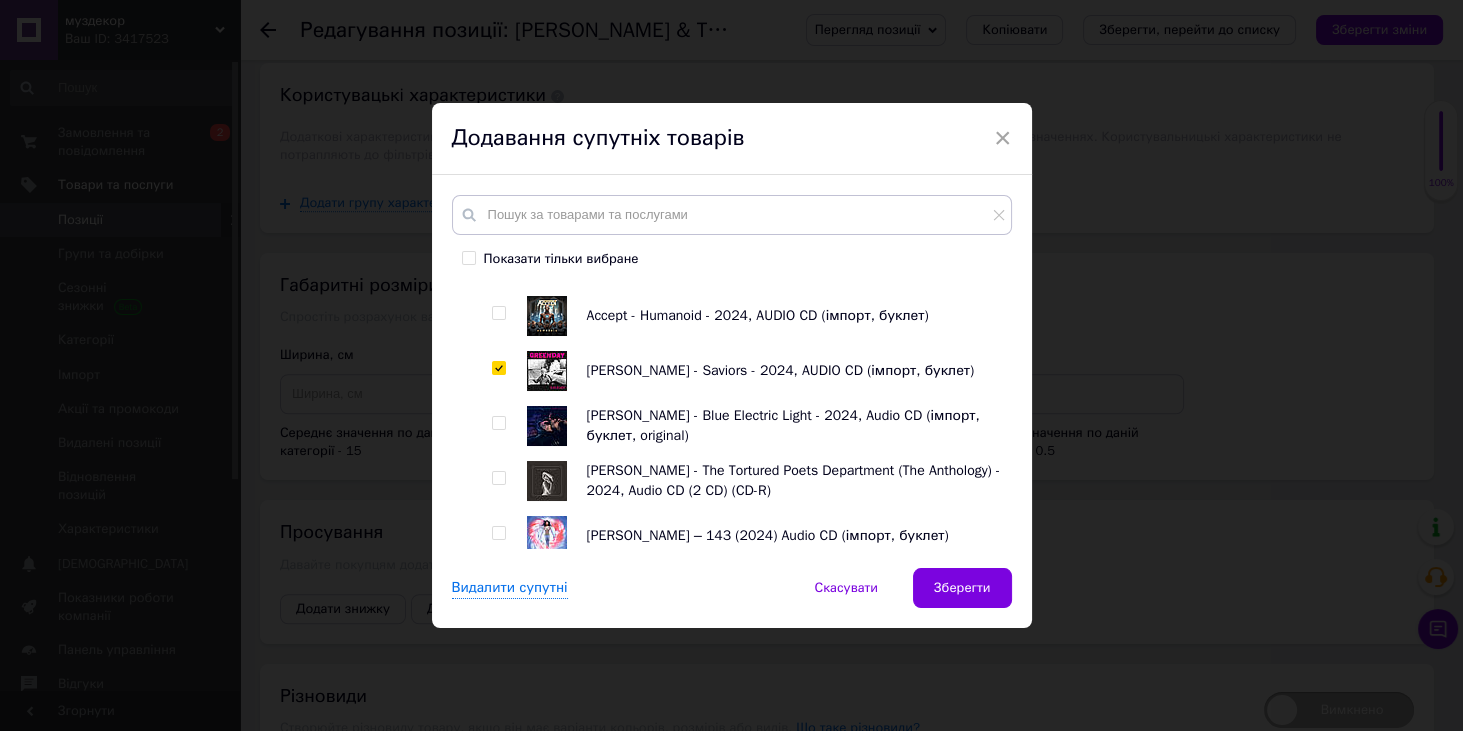 click at bounding box center (502, 426) 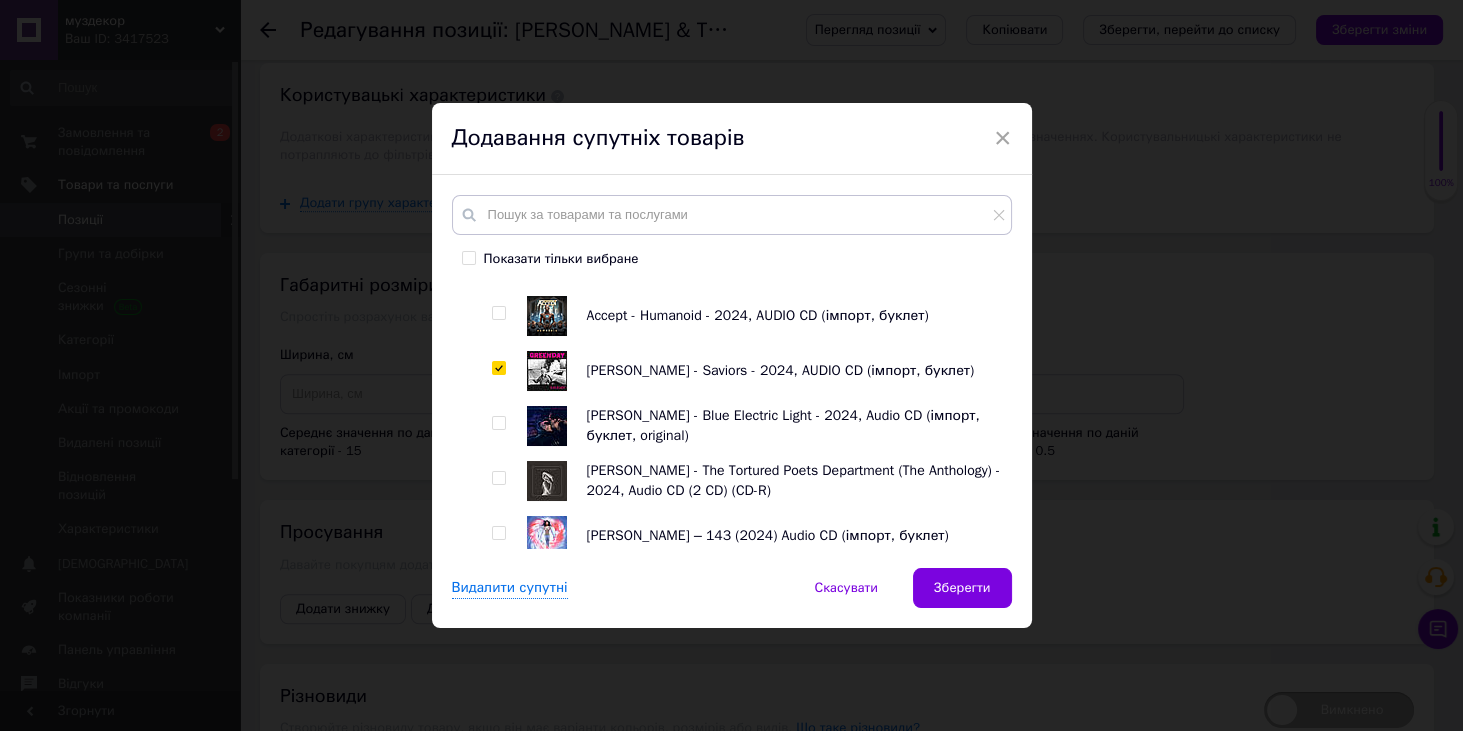 click at bounding box center (498, 423) 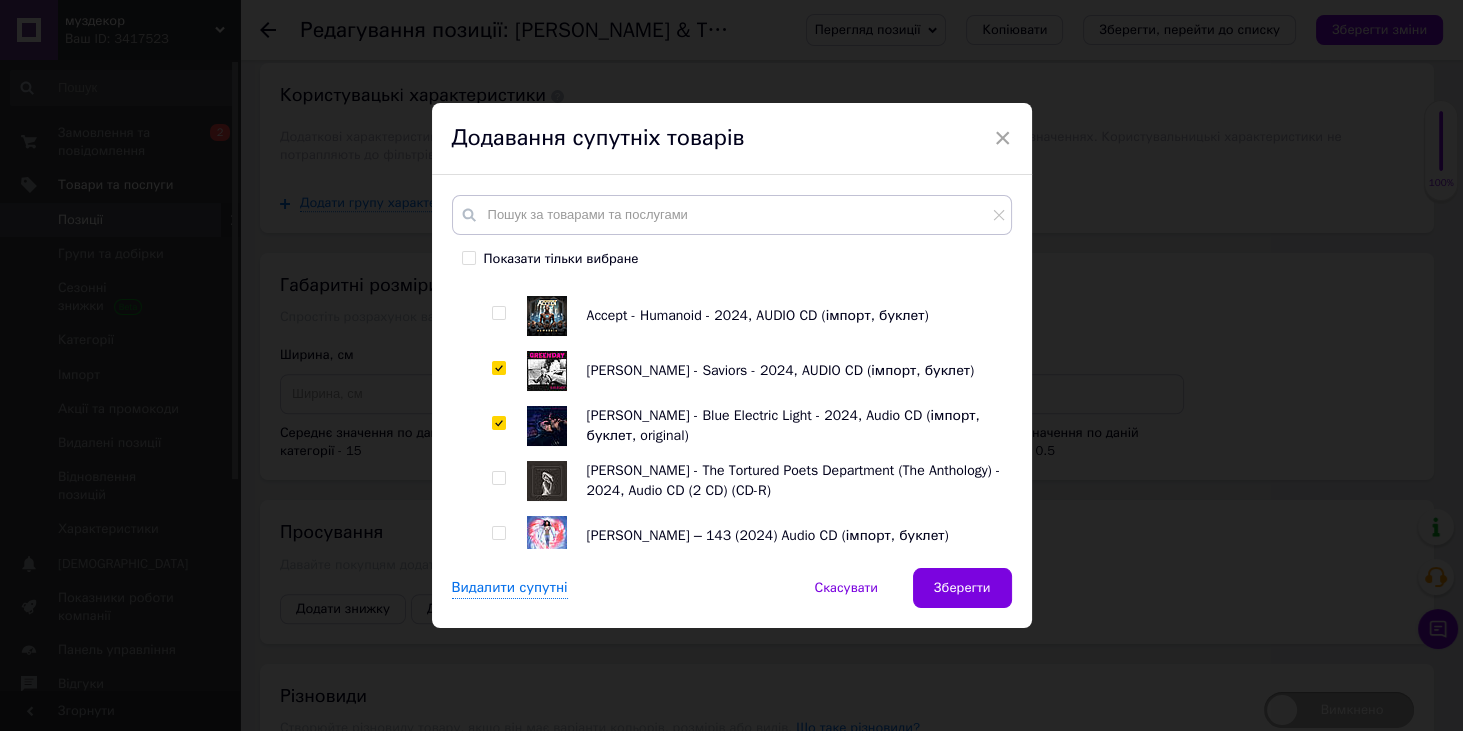 checkbox on "true" 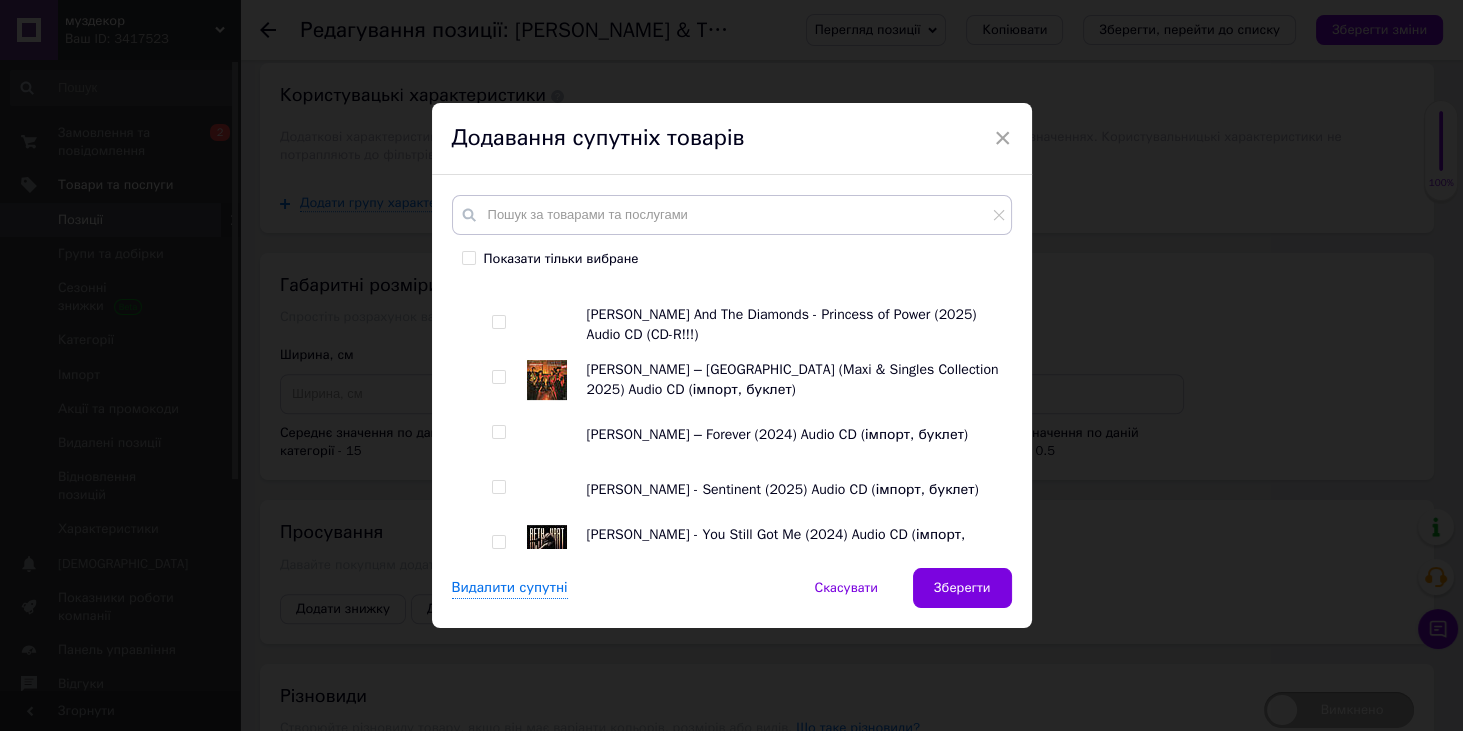 scroll, scrollTop: 914, scrollLeft: 0, axis: vertical 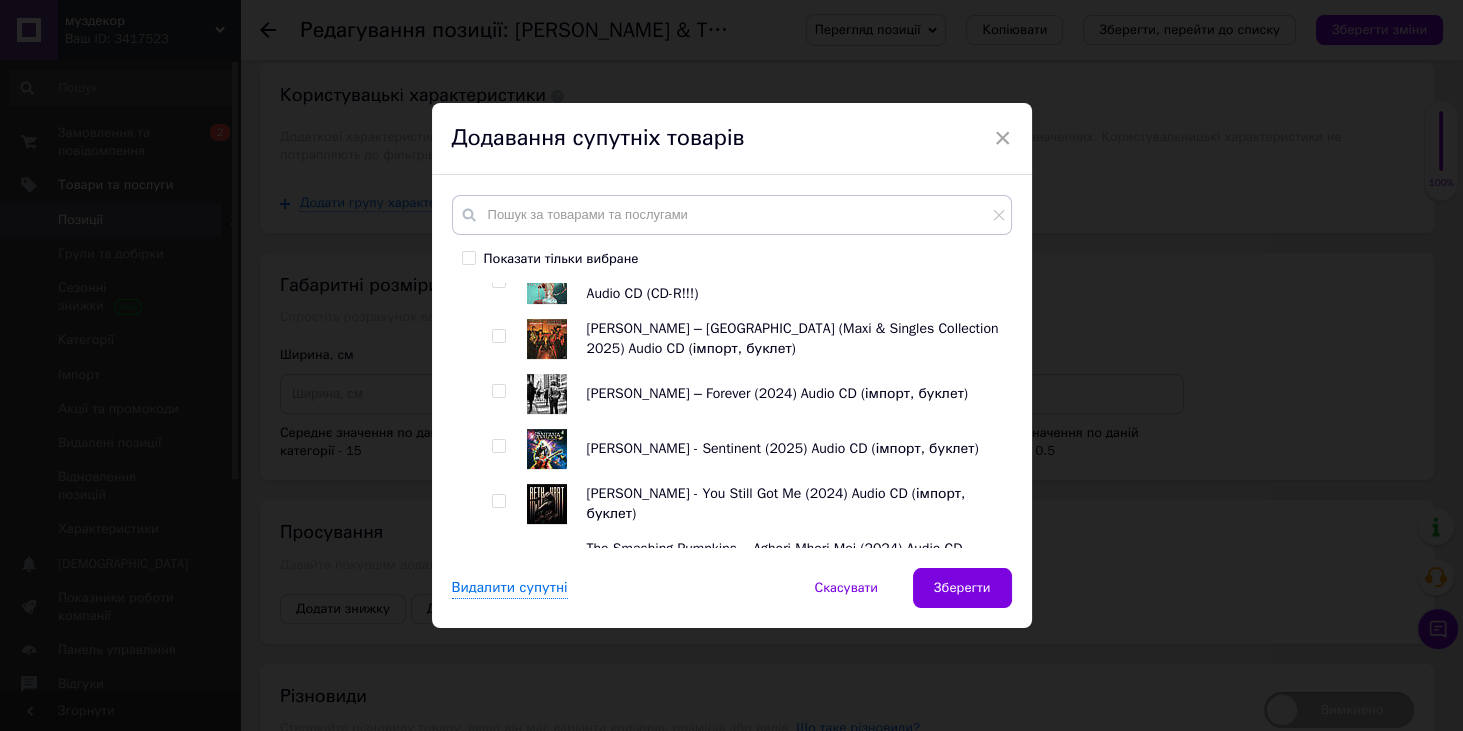 click at bounding box center (498, 391) 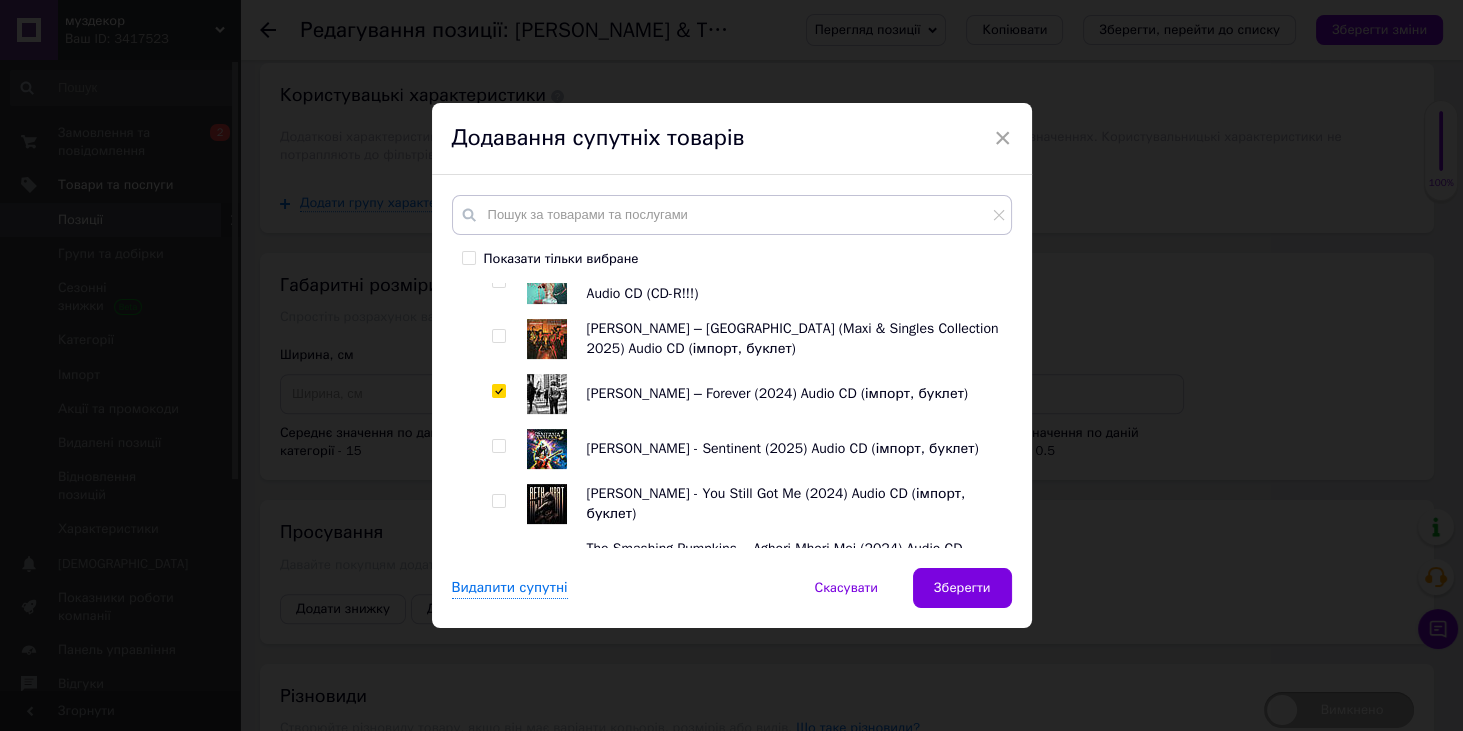 checkbox on "true" 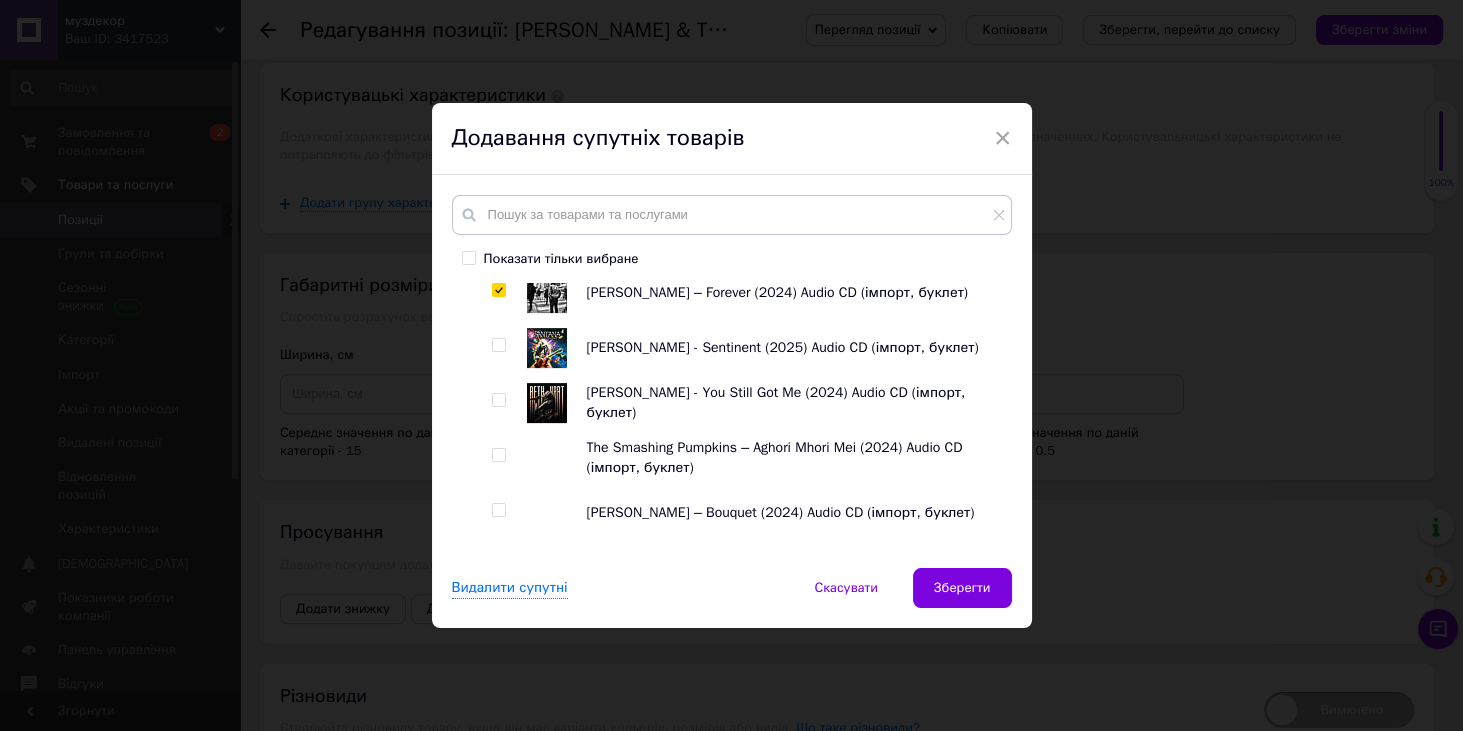 scroll, scrollTop: 1028, scrollLeft: 0, axis: vertical 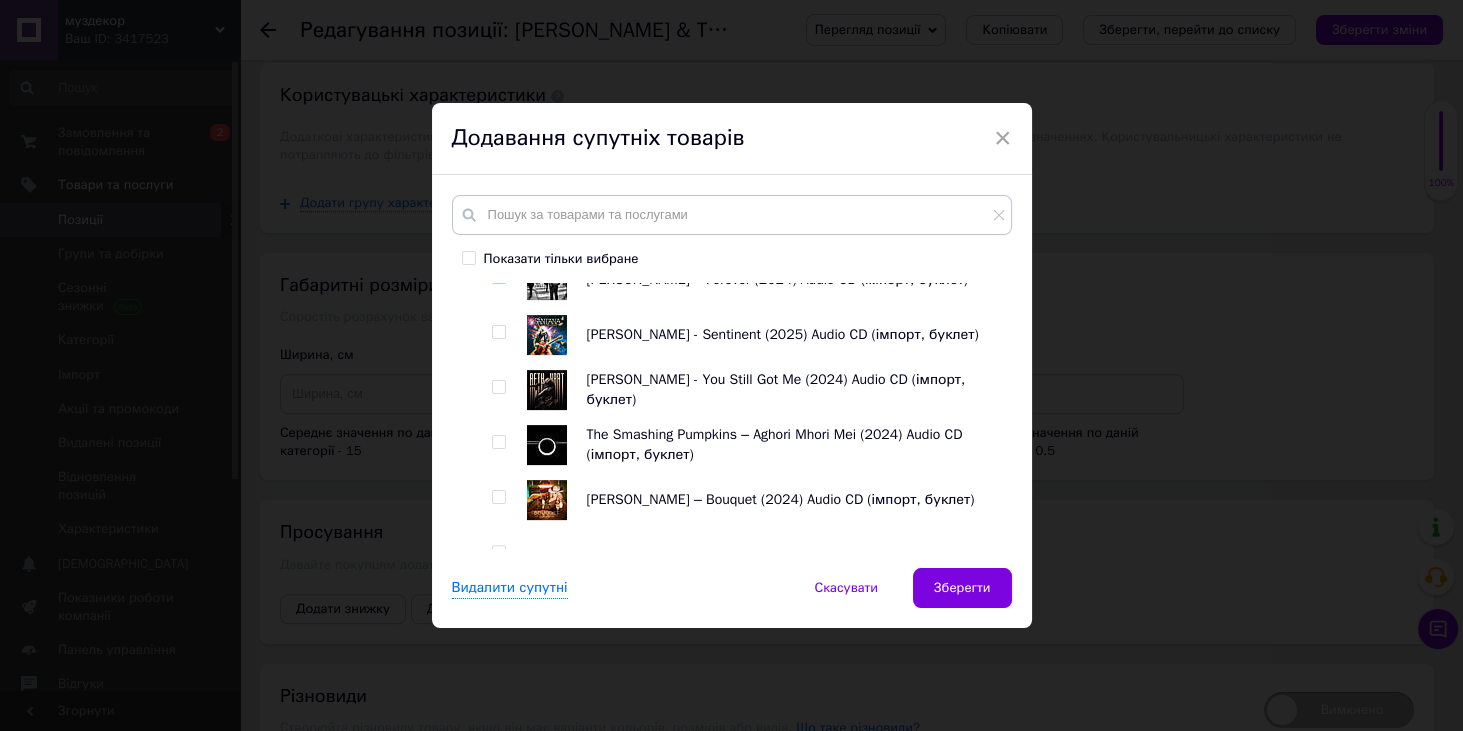 click at bounding box center [498, 332] 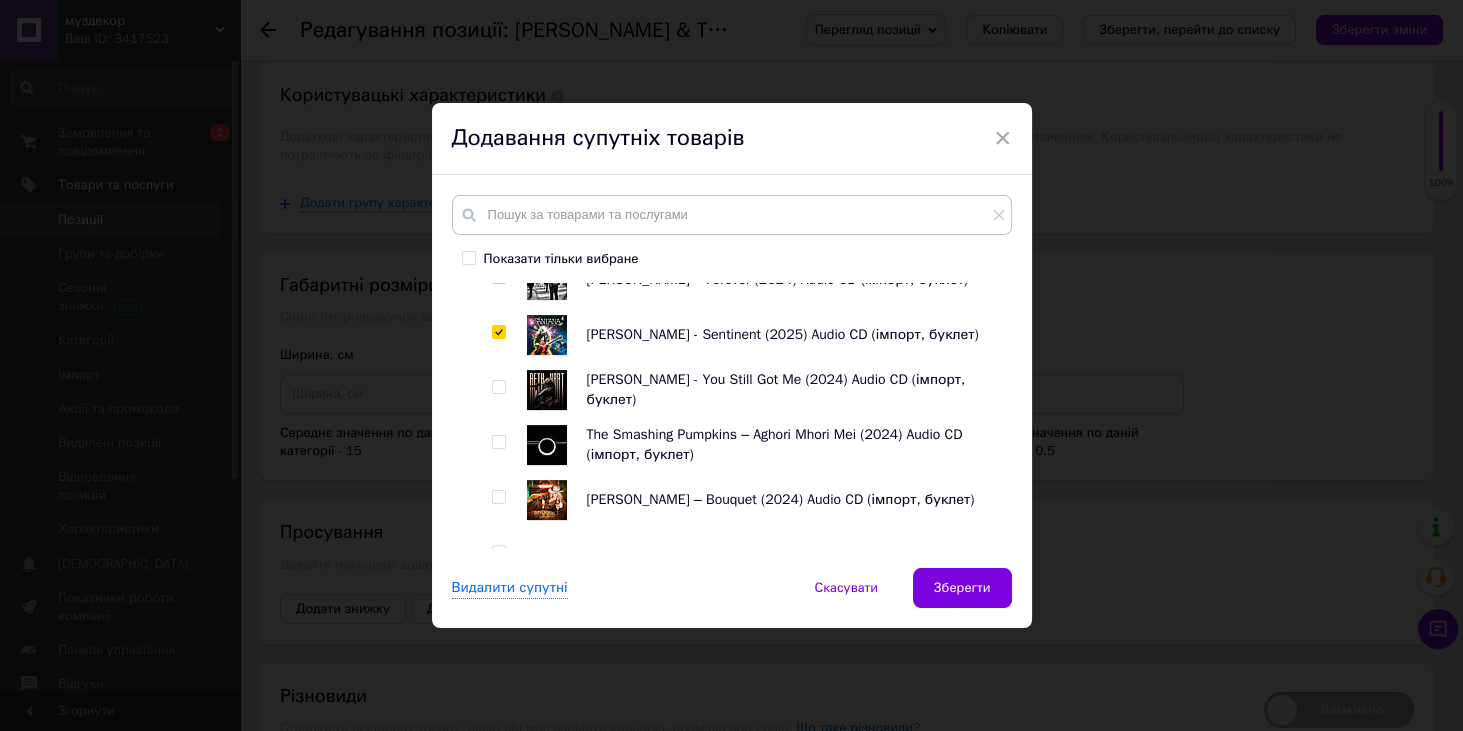 checkbox on "true" 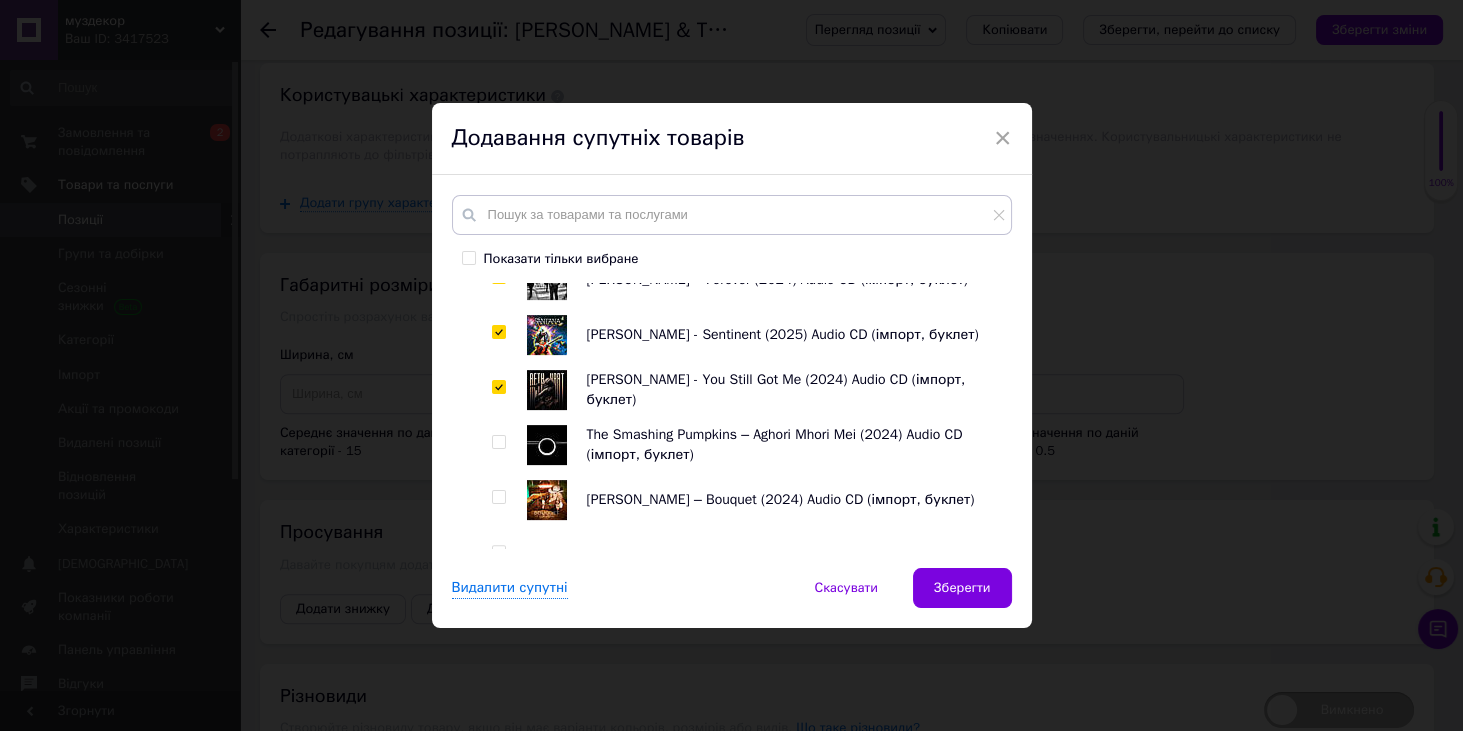 checkbox on "true" 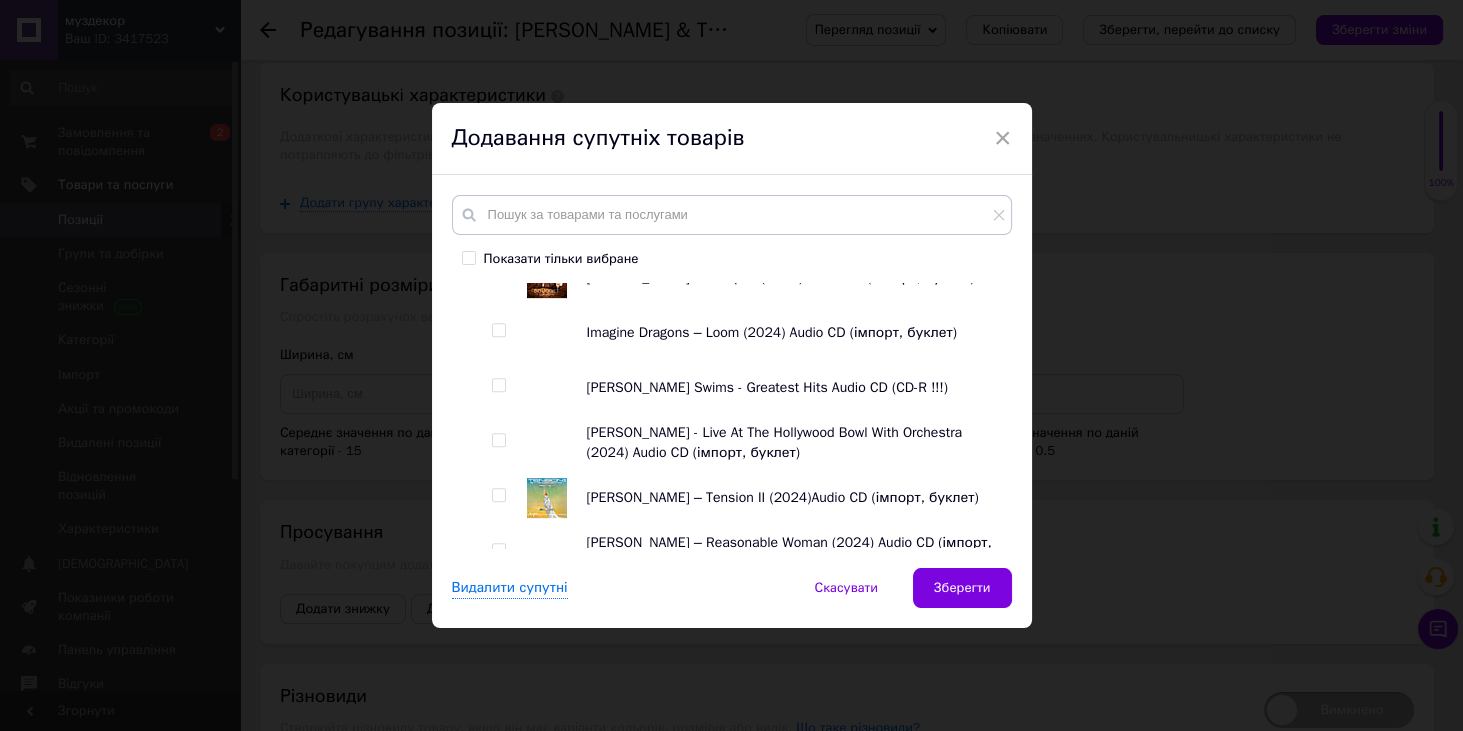 scroll, scrollTop: 1257, scrollLeft: 0, axis: vertical 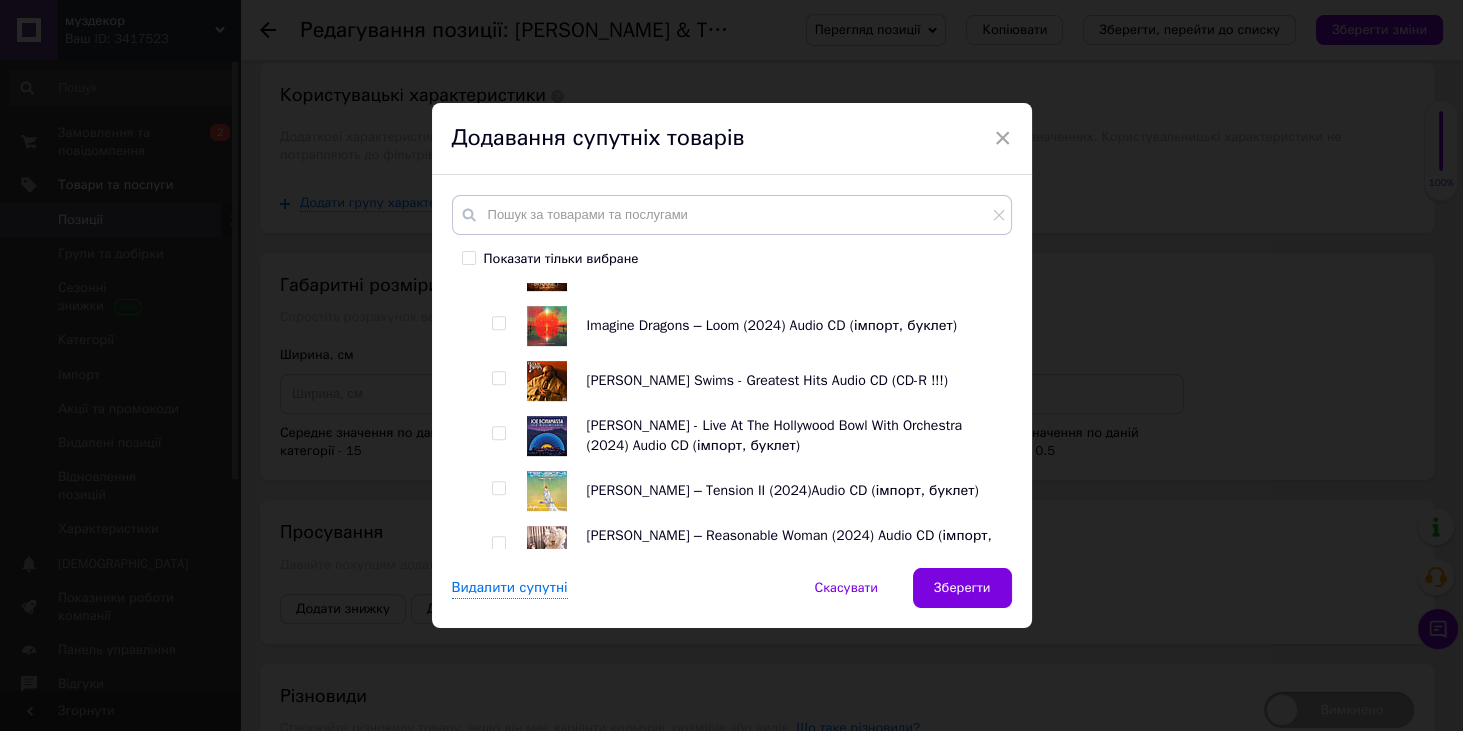 click at bounding box center (499, 378) 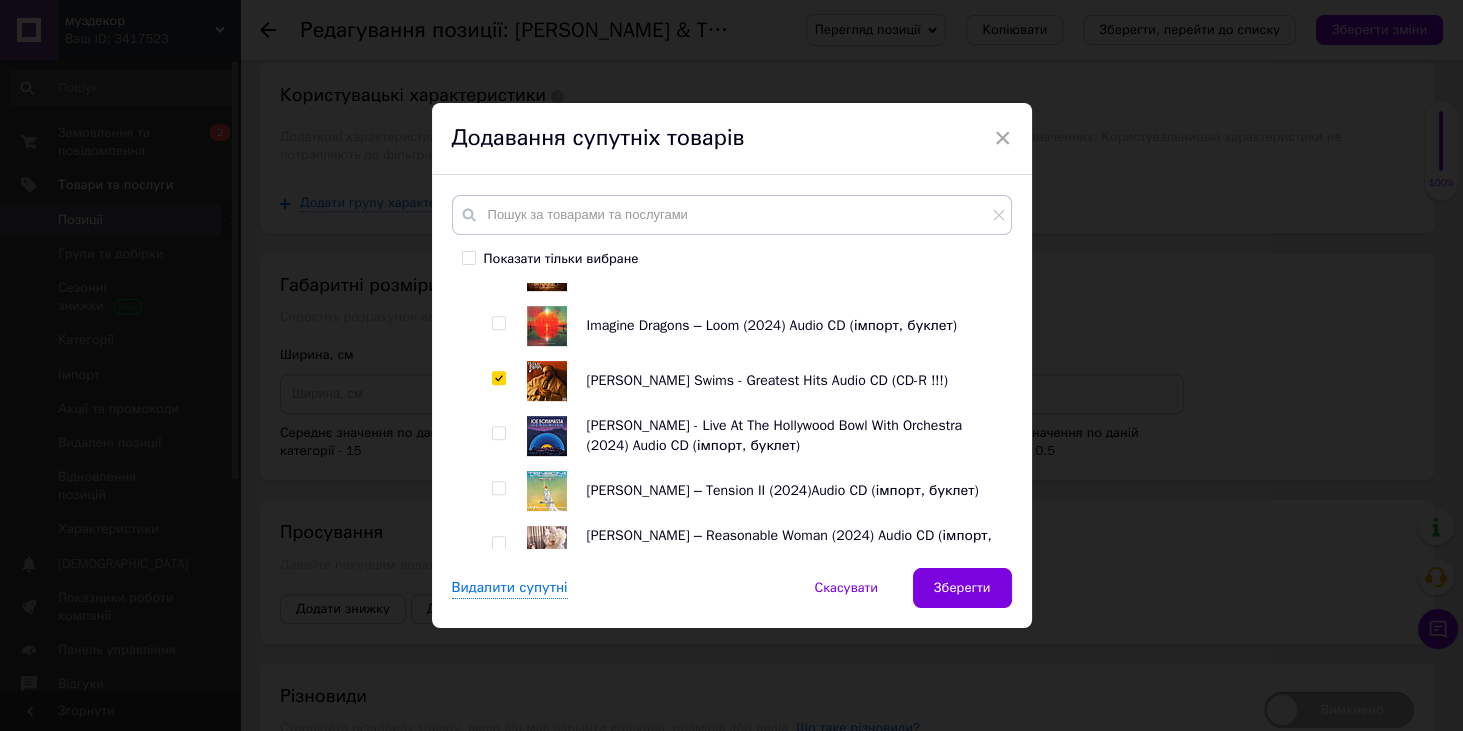 checkbox on "true" 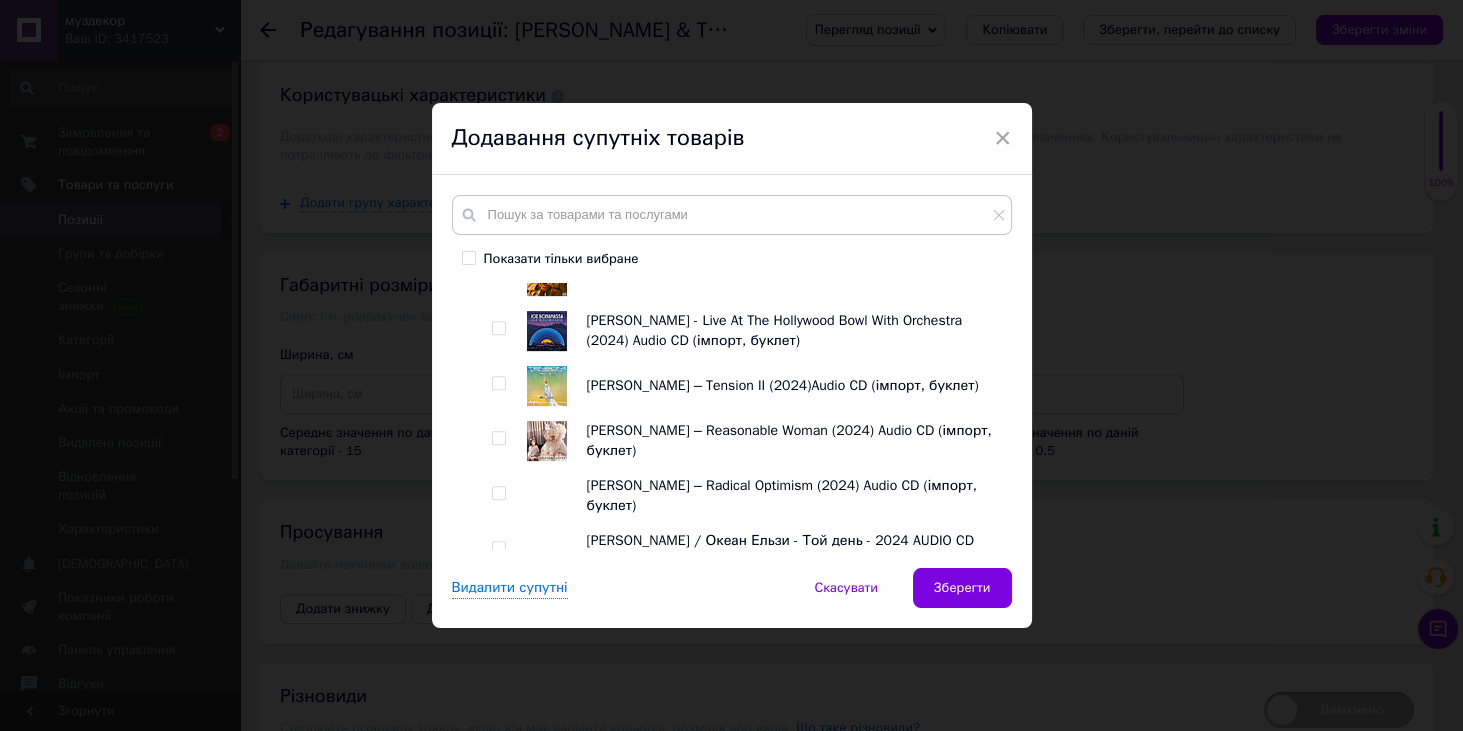 scroll, scrollTop: 1371, scrollLeft: 0, axis: vertical 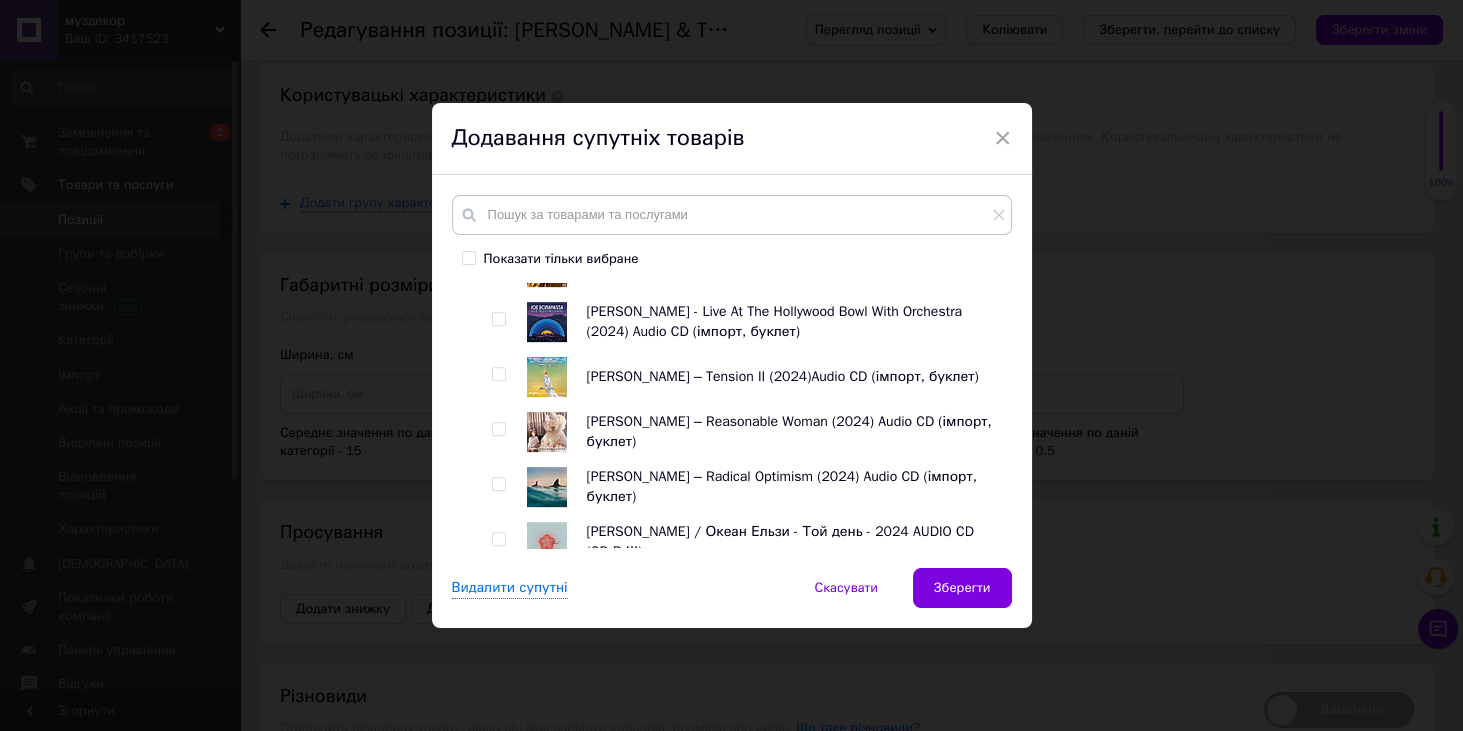 click at bounding box center [498, 319] 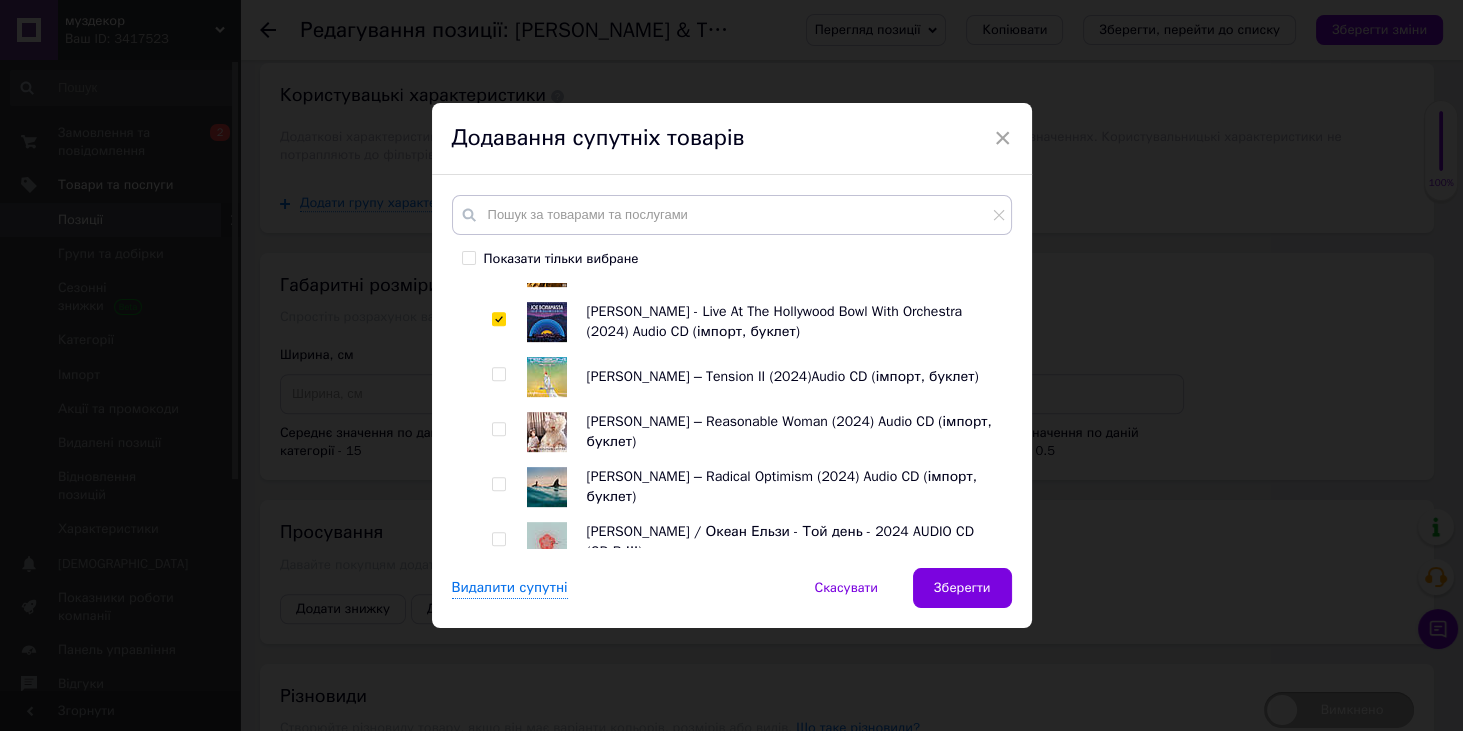 checkbox on "true" 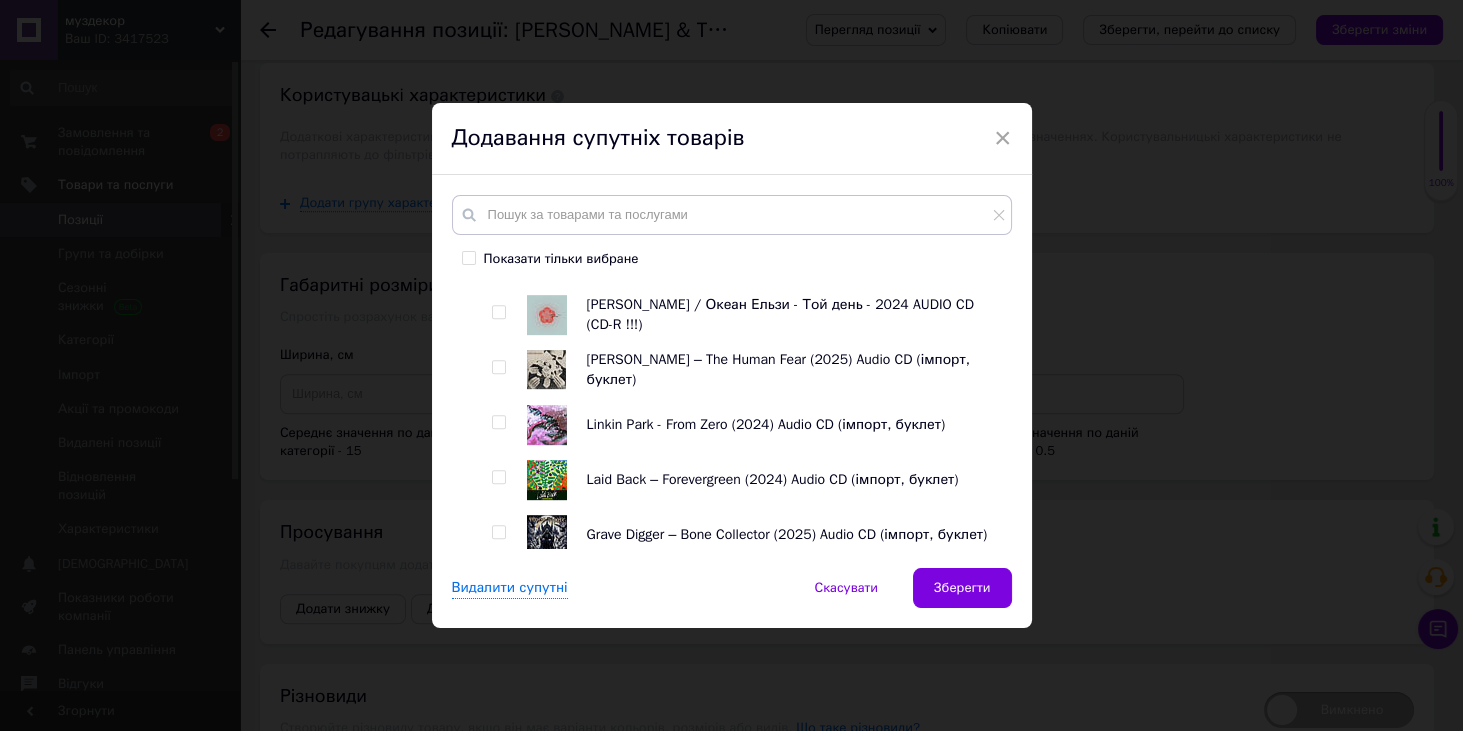 scroll, scrollTop: 1600, scrollLeft: 0, axis: vertical 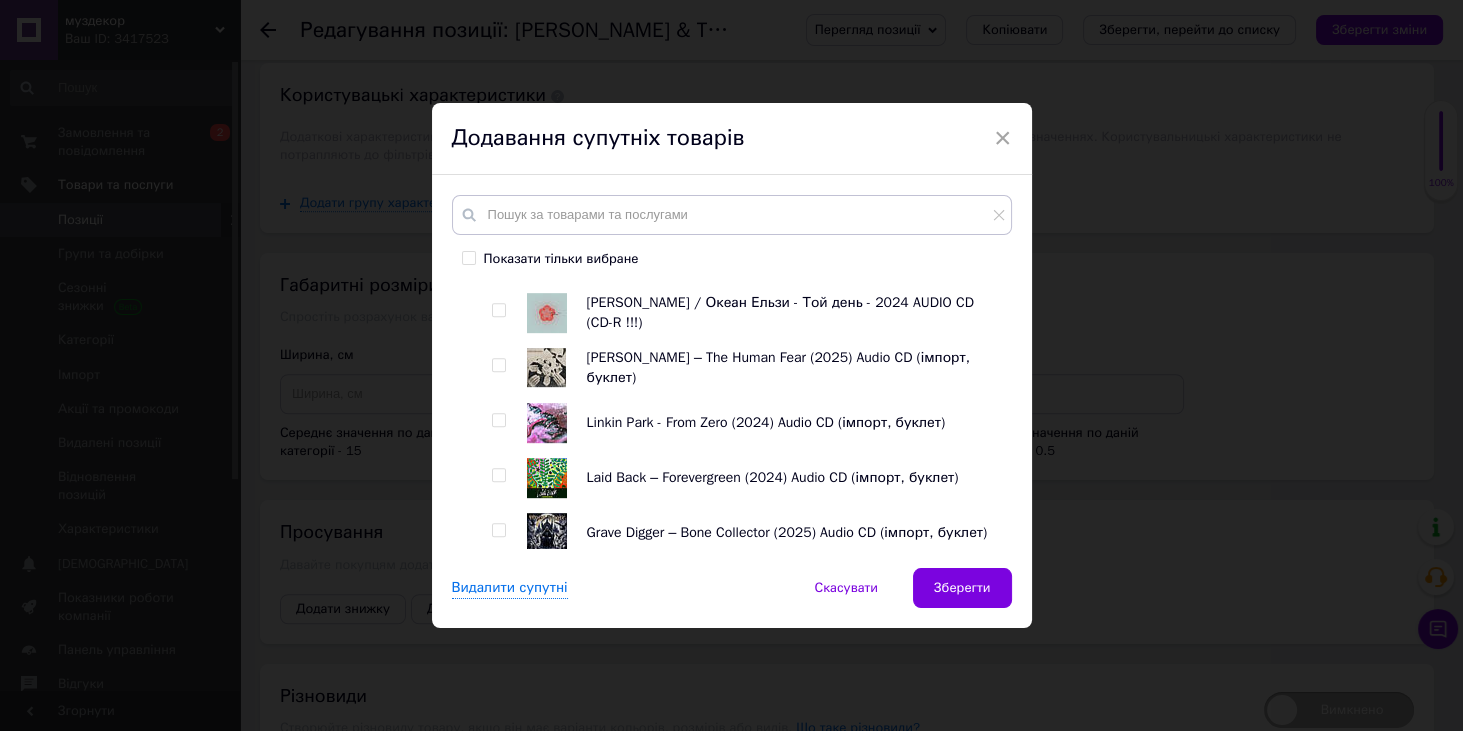 click at bounding box center (498, 365) 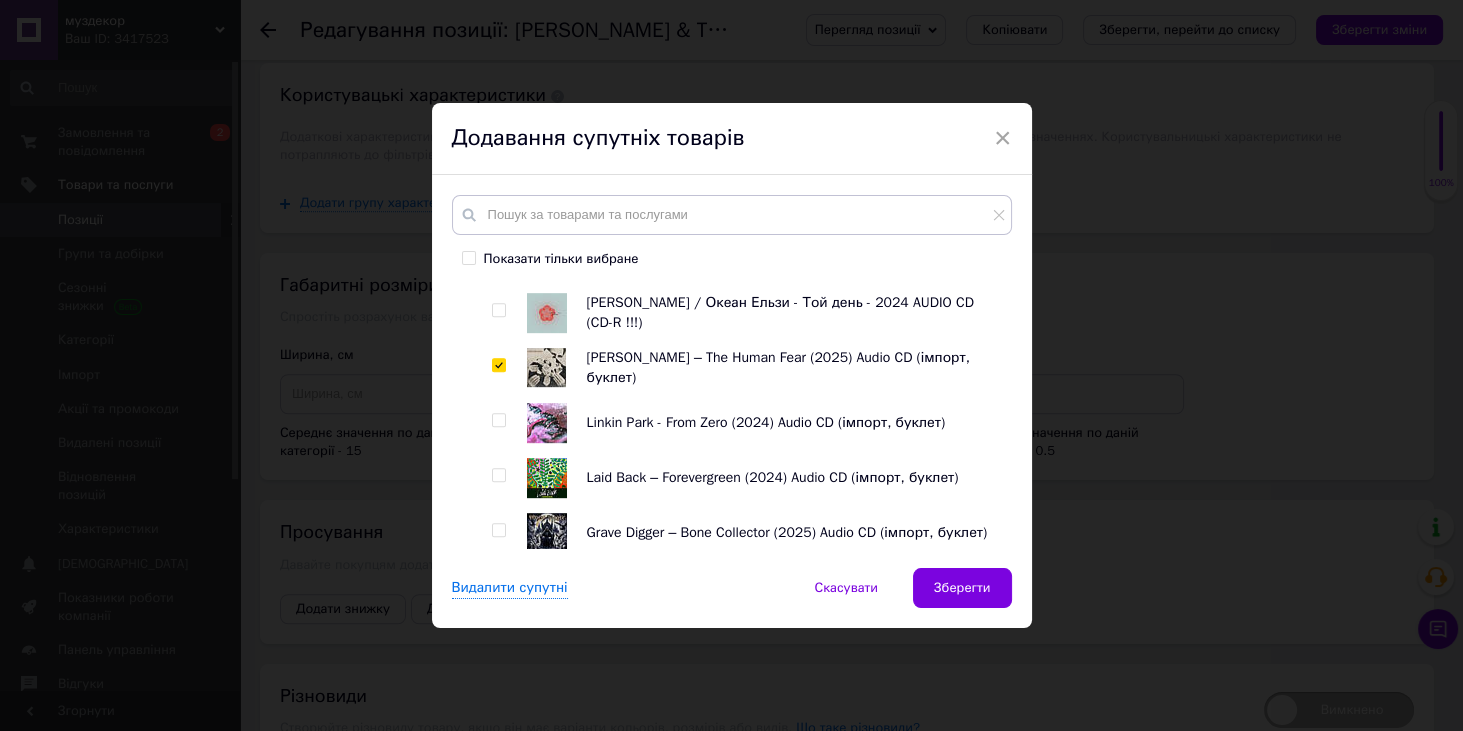 checkbox on "true" 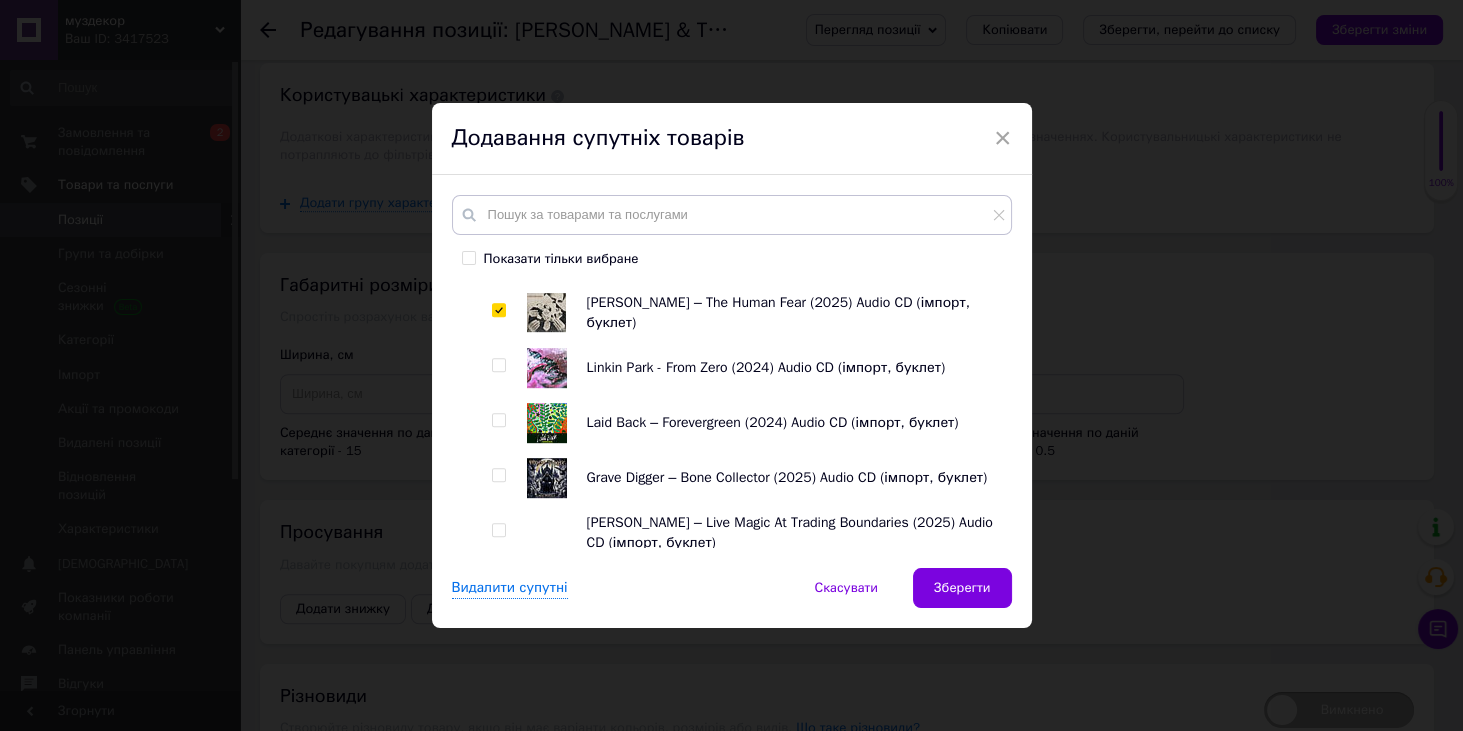 scroll, scrollTop: 1657, scrollLeft: 0, axis: vertical 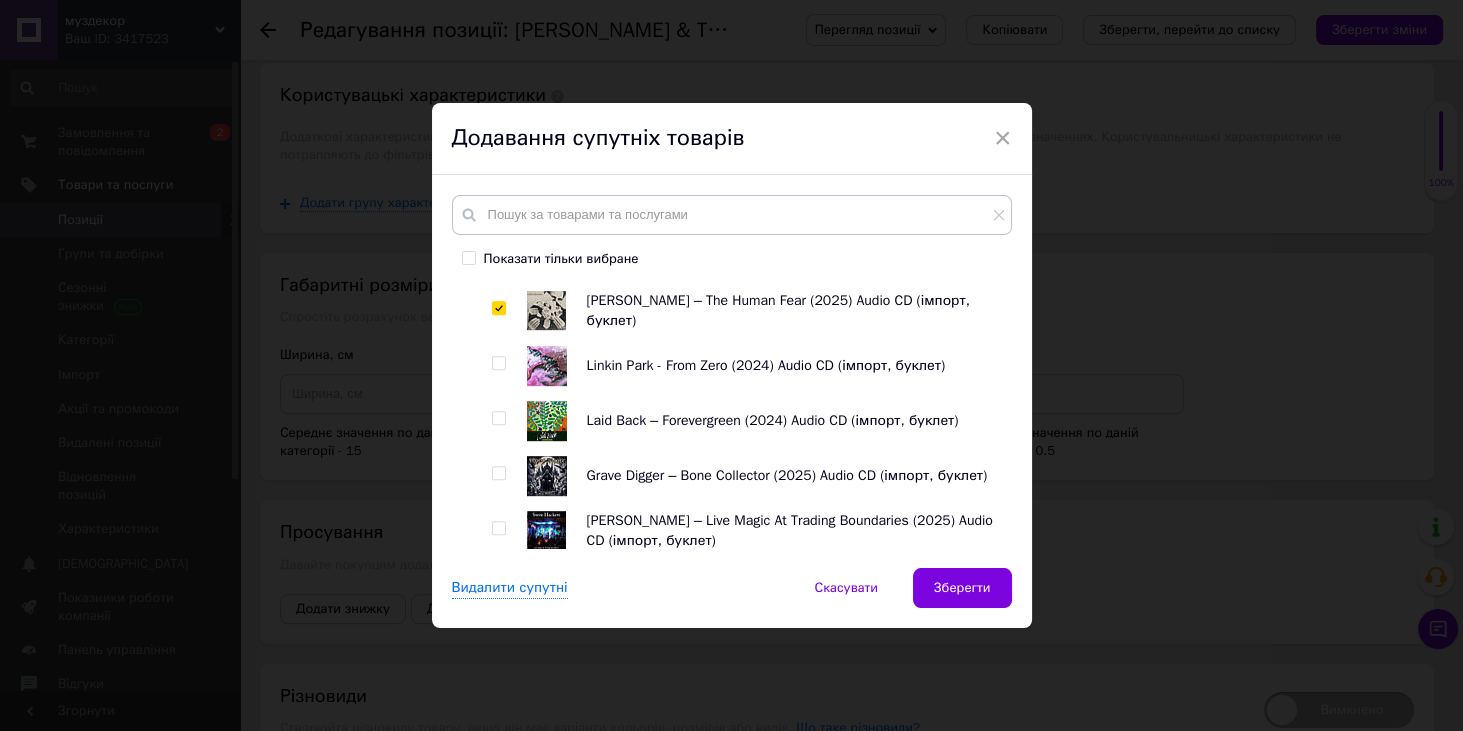 click at bounding box center [498, 418] 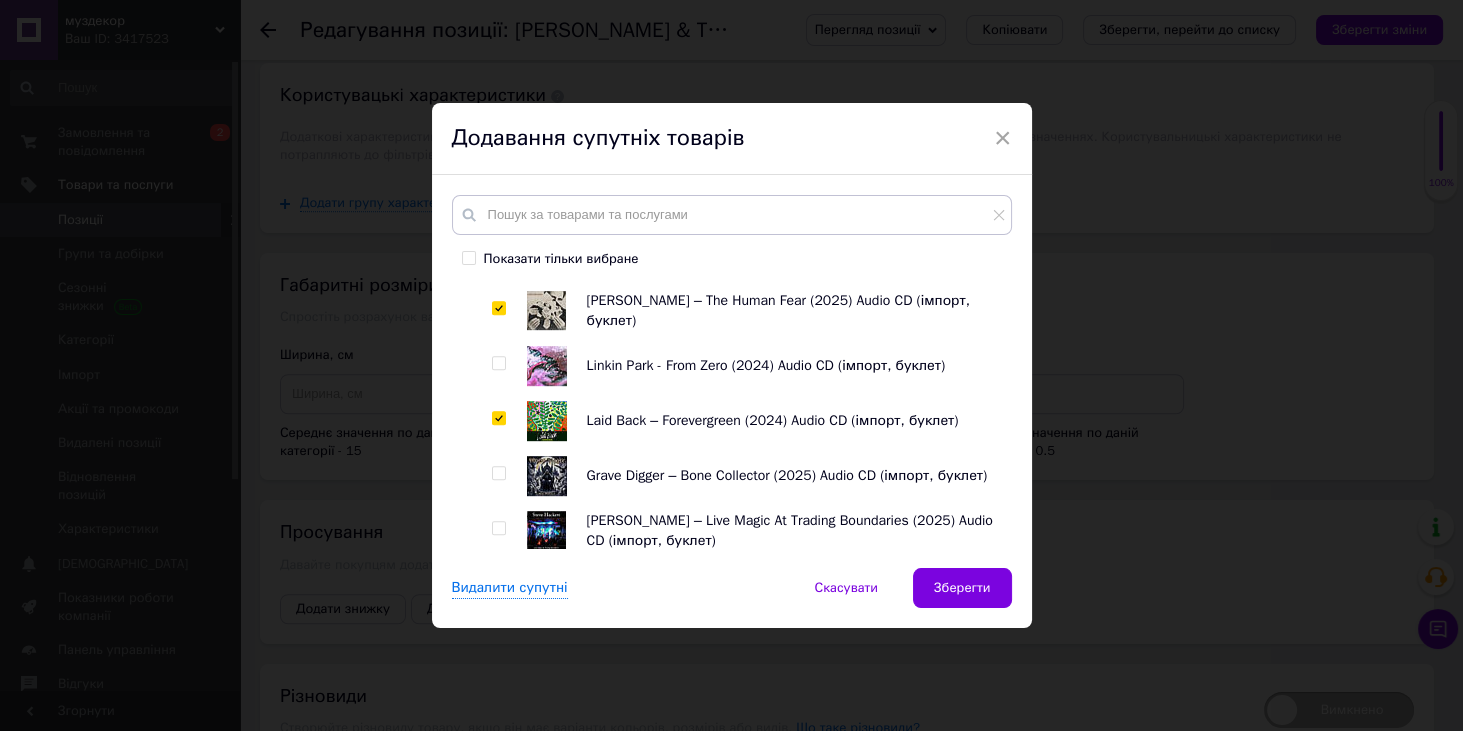 checkbox on "true" 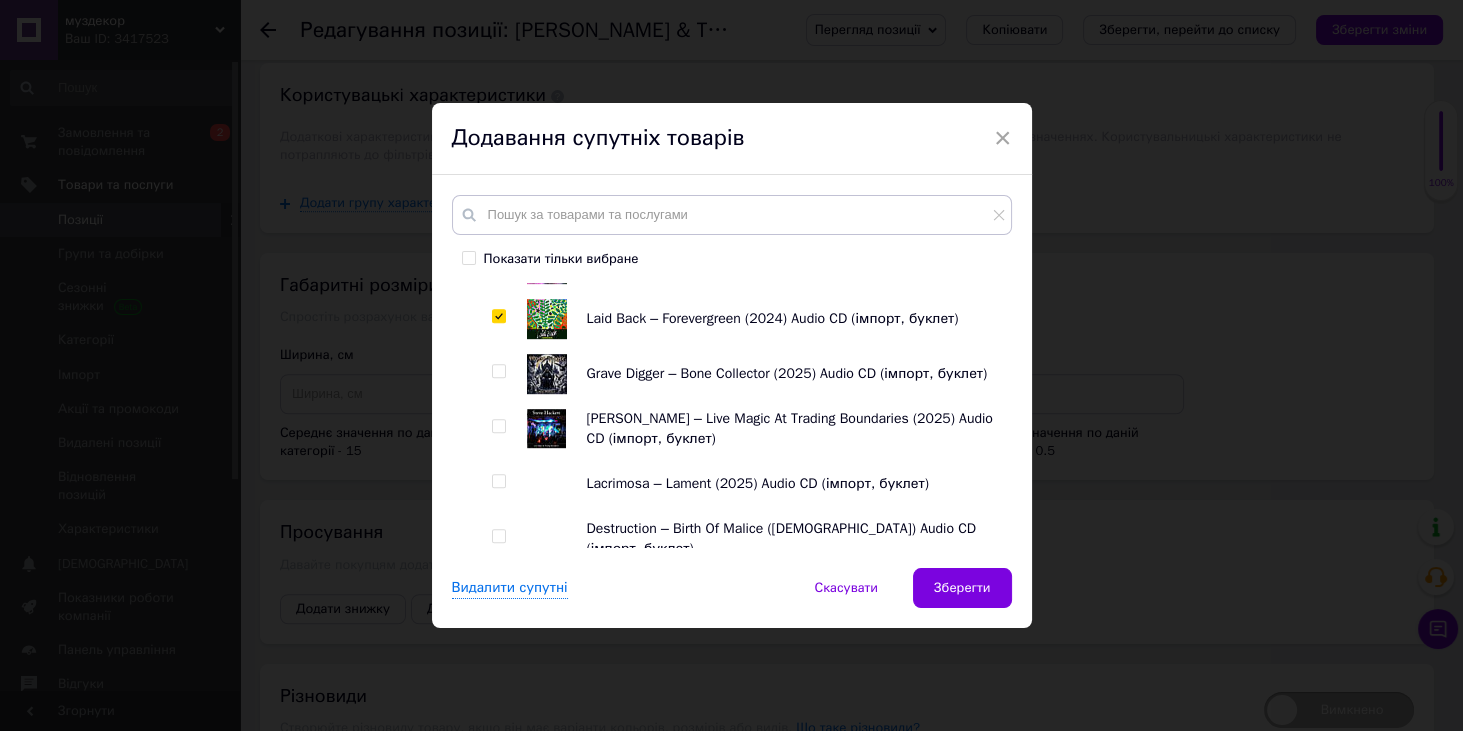 scroll, scrollTop: 1771, scrollLeft: 0, axis: vertical 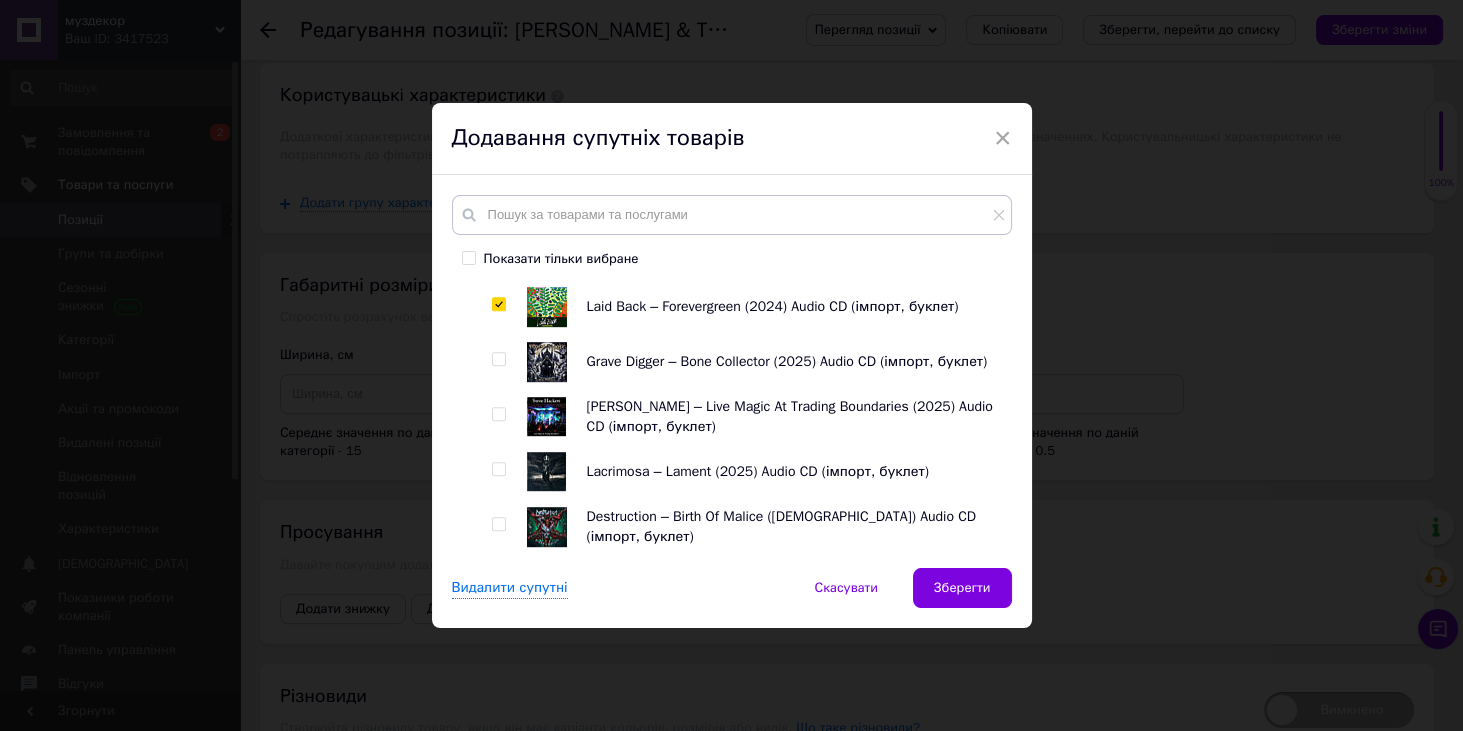 click at bounding box center (498, 414) 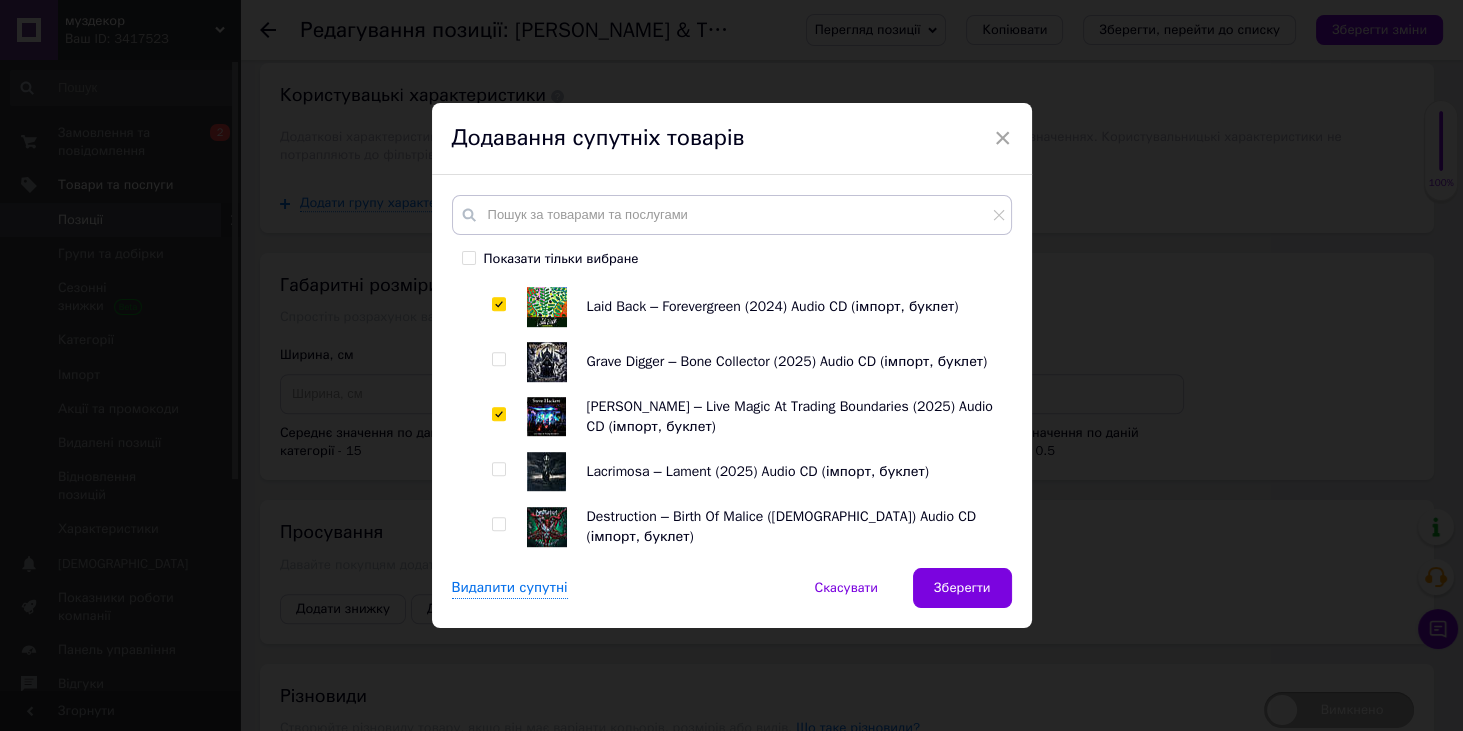 checkbox on "true" 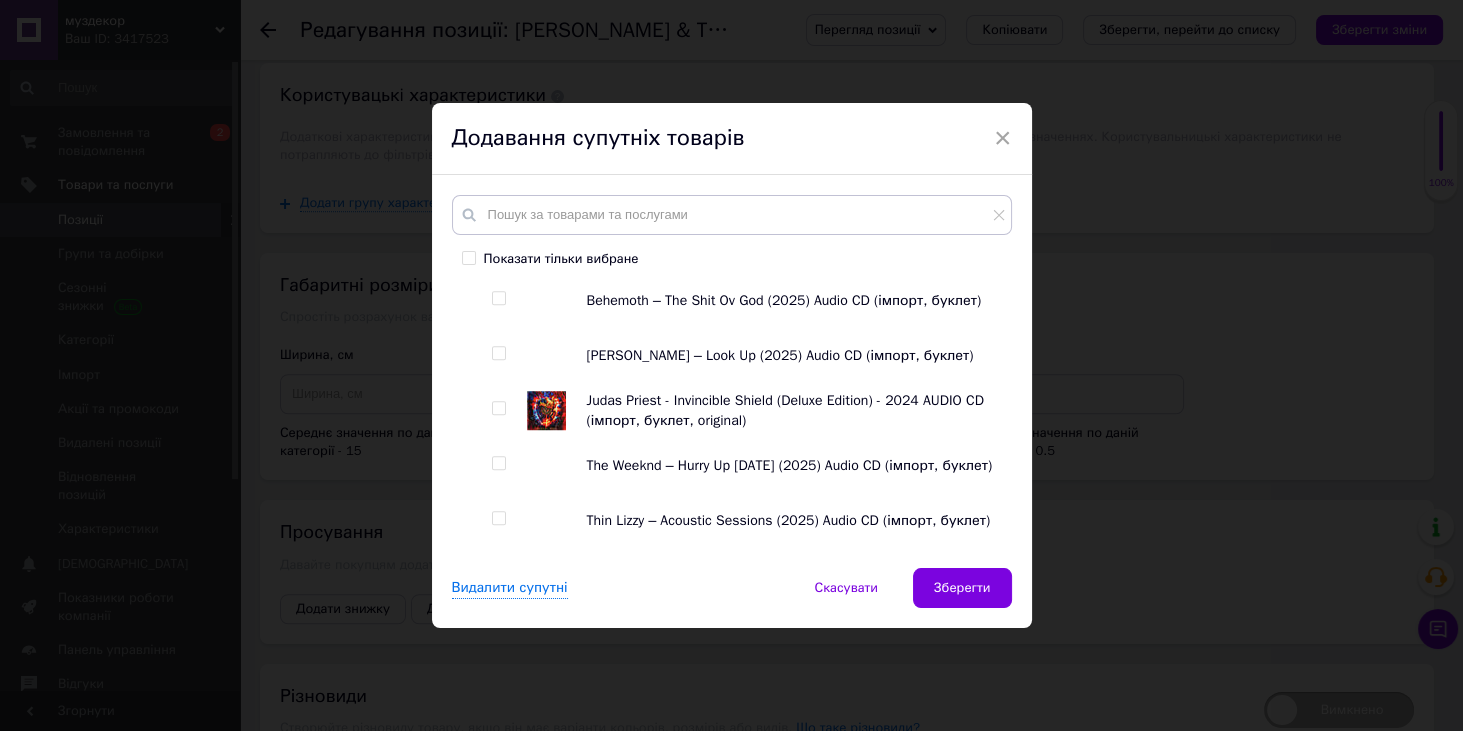 scroll, scrollTop: 2171, scrollLeft: 0, axis: vertical 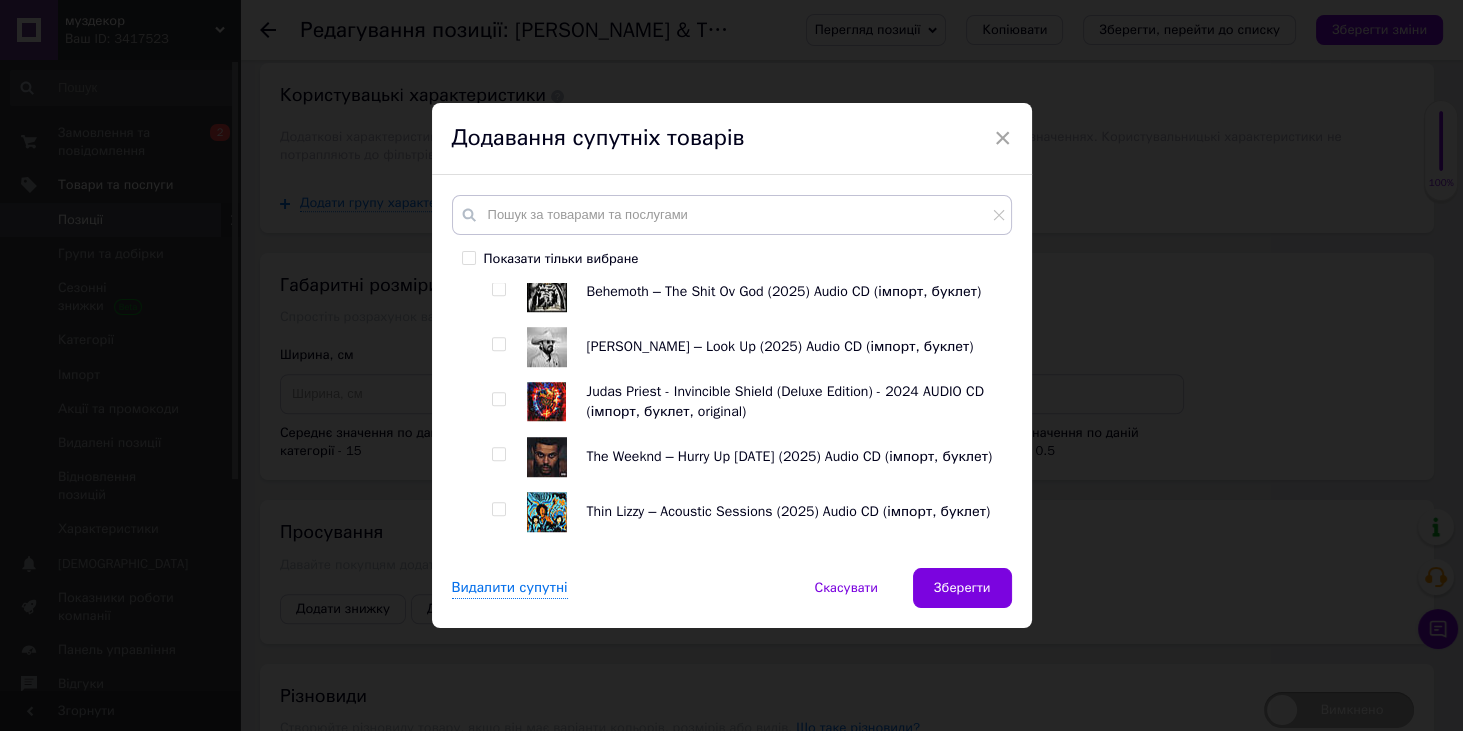 drag, startPoint x: 499, startPoint y: 348, endPoint x: 496, endPoint y: 368, distance: 20.22375 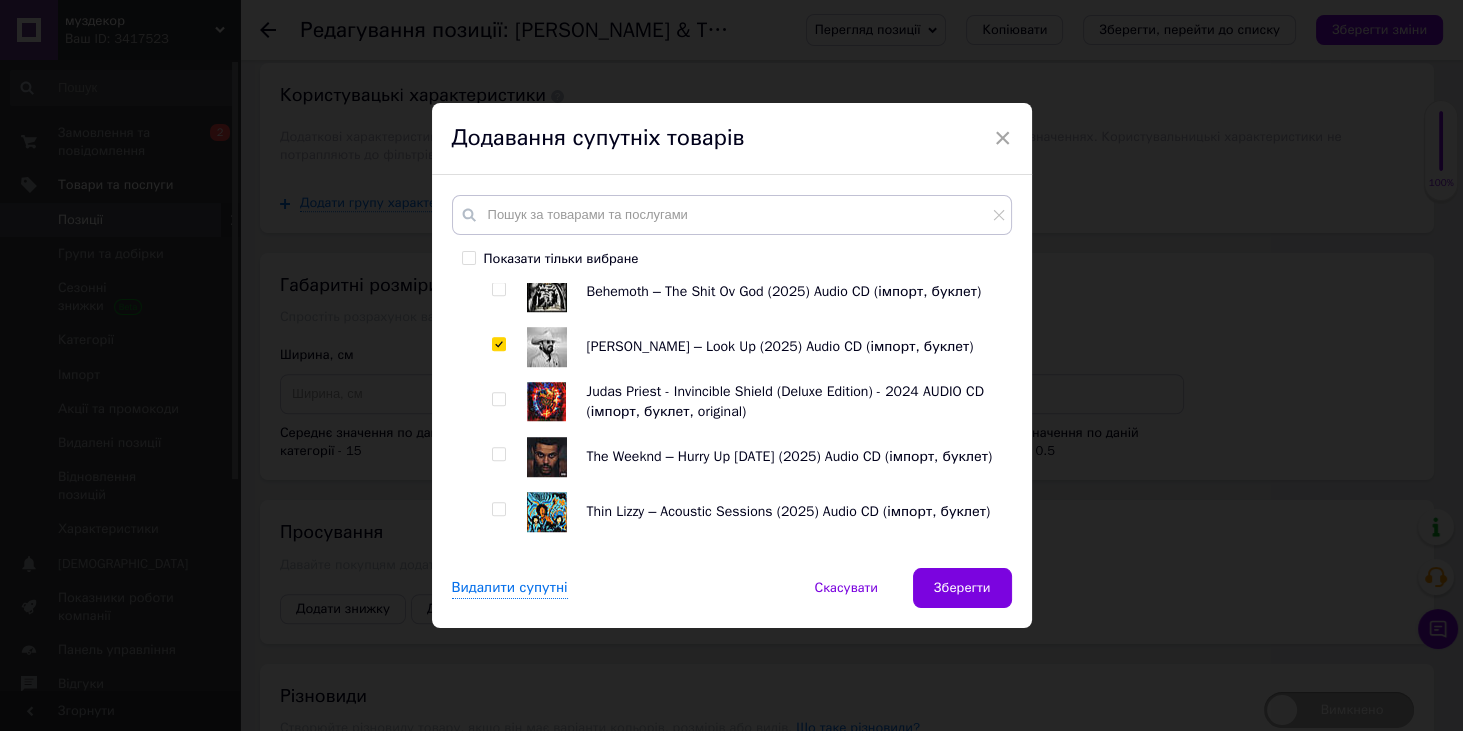checkbox on "true" 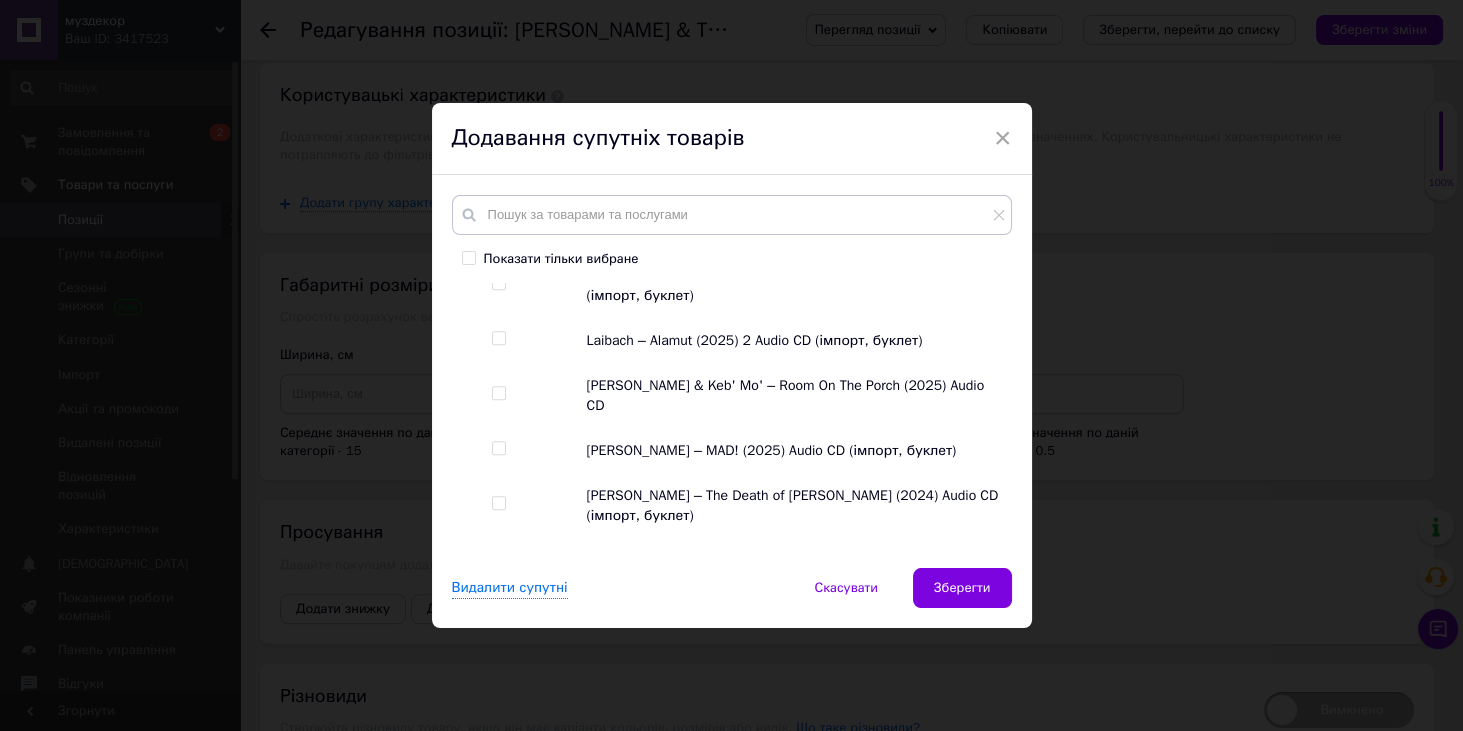 scroll, scrollTop: 2628, scrollLeft: 0, axis: vertical 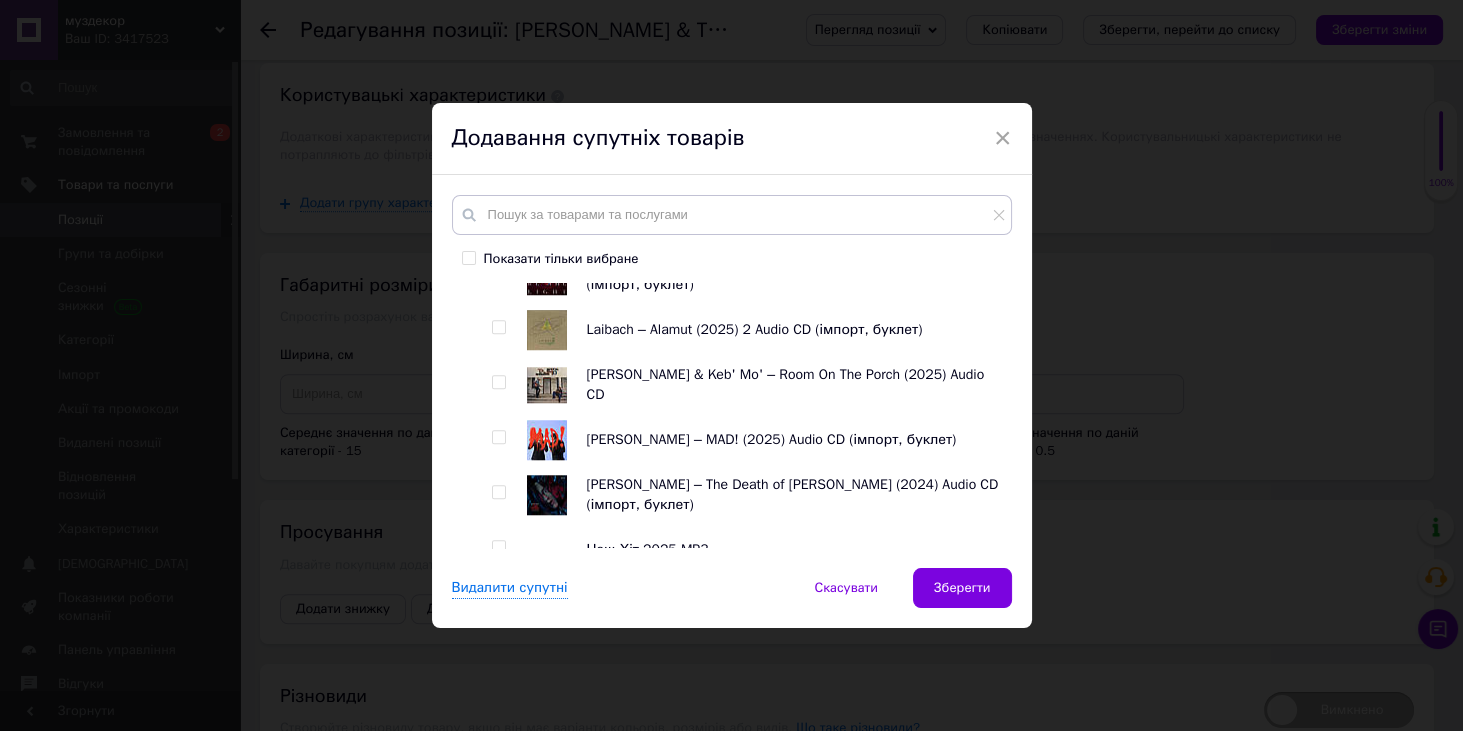 drag, startPoint x: 492, startPoint y: 383, endPoint x: 495, endPoint y: 397, distance: 14.3178215 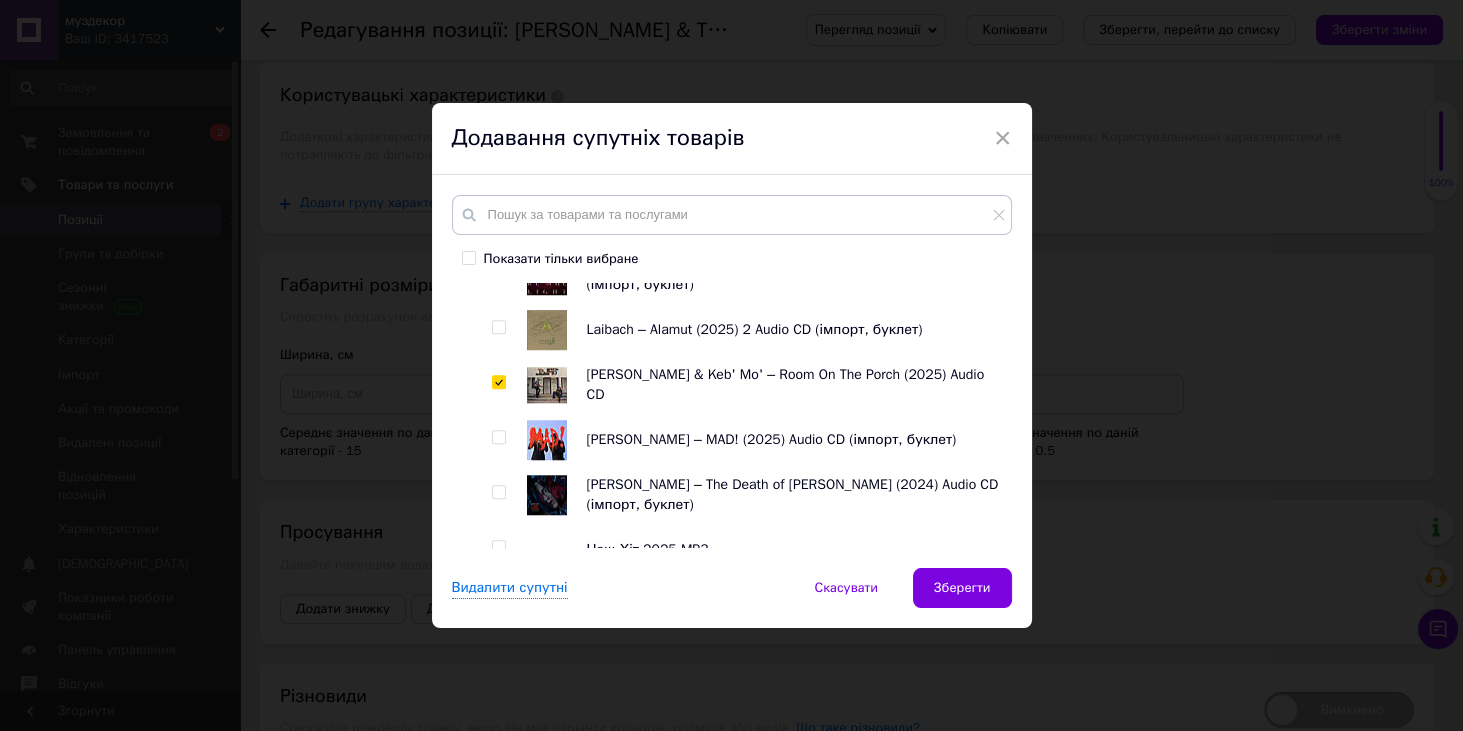 checkbox on "true" 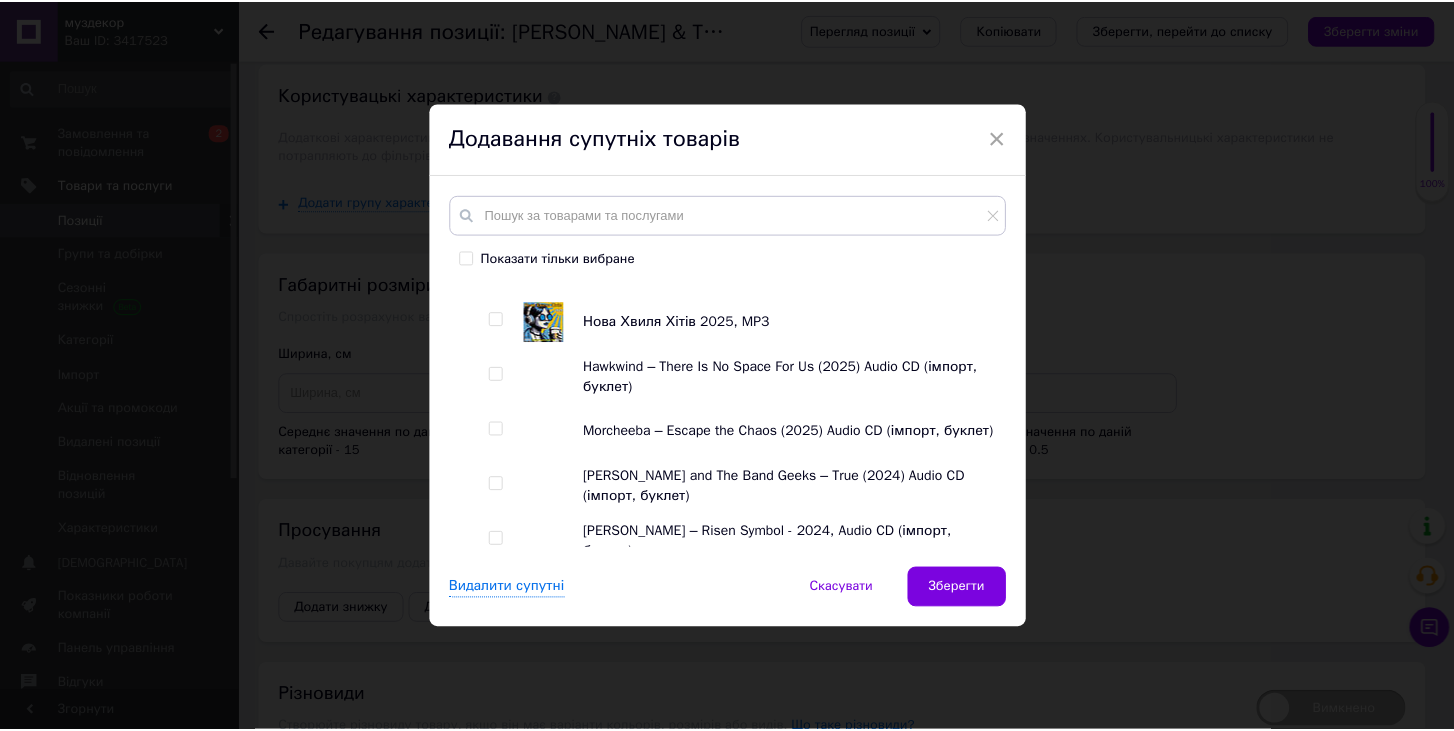 scroll, scrollTop: 2914, scrollLeft: 0, axis: vertical 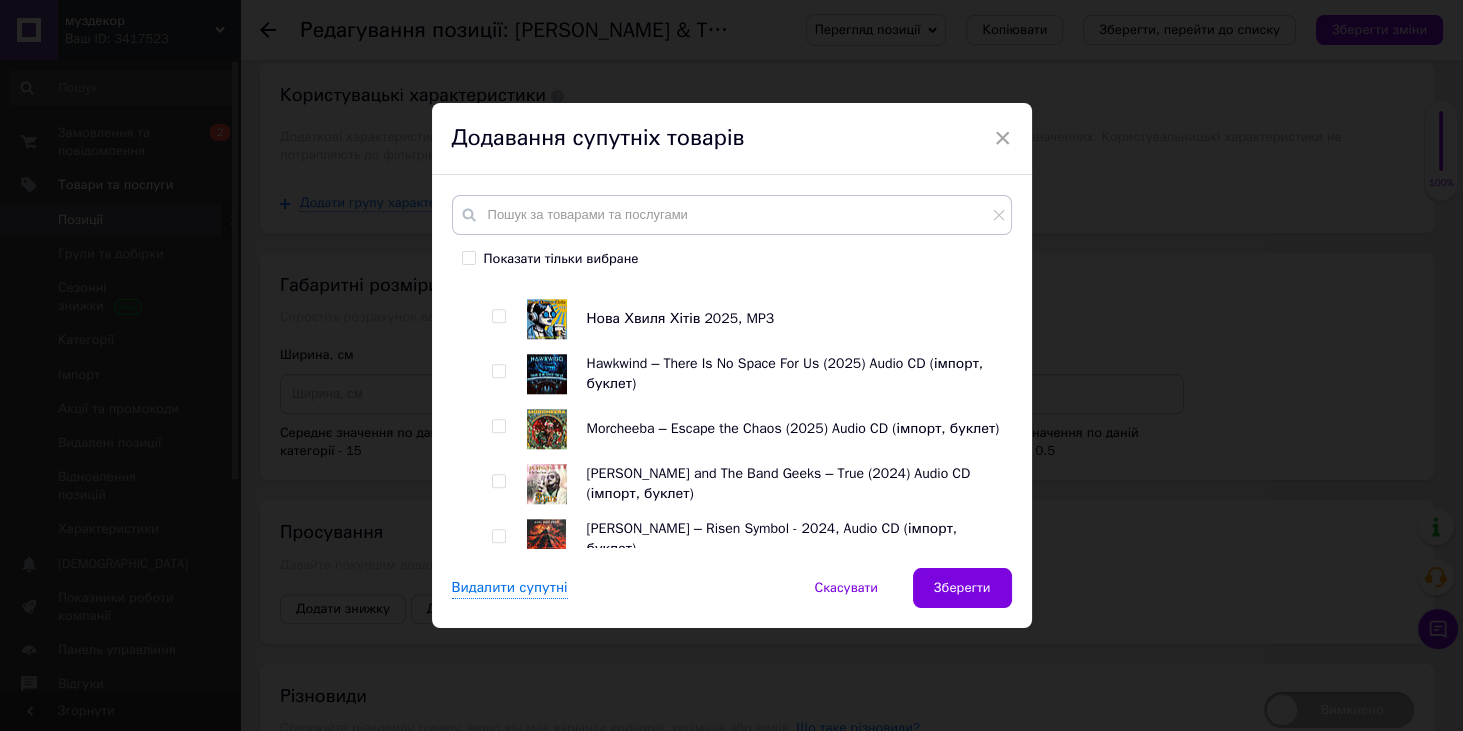 click at bounding box center (498, 481) 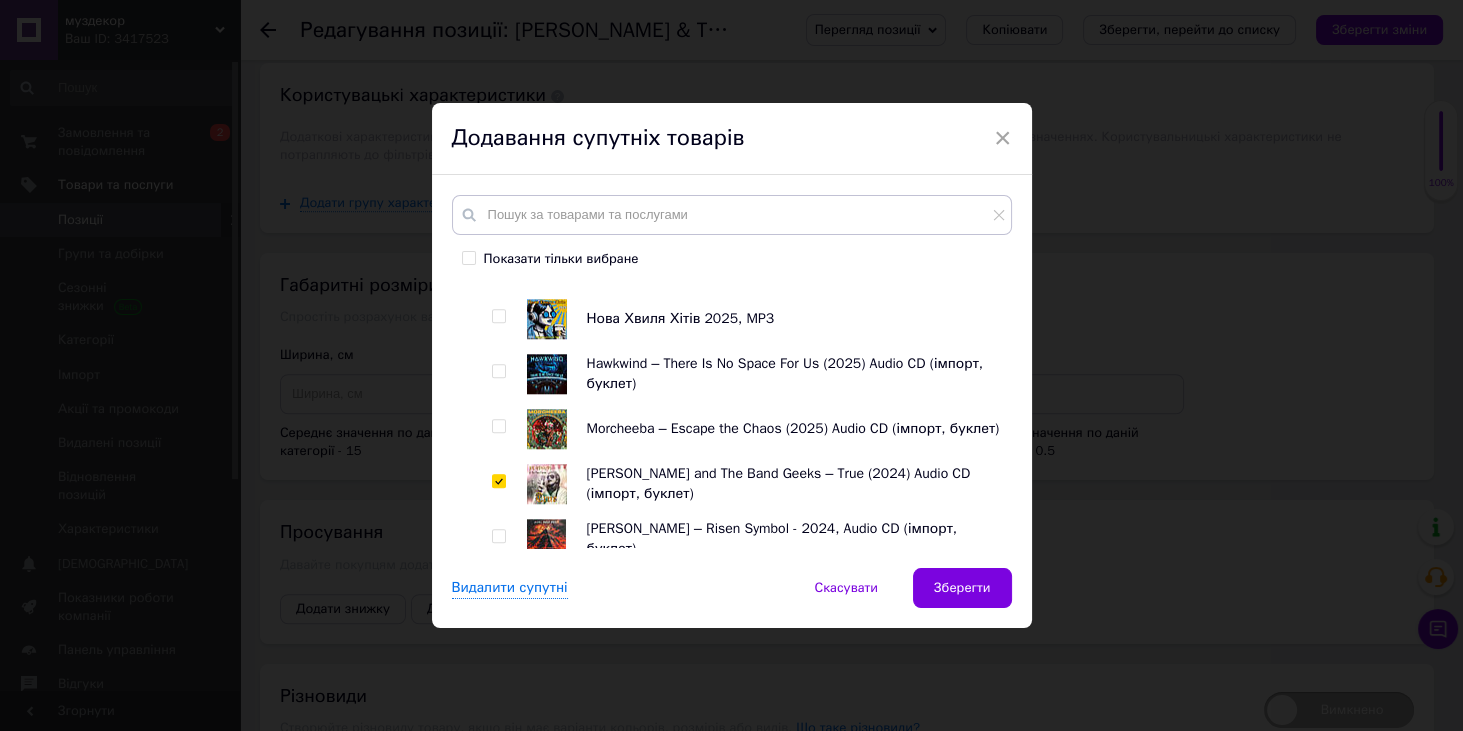 checkbox on "true" 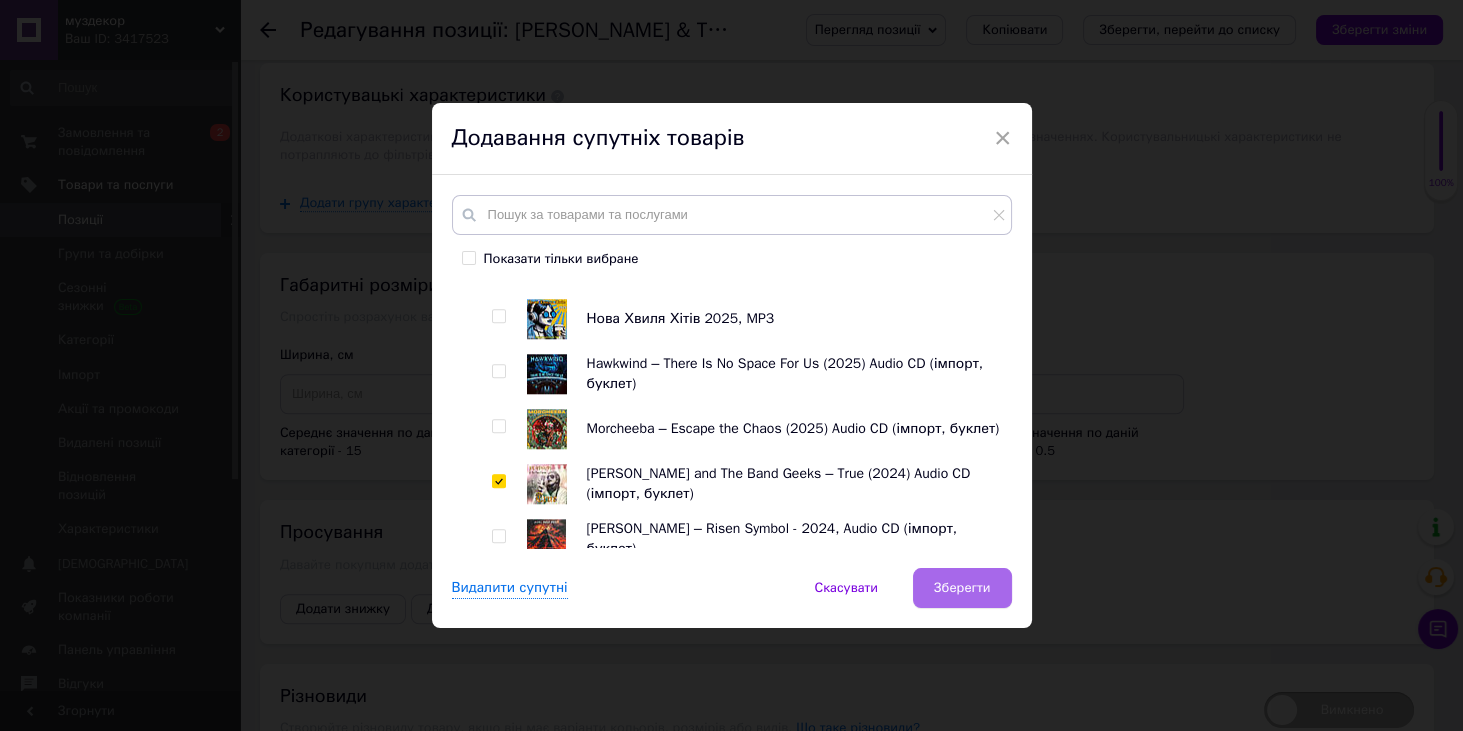 click on "Зберегти" at bounding box center (962, 588) 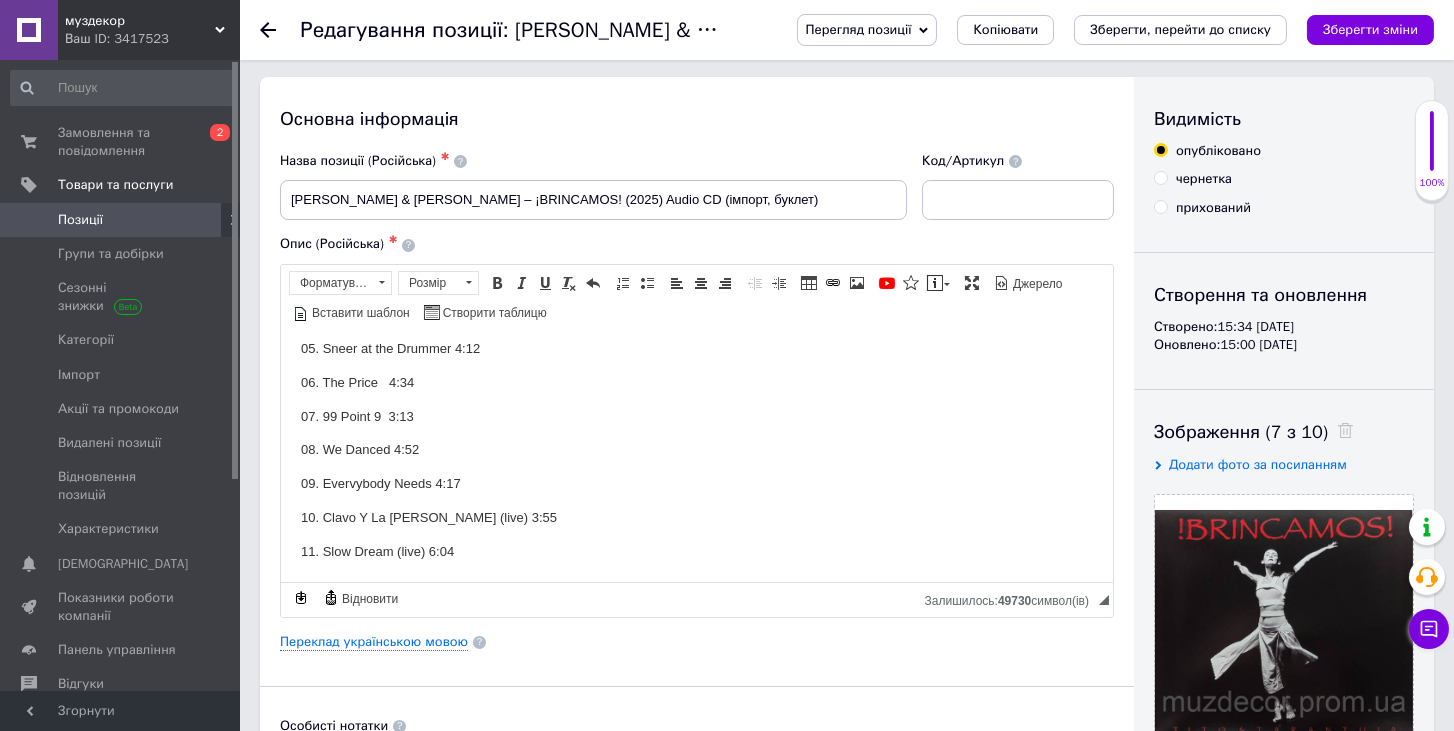 scroll, scrollTop: 0, scrollLeft: 0, axis: both 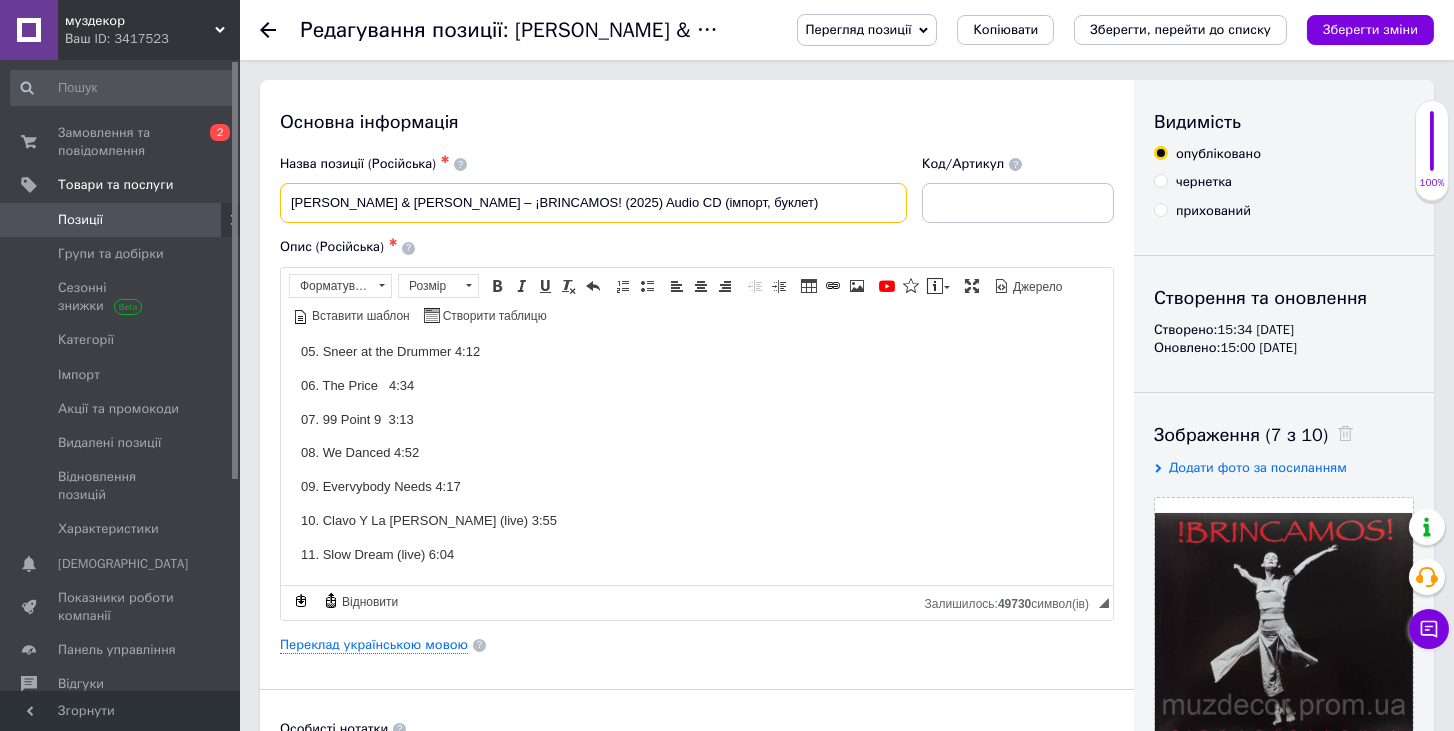 click on "[PERSON_NAME] & [PERSON_NAME] – ¡BRINCAMOS! (2025) Audio CD (імпорт, буклет)" at bounding box center (593, 203) 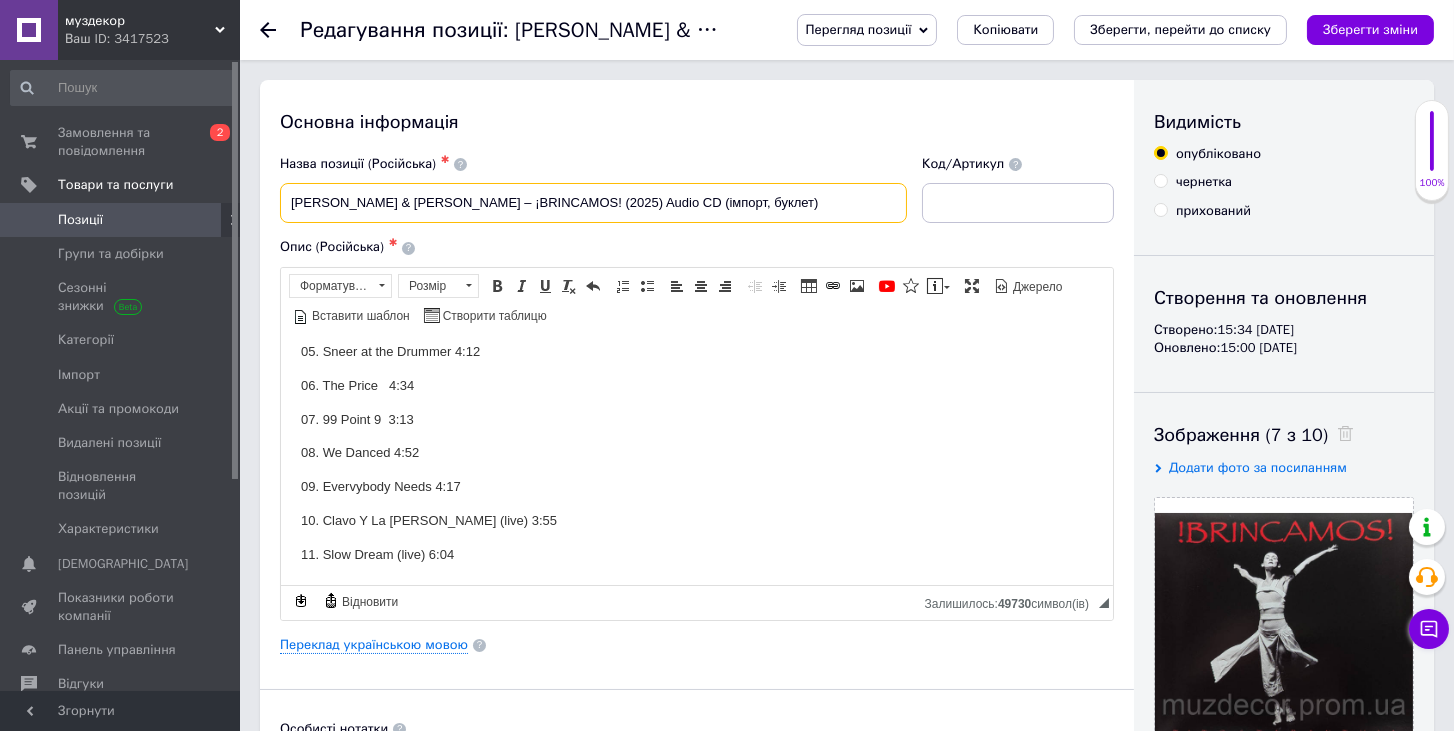 drag, startPoint x: 483, startPoint y: 208, endPoint x: 113, endPoint y: 219, distance: 370.16348 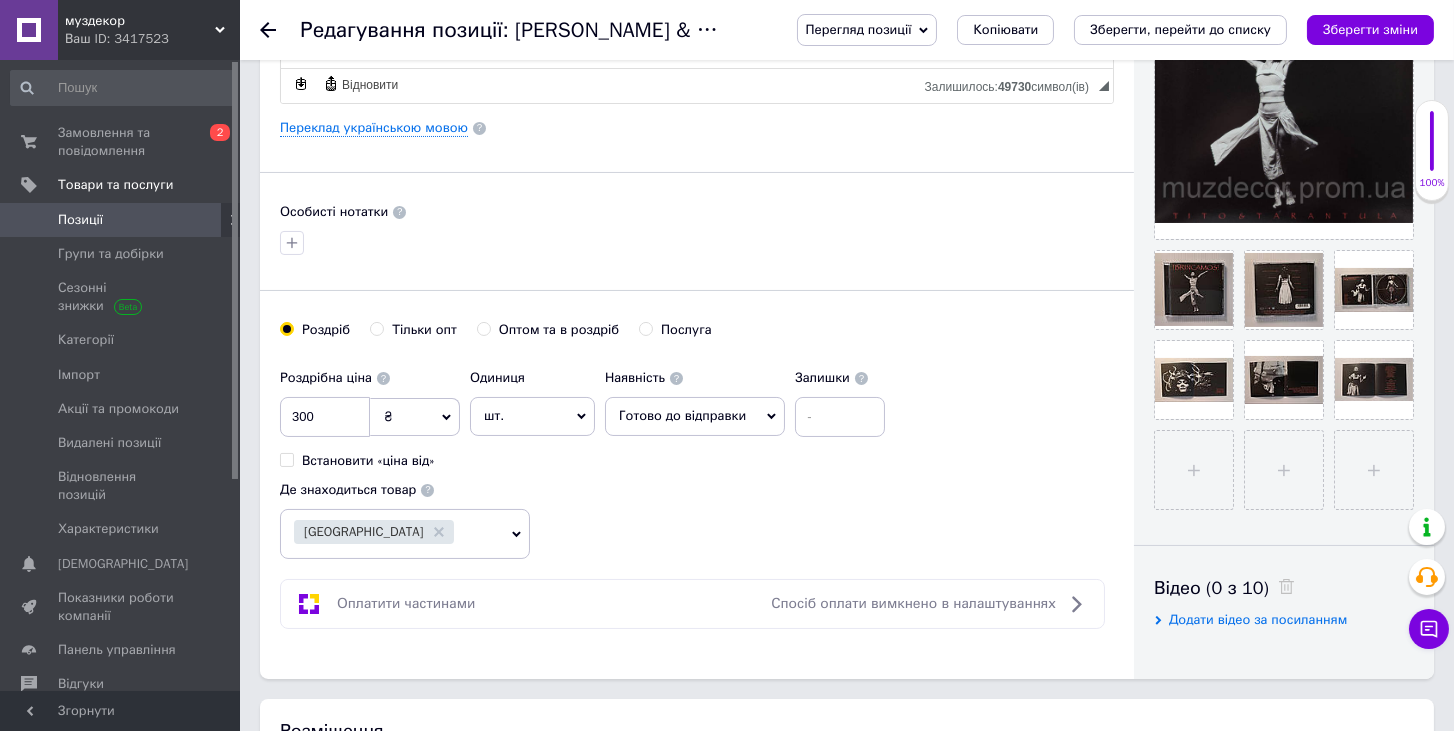 scroll, scrollTop: 800, scrollLeft: 0, axis: vertical 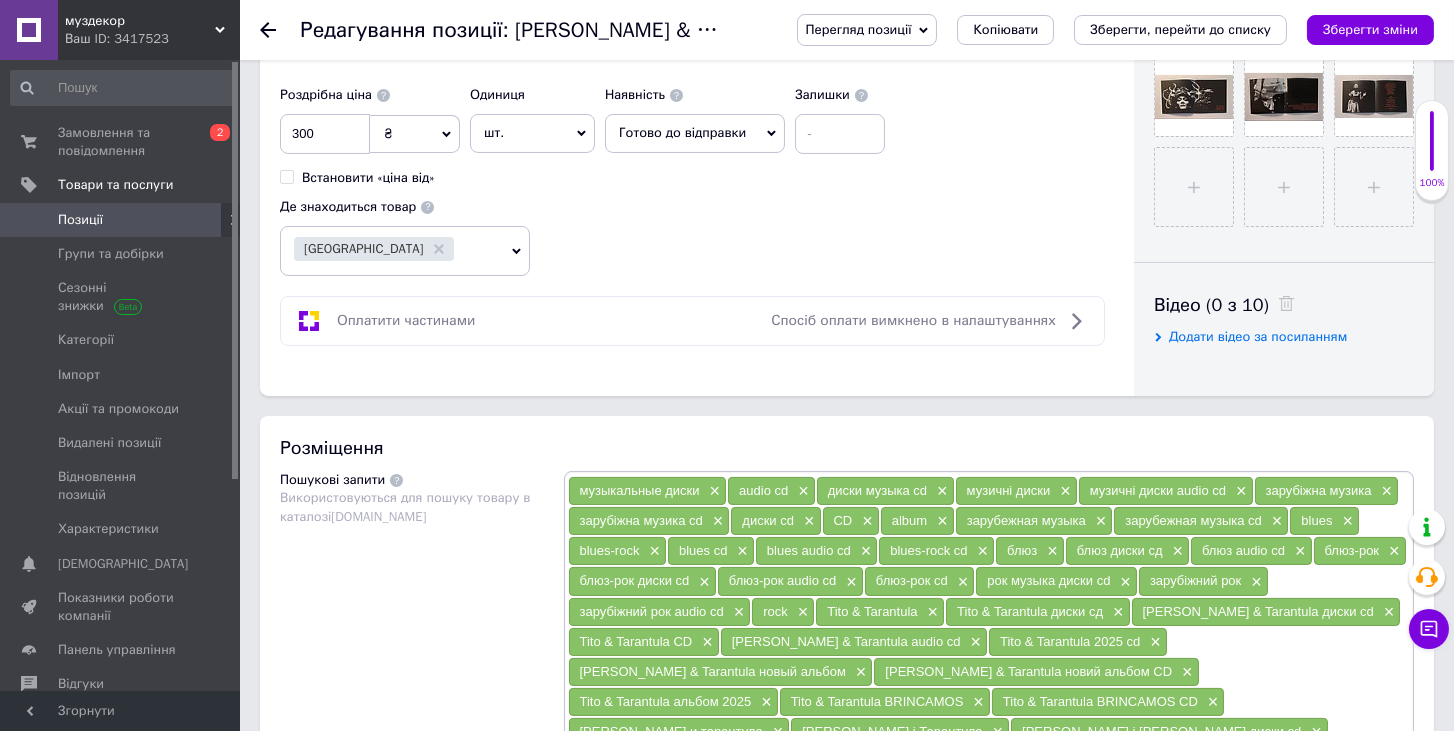 click on "Додати відео за посиланням" at bounding box center (1284, 332) 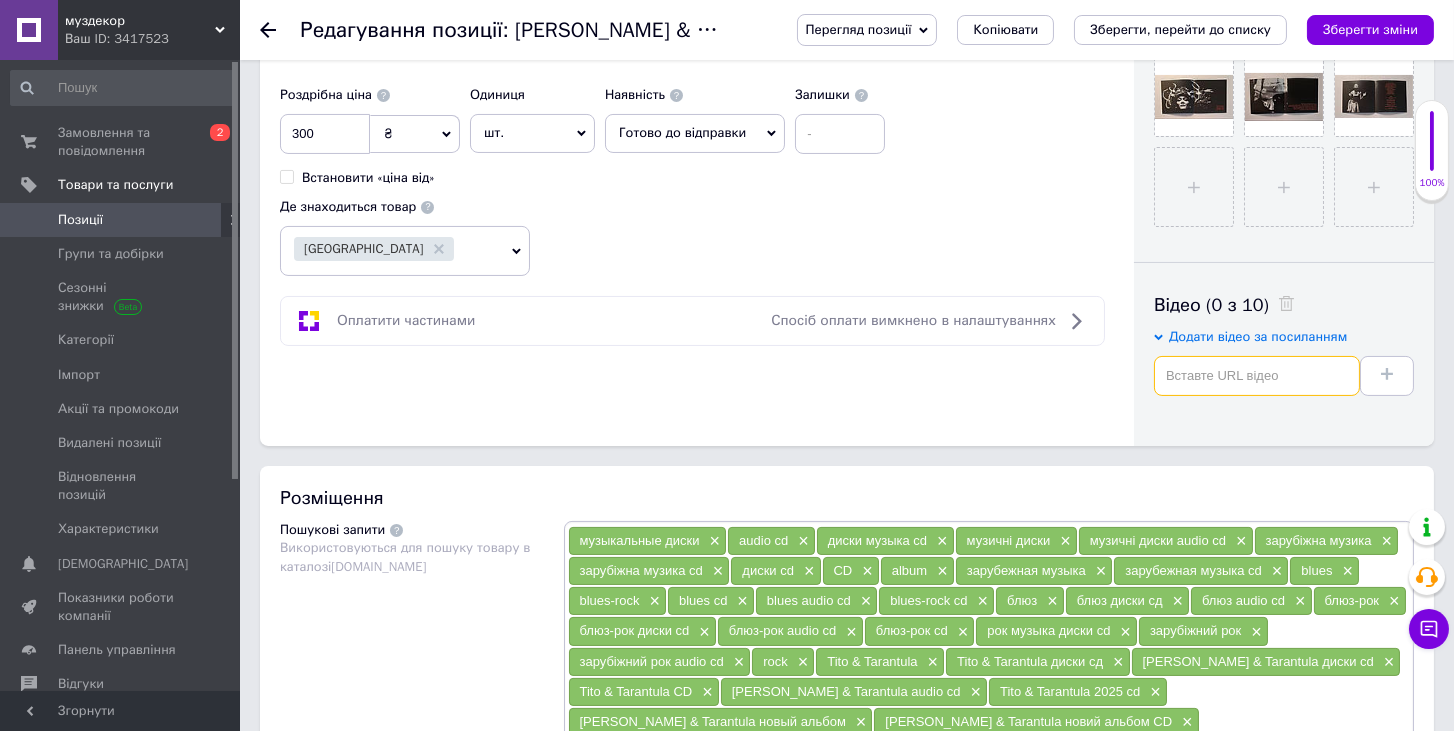 click at bounding box center [1257, 376] 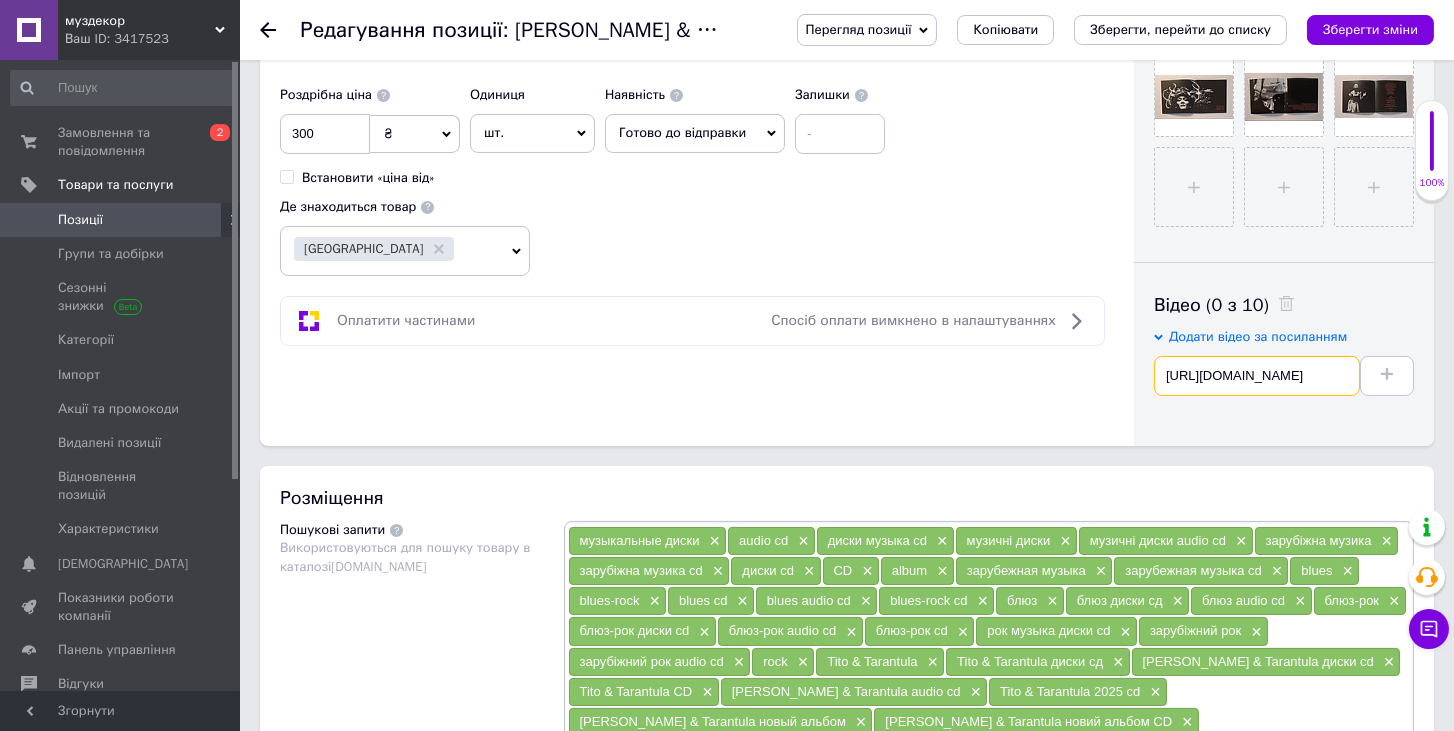 scroll, scrollTop: 0, scrollLeft: 463, axis: horizontal 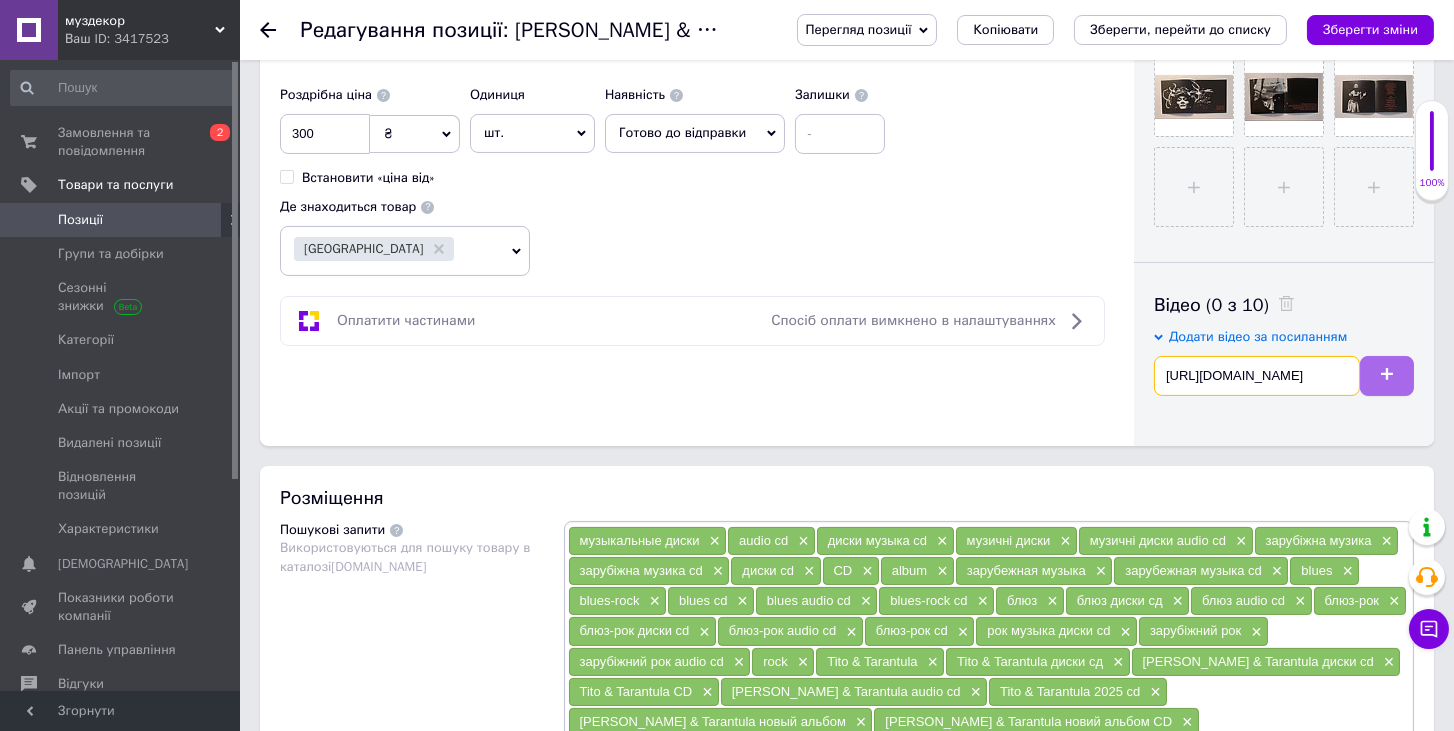 type on "[URL][DOMAIN_NAME]" 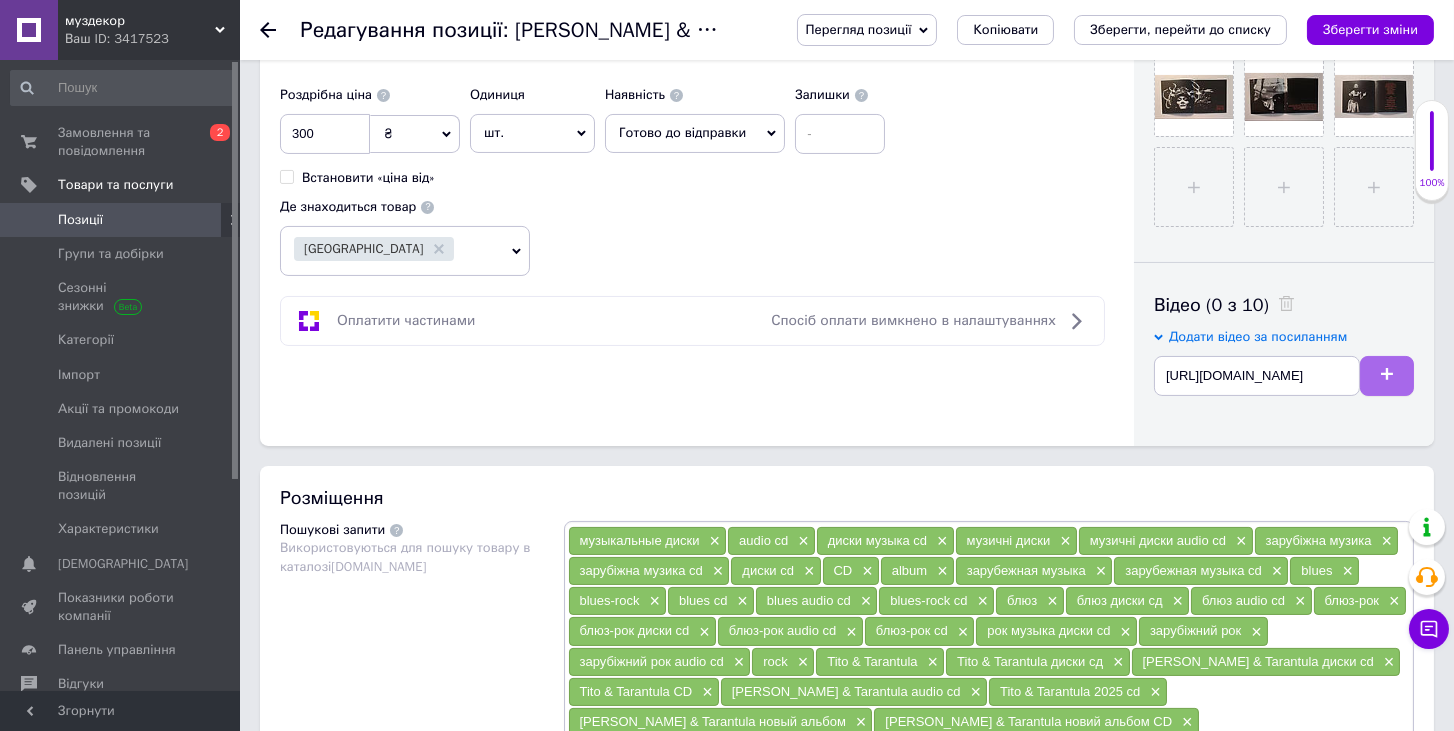 scroll, scrollTop: 0, scrollLeft: 0, axis: both 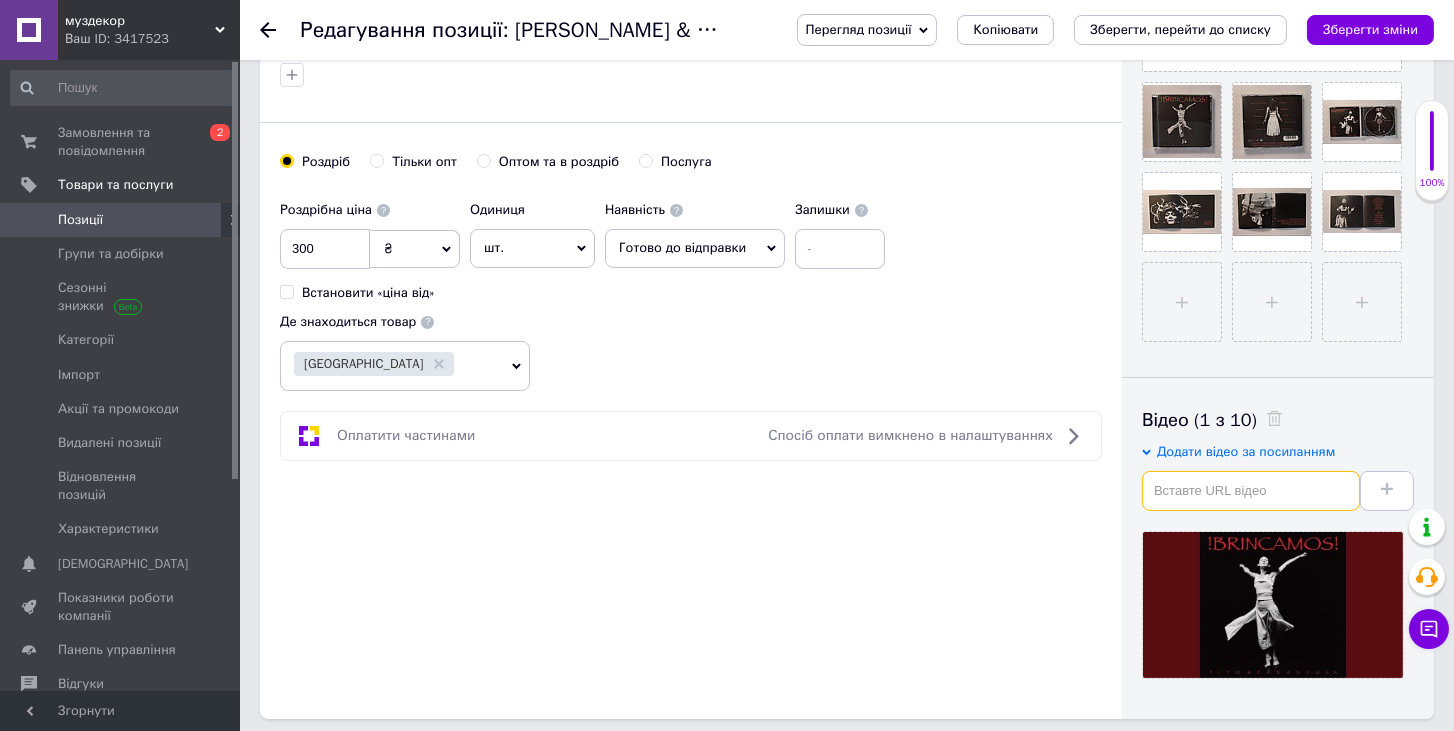 click at bounding box center [1251, 491] 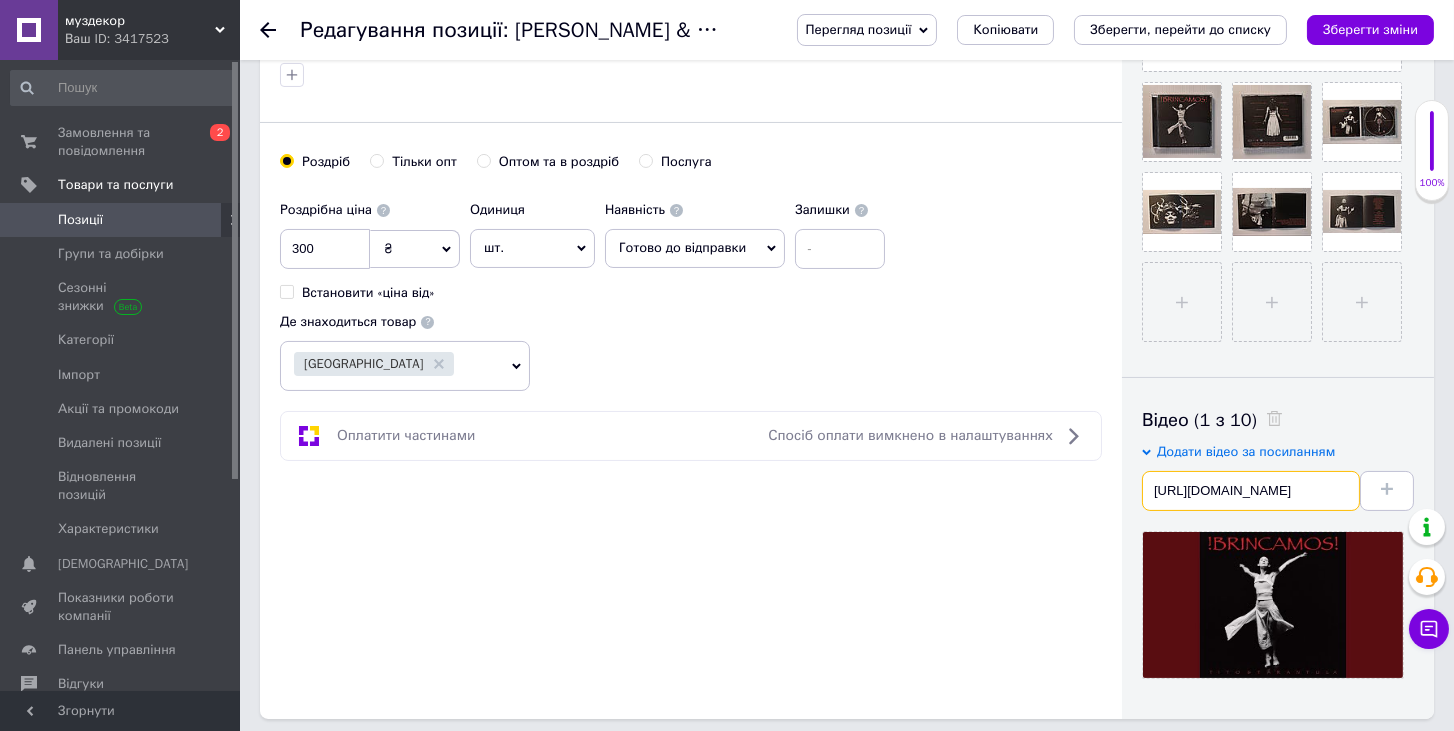 scroll, scrollTop: 0, scrollLeft: 443, axis: horizontal 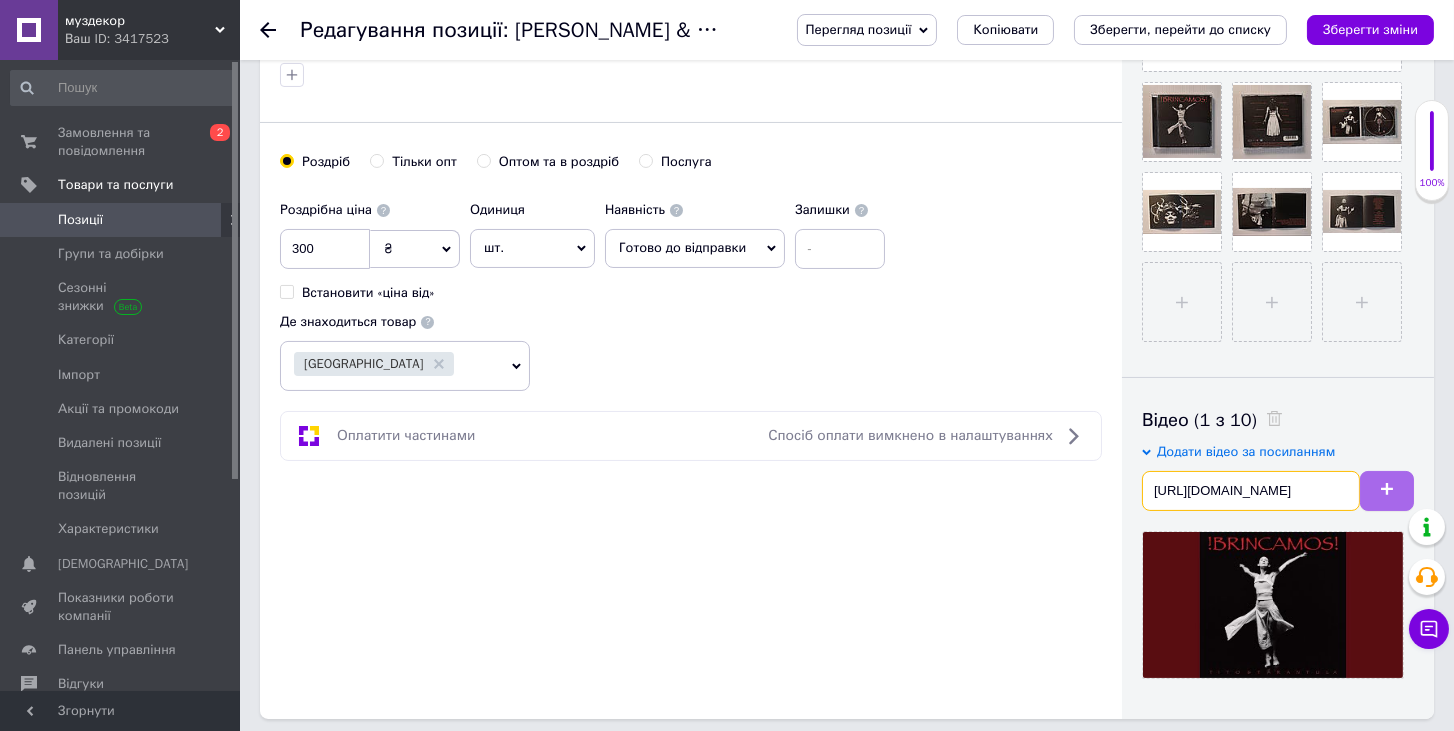 type on "[URL][DOMAIN_NAME]" 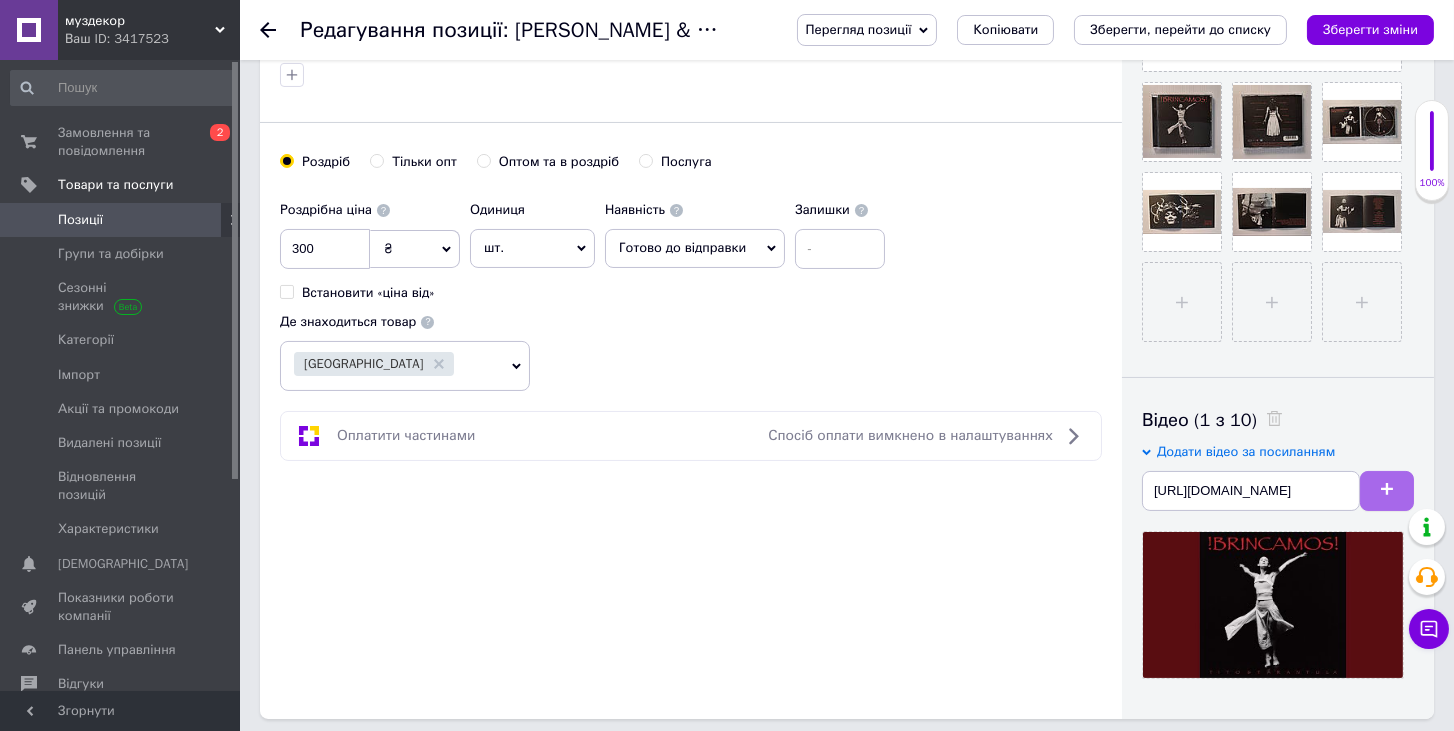 scroll, scrollTop: 0, scrollLeft: 0, axis: both 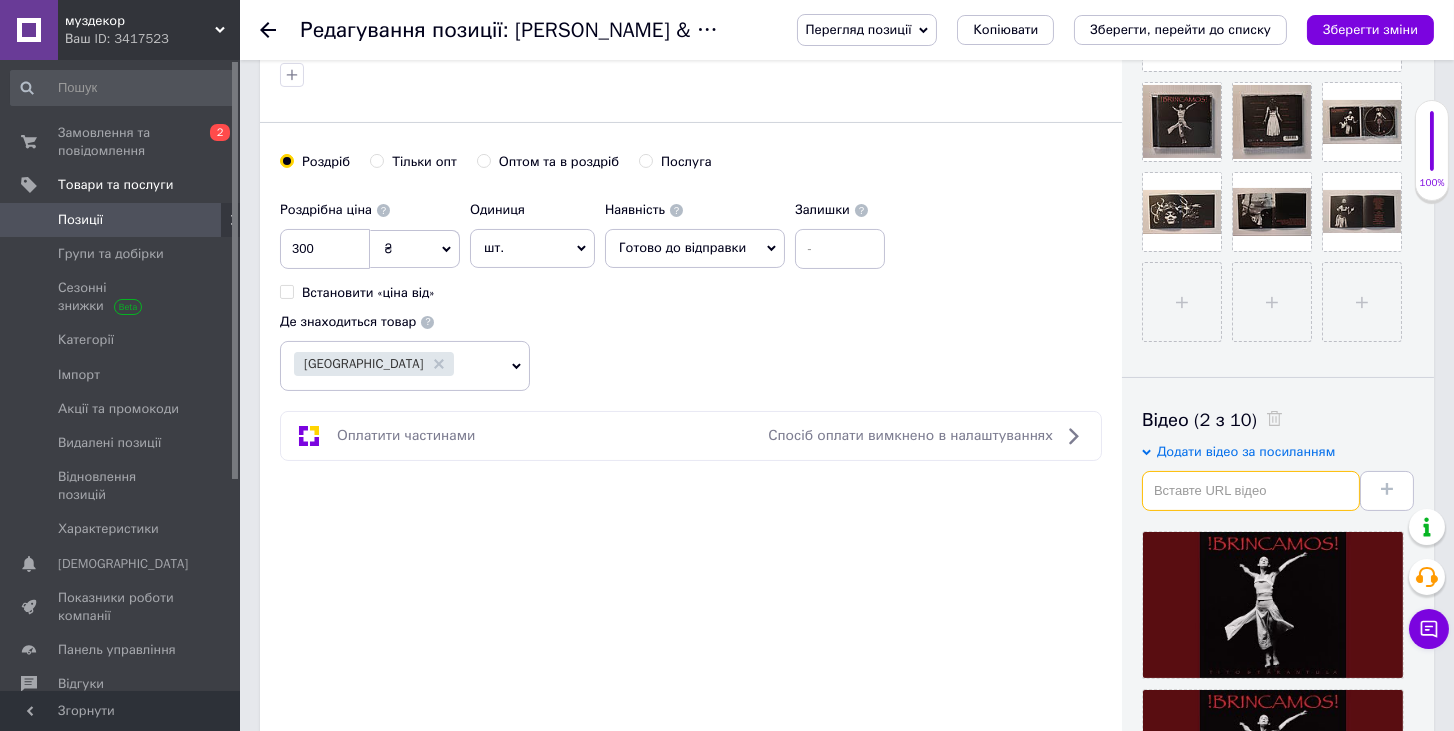 click at bounding box center (1251, 491) 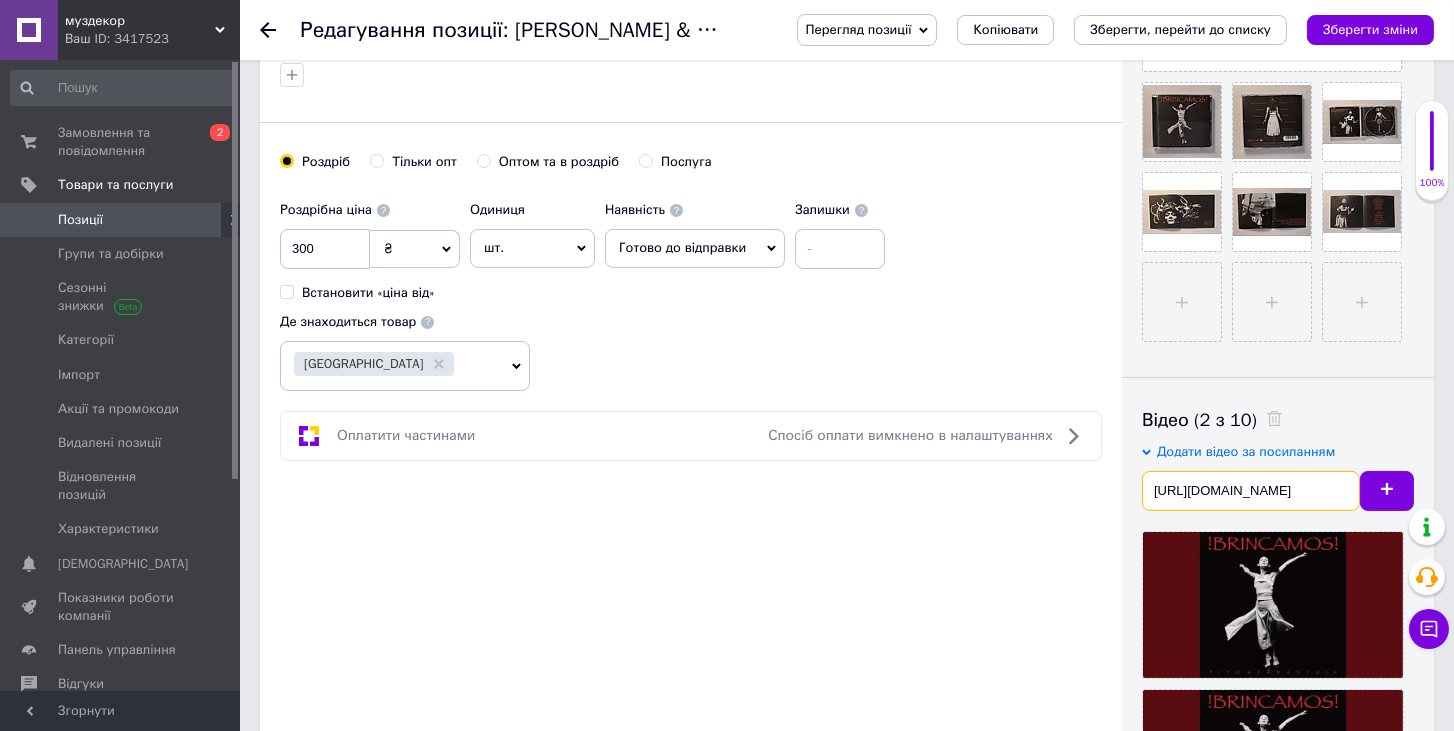 scroll, scrollTop: 0, scrollLeft: 438, axis: horizontal 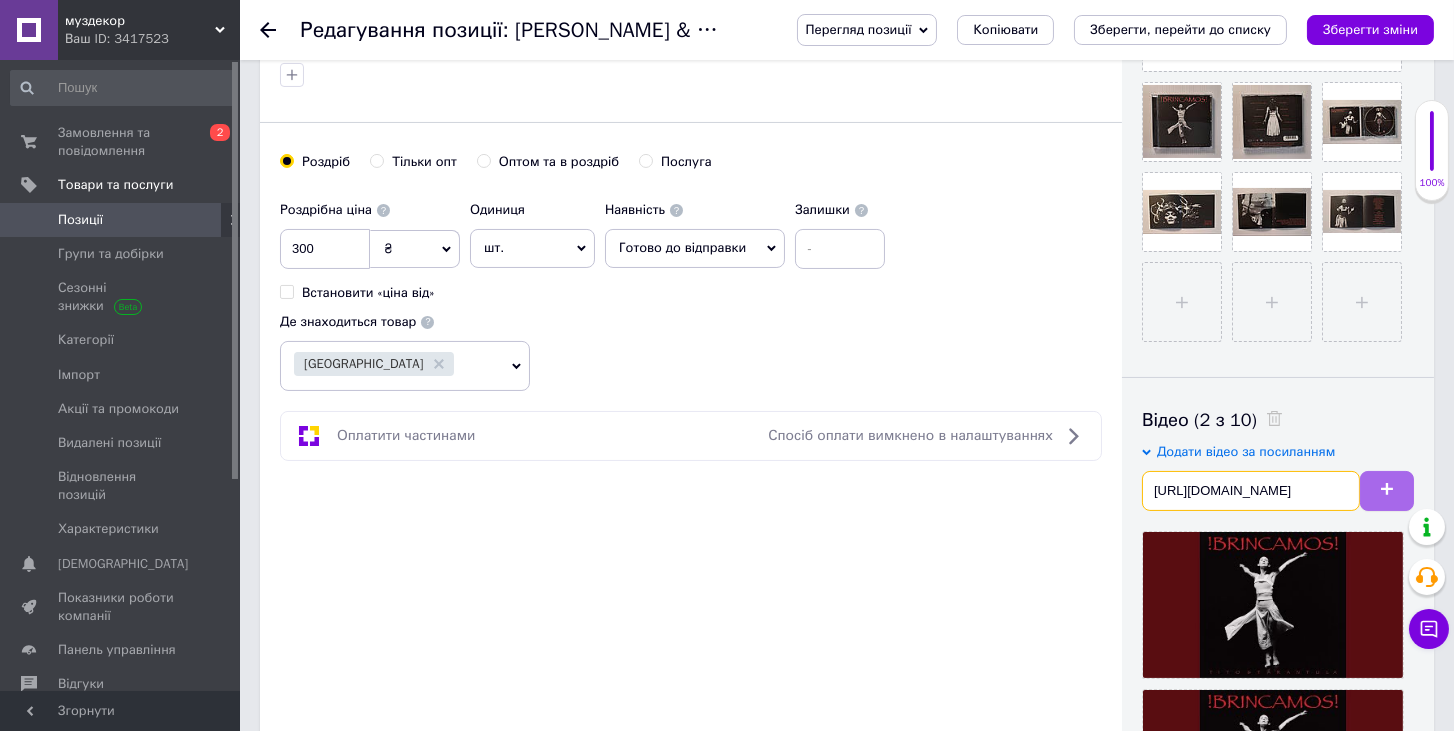 type on "[URL][DOMAIN_NAME]" 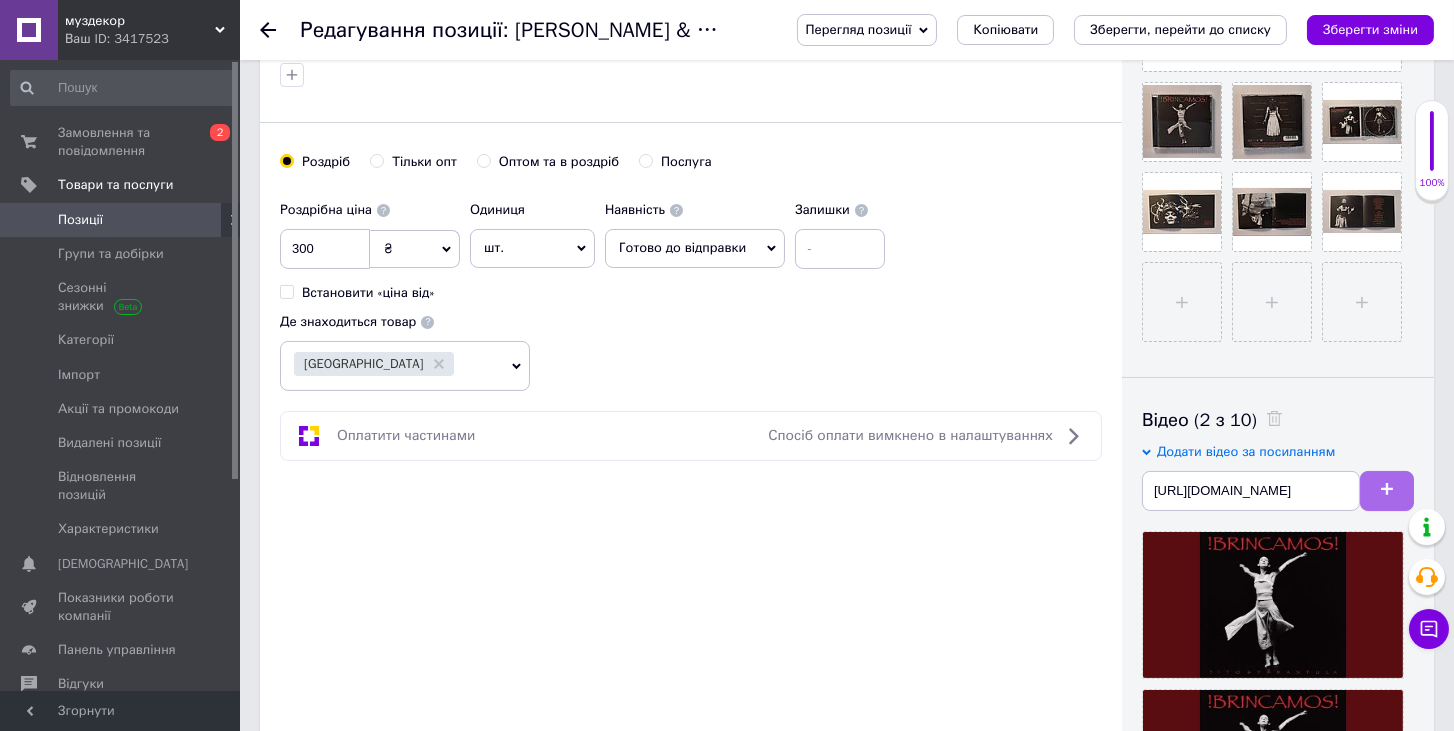 click at bounding box center [1387, 491] 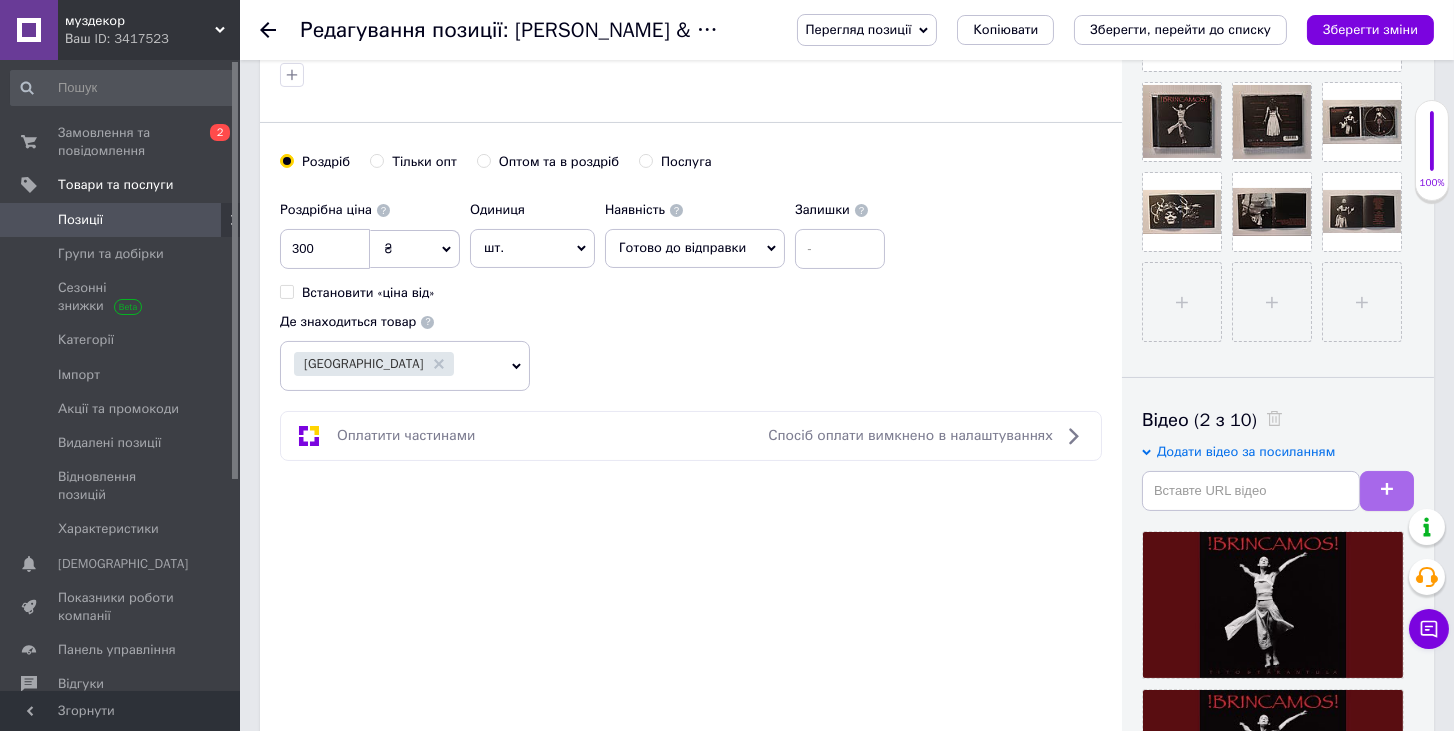 scroll, scrollTop: 0, scrollLeft: 0, axis: both 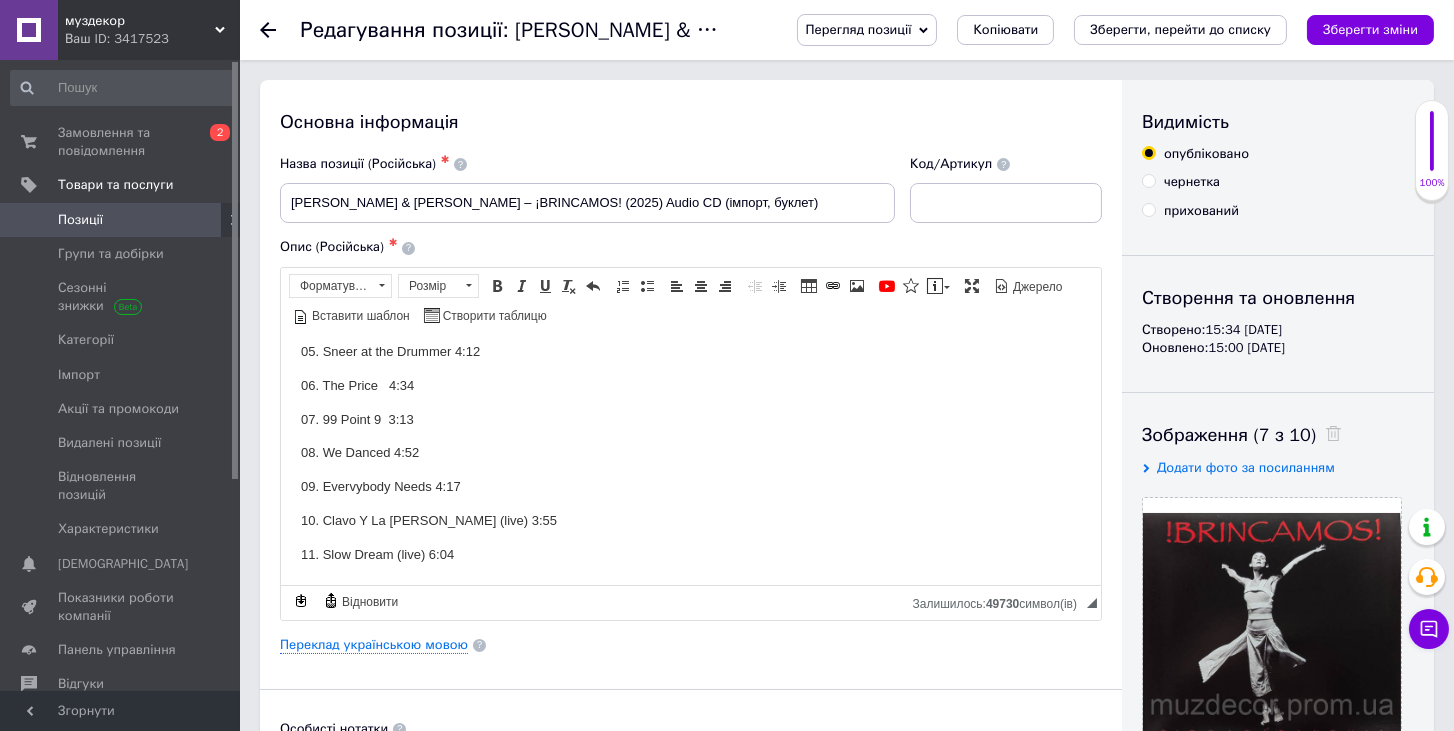drag, startPoint x: 1415, startPoint y: 21, endPoint x: 1284, endPoint y: 1, distance: 132.51793 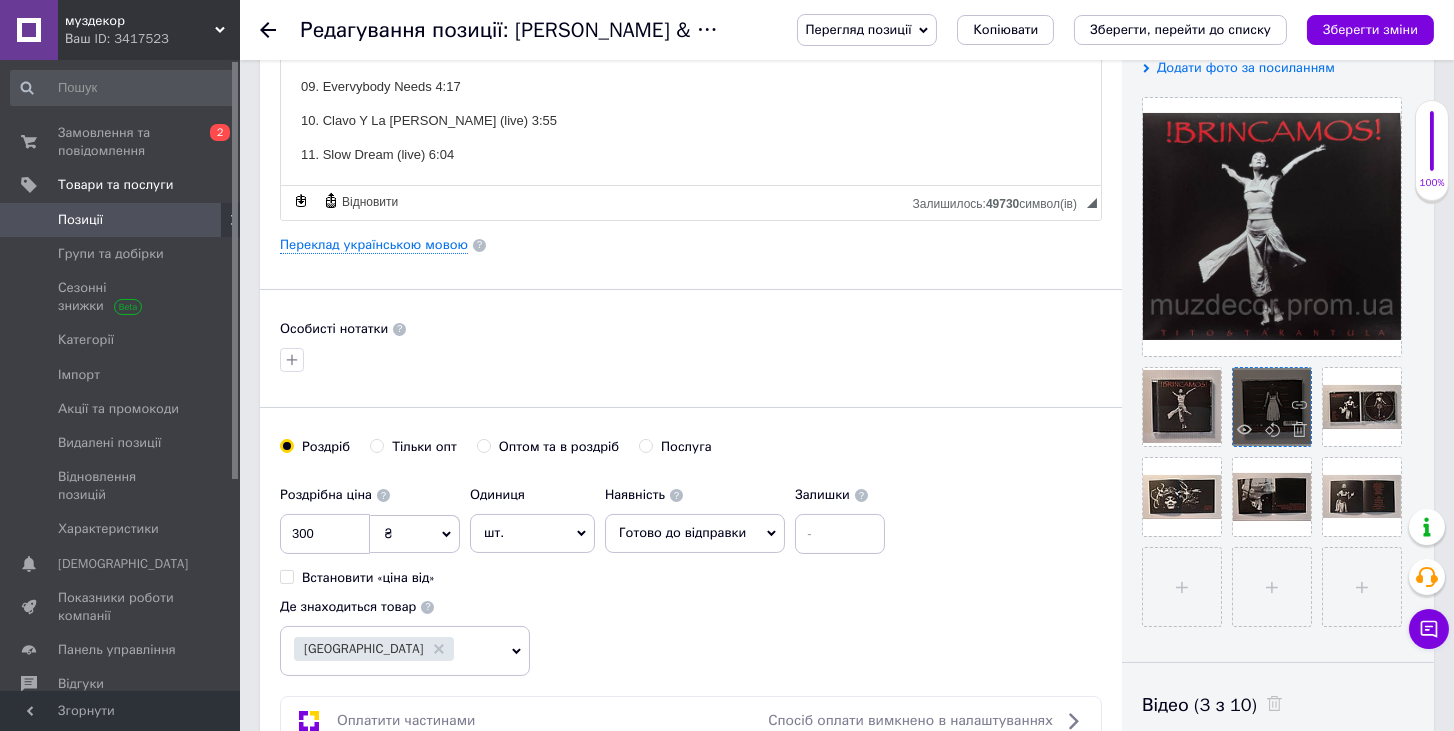 scroll, scrollTop: 685, scrollLeft: 0, axis: vertical 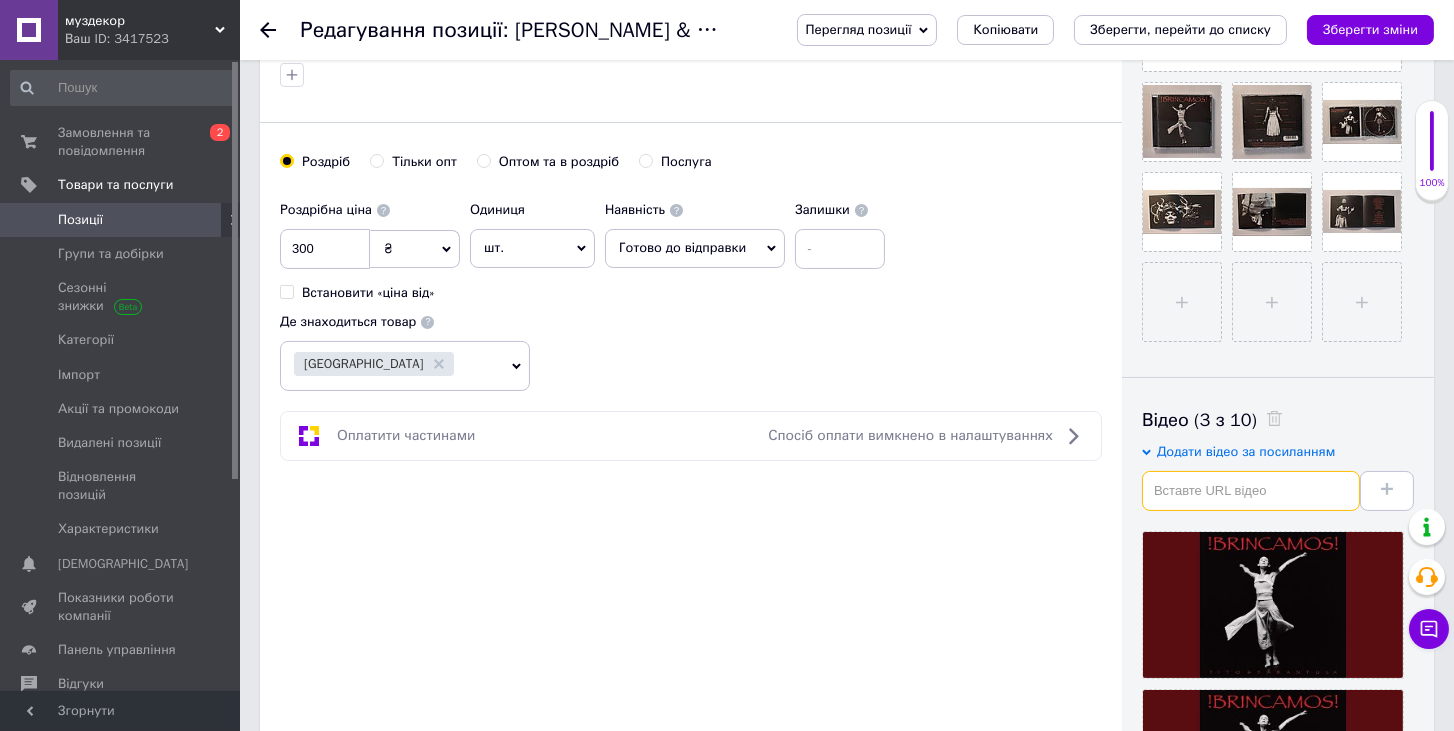 click at bounding box center (1251, 491) 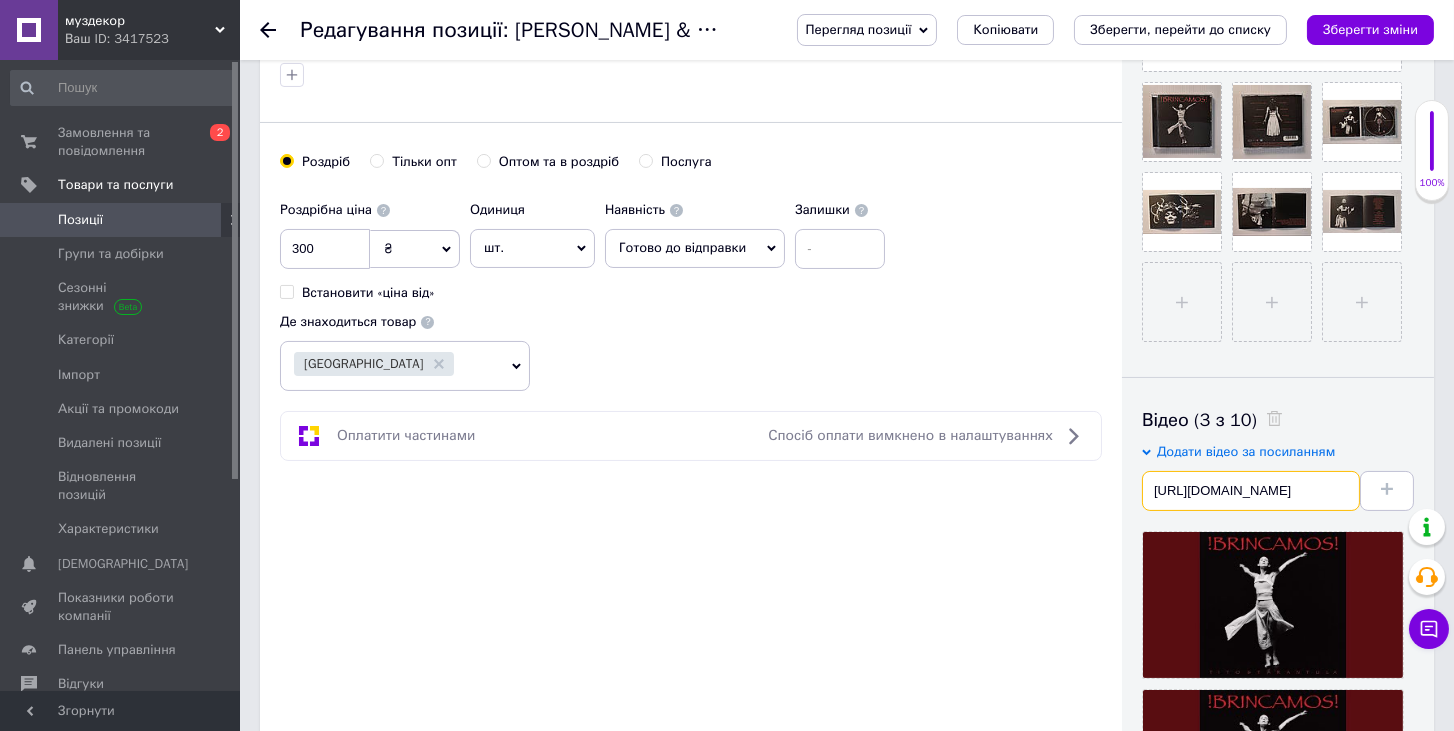 scroll, scrollTop: 0, scrollLeft: 443, axis: horizontal 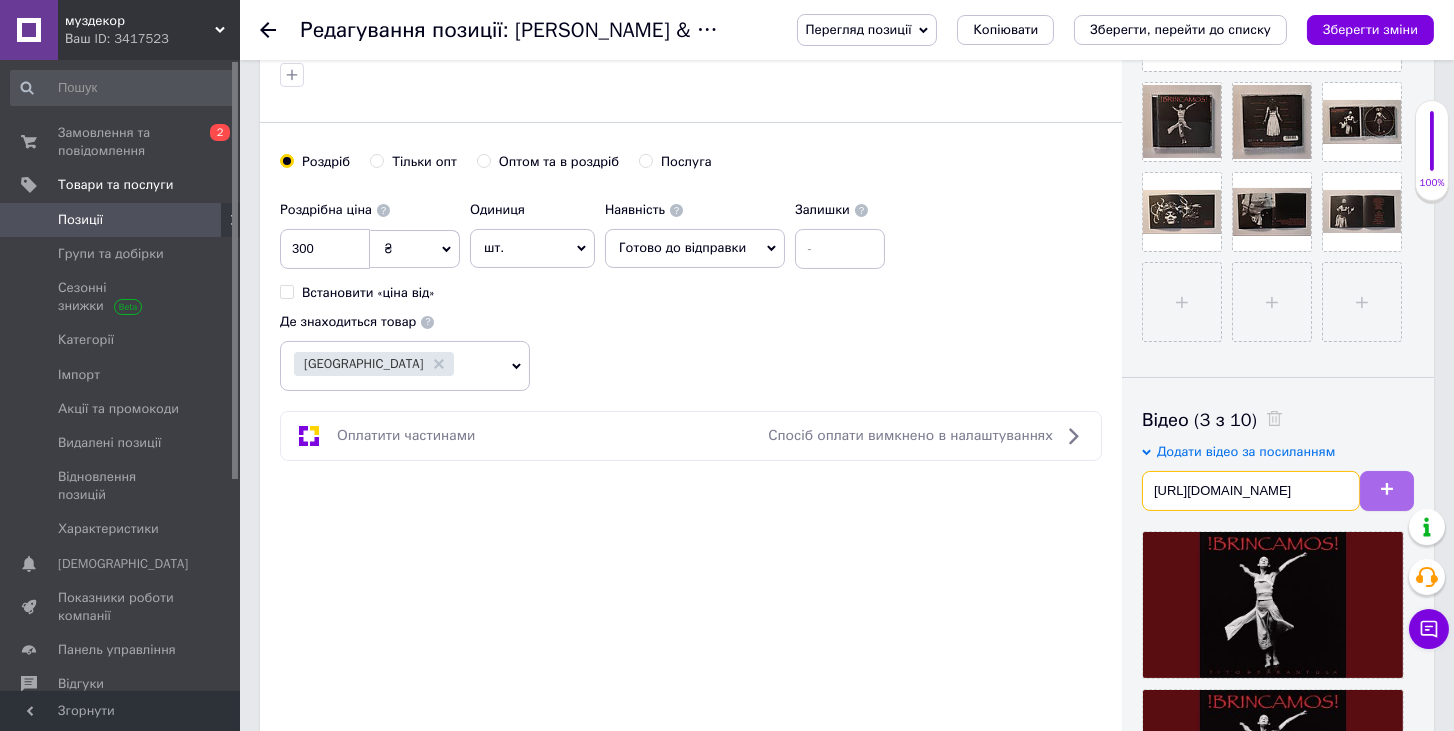 type on "[URL][DOMAIN_NAME]" 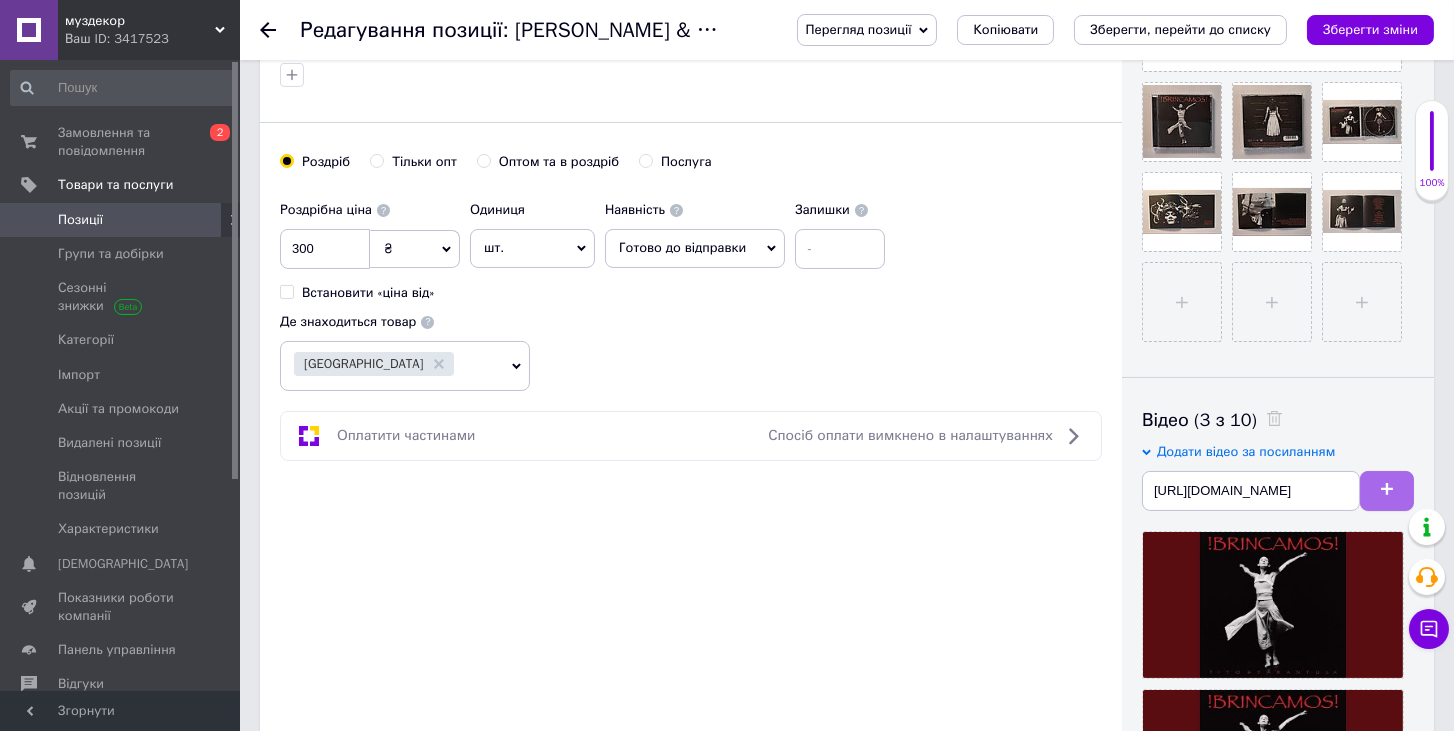 scroll, scrollTop: 0, scrollLeft: 0, axis: both 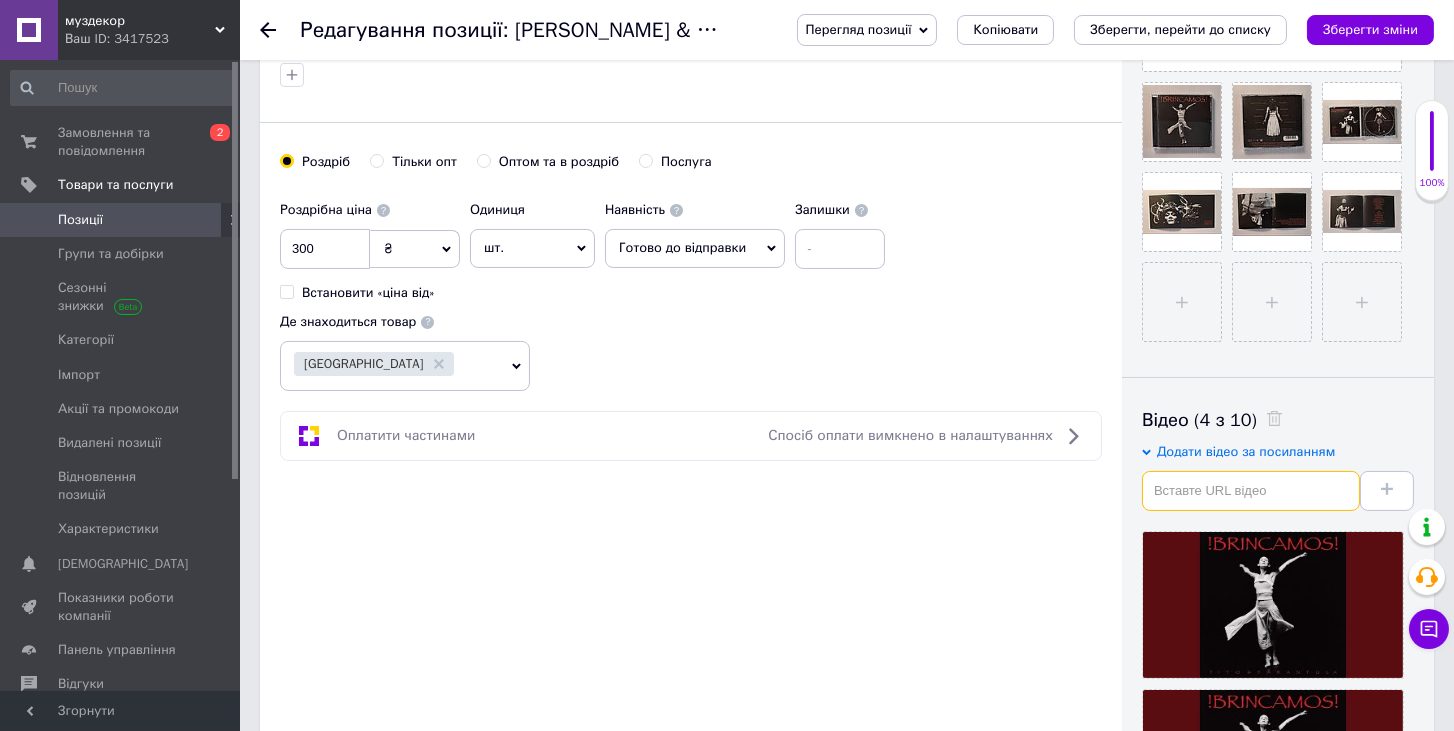 click at bounding box center (1251, 491) 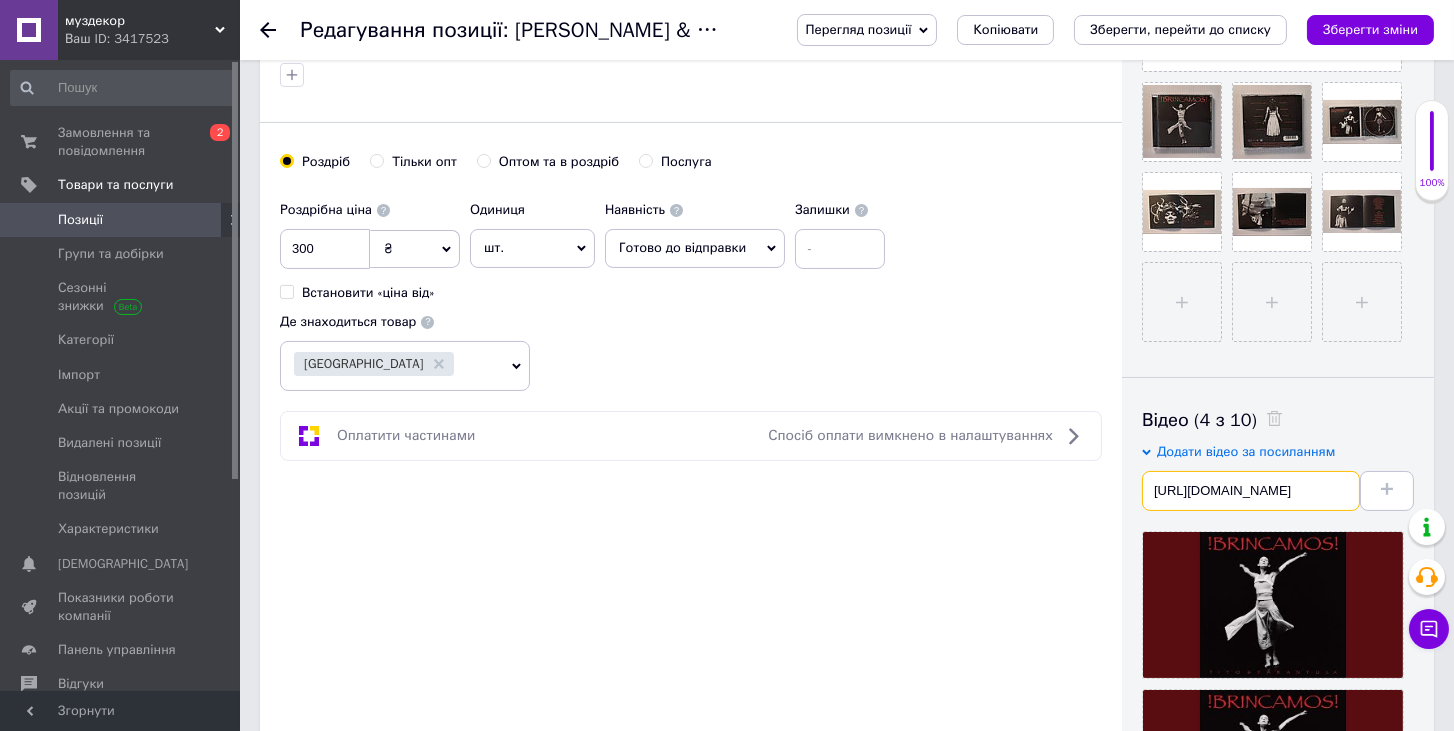 scroll, scrollTop: 0, scrollLeft: 443, axis: horizontal 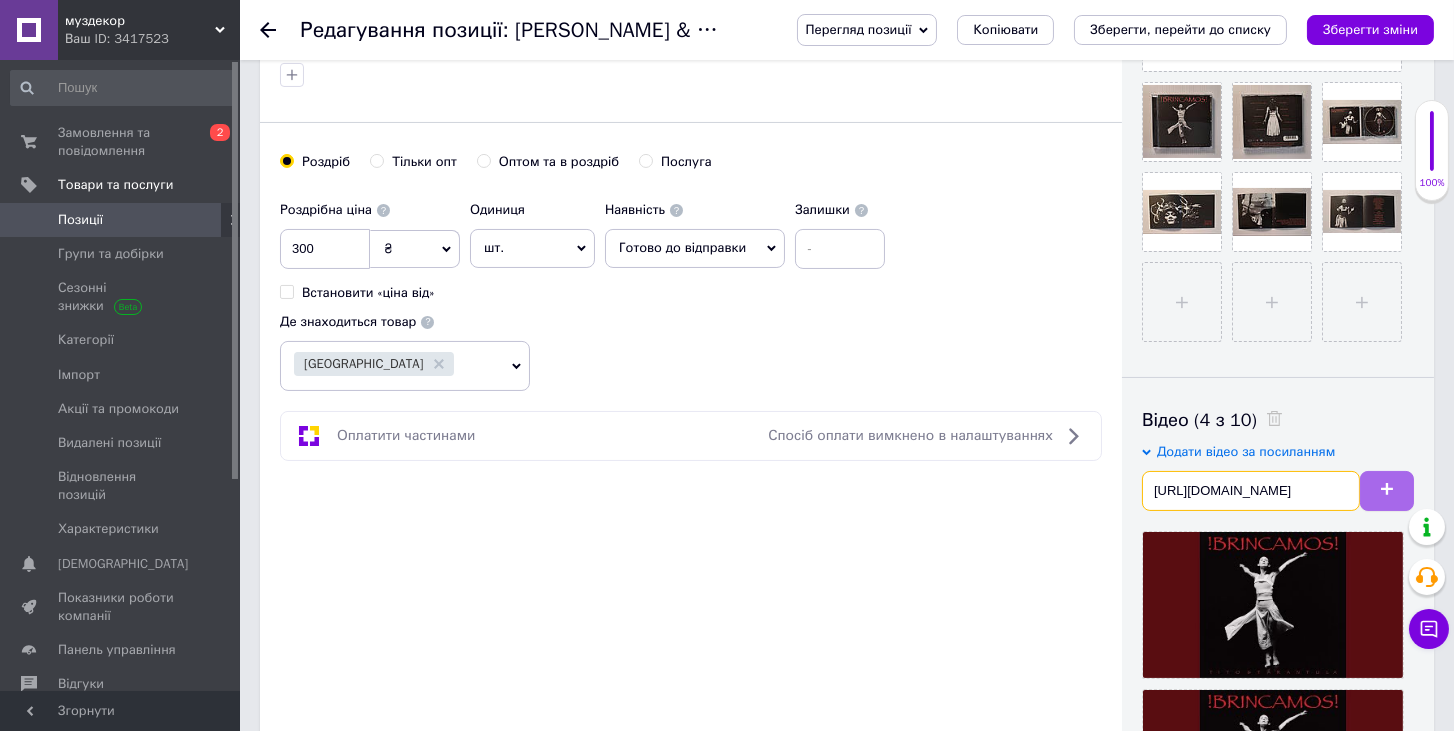 type on "[URL][DOMAIN_NAME]" 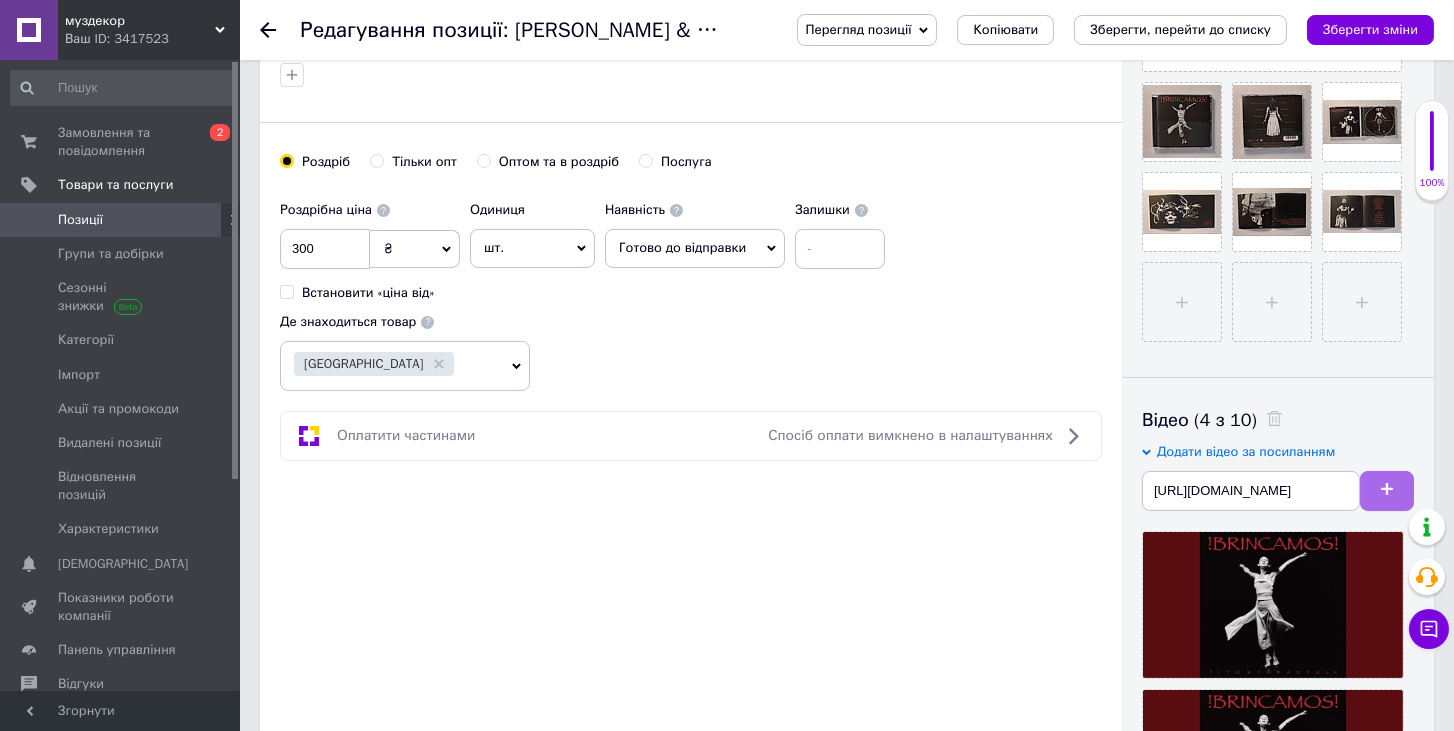 scroll, scrollTop: 0, scrollLeft: 0, axis: both 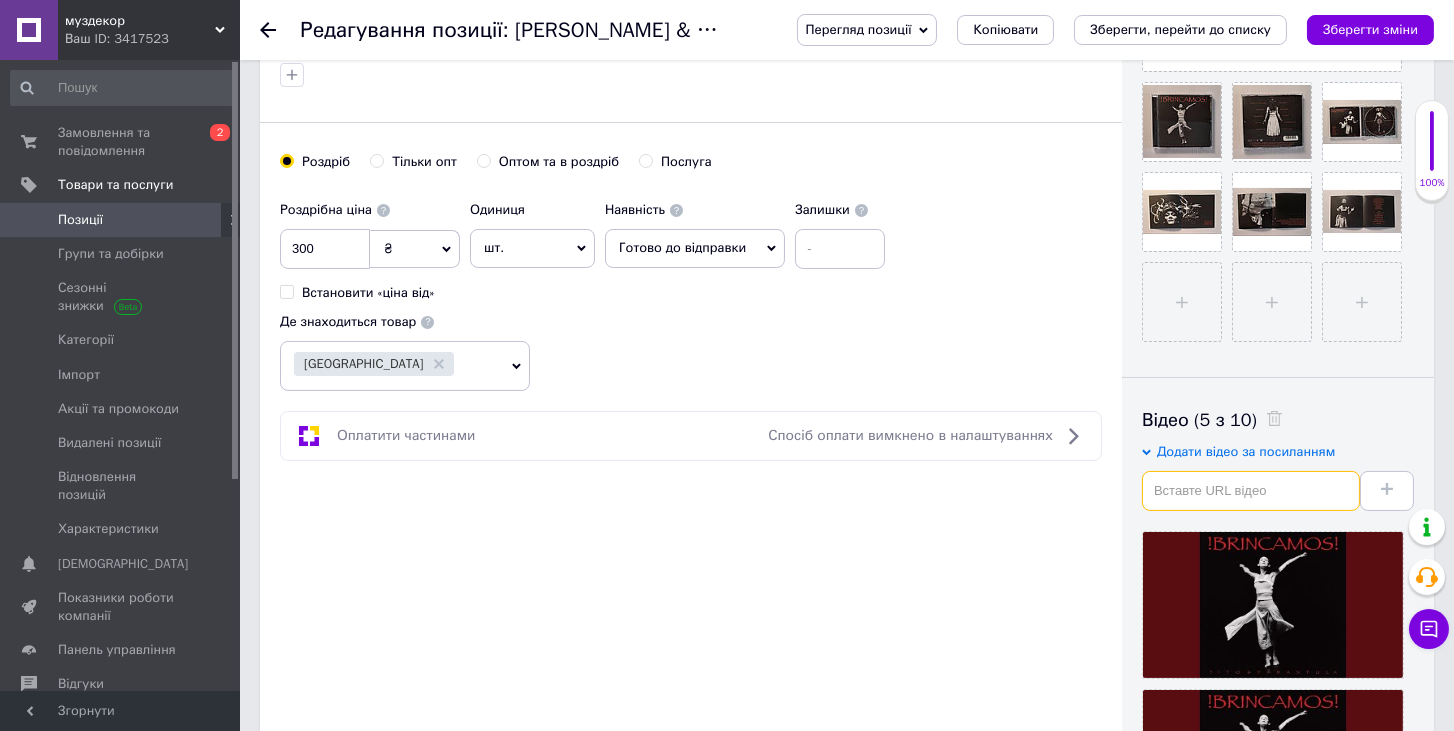 click at bounding box center [1251, 491] 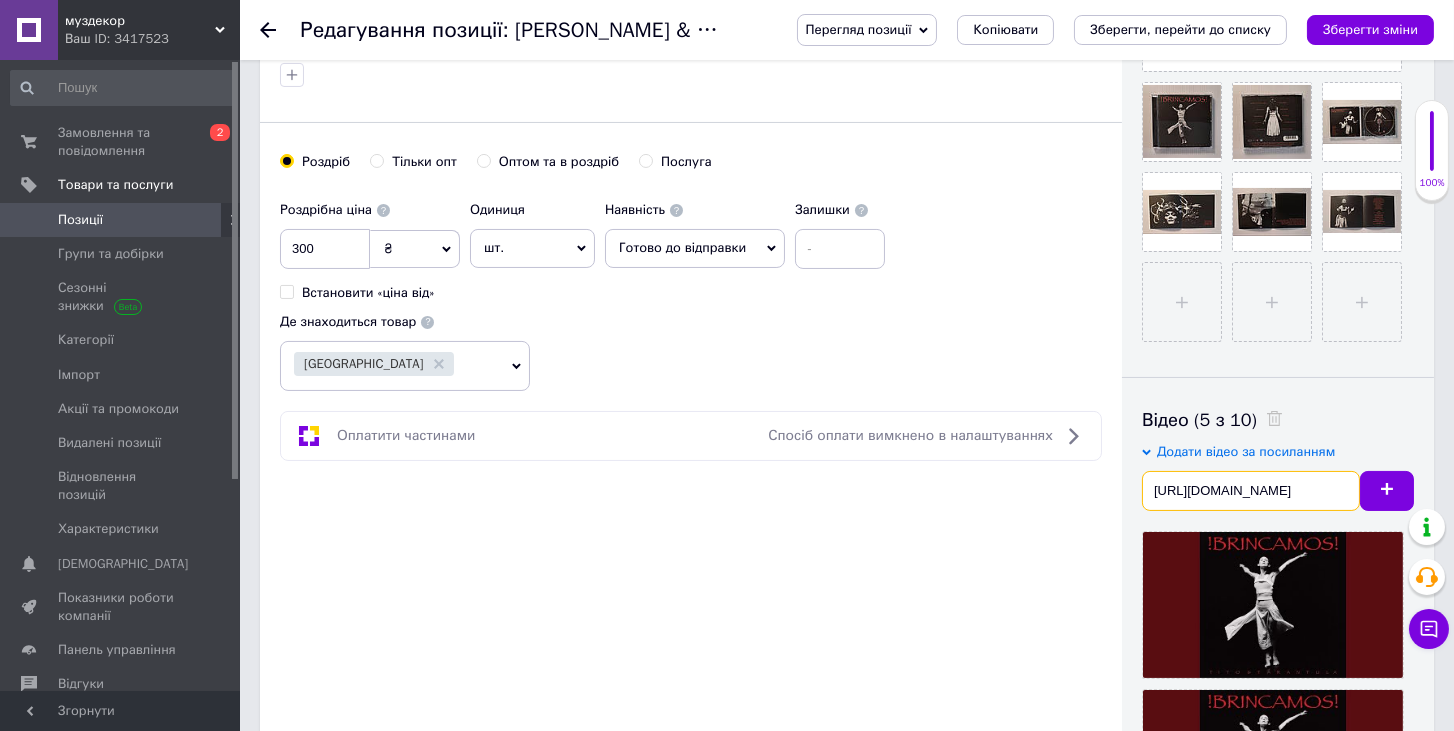 scroll, scrollTop: 0, scrollLeft: 448, axis: horizontal 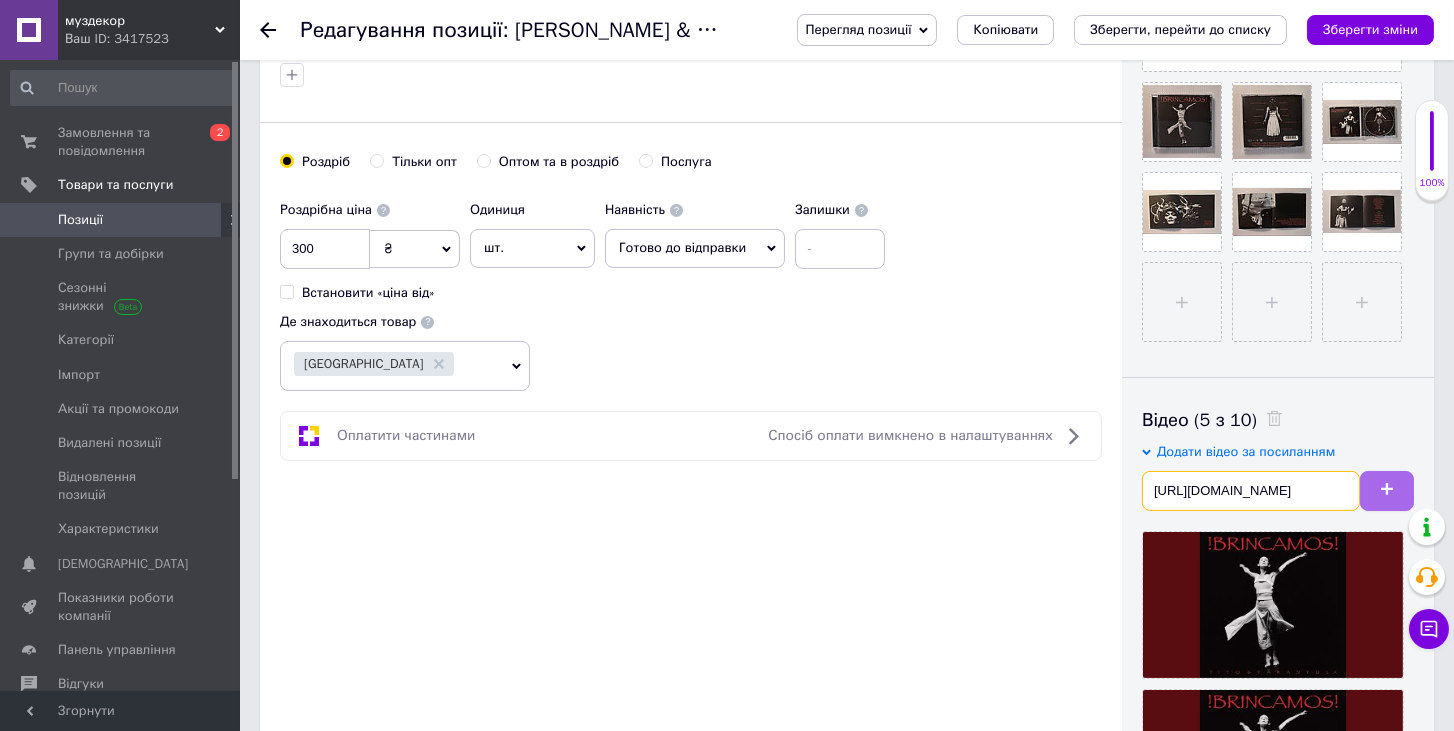 type on "[URL][DOMAIN_NAME]" 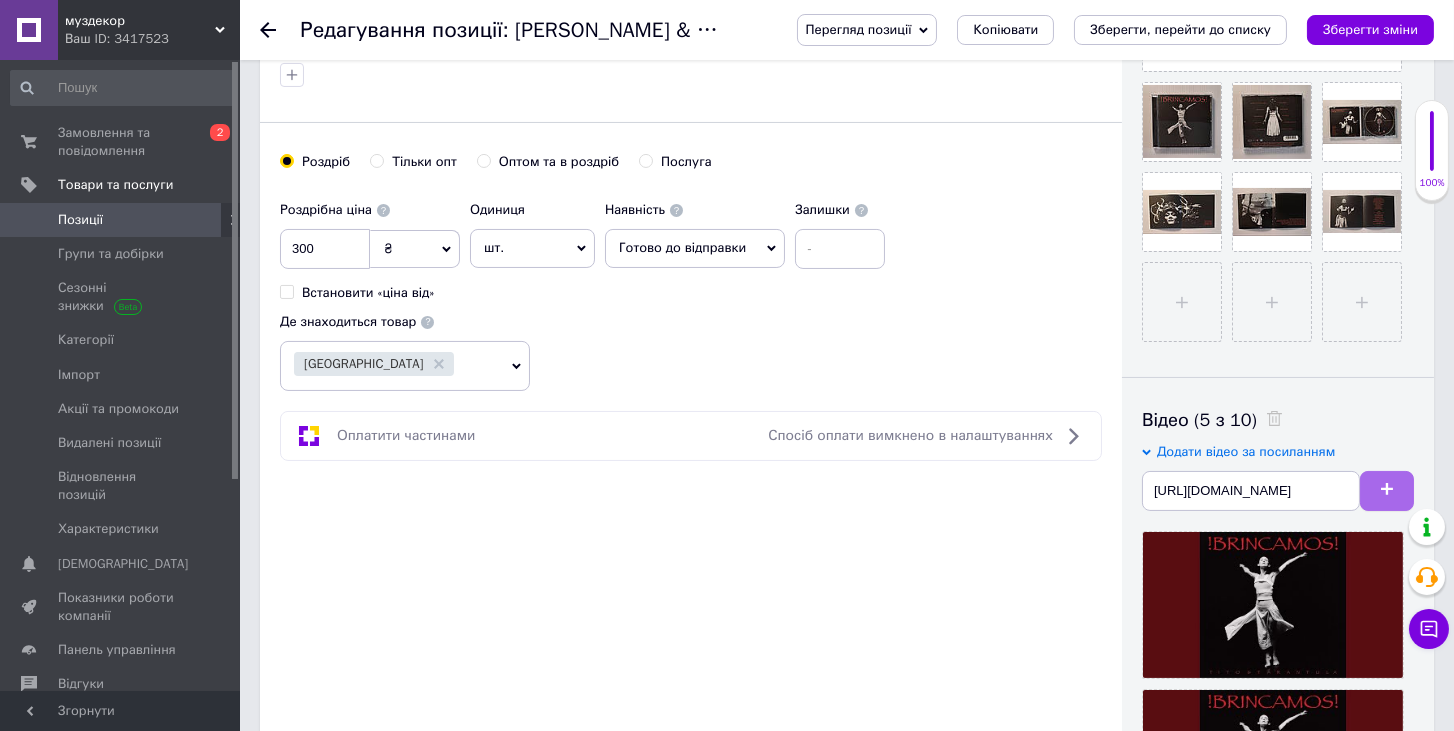 click at bounding box center [1387, 491] 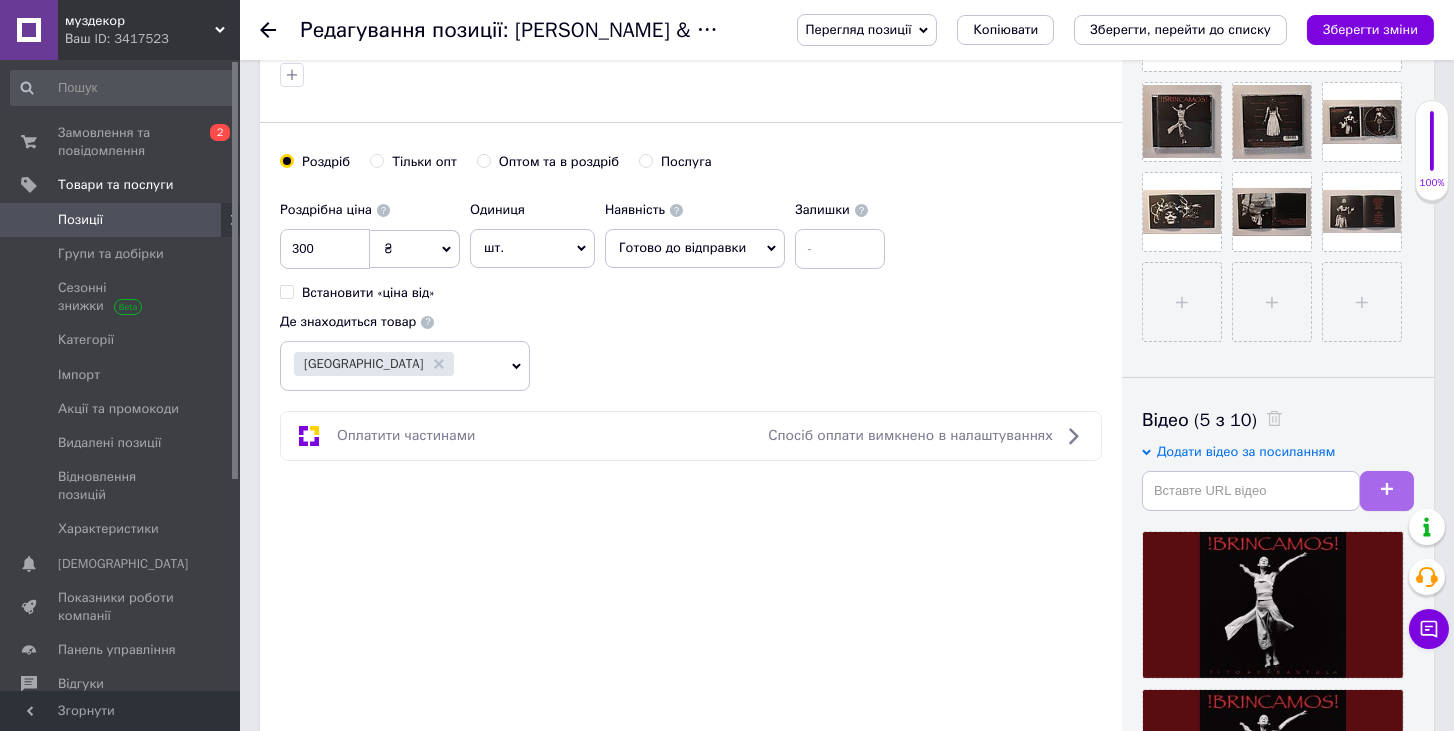 scroll, scrollTop: 0, scrollLeft: 0, axis: both 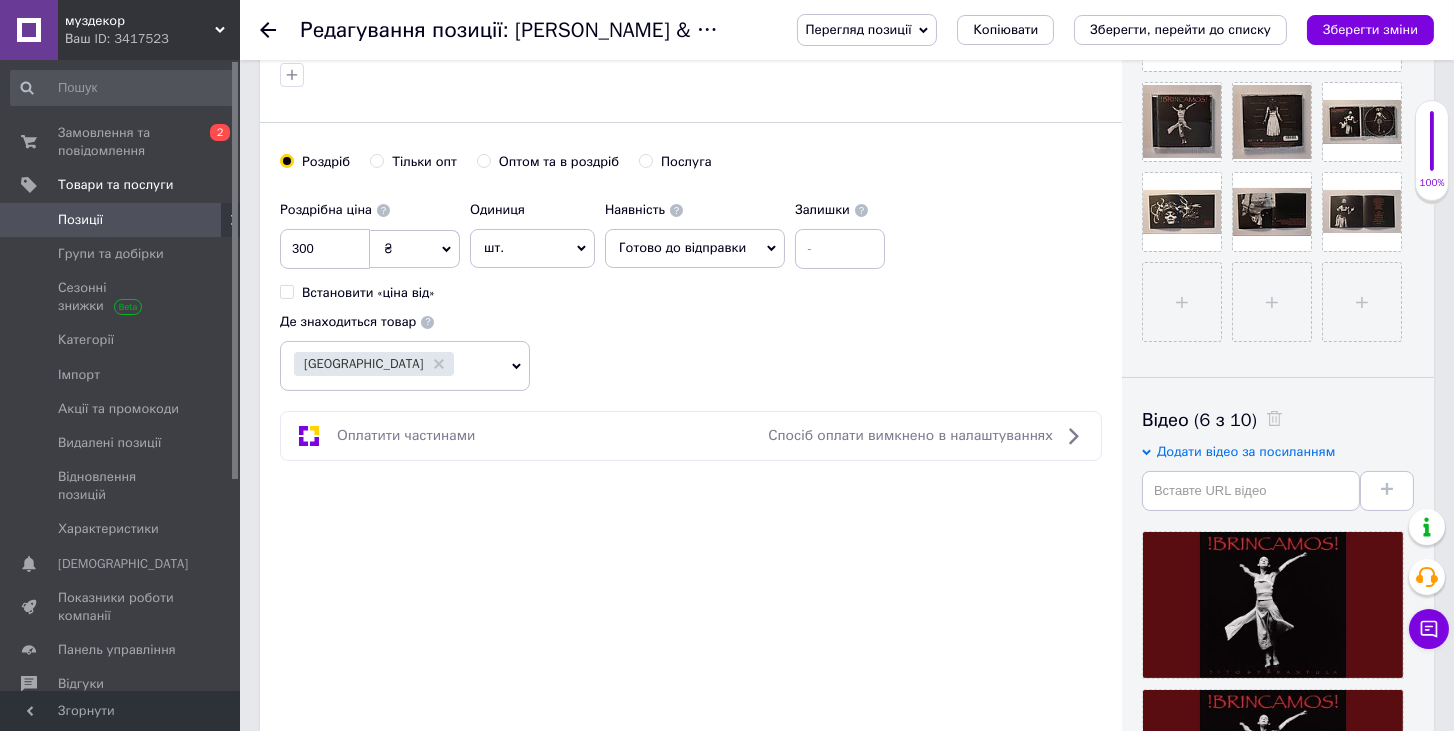 click on "Додати відео за посиланням" at bounding box center [1278, 472] 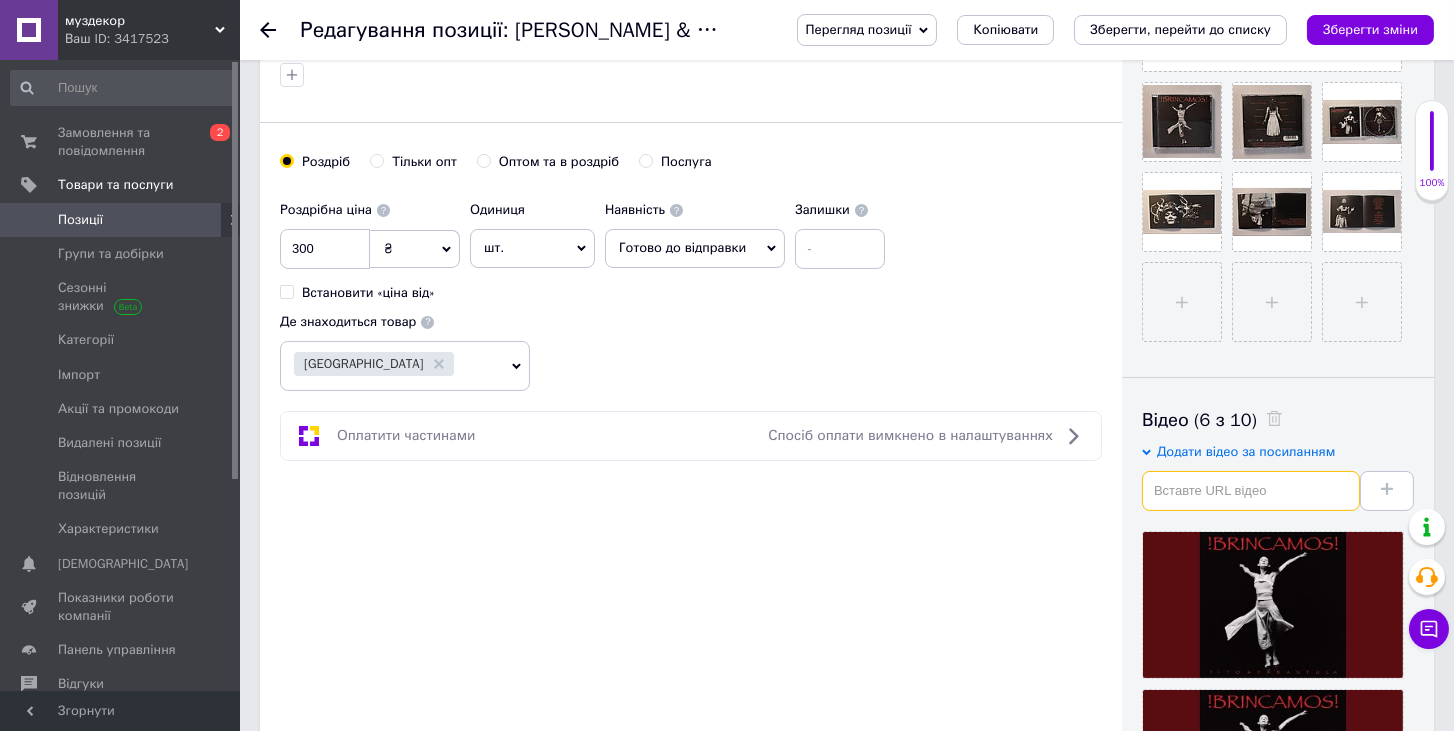 click at bounding box center [1251, 491] 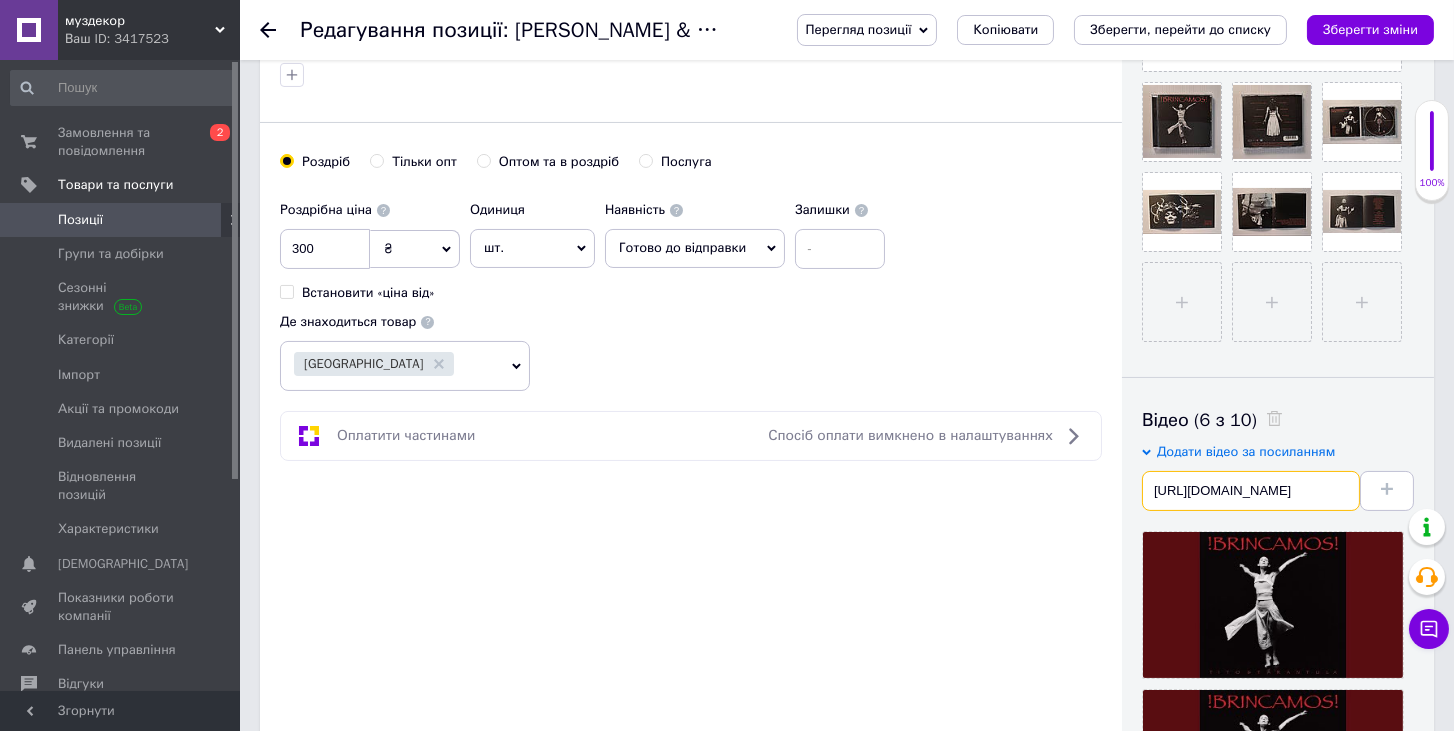 scroll, scrollTop: 0, scrollLeft: 445, axis: horizontal 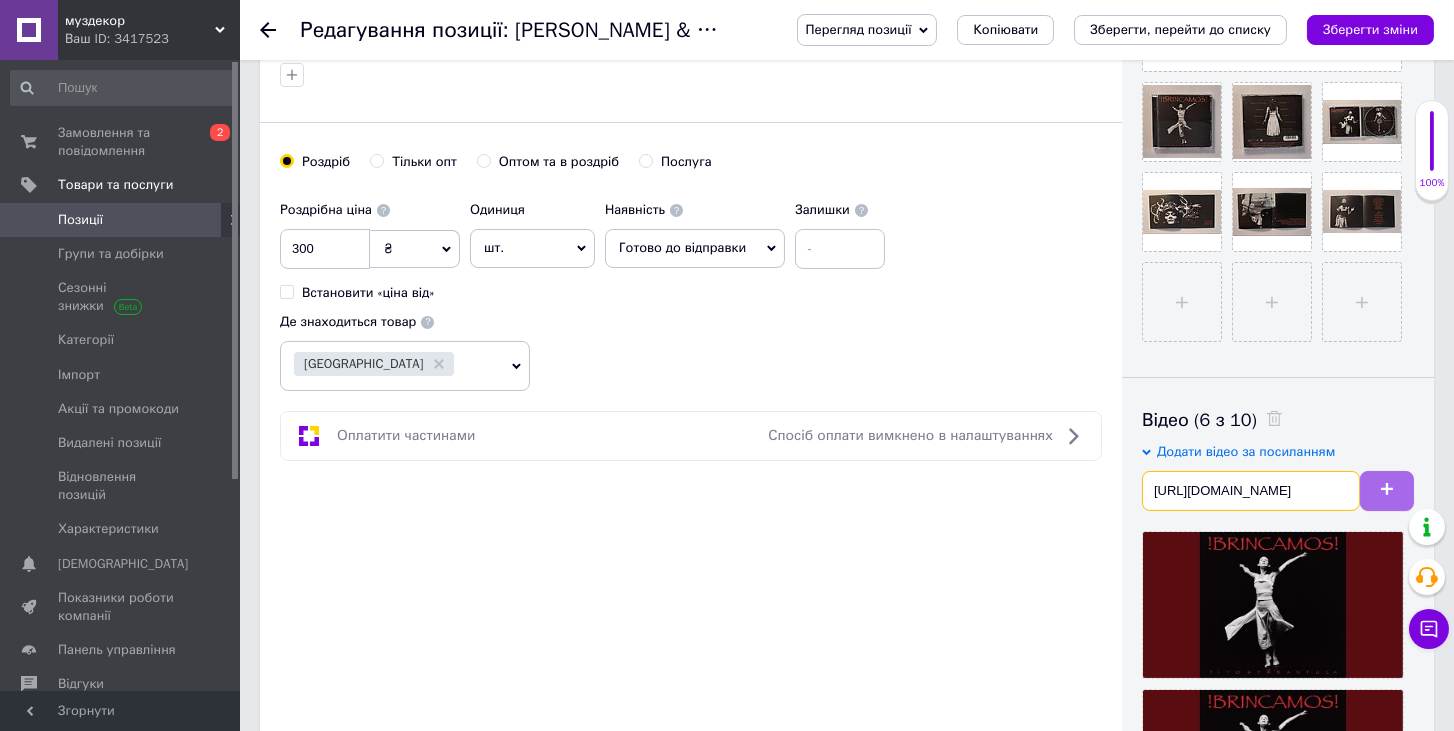 type on "[URL][DOMAIN_NAME]" 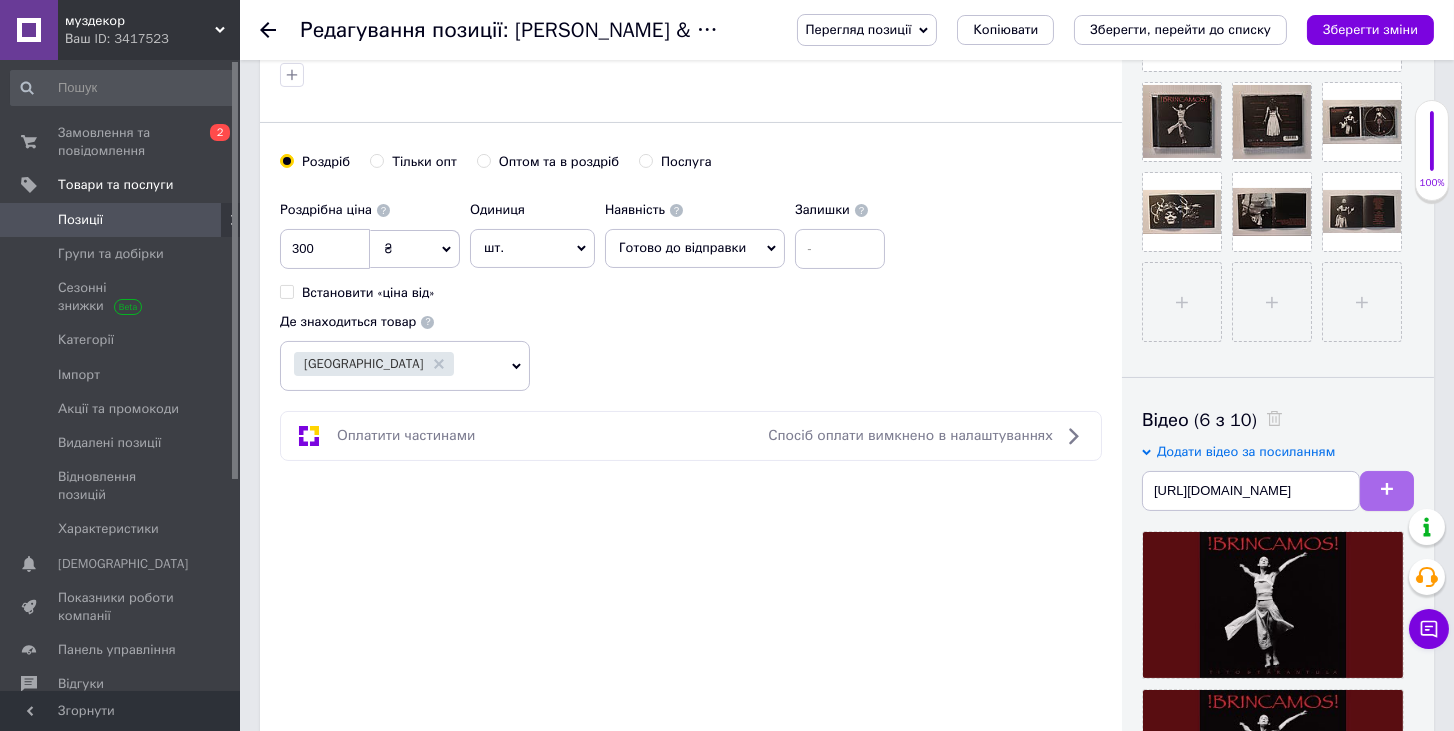 click 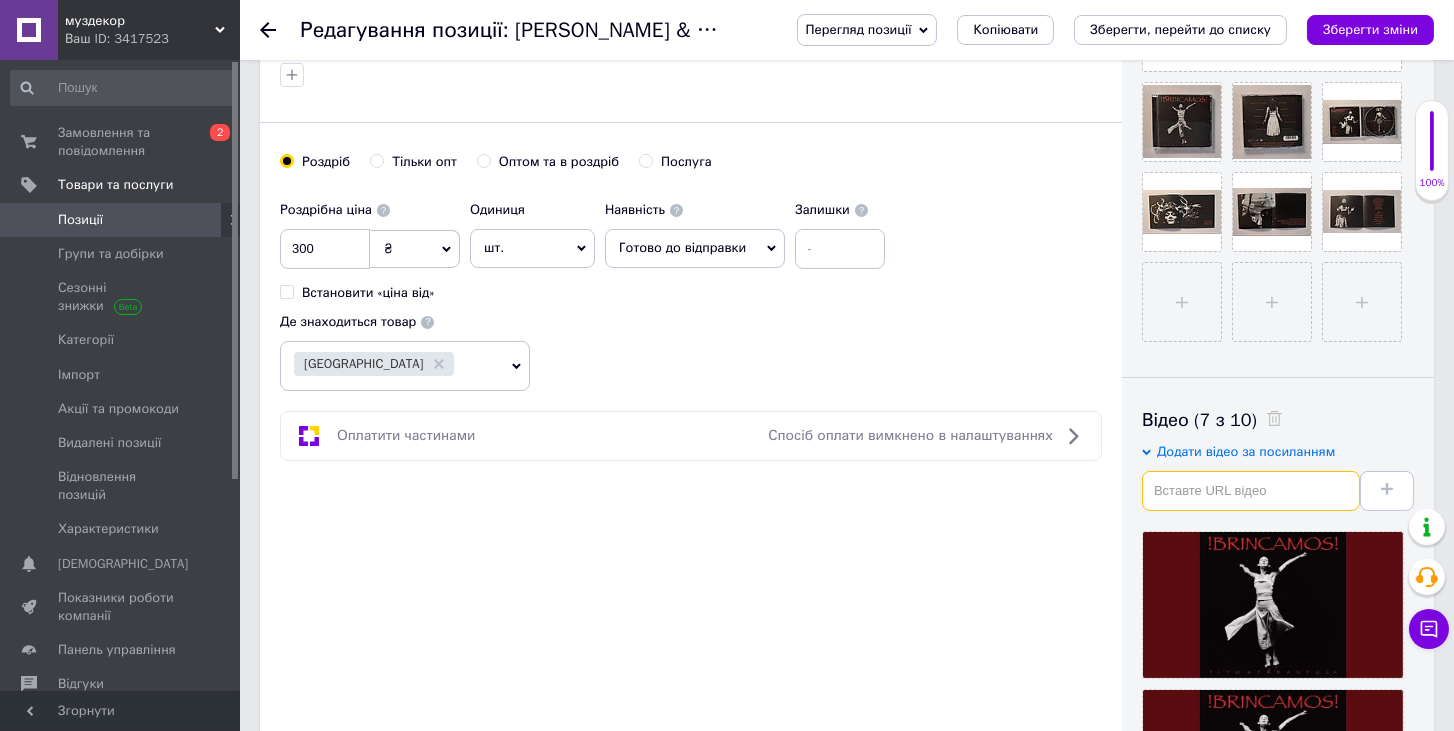 click at bounding box center (1251, 491) 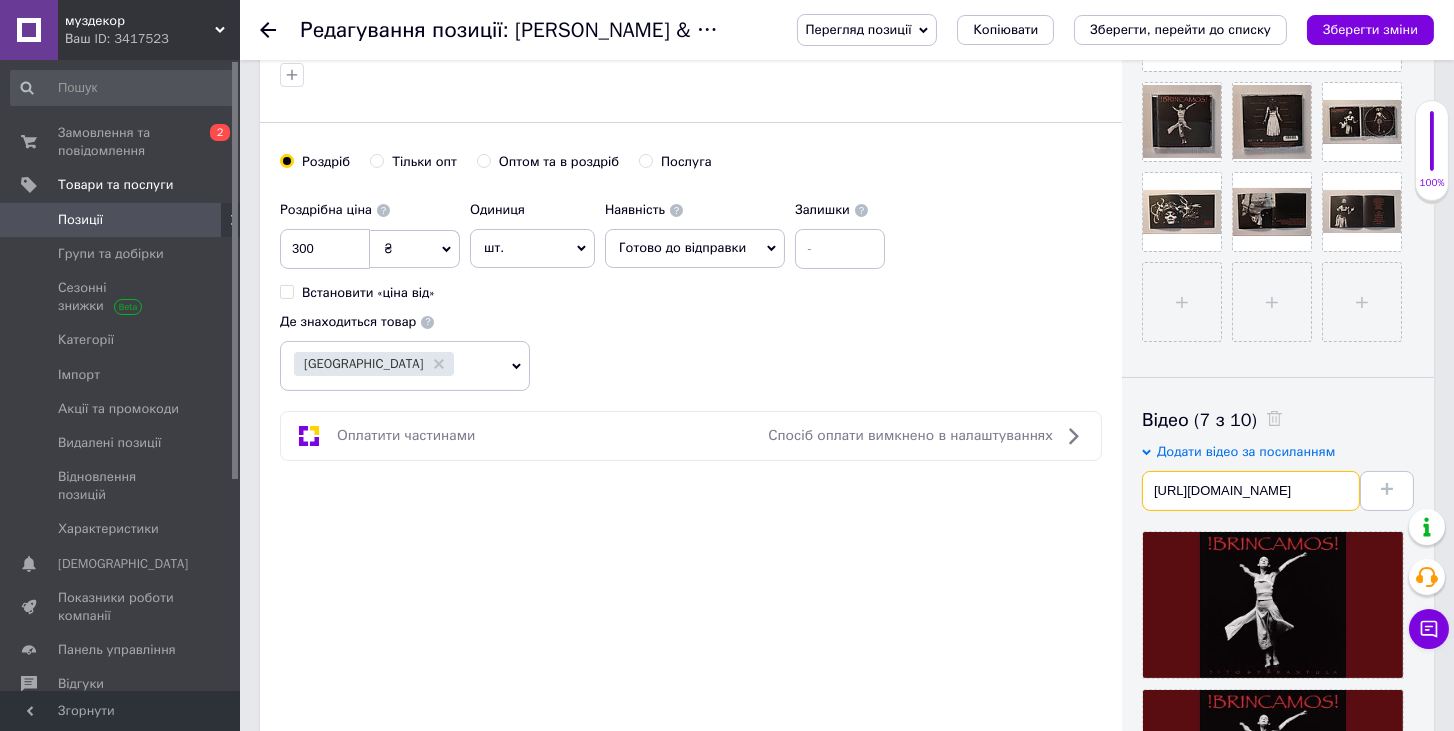 scroll, scrollTop: 0, scrollLeft: 448, axis: horizontal 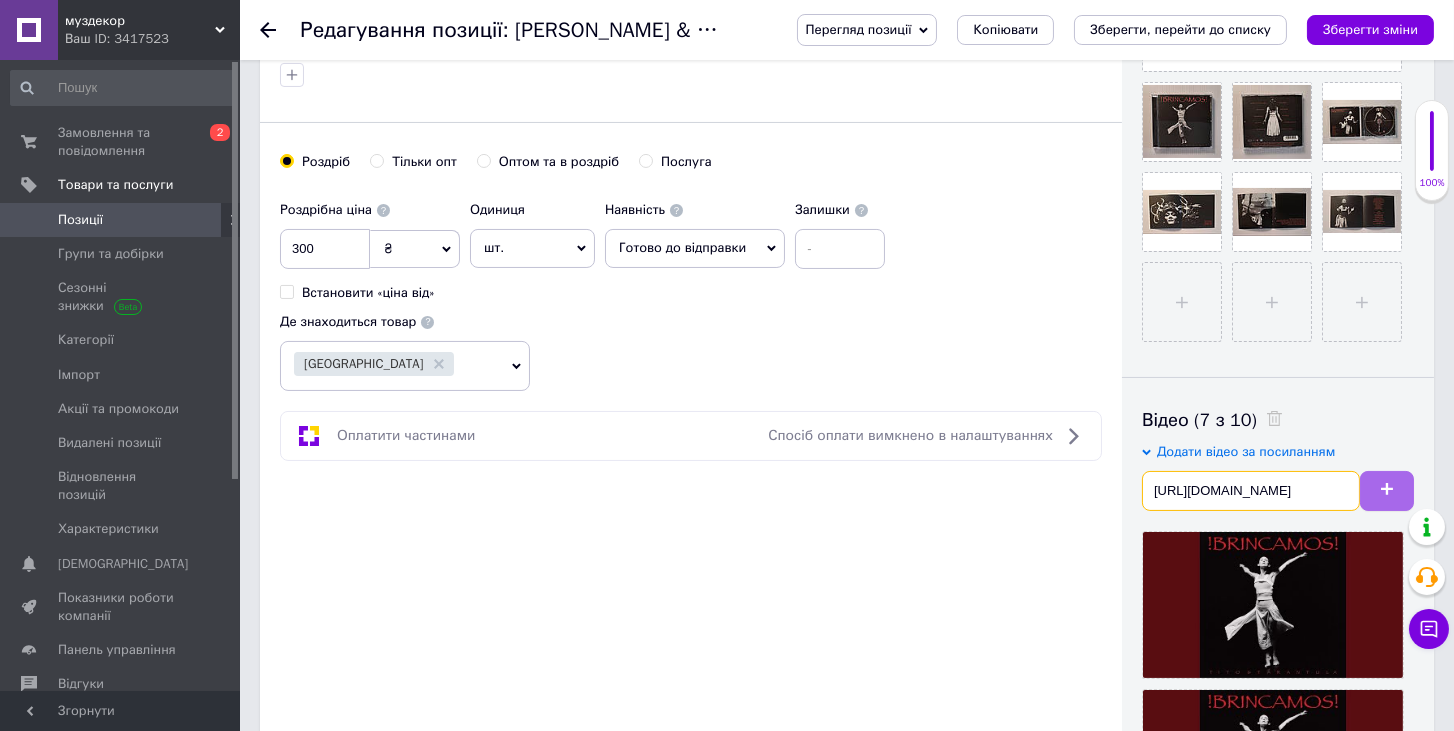 type on "[URL][DOMAIN_NAME]" 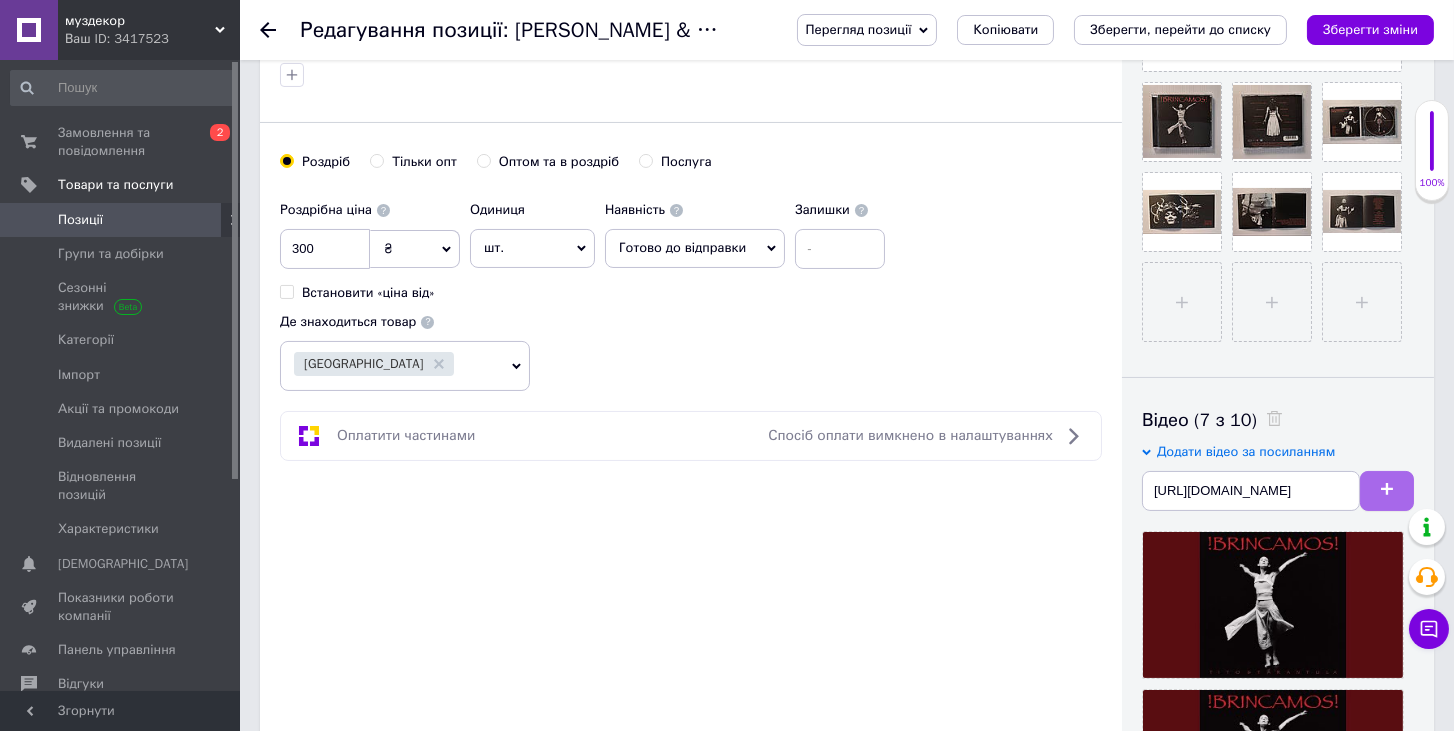 scroll, scrollTop: 0, scrollLeft: 0, axis: both 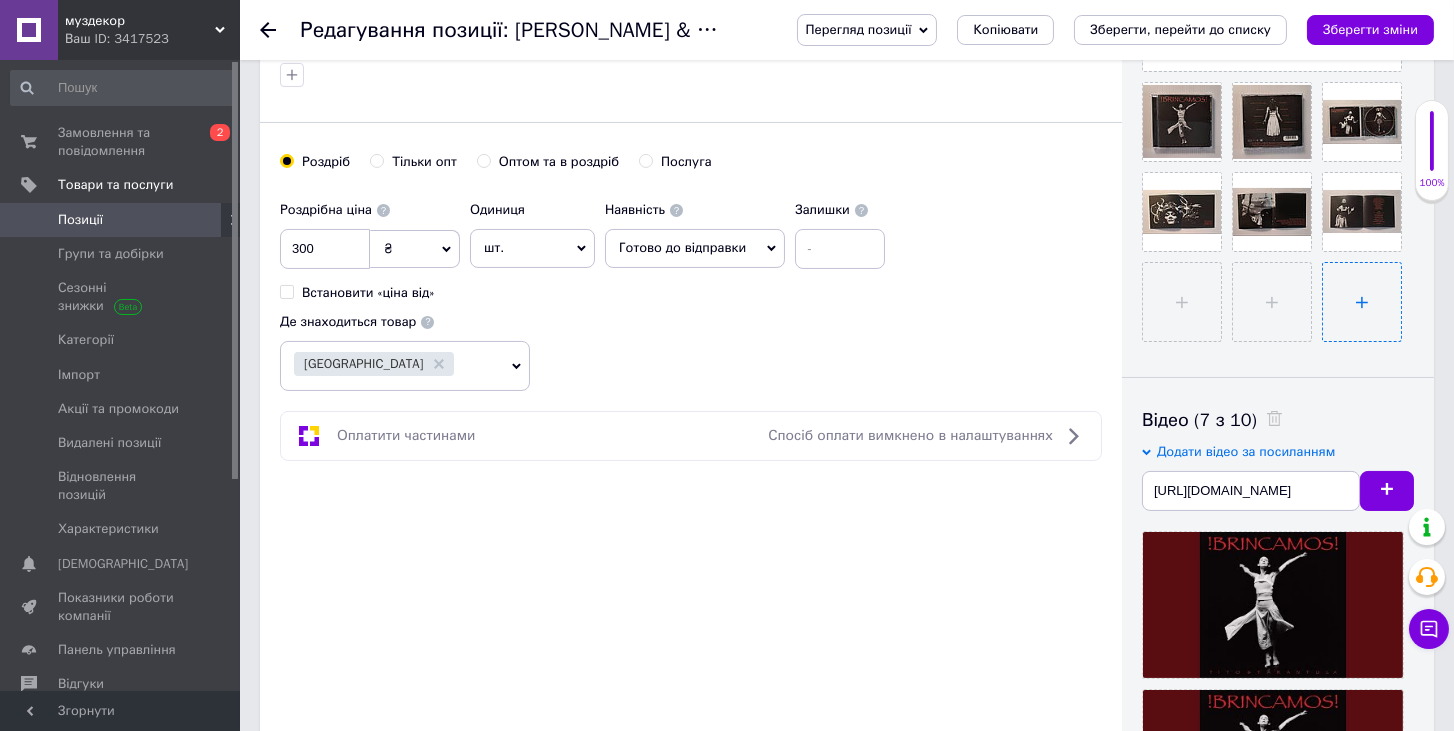 drag, startPoint x: 1388, startPoint y: 482, endPoint x: 1384, endPoint y: 287, distance: 195.04102 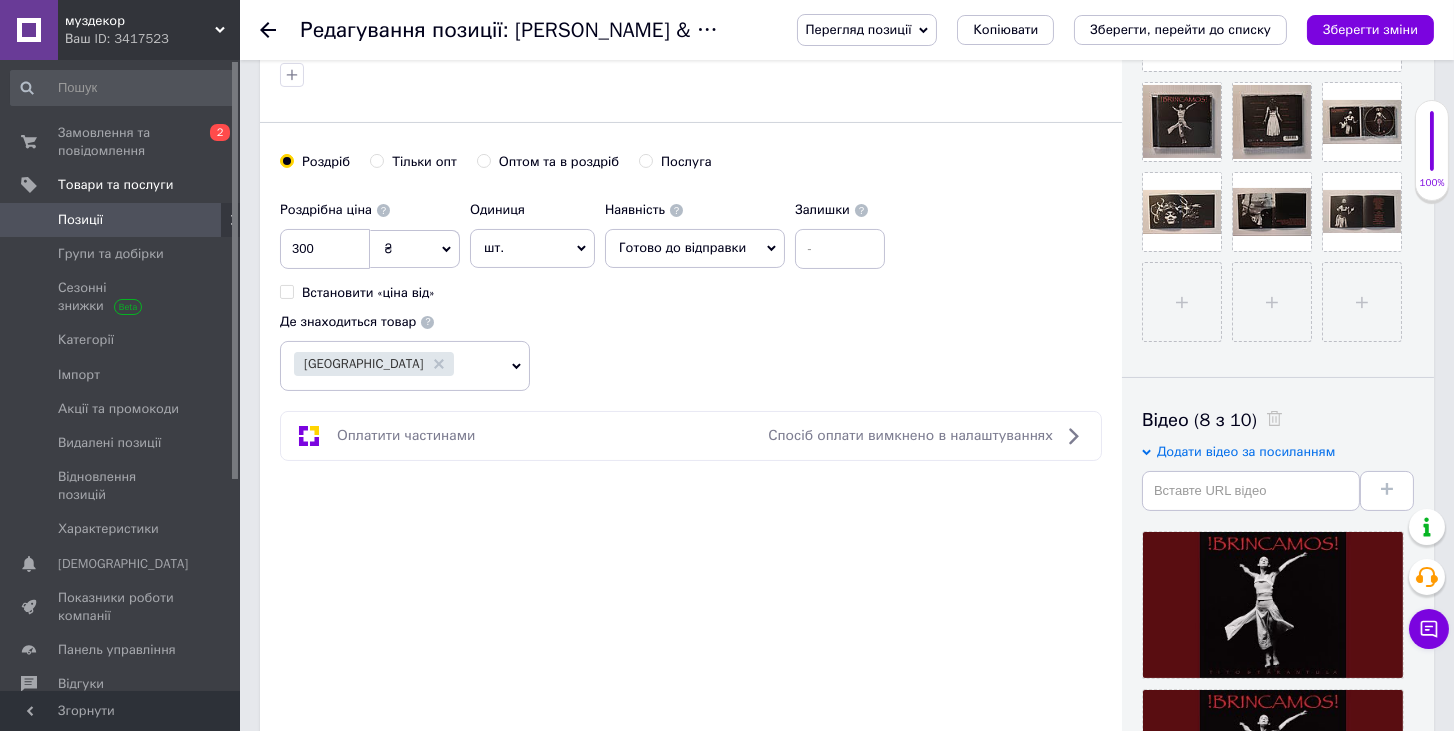drag, startPoint x: 1361, startPoint y: 44, endPoint x: 1355, endPoint y: 32, distance: 13.416408 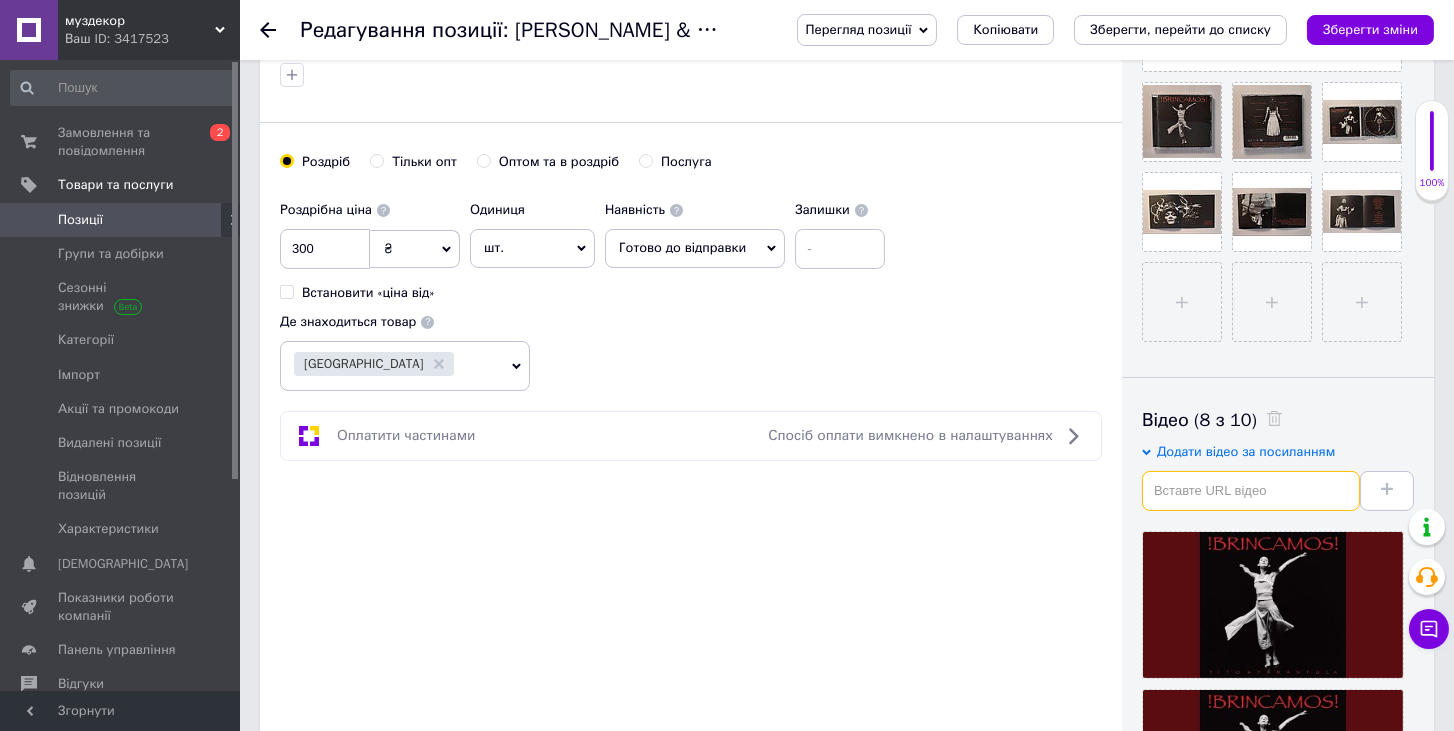 click at bounding box center (1251, 491) 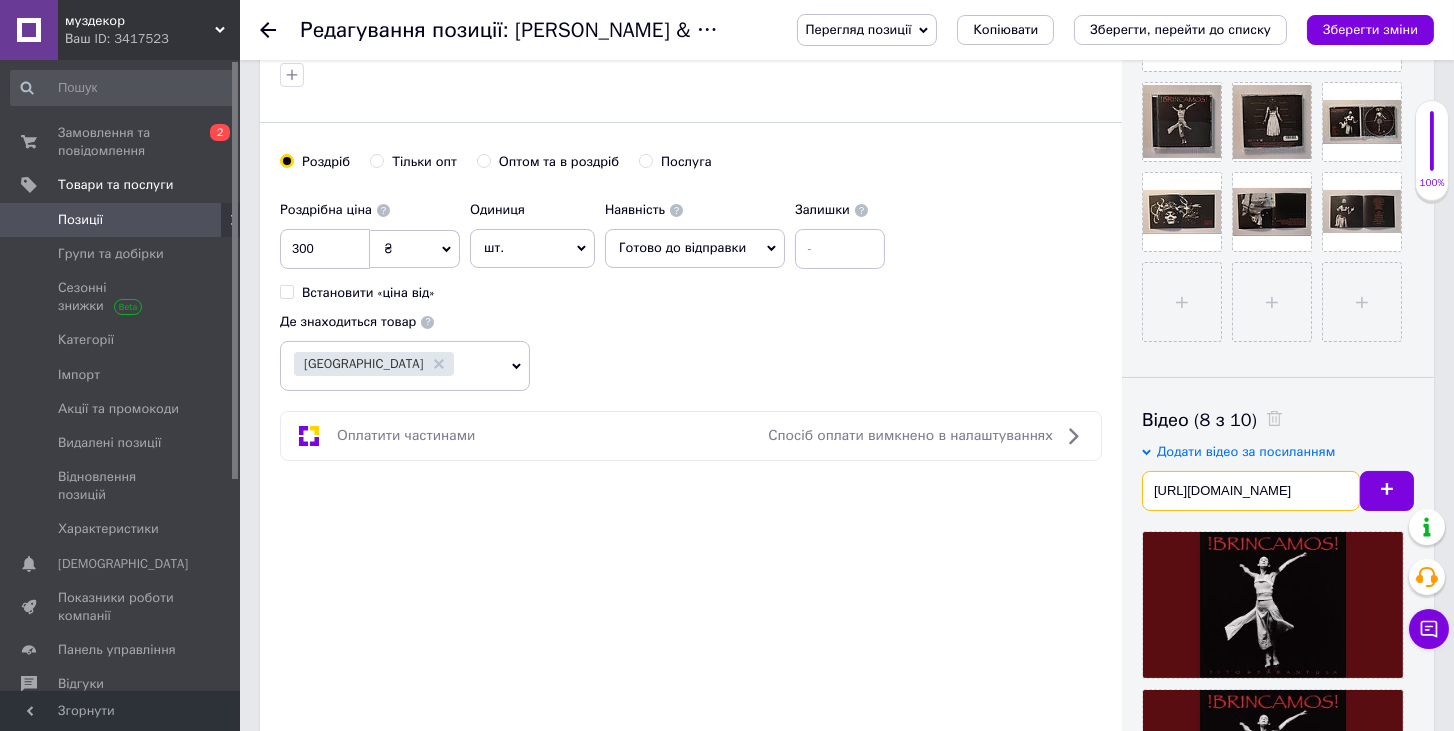 scroll, scrollTop: 0, scrollLeft: 454, axis: horizontal 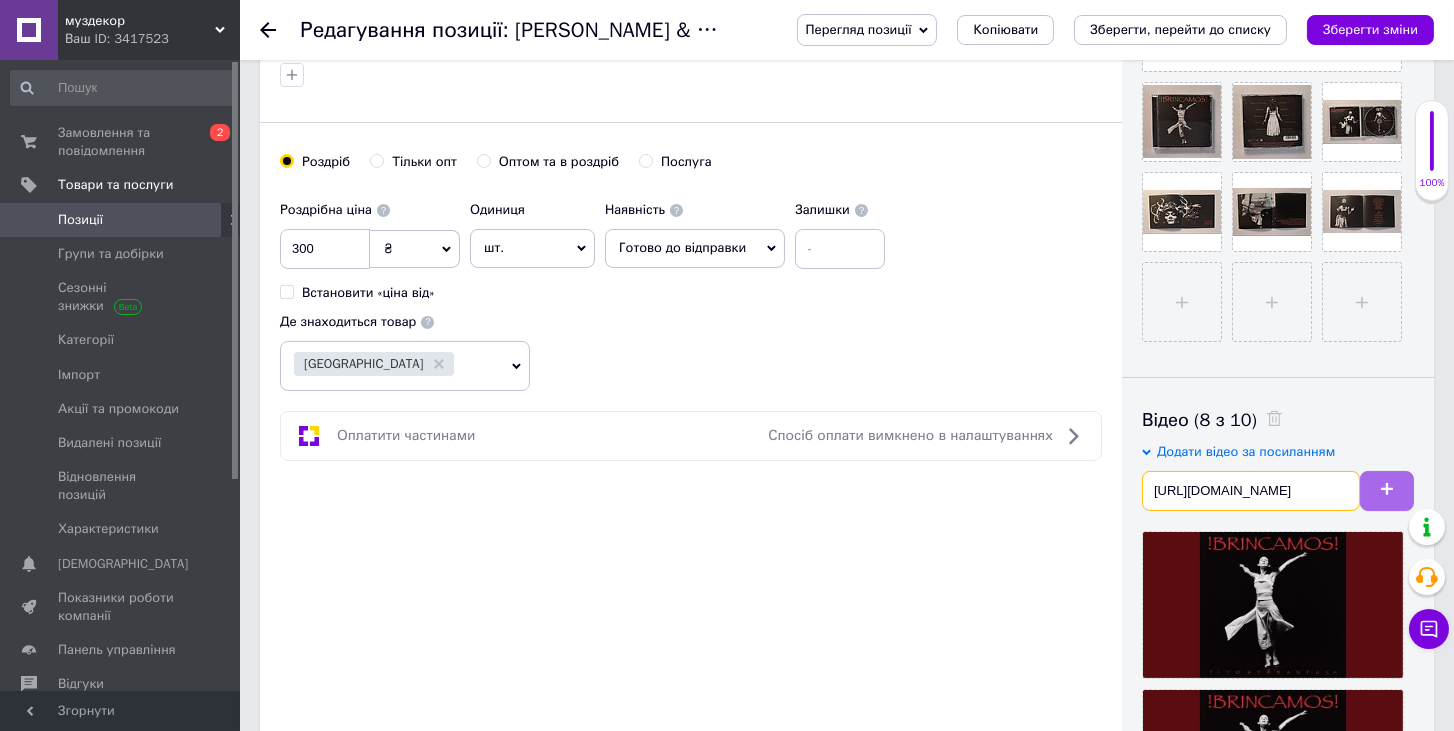 type on "[URL][DOMAIN_NAME]" 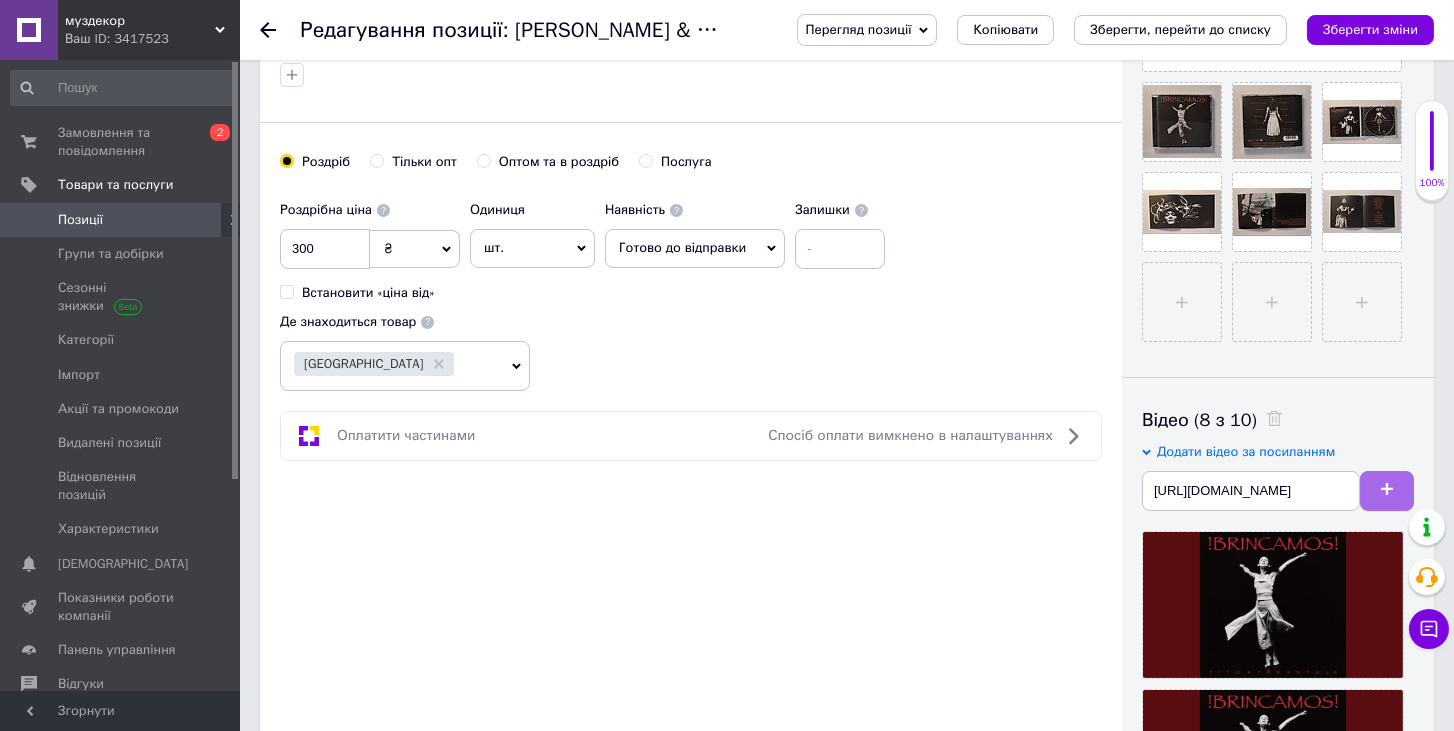 click at bounding box center [1387, 491] 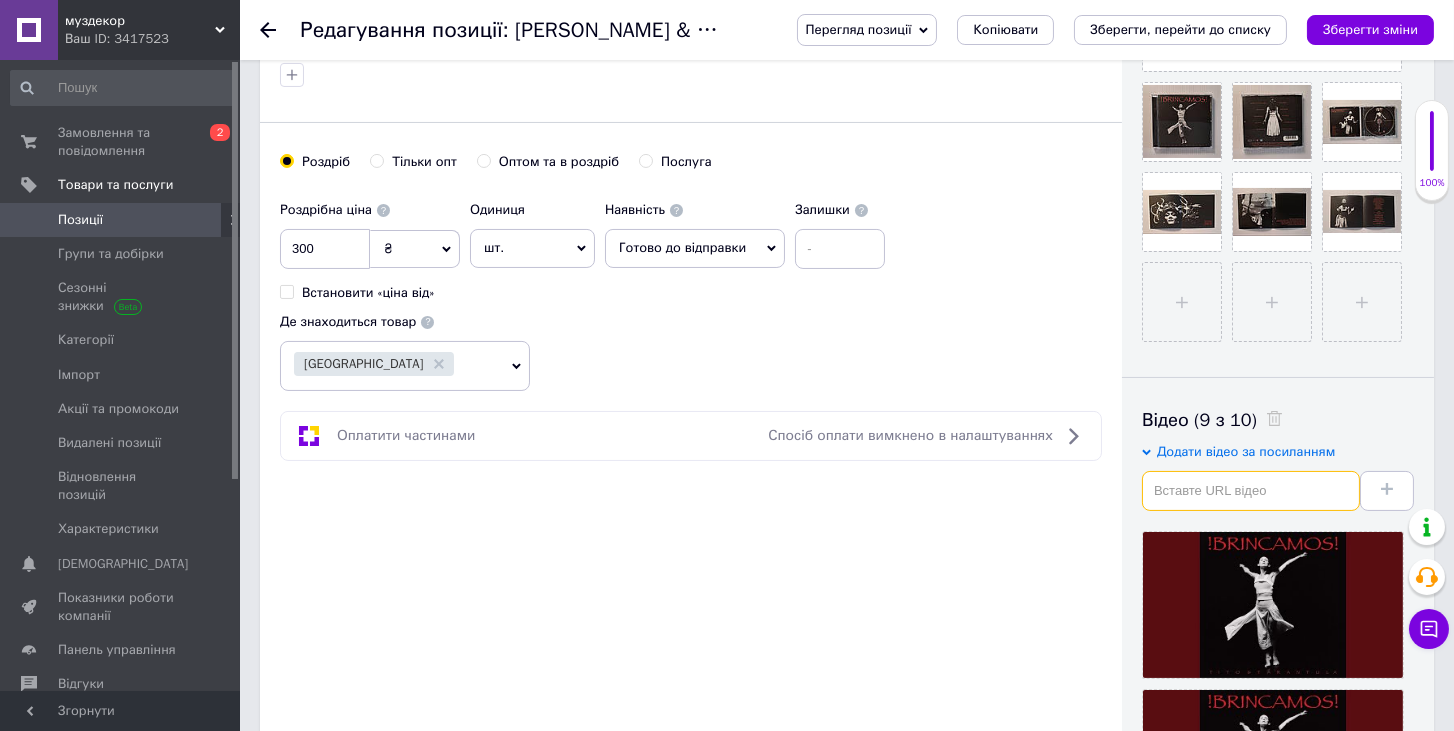 click at bounding box center (1251, 491) 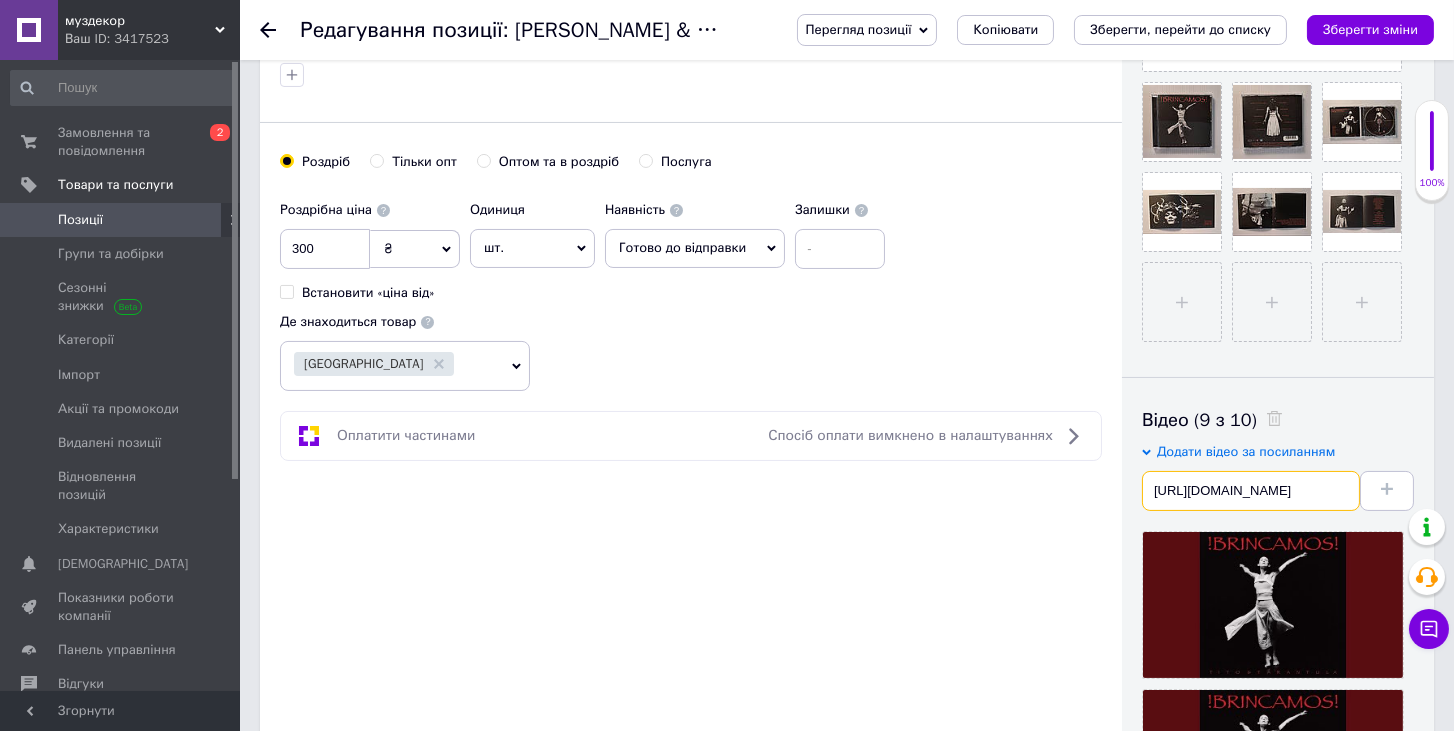 scroll, scrollTop: 0, scrollLeft: 457, axis: horizontal 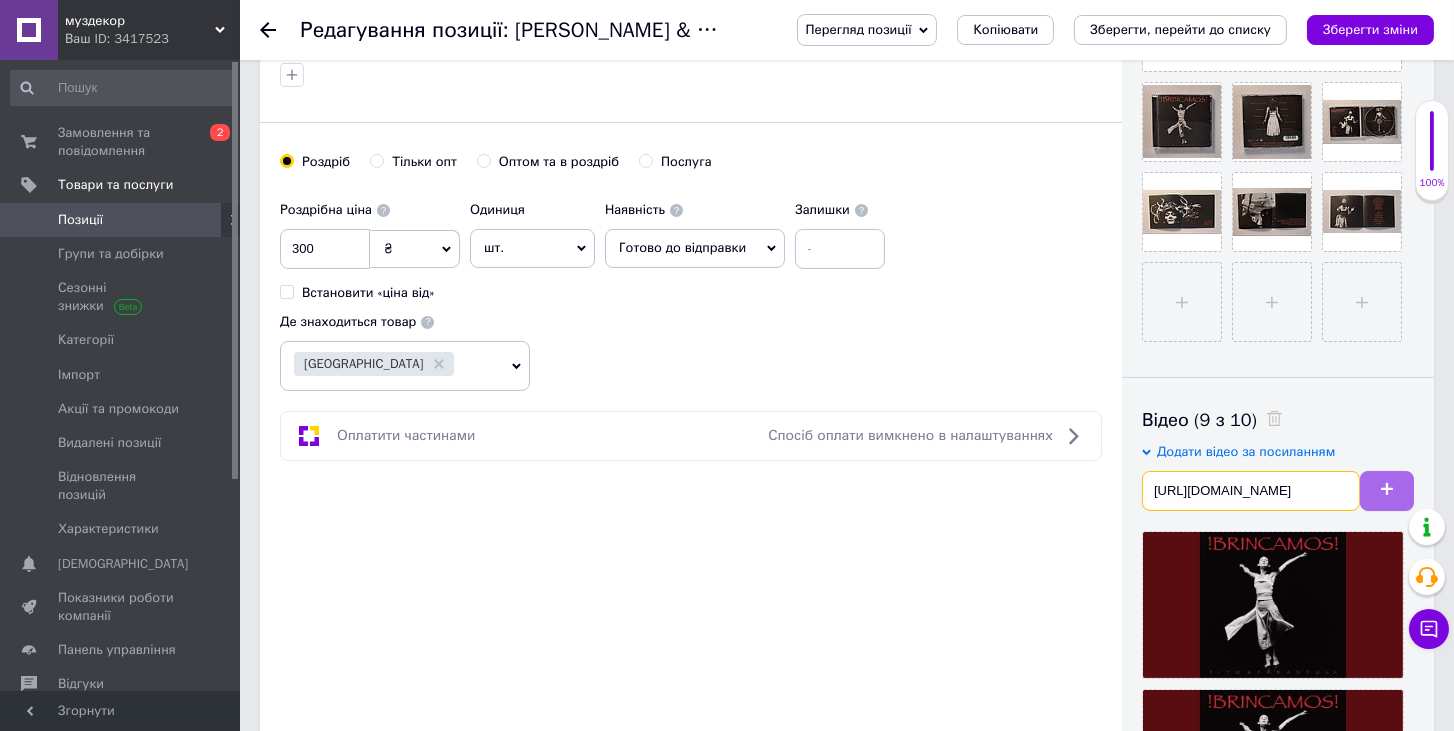 type on "[URL][DOMAIN_NAME]" 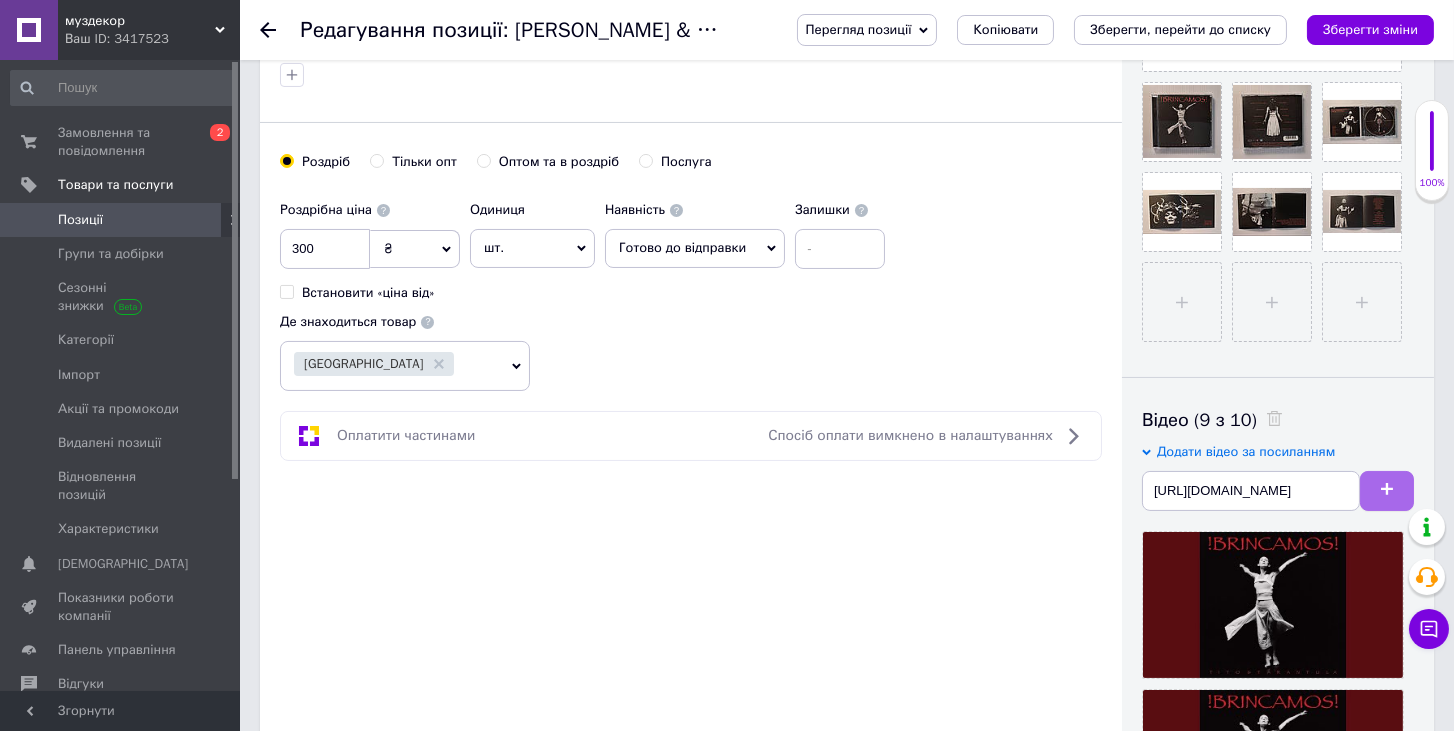 click on "Видимість опубліковано чернетка прихований Створення та оновлення Створено:  15:34 [DATE] Оновлено:  15:00 [DATE] Зображення (7 з 10) Додати фото за посиланням Відео (9 з 10) Додати відео за посиланням [URL][DOMAIN_NAME]" at bounding box center (1278, 690) 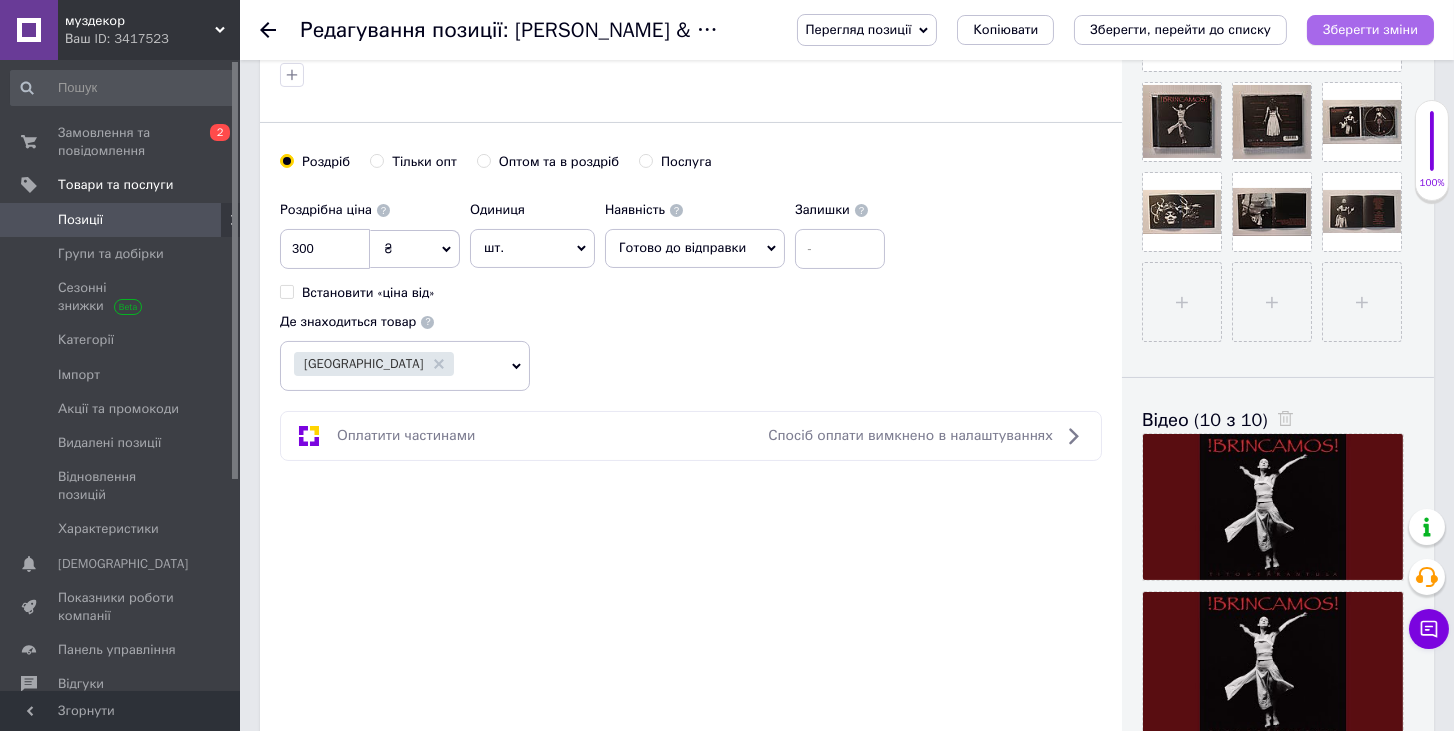 click on "Зберегти зміни" at bounding box center [1370, 29] 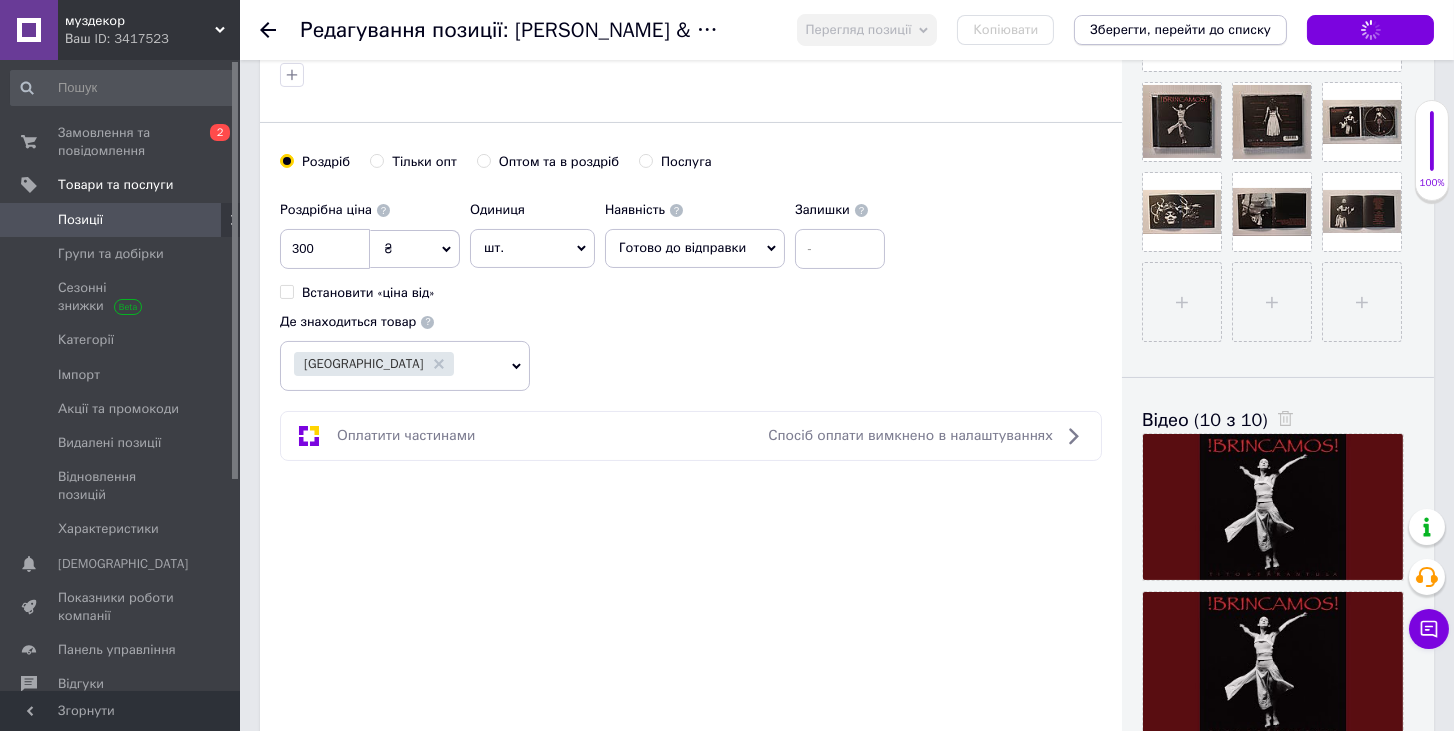 click on "Зберегти, перейти до списку" at bounding box center (1180, 30) 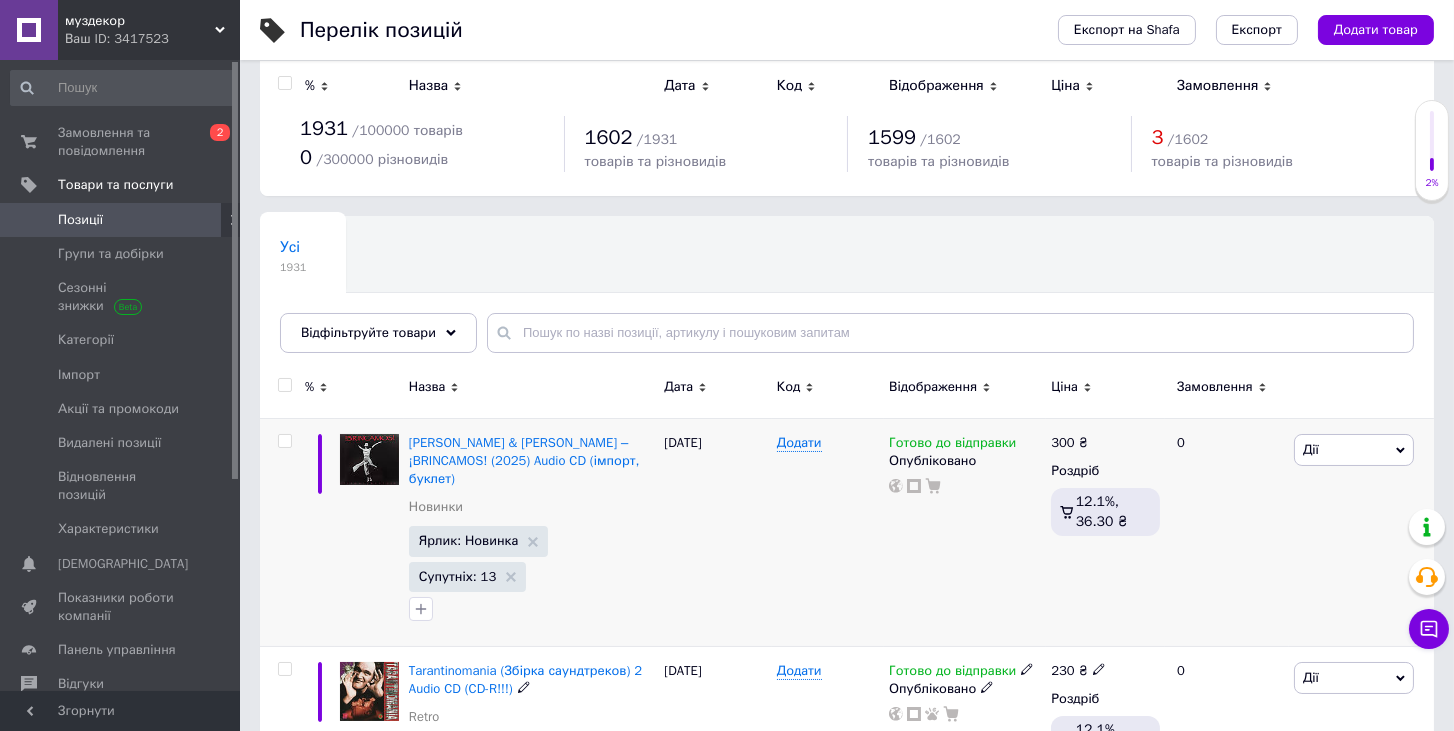 scroll, scrollTop: 0, scrollLeft: 0, axis: both 